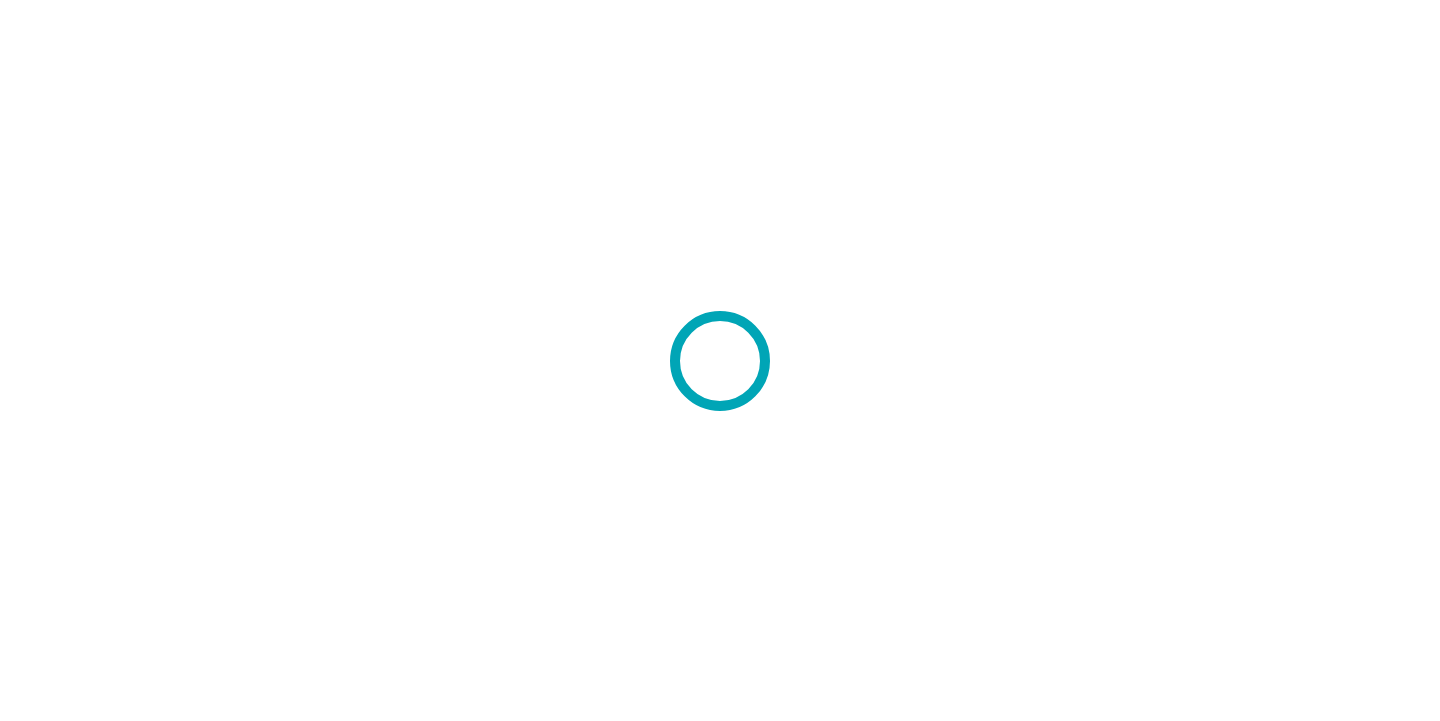 scroll, scrollTop: 0, scrollLeft: 0, axis: both 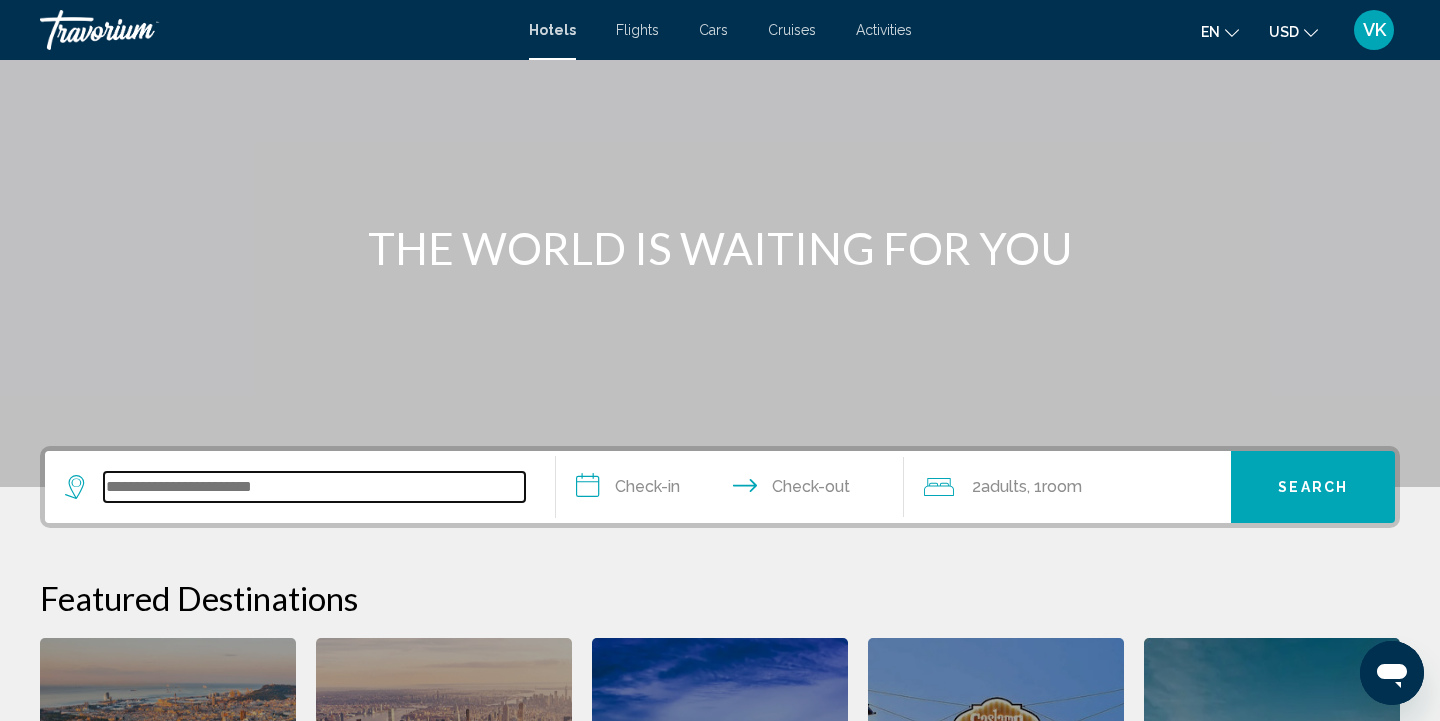 click at bounding box center [314, 487] 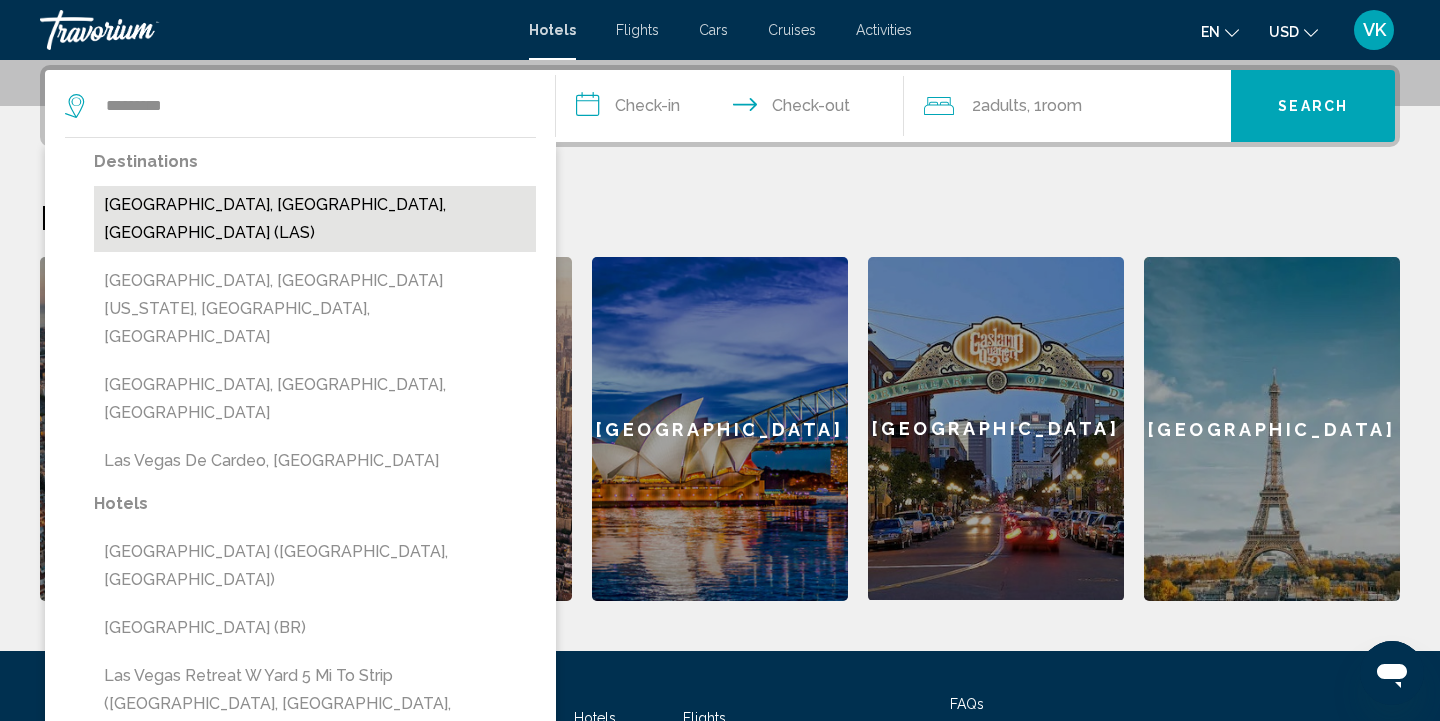 drag, startPoint x: 273, startPoint y: 477, endPoint x: 157, endPoint y: 210, distance: 291.10995 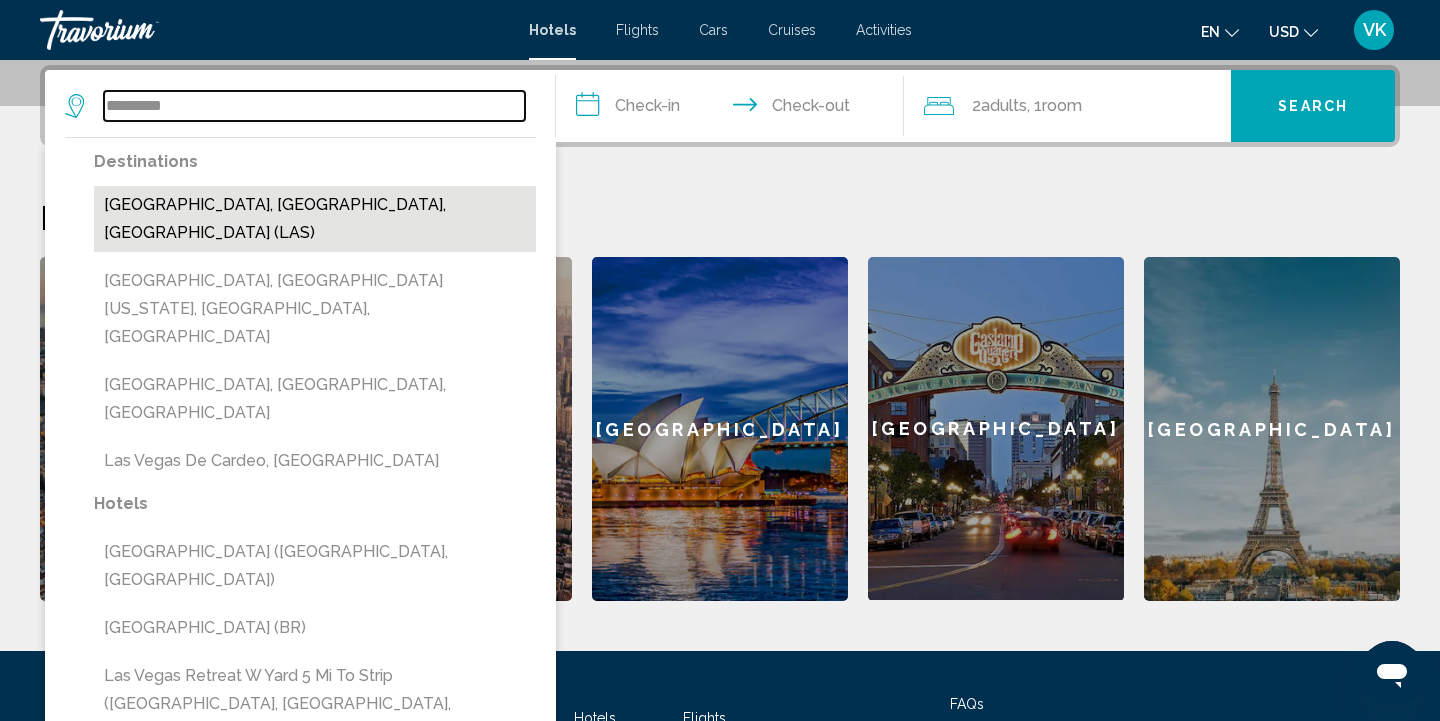 type on "**********" 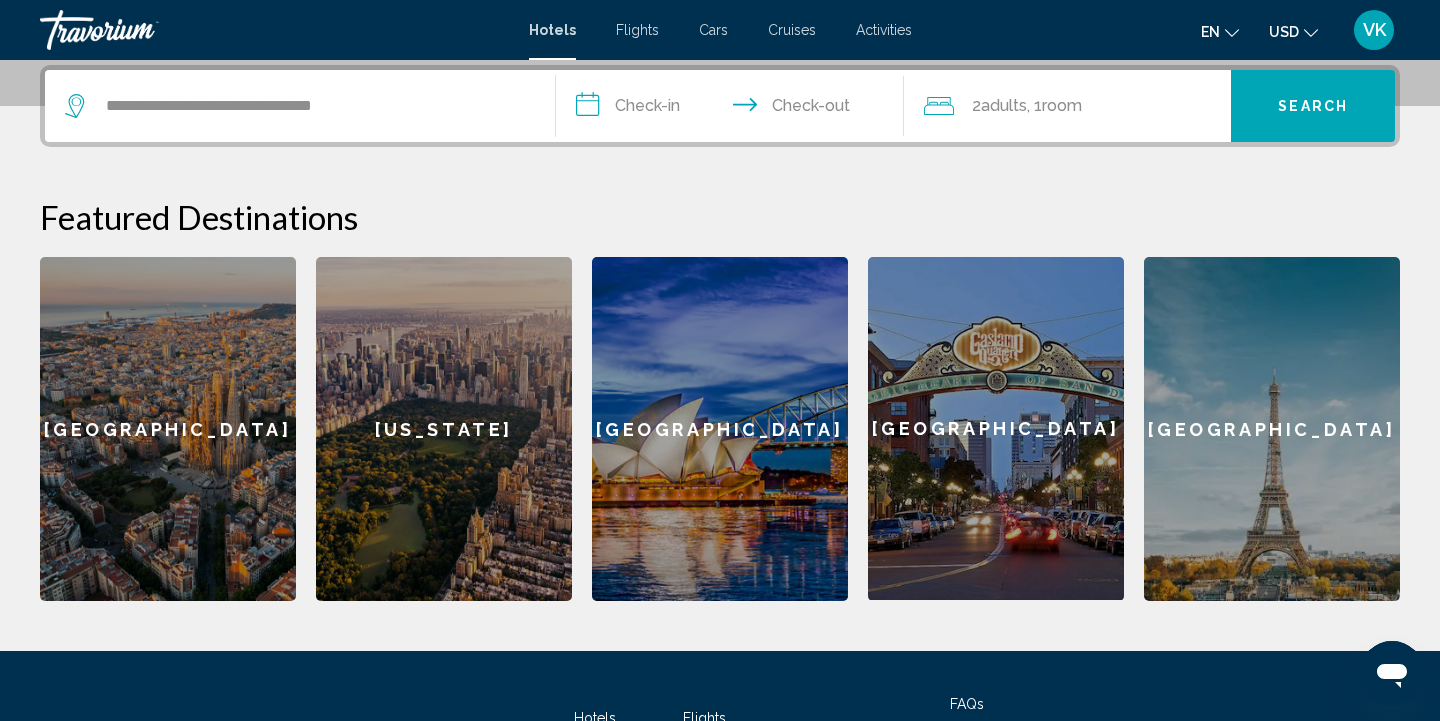 click on "**********" at bounding box center [734, 109] 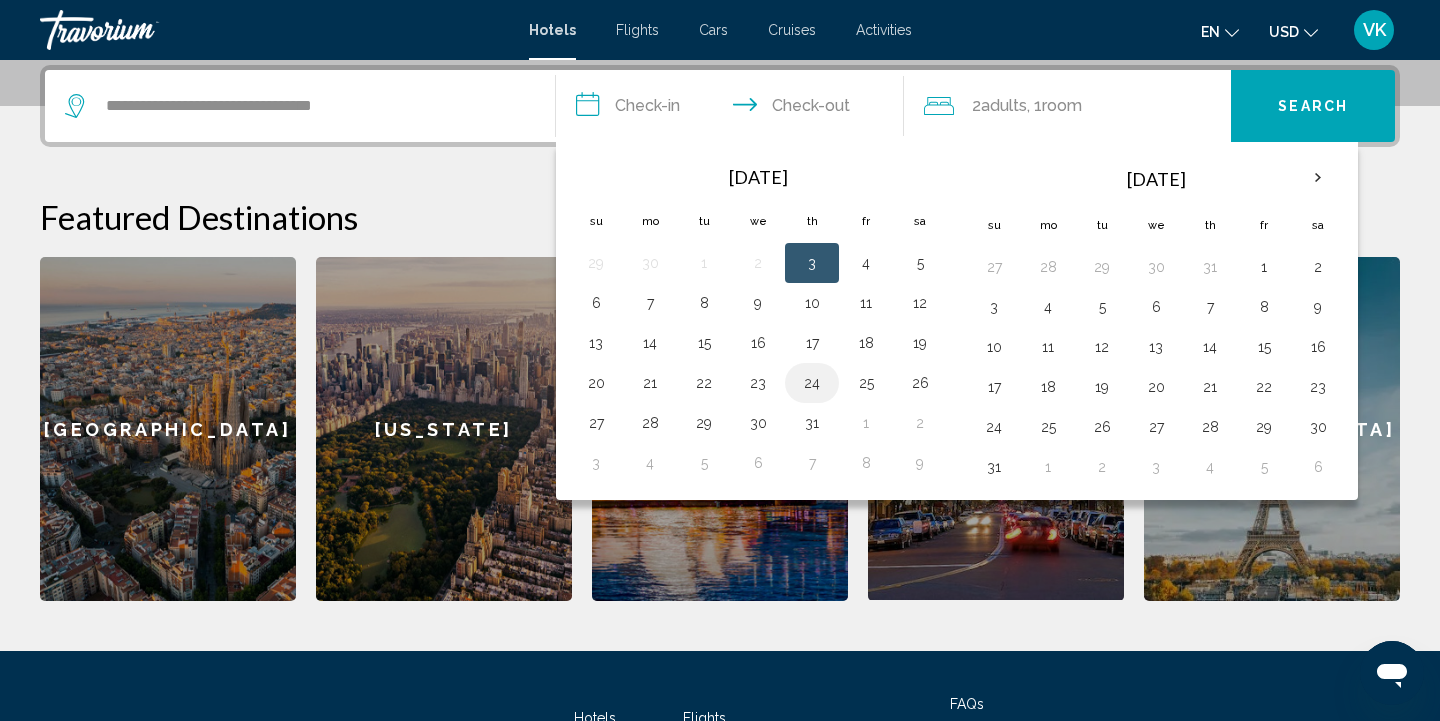 click on "24" at bounding box center (812, 383) 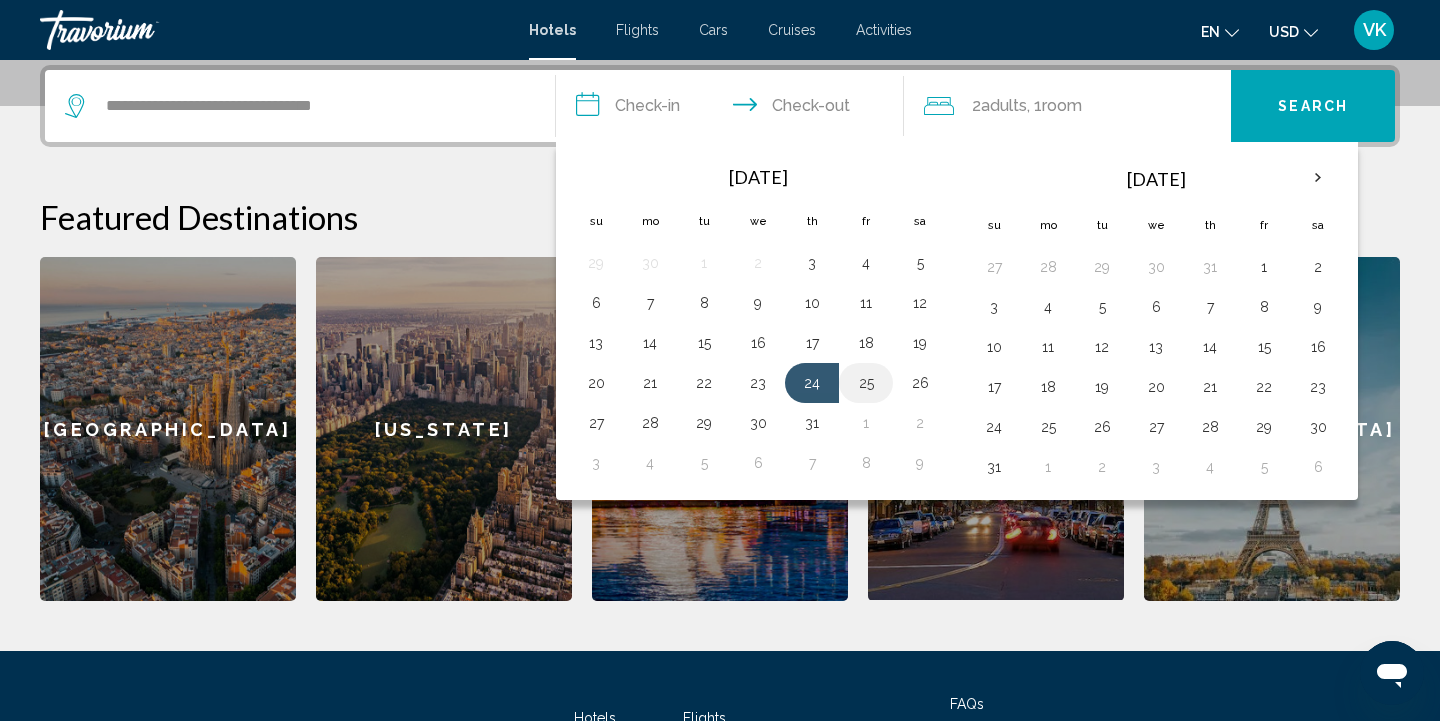 click on "25" at bounding box center [866, 383] 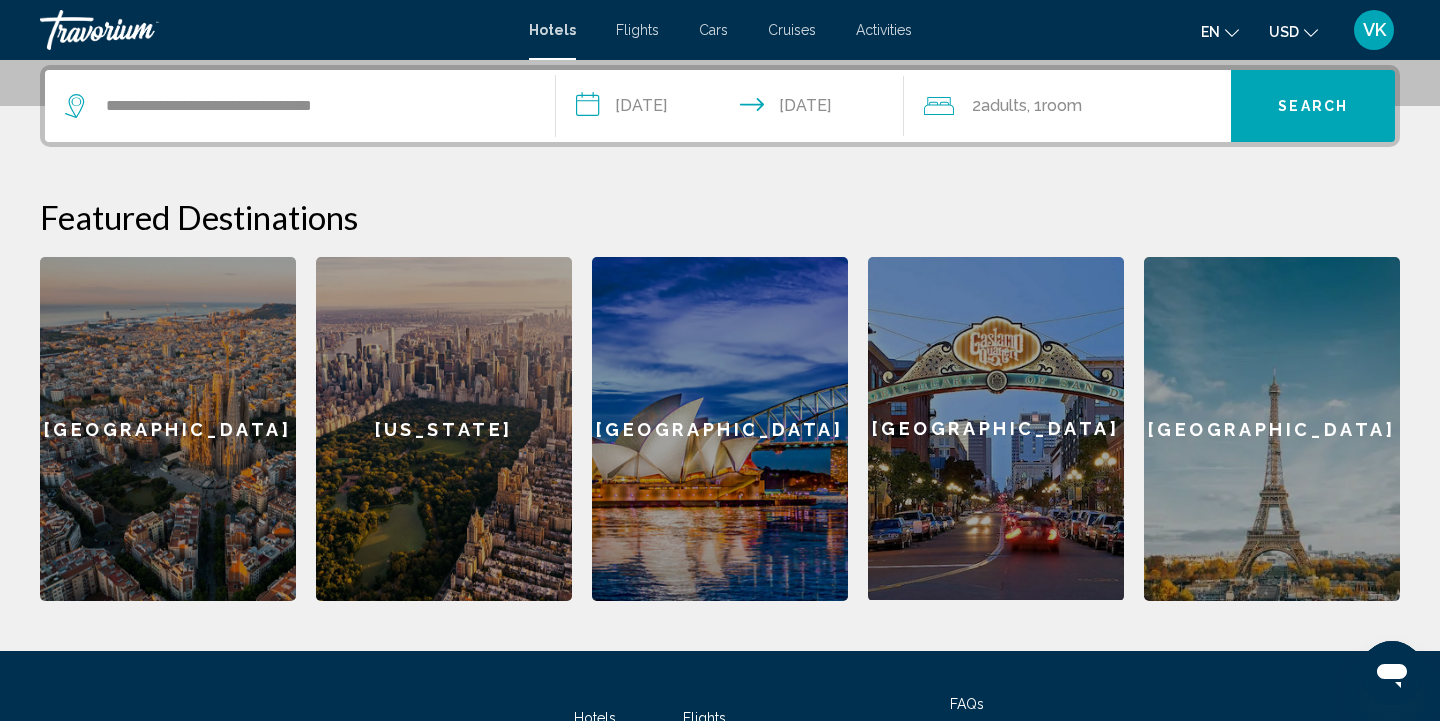 click on "Search" at bounding box center [1313, 106] 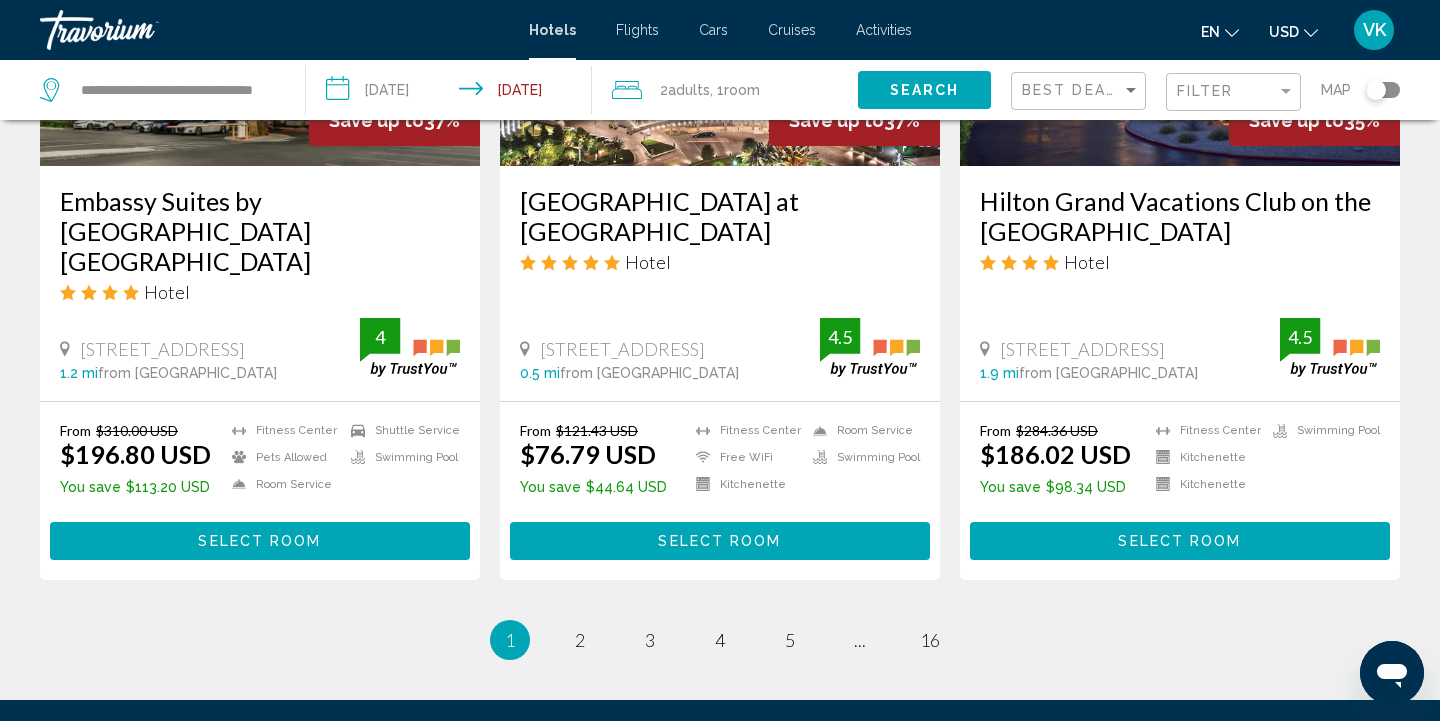 scroll, scrollTop: 2578, scrollLeft: 0, axis: vertical 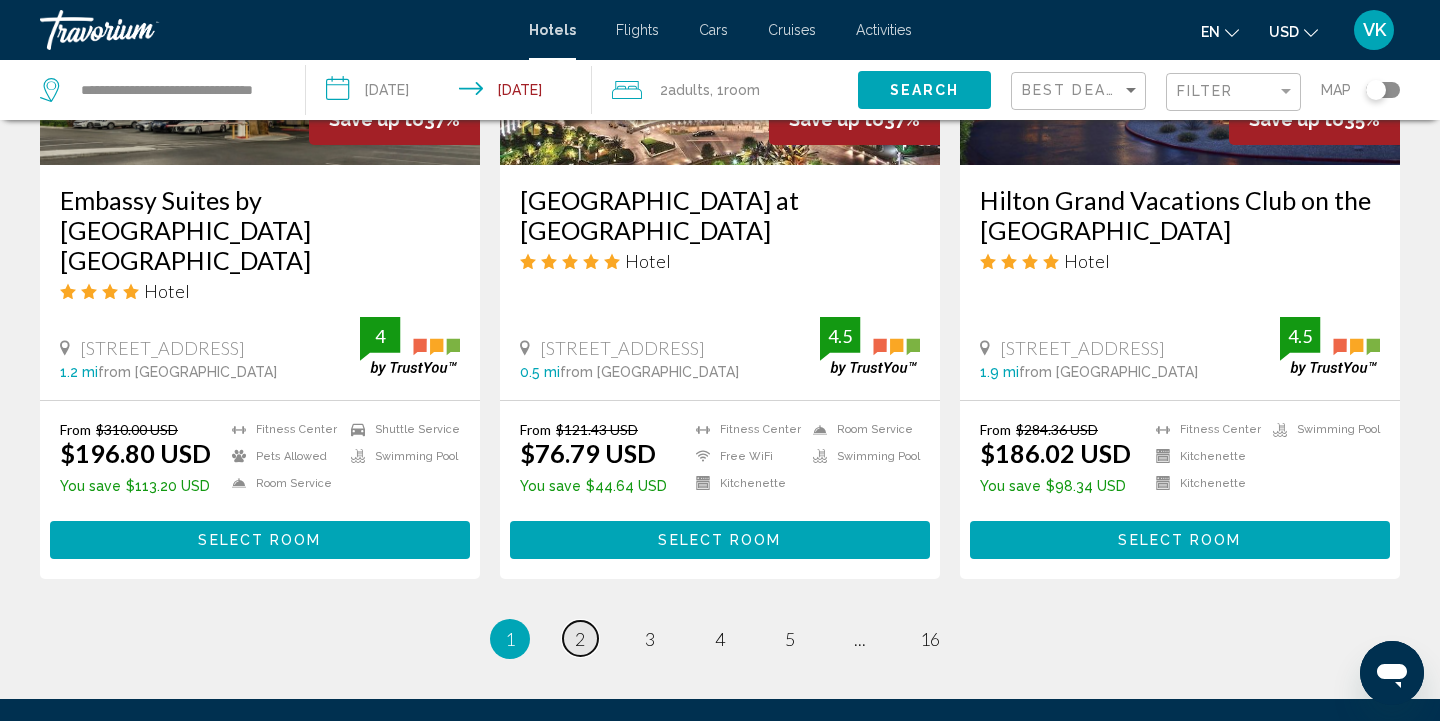 click on "page  2" at bounding box center [580, 638] 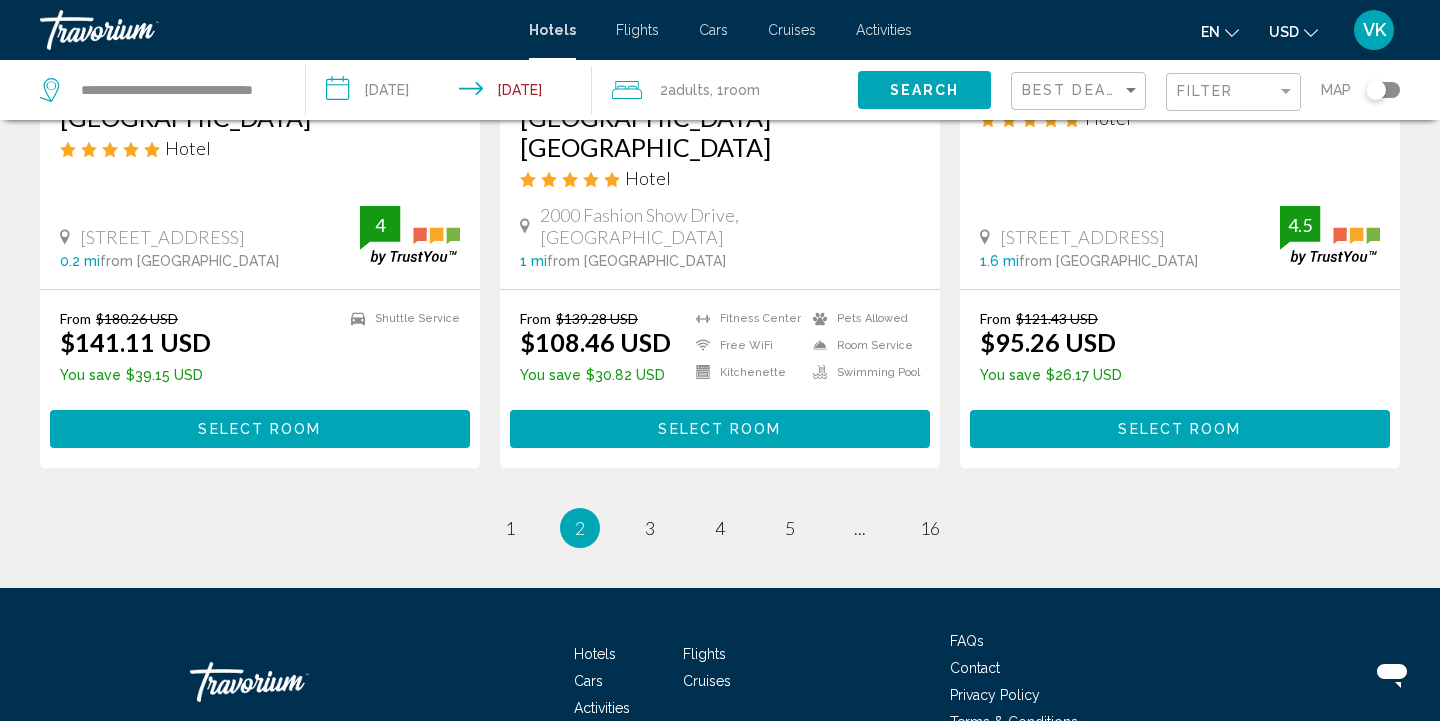 scroll, scrollTop: 2680, scrollLeft: 0, axis: vertical 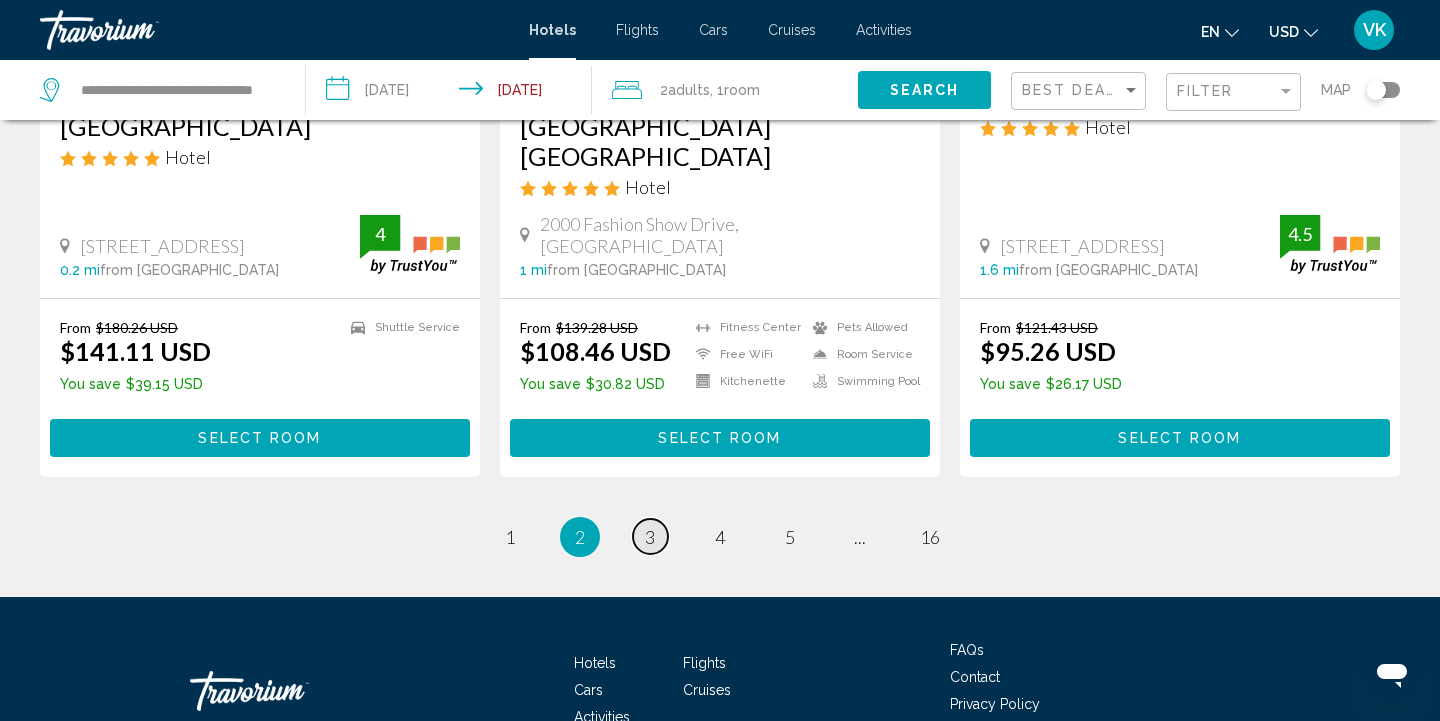 click on "3" at bounding box center (650, 537) 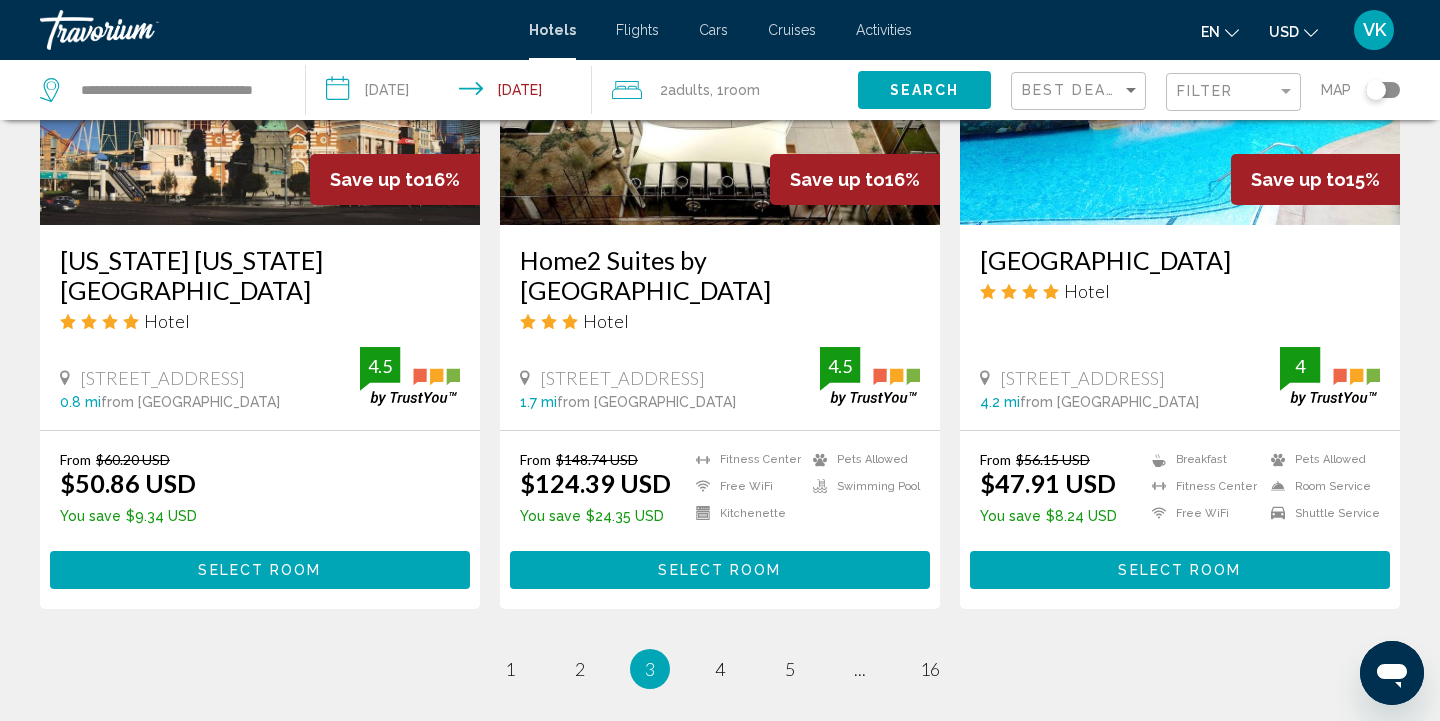 scroll, scrollTop: 2506, scrollLeft: 0, axis: vertical 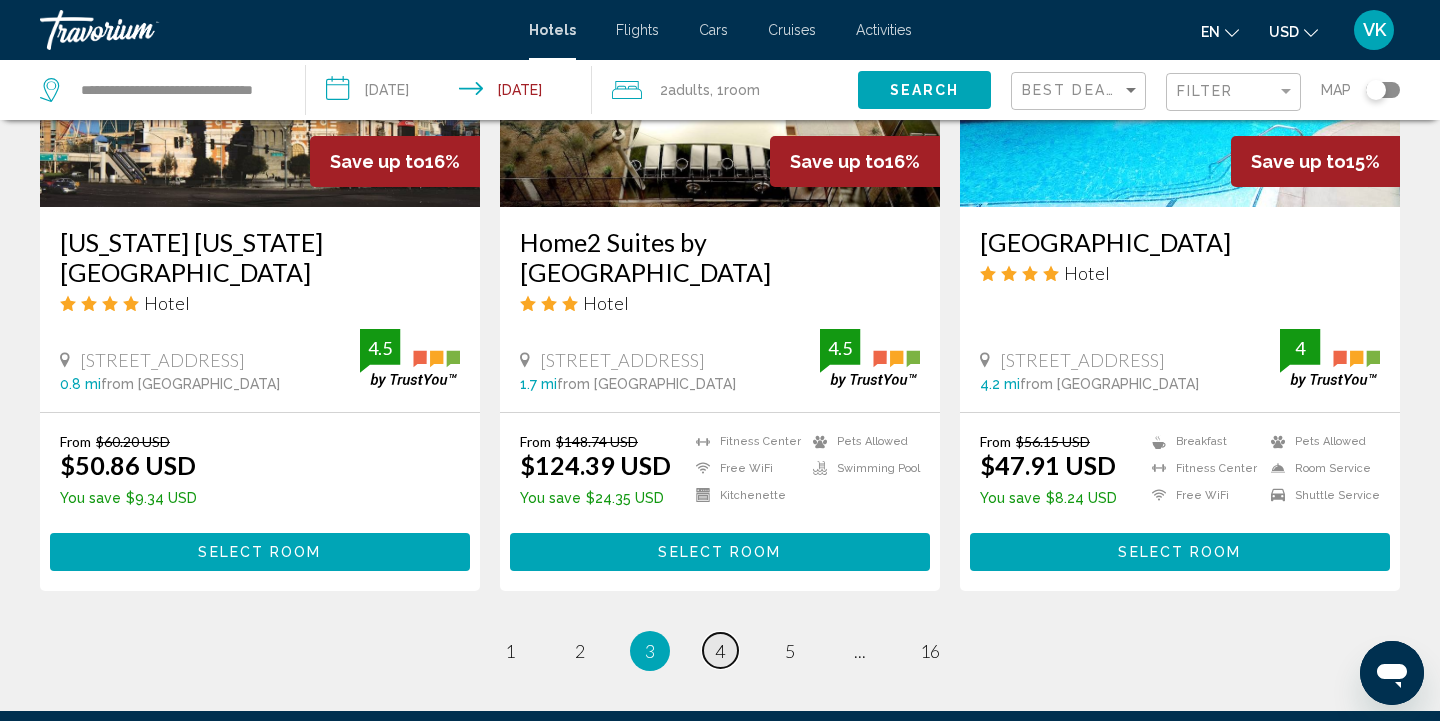 click on "4" at bounding box center (720, 651) 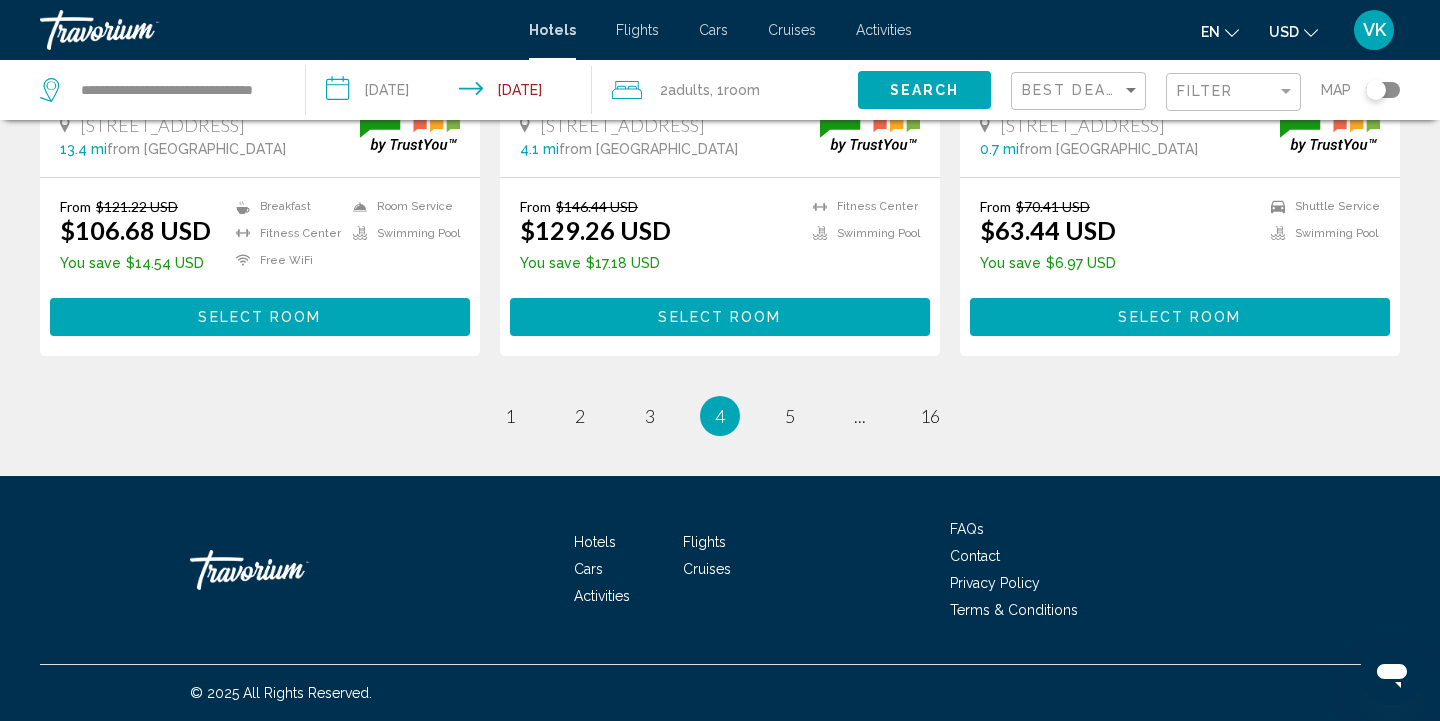 scroll, scrollTop: 2682, scrollLeft: 0, axis: vertical 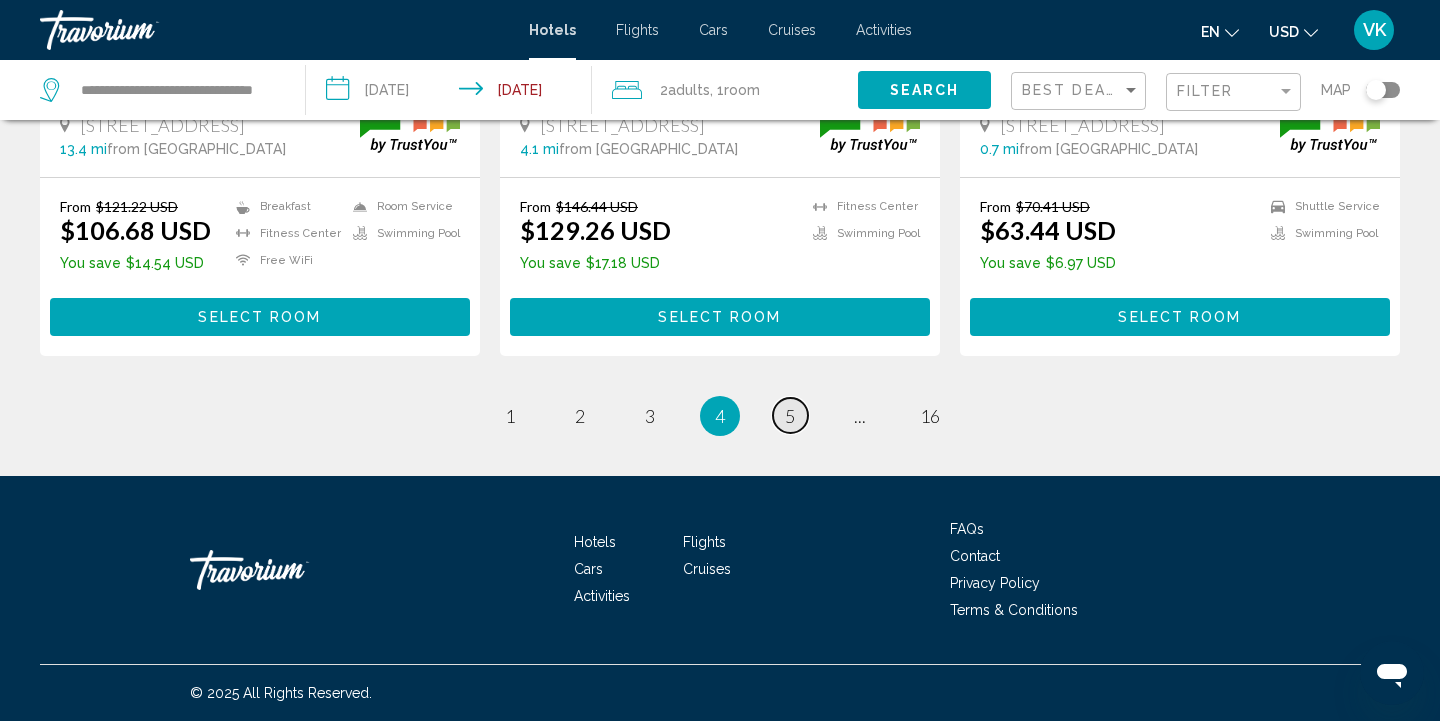 click on "5" at bounding box center (790, 416) 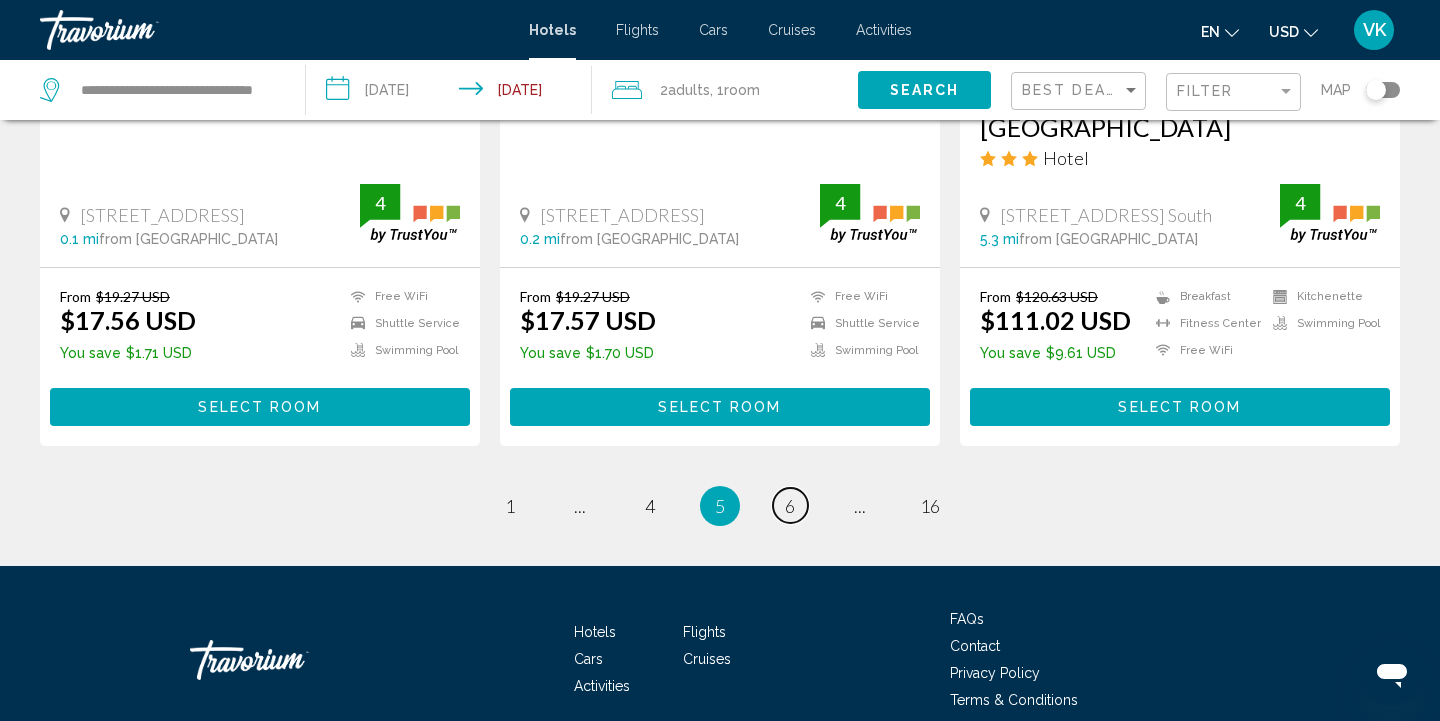 scroll, scrollTop: 2770, scrollLeft: 0, axis: vertical 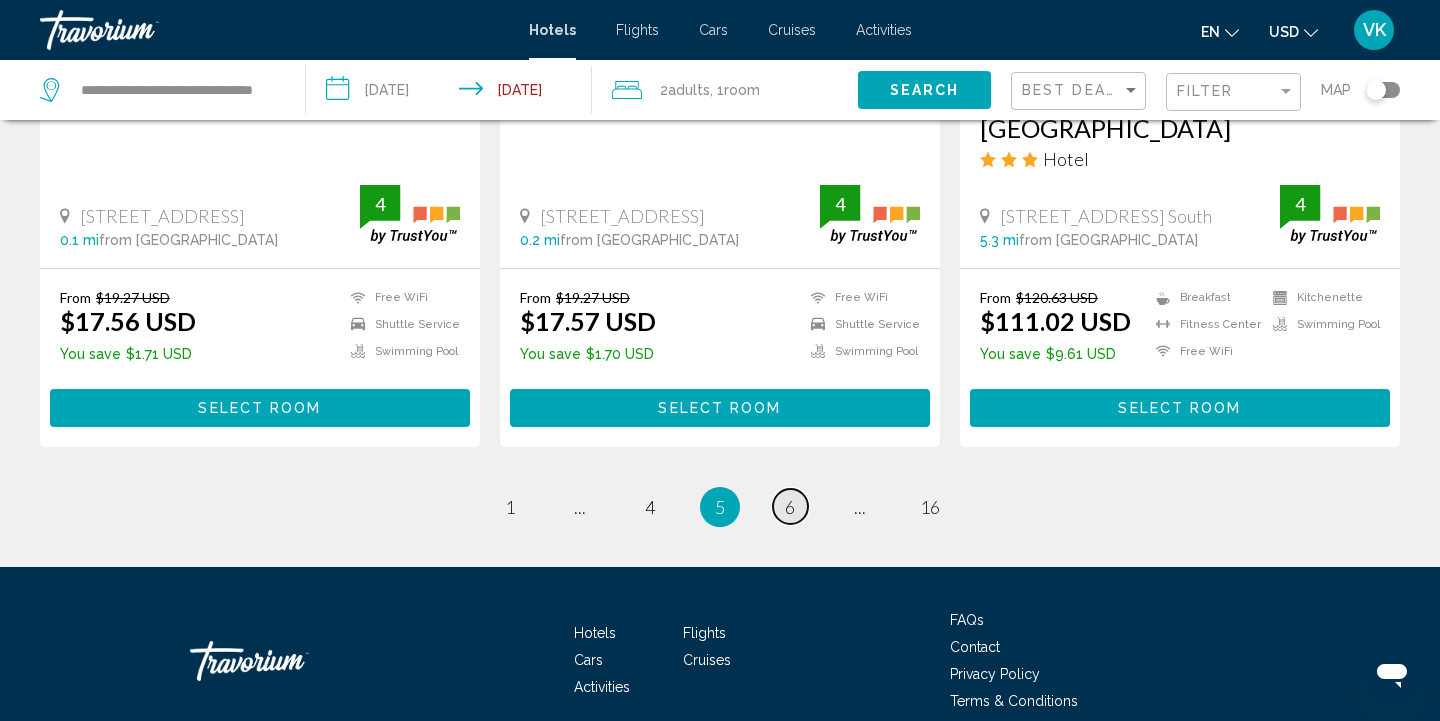 click on "page  6" at bounding box center [790, 506] 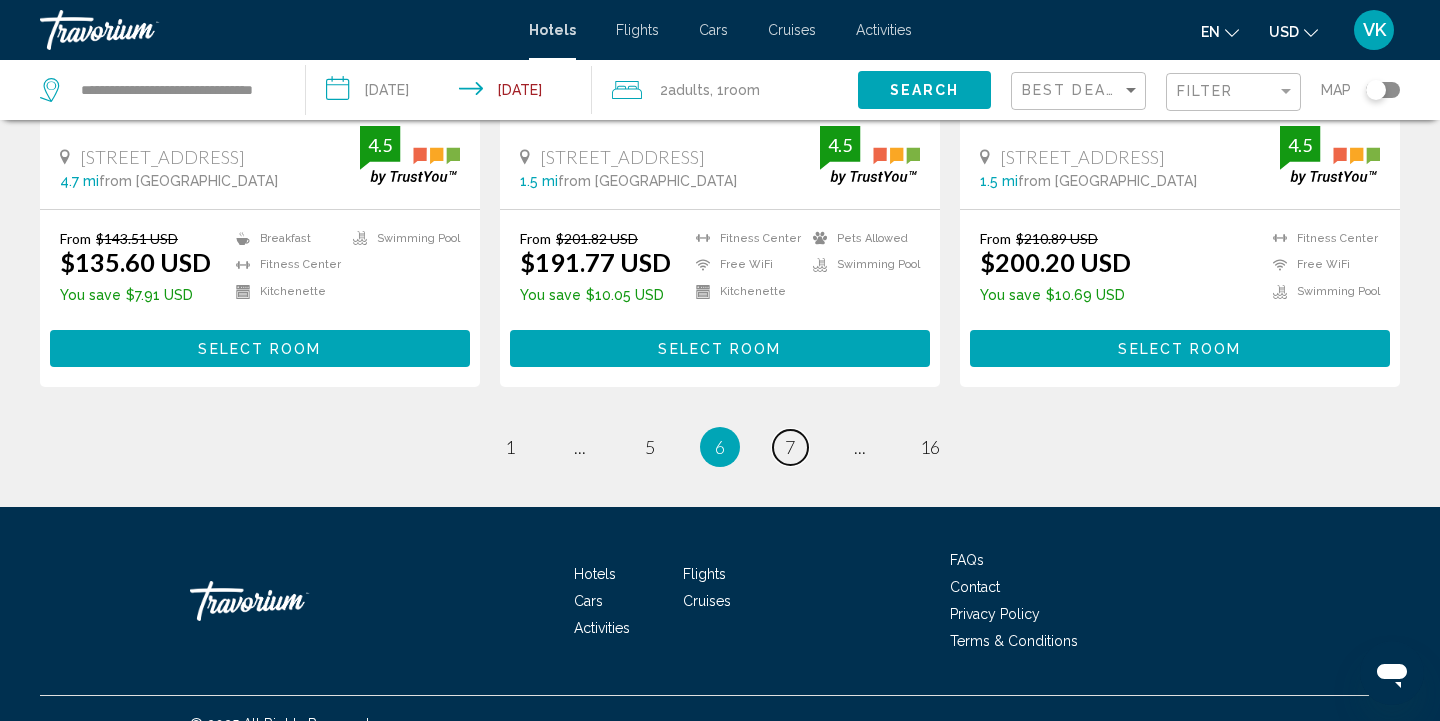scroll, scrollTop: 2740, scrollLeft: 0, axis: vertical 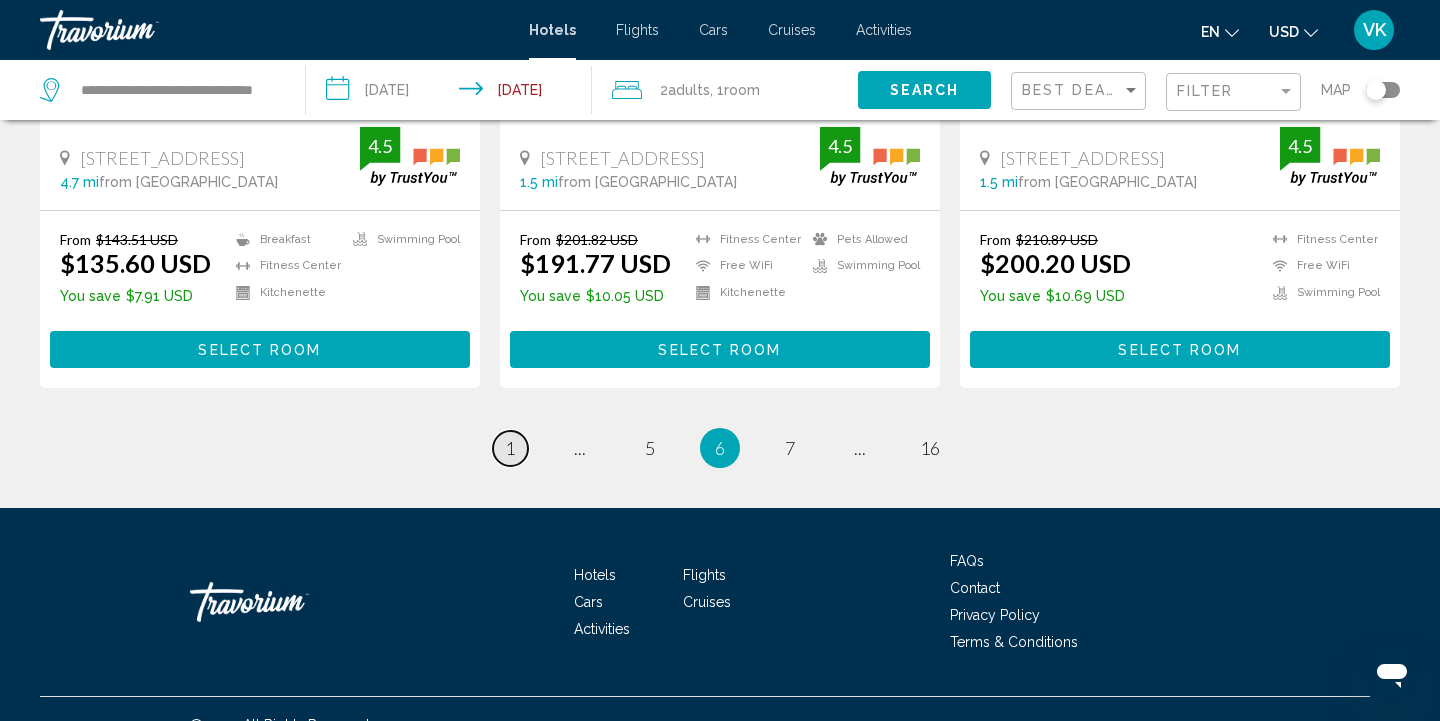 click on "1" at bounding box center [510, 448] 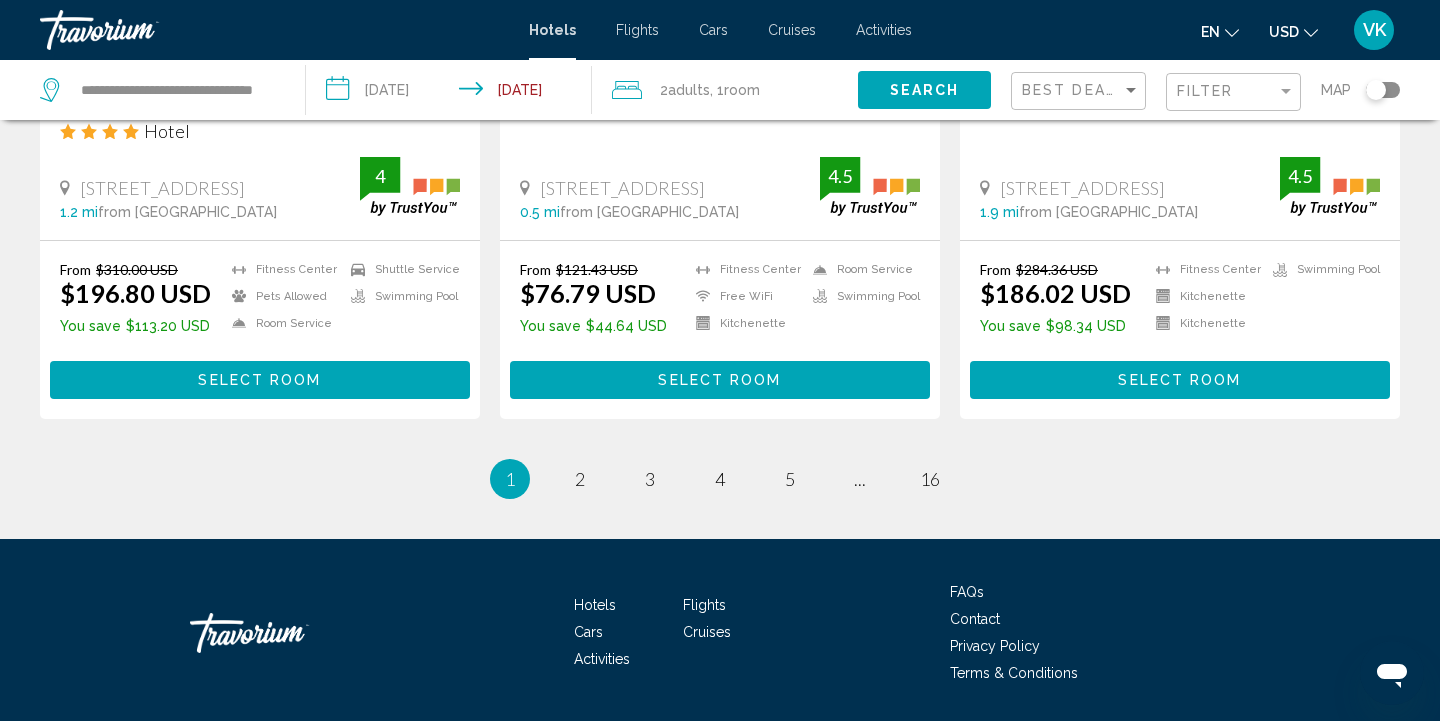 scroll, scrollTop: 2693, scrollLeft: 0, axis: vertical 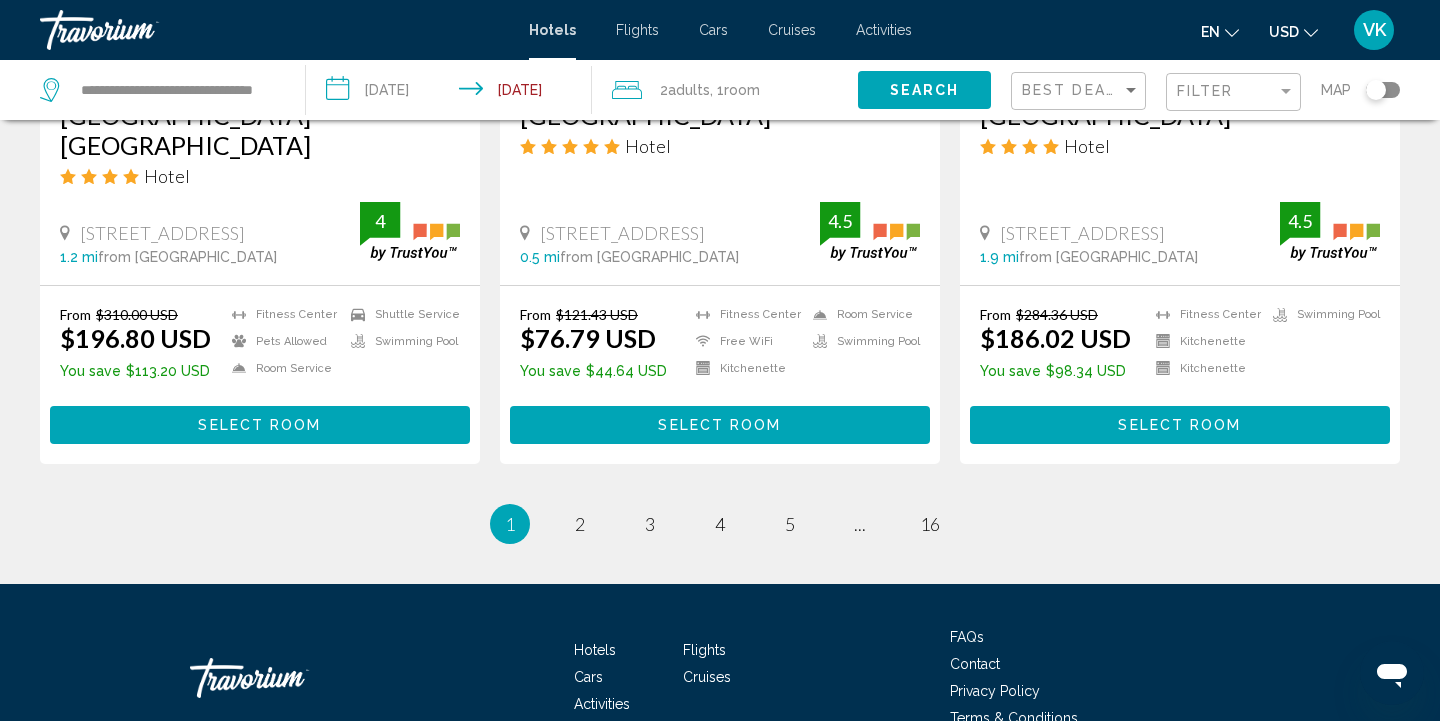 click on "You're on page  1" at bounding box center [510, 524] 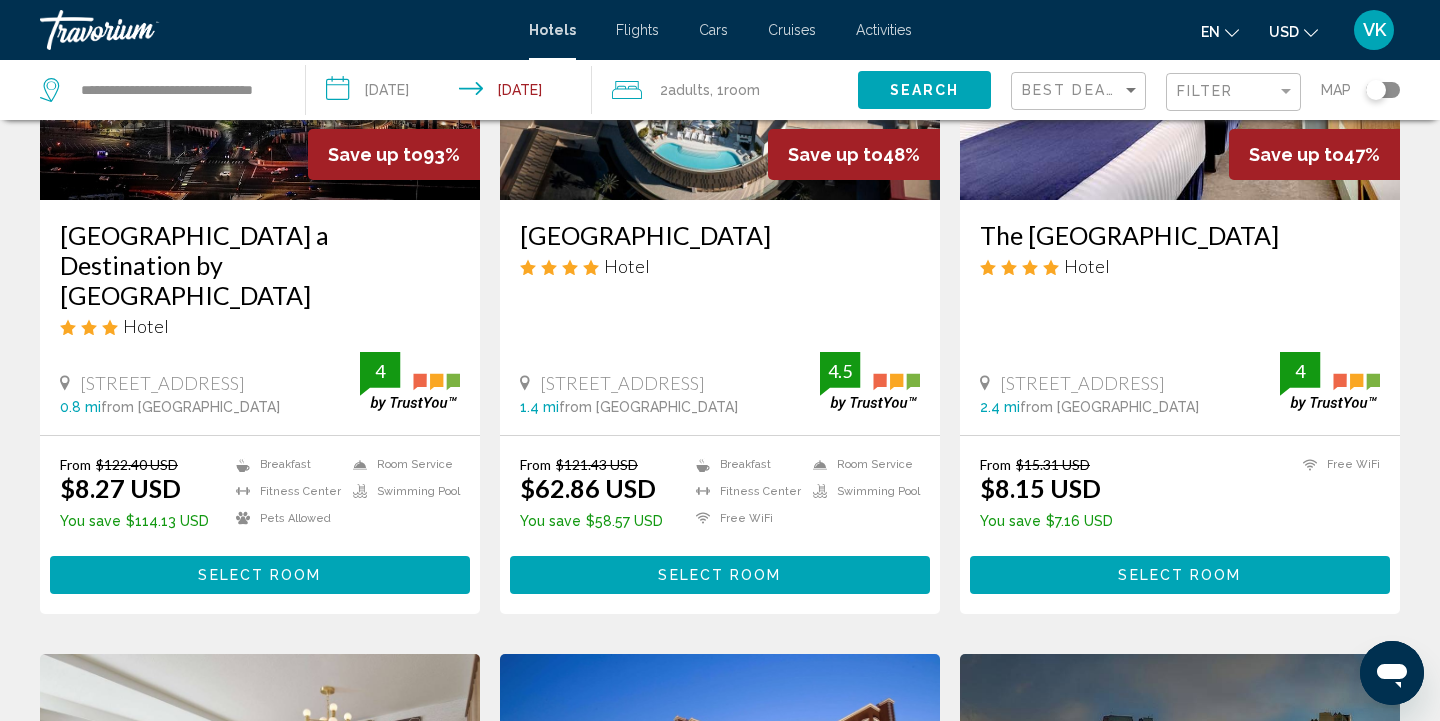 scroll, scrollTop: 311, scrollLeft: 0, axis: vertical 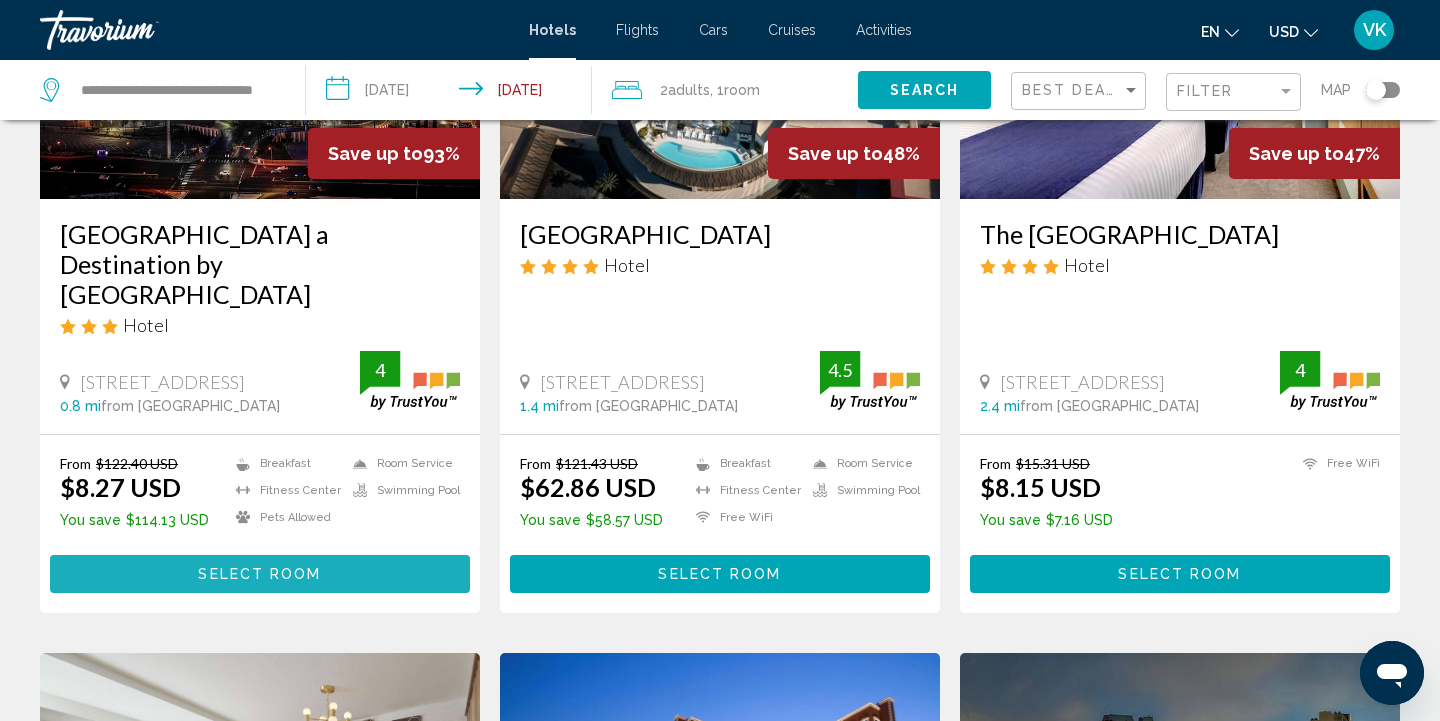 click on "Select Room" at bounding box center (259, 575) 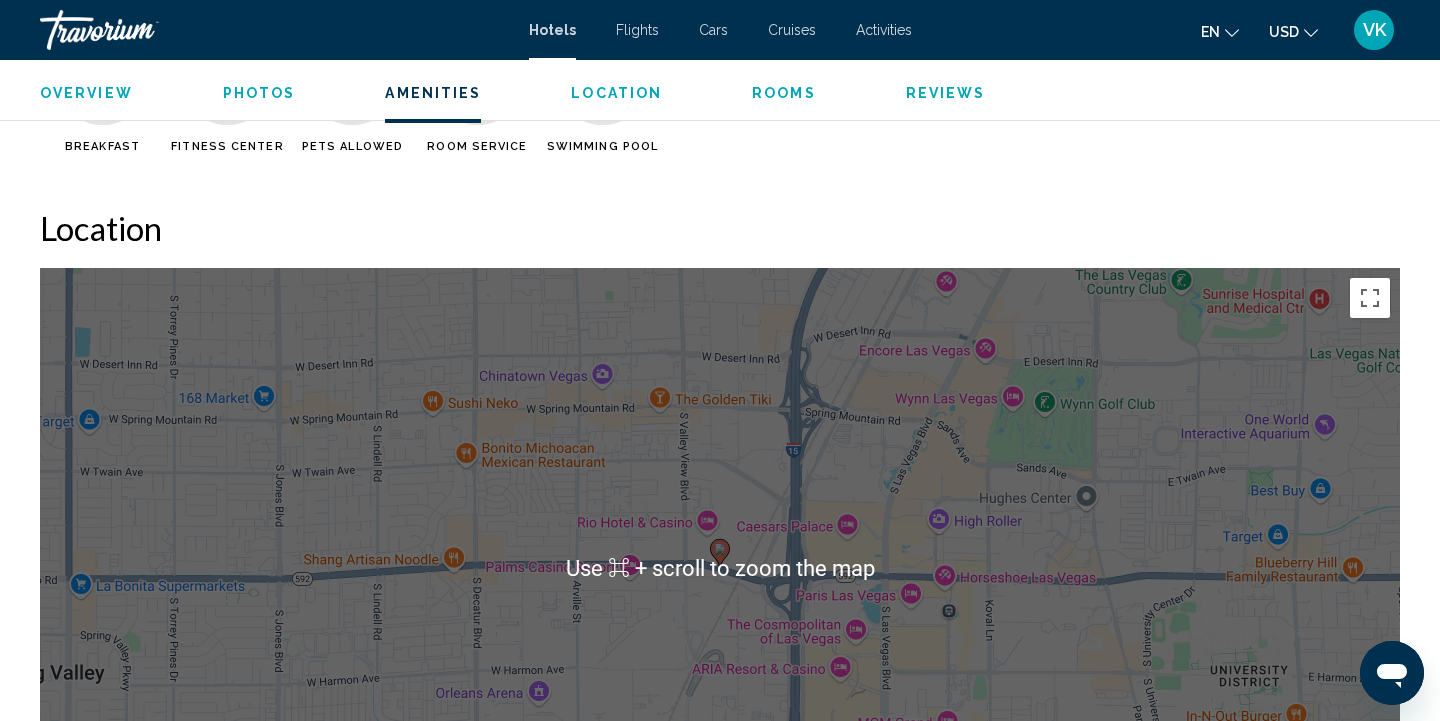 scroll, scrollTop: 1750, scrollLeft: 0, axis: vertical 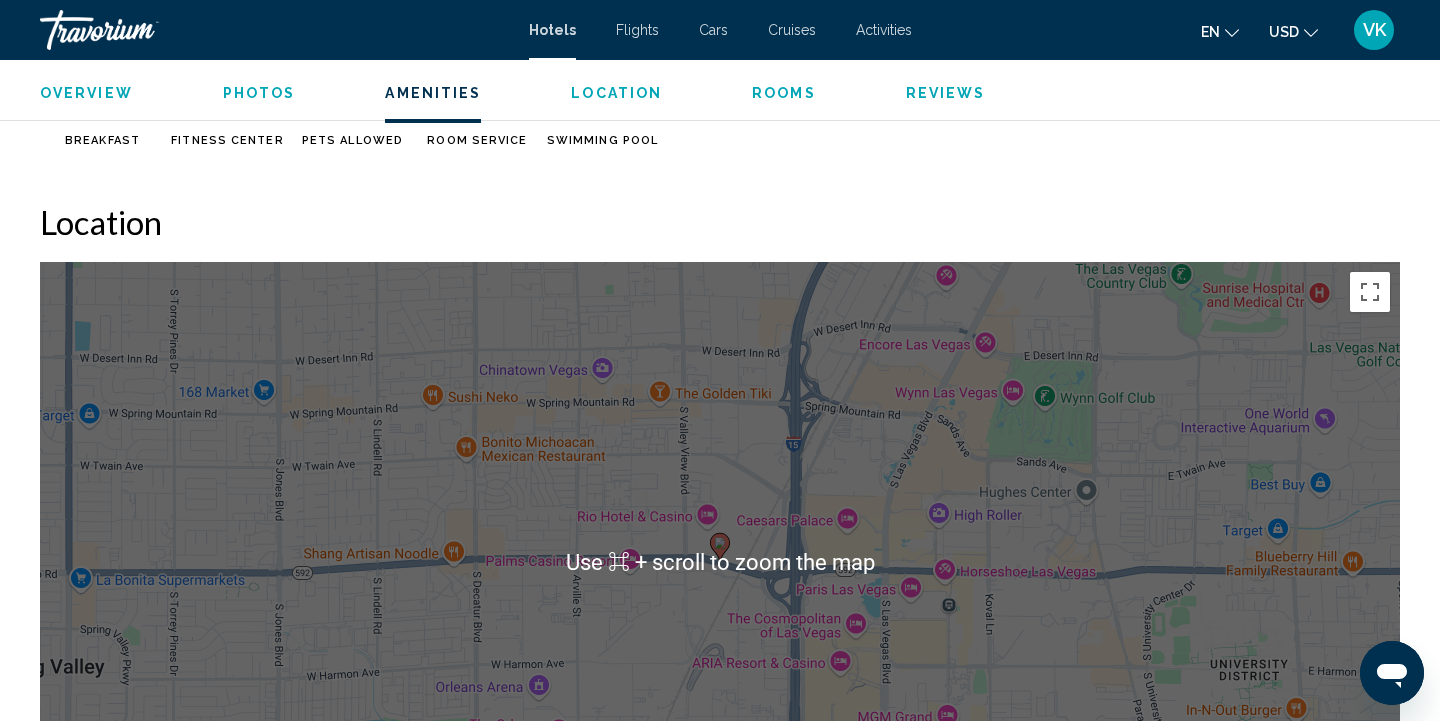 click on "Room Service" at bounding box center (477, 140) 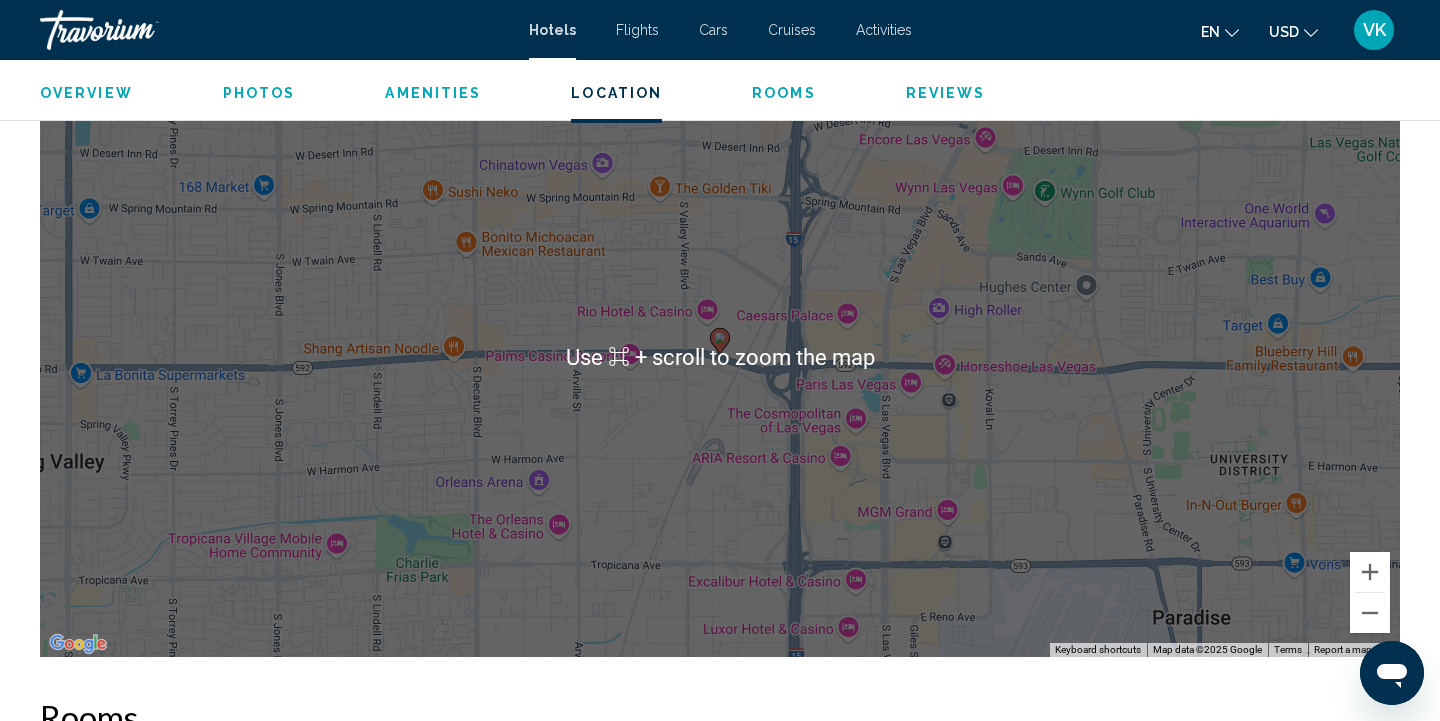 scroll, scrollTop: 1956, scrollLeft: 0, axis: vertical 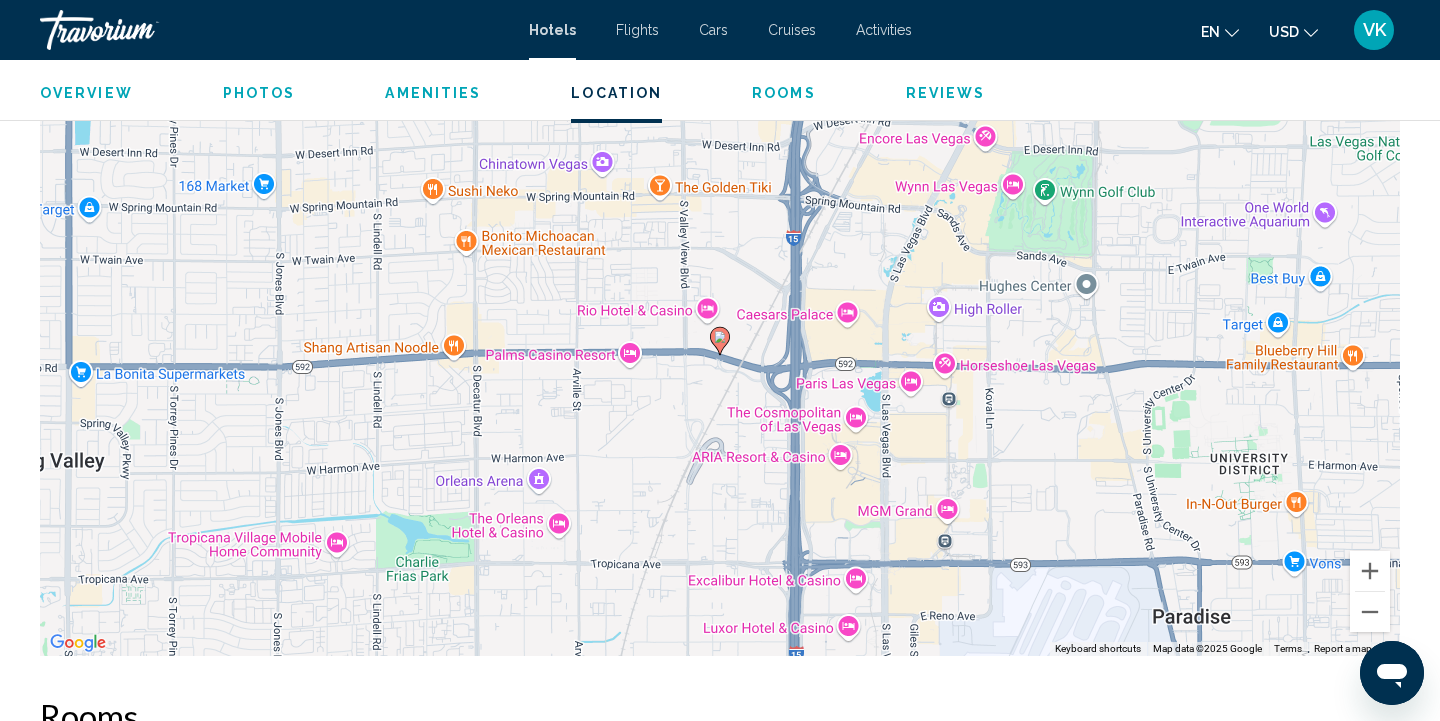 click on "Overview Type Hotel Address [STREET_ADDRESS] Description Location This all-suite hotel is unique in [GEOGRAPHIC_DATA]. A favourite amongst repeat visitors to the city, it lies only a few minutes from the [GEOGRAPHIC_DATA]. Facilities The establishment comprises a total of 2522 accommodation units. Guests of the establishment are welcomed in the lobby, which has a 24-hour reception and a 24-hour check-out service. A lift provides easy access to the upper floors. Services such as a cloakroom, a safe and currency exchange facilities make for a comfortable stay. Internet access is available in public areas (for a fee). Gastronomic options include a restaurant, a dining area, a cafe and a bar. Shopping facilities are available. Guests arriving by car can park their vehicles in the garage or car park. Additional services include room service, a laundry and a hairdressing salon. Rooms Sports/Entertainment Payment NOTICE: Arrivals [DATE]– [DATE] - Rio will be relocated to [GEOGRAPHIC_DATA]’s +" at bounding box center (720, 3554) 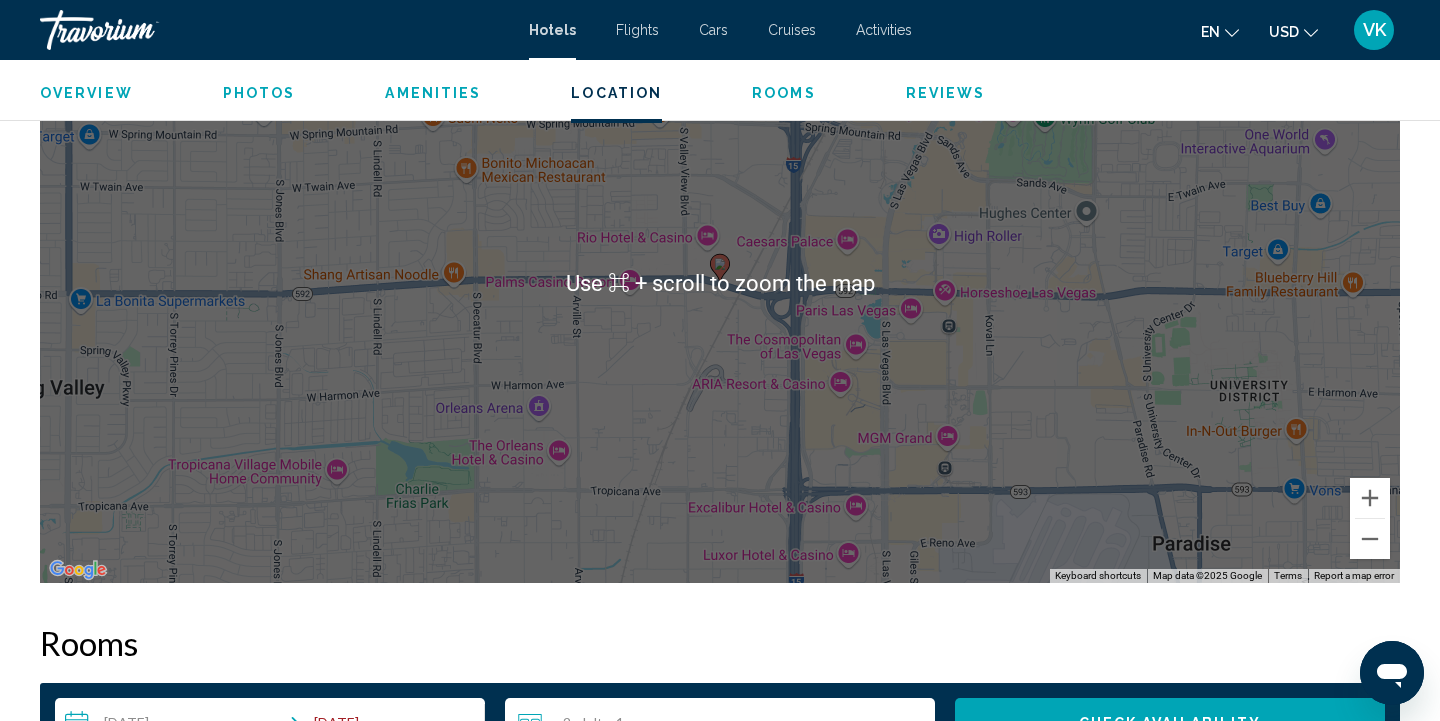 scroll, scrollTop: 2035, scrollLeft: 0, axis: vertical 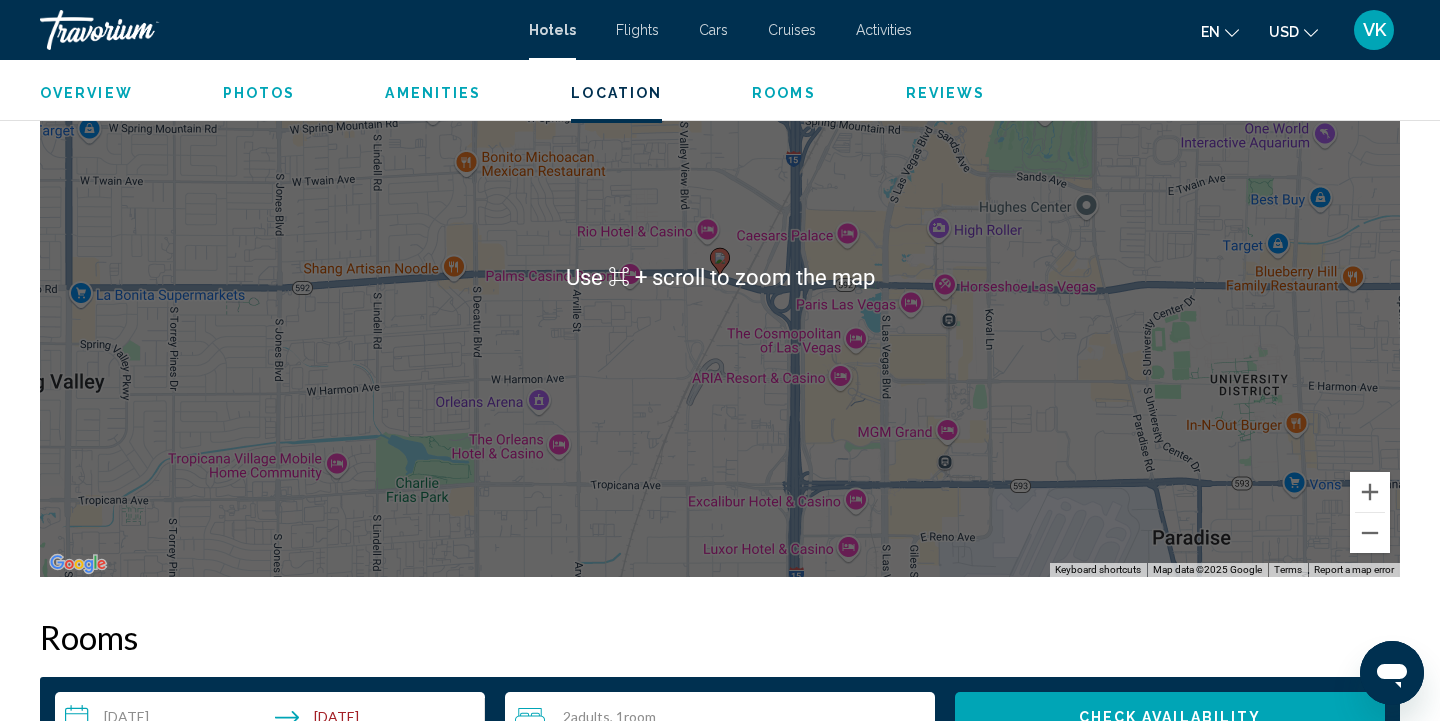 click on "Overview Type Hotel Address [STREET_ADDRESS] Description Location This all-suite hotel is unique in [GEOGRAPHIC_DATA]. A favourite amongst repeat visitors to the city, it lies only a few minutes from the [GEOGRAPHIC_DATA]. Facilities The establishment comprises a total of 2522 accommodation units. Guests of the establishment are welcomed in the lobby, which has a 24-hour reception and a 24-hour check-out service. A lift provides easy access to the upper floors. Services such as a cloakroom, a safe and currency exchange facilities make for a comfortable stay. Internet access is available in public areas (for a fee). Gastronomic options include a restaurant, a dining area, a cafe and a bar. Shopping facilities are available. Guests arriving by car can park their vehicles in the garage or car park. Additional services include room service, a laundry and a hairdressing salon. Rooms Sports/Entertainment Payment NOTICE: Arrivals [DATE]– [DATE] - Rio will be relocated to [GEOGRAPHIC_DATA]’s +" at bounding box center [720, 3475] 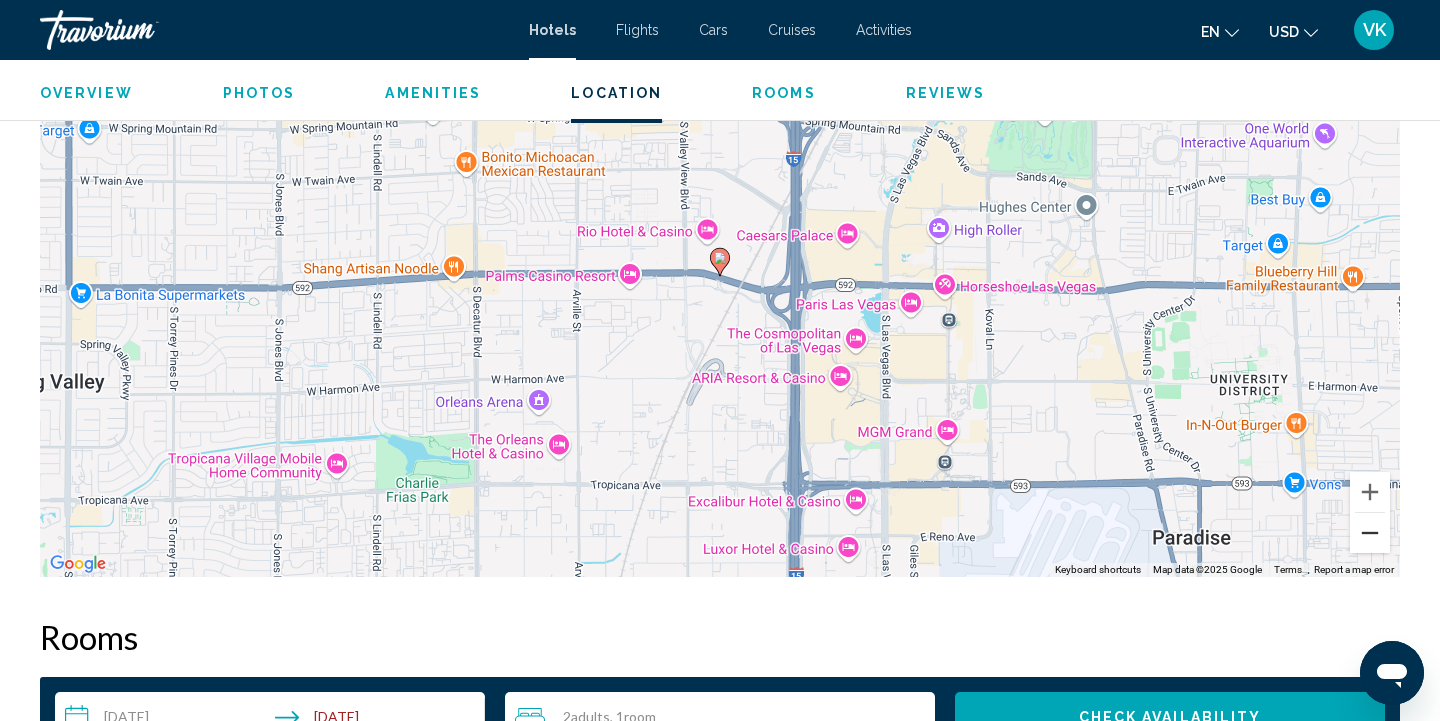 click at bounding box center [1370, 533] 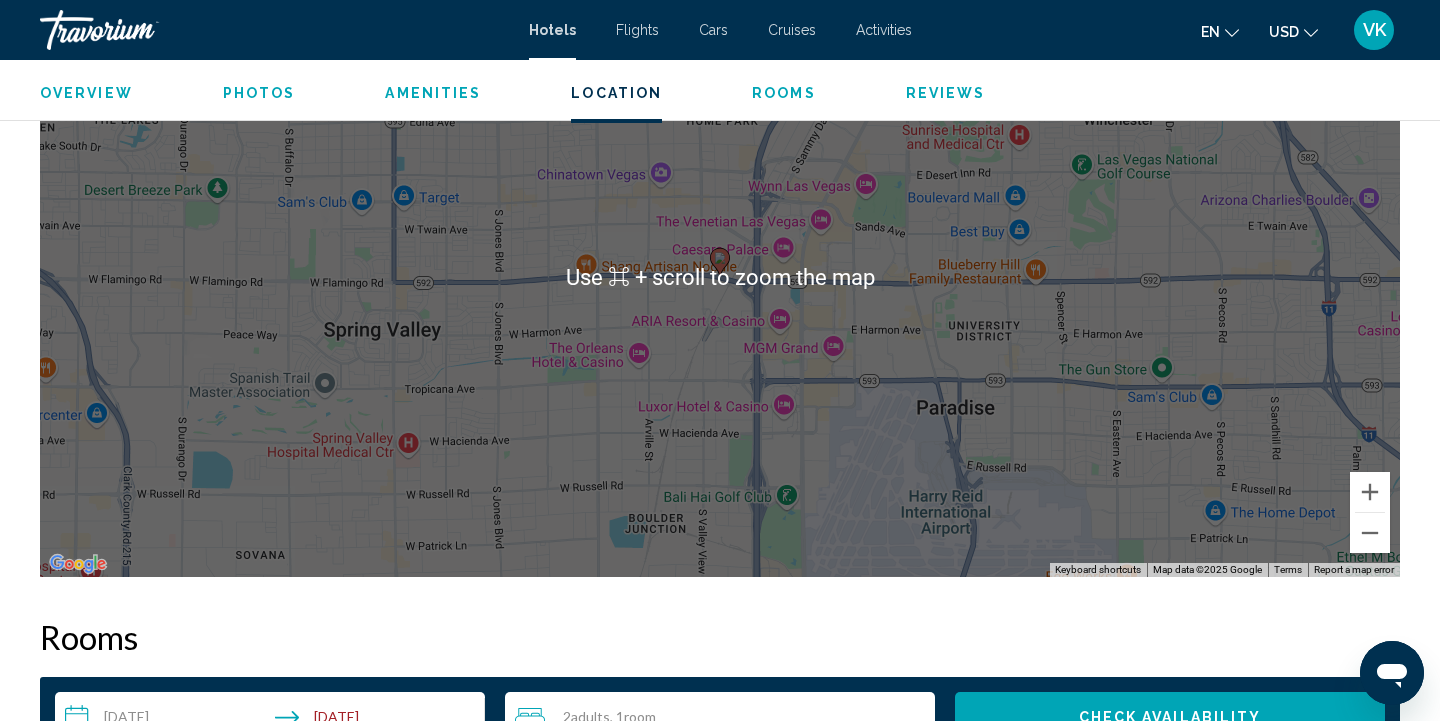 scroll, scrollTop: 2035, scrollLeft: 0, axis: vertical 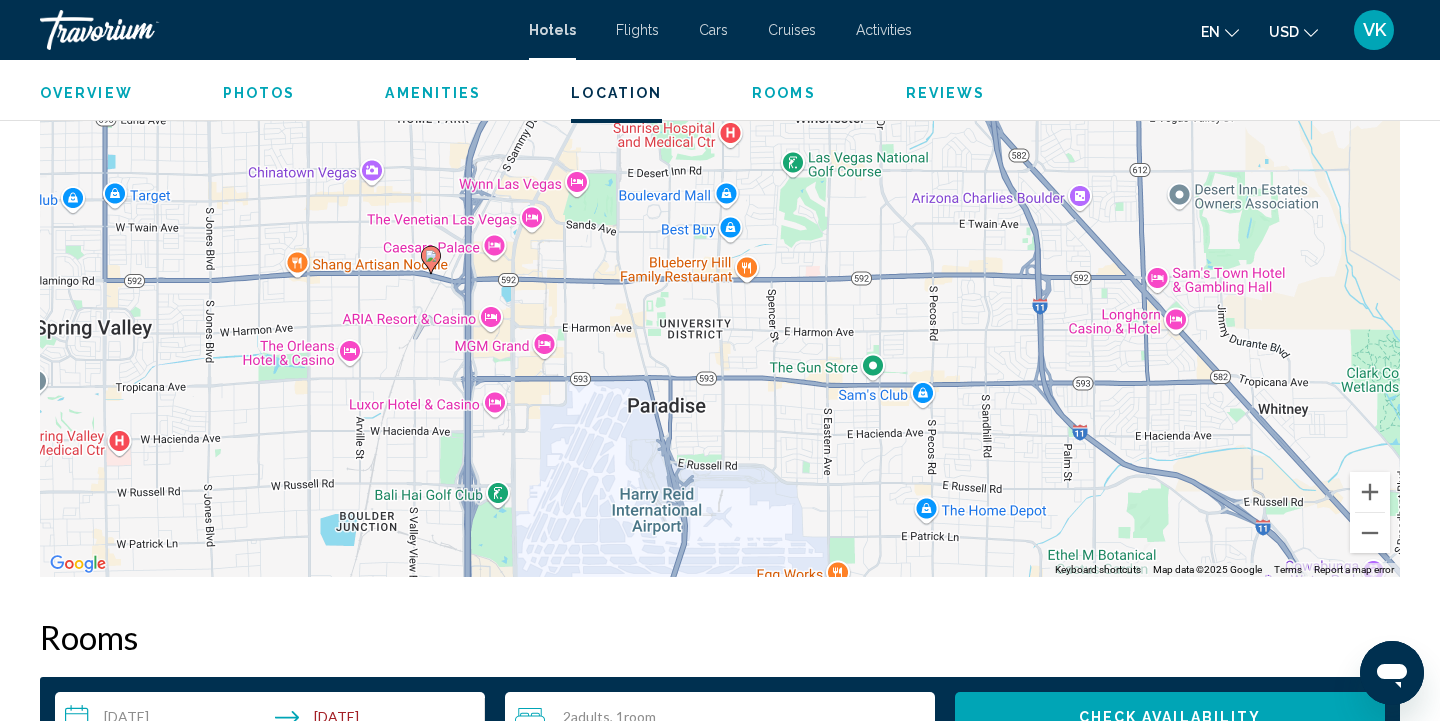 drag, startPoint x: 1153, startPoint y: 302, endPoint x: 863, endPoint y: 302, distance: 290 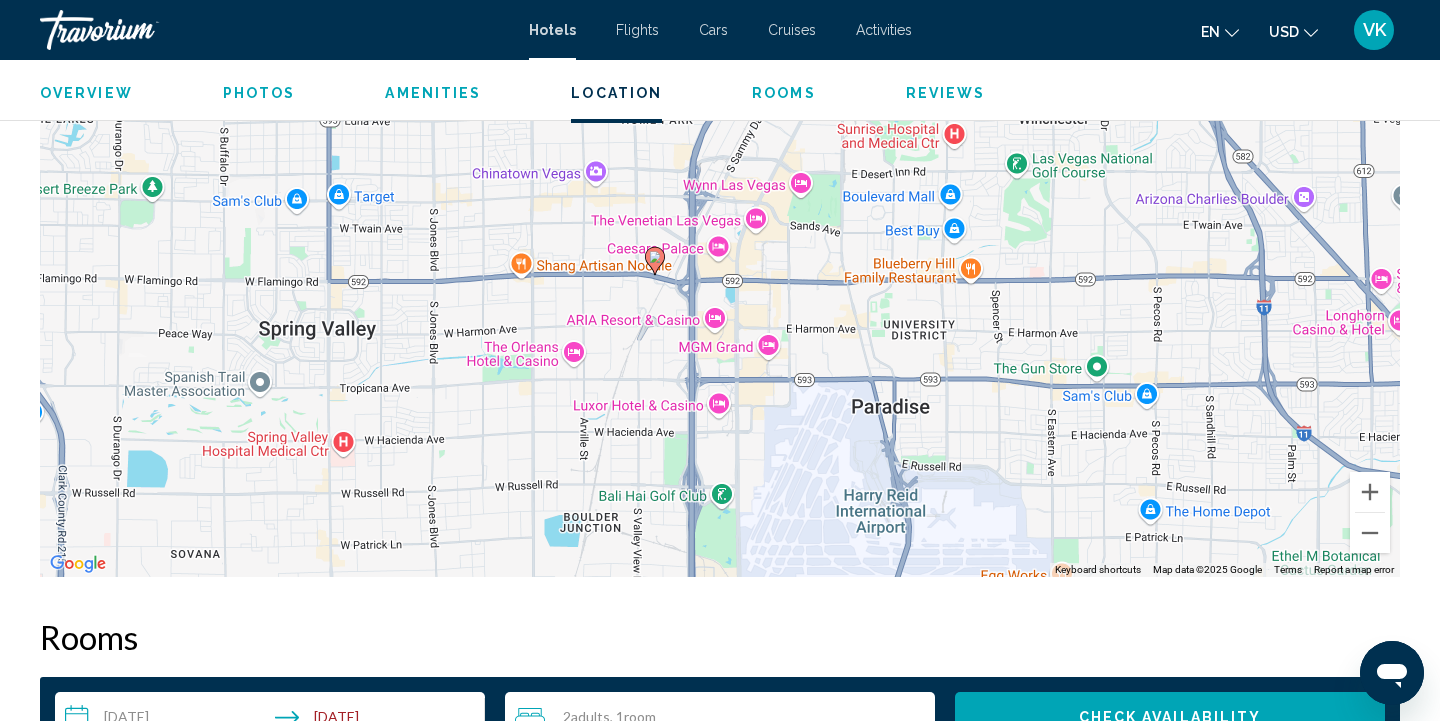 drag, startPoint x: 644, startPoint y: 433, endPoint x: 870, endPoint y: 432, distance: 226.00221 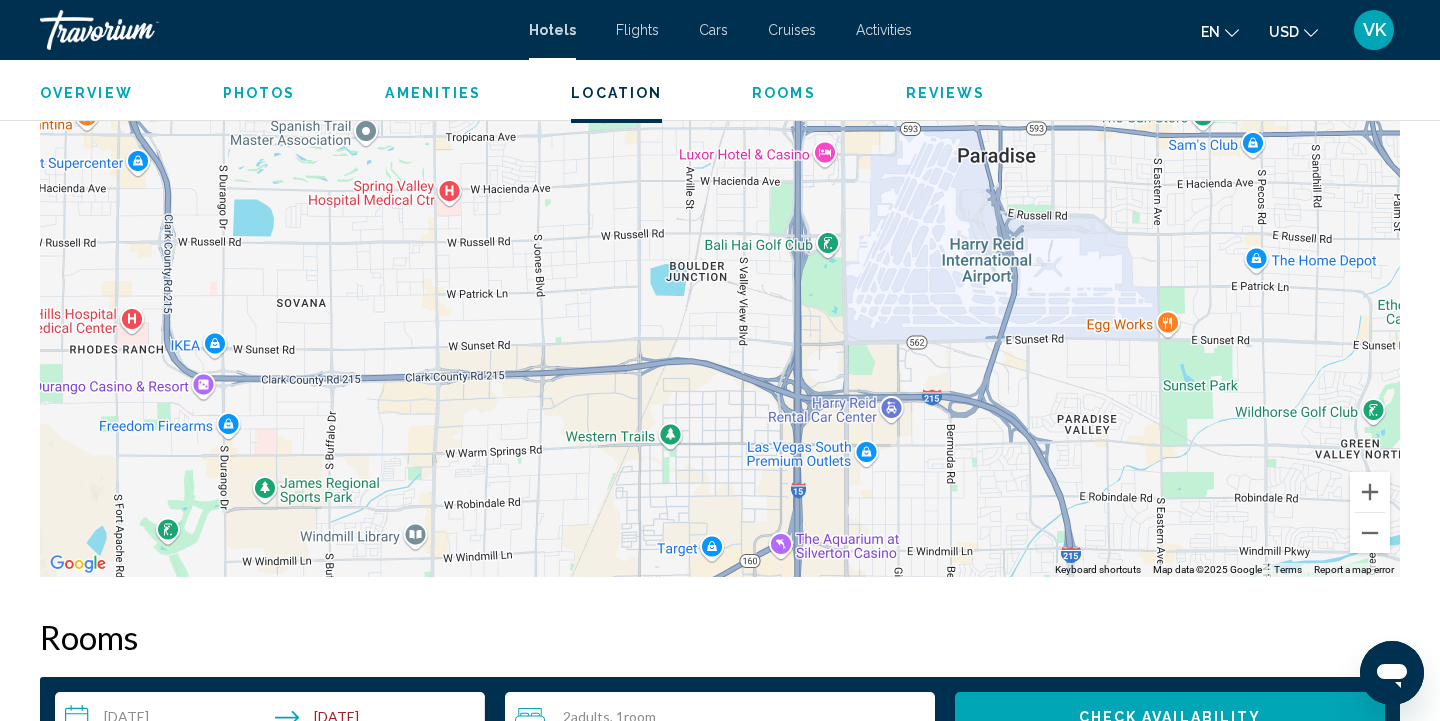 drag, startPoint x: 917, startPoint y: 427, endPoint x: 1019, endPoint y: 177, distance: 270.00742 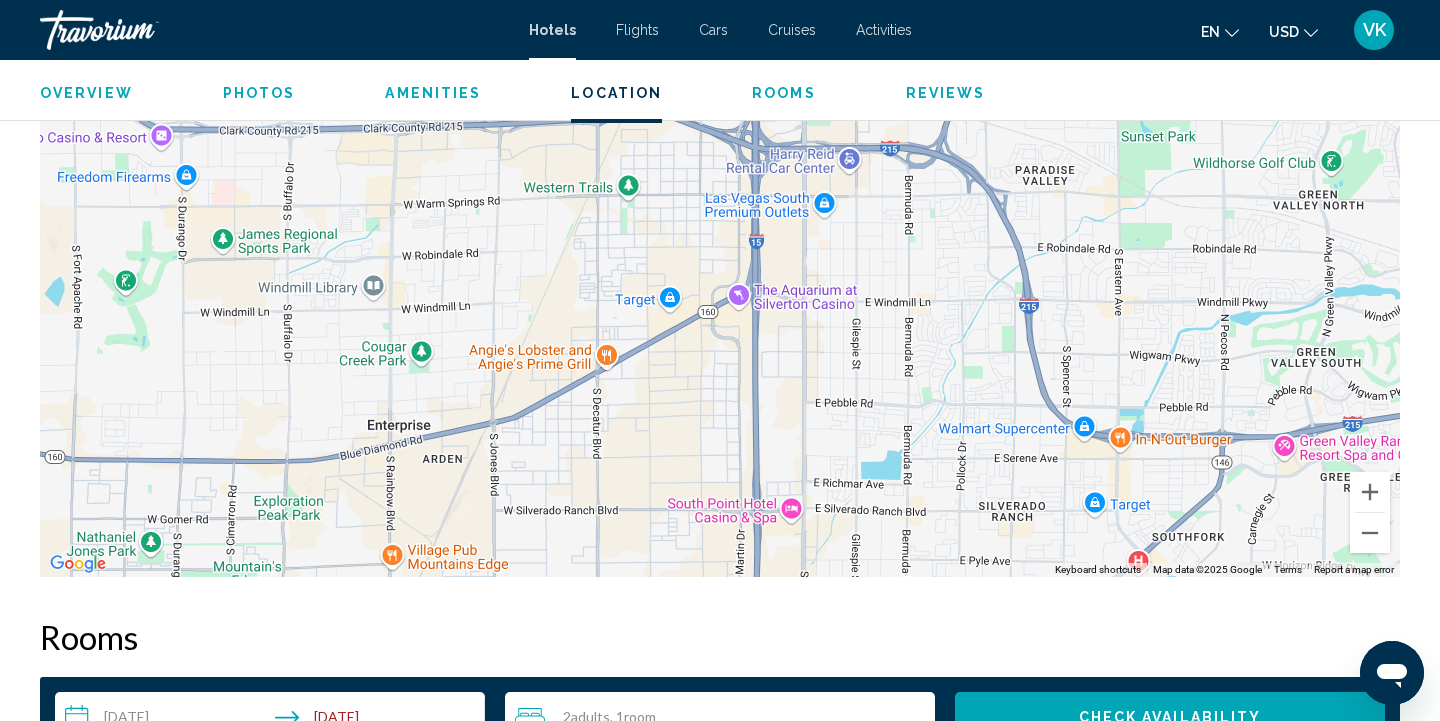 drag, startPoint x: 937, startPoint y: 403, endPoint x: 898, endPoint y: 154, distance: 252.0357 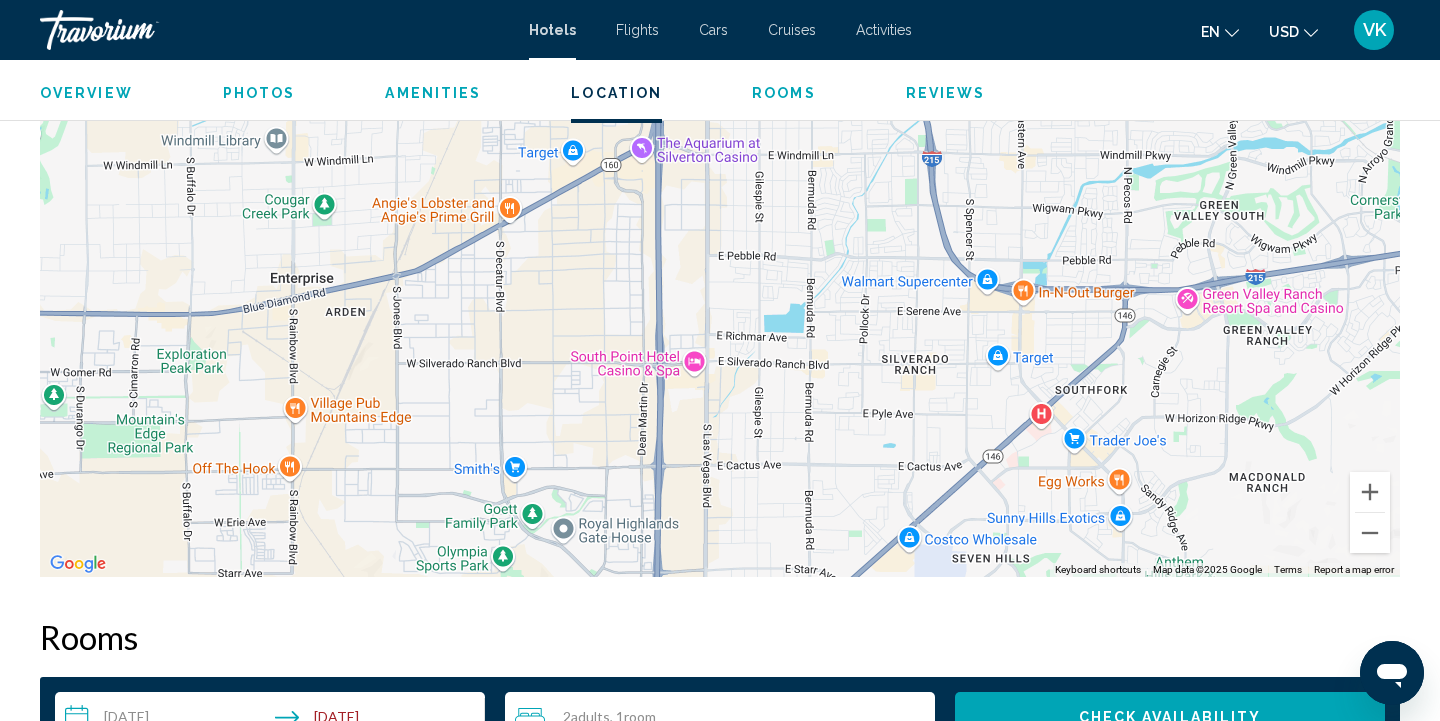 drag, startPoint x: 942, startPoint y: 265, endPoint x: 842, endPoint y: 118, distance: 177.7892 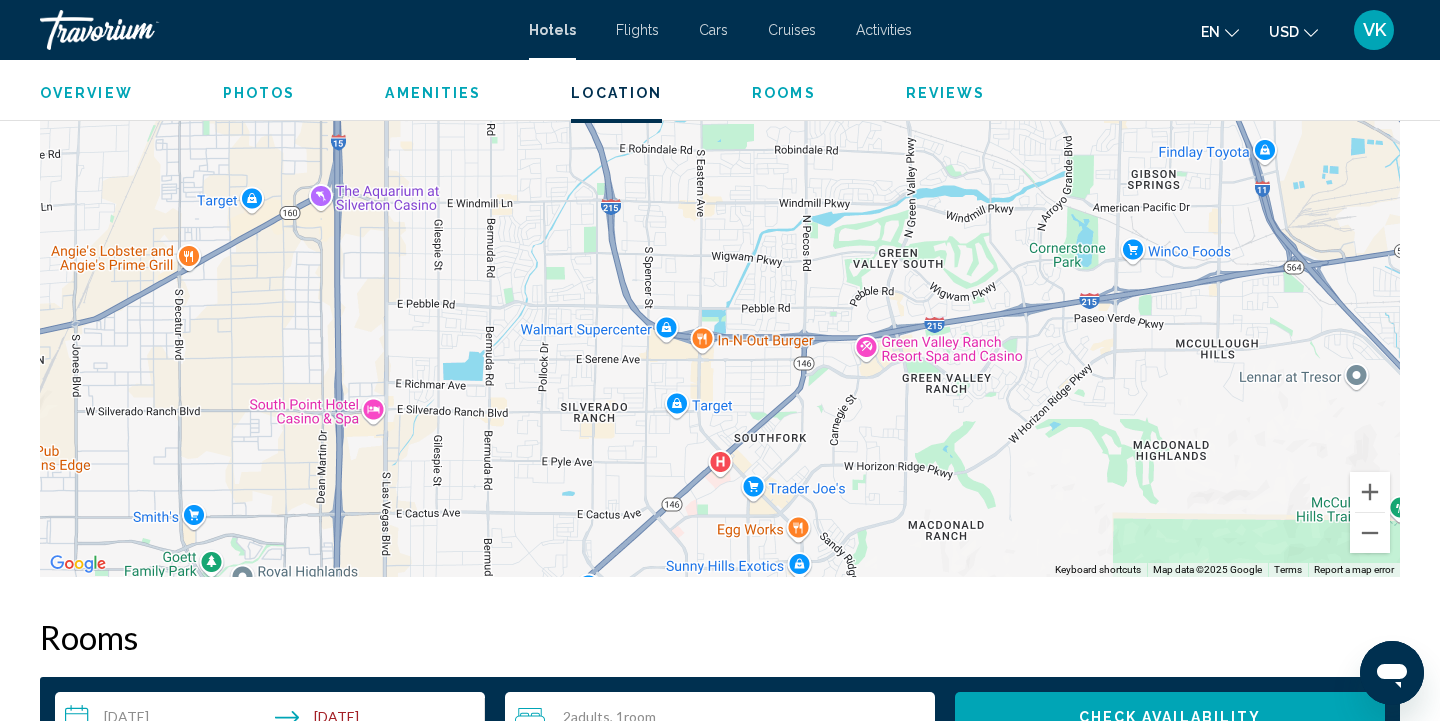 drag, startPoint x: 925, startPoint y: 141, endPoint x: 602, endPoint y: 189, distance: 326.5471 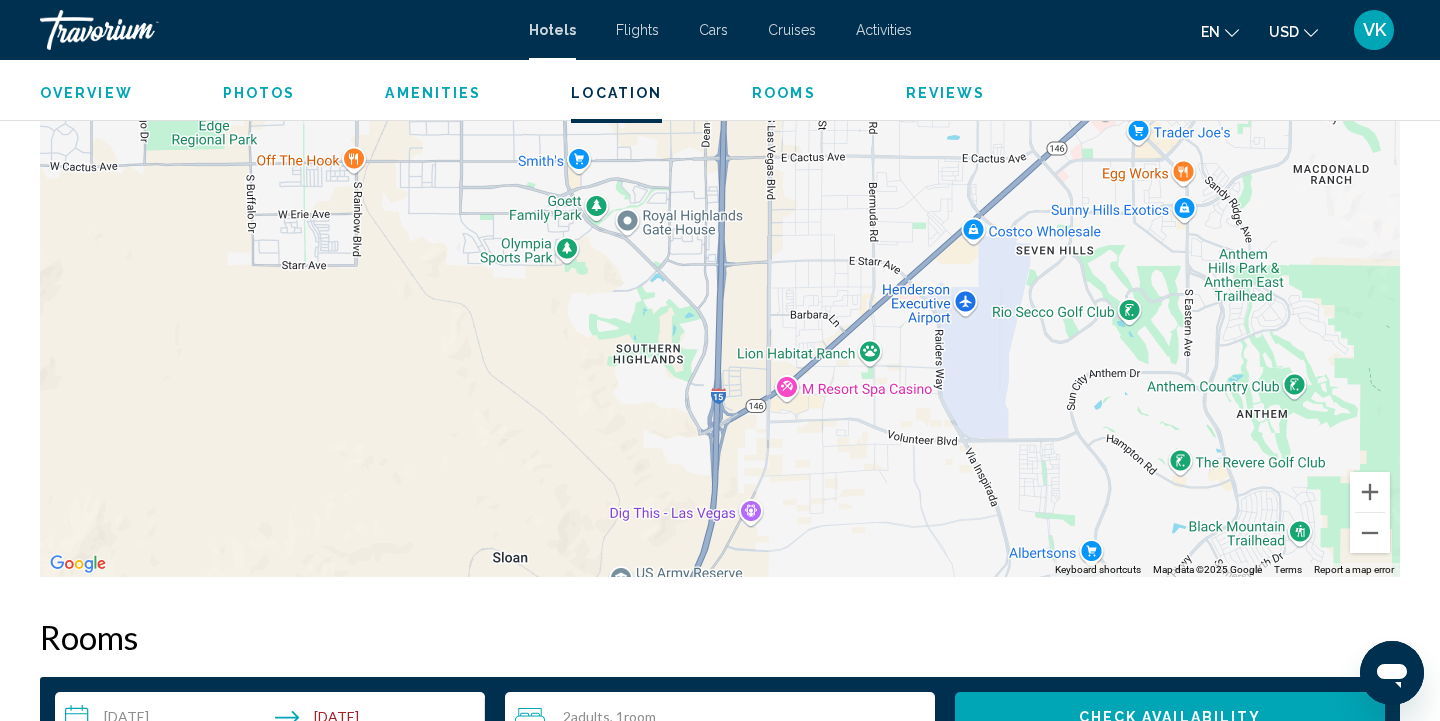 drag, startPoint x: 771, startPoint y: 321, endPoint x: 1156, endPoint y: -38, distance: 526.40857 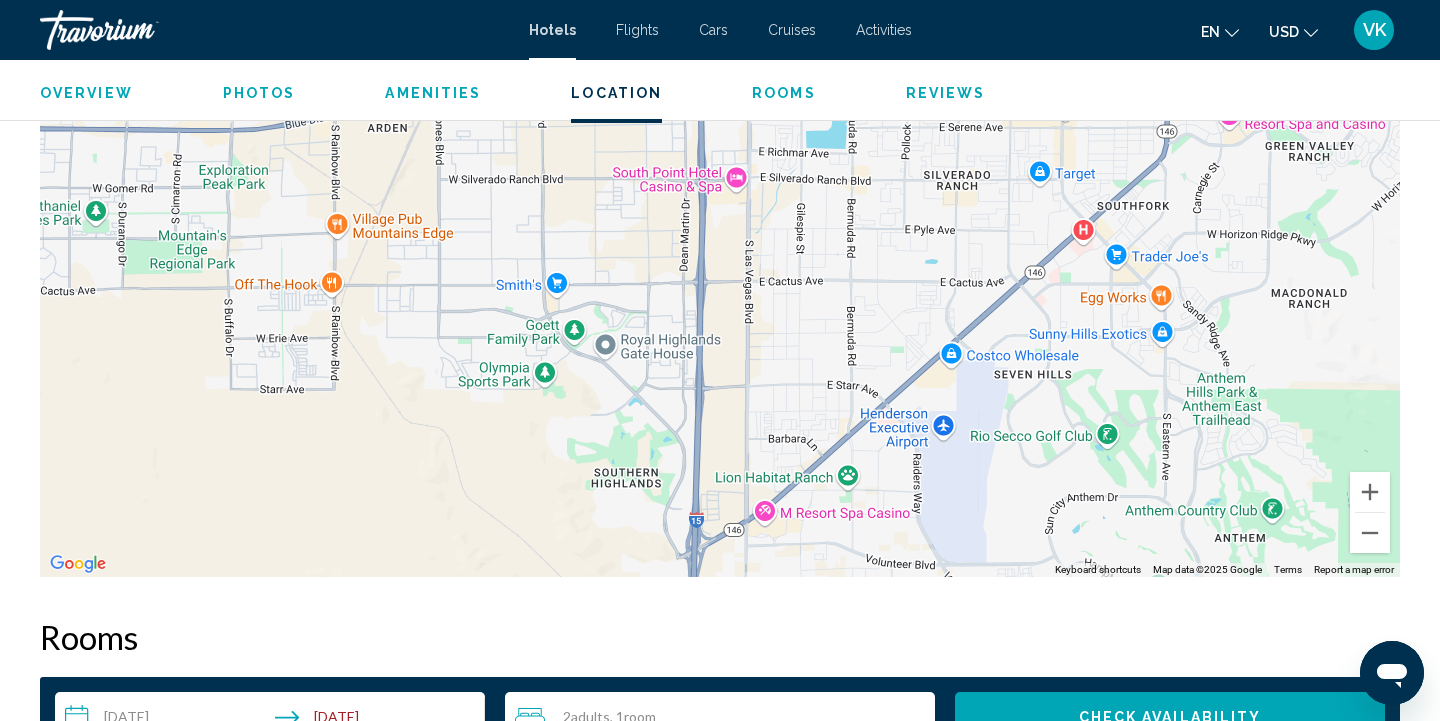 drag, startPoint x: 1095, startPoint y: 166, endPoint x: 1073, endPoint y: 286, distance: 122 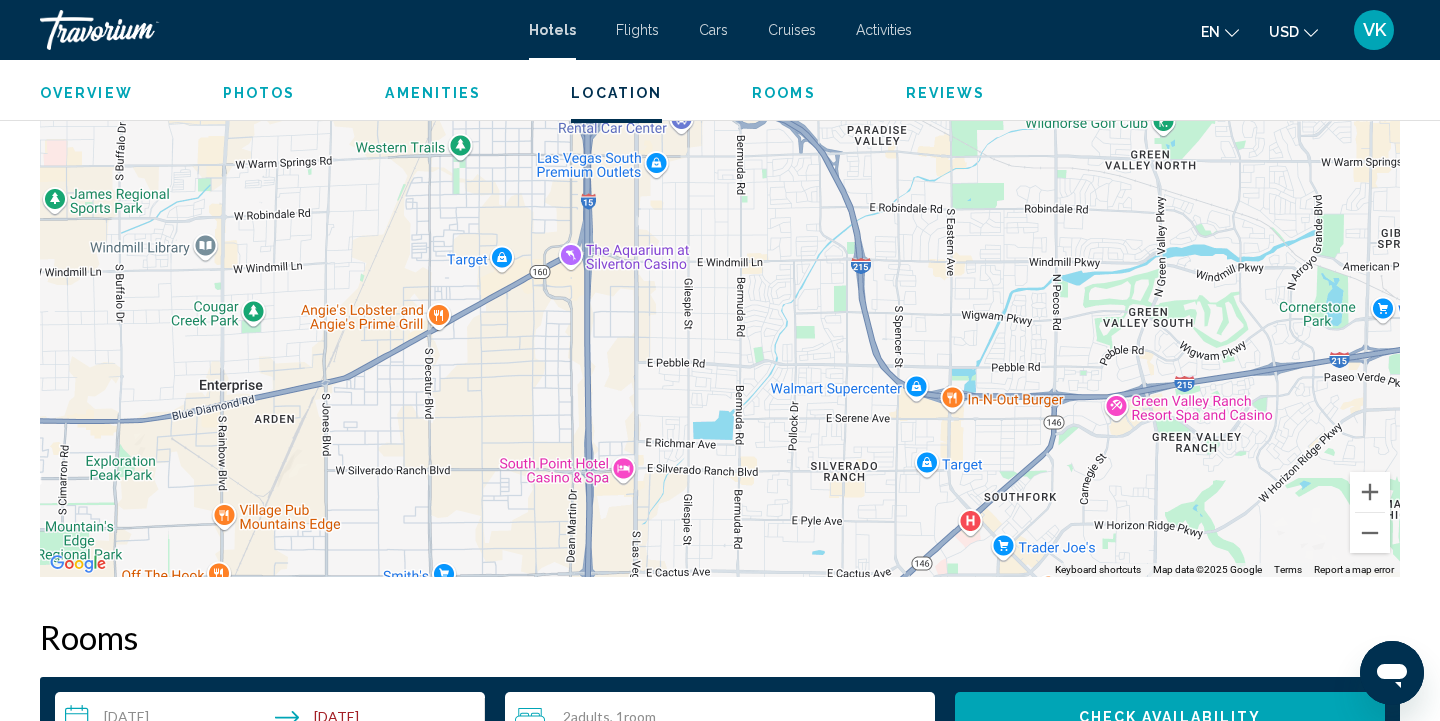 drag, startPoint x: 972, startPoint y: 255, endPoint x: 858, endPoint y: 550, distance: 316.26096 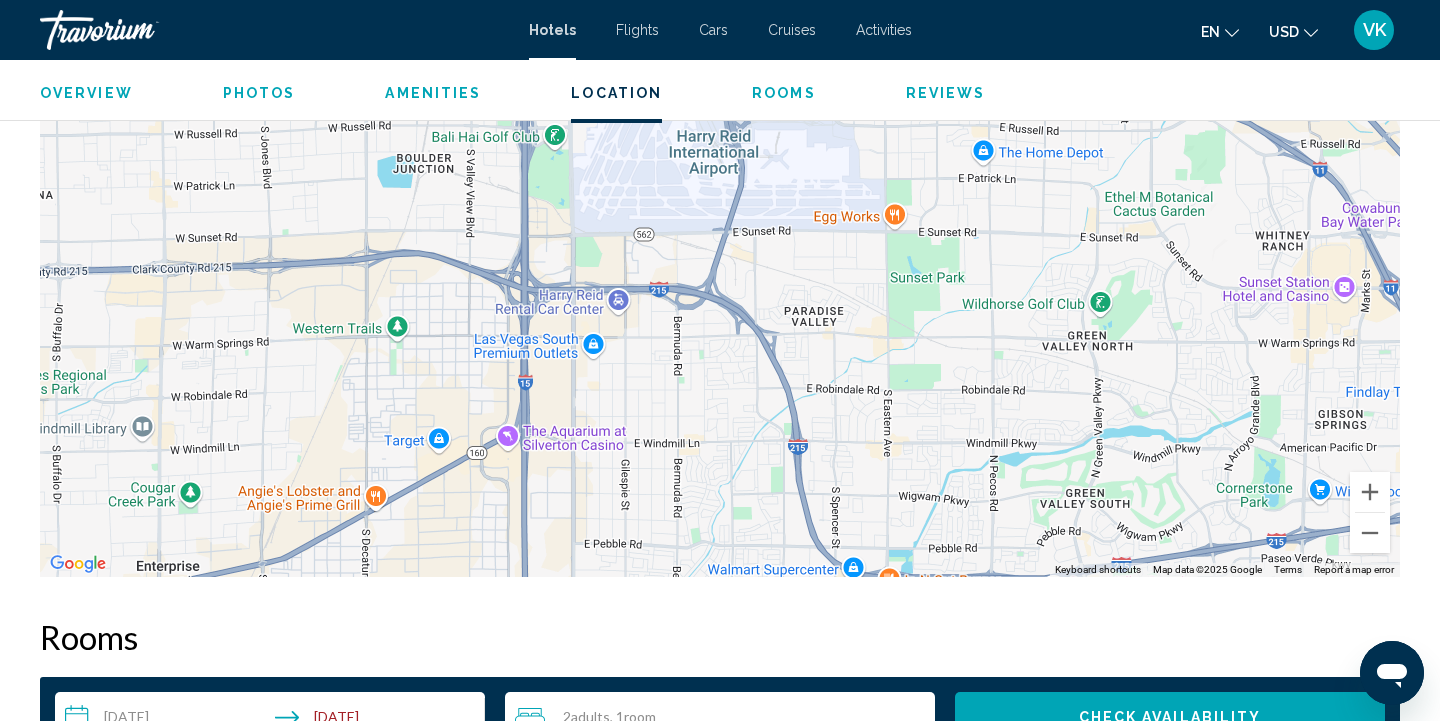 drag, startPoint x: 913, startPoint y: 362, endPoint x: 844, endPoint y: 561, distance: 210.62288 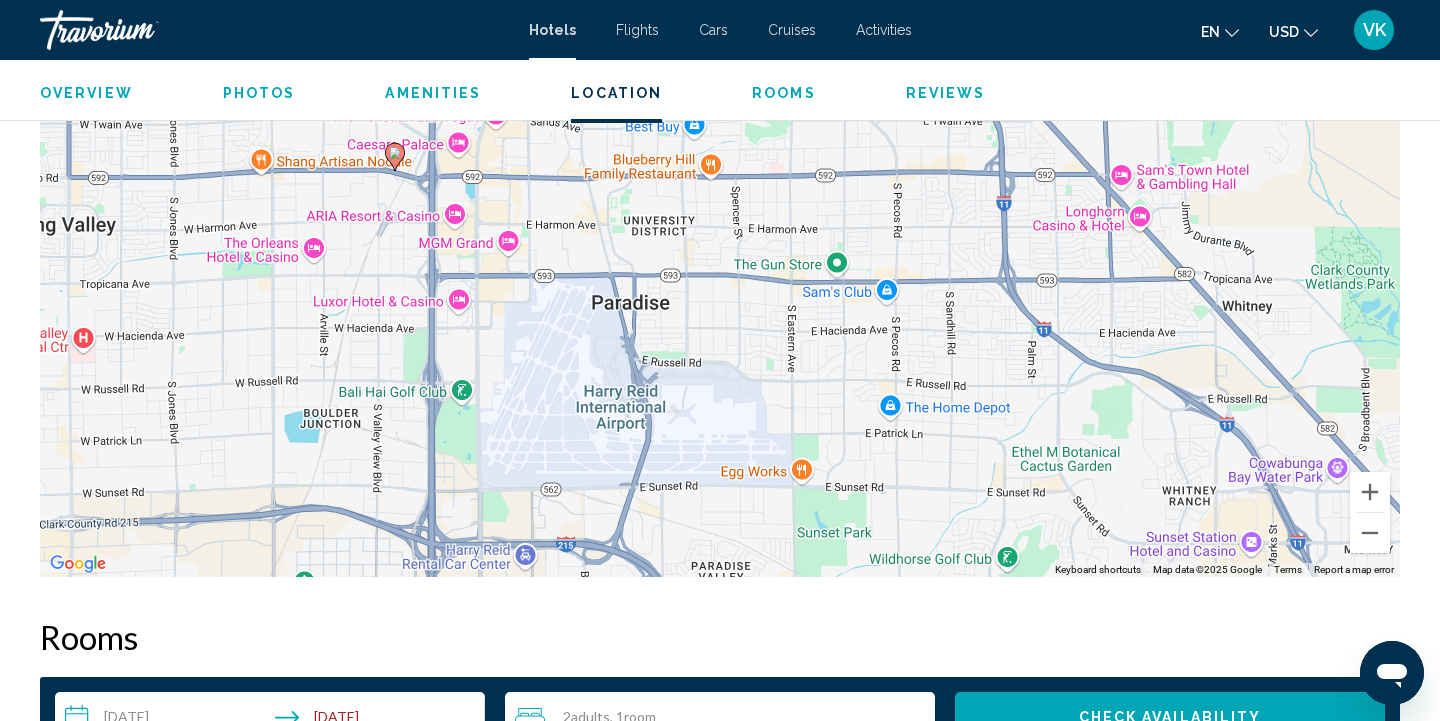 drag, startPoint x: 959, startPoint y: 306, endPoint x: 871, endPoint y: 550, distance: 259.38388 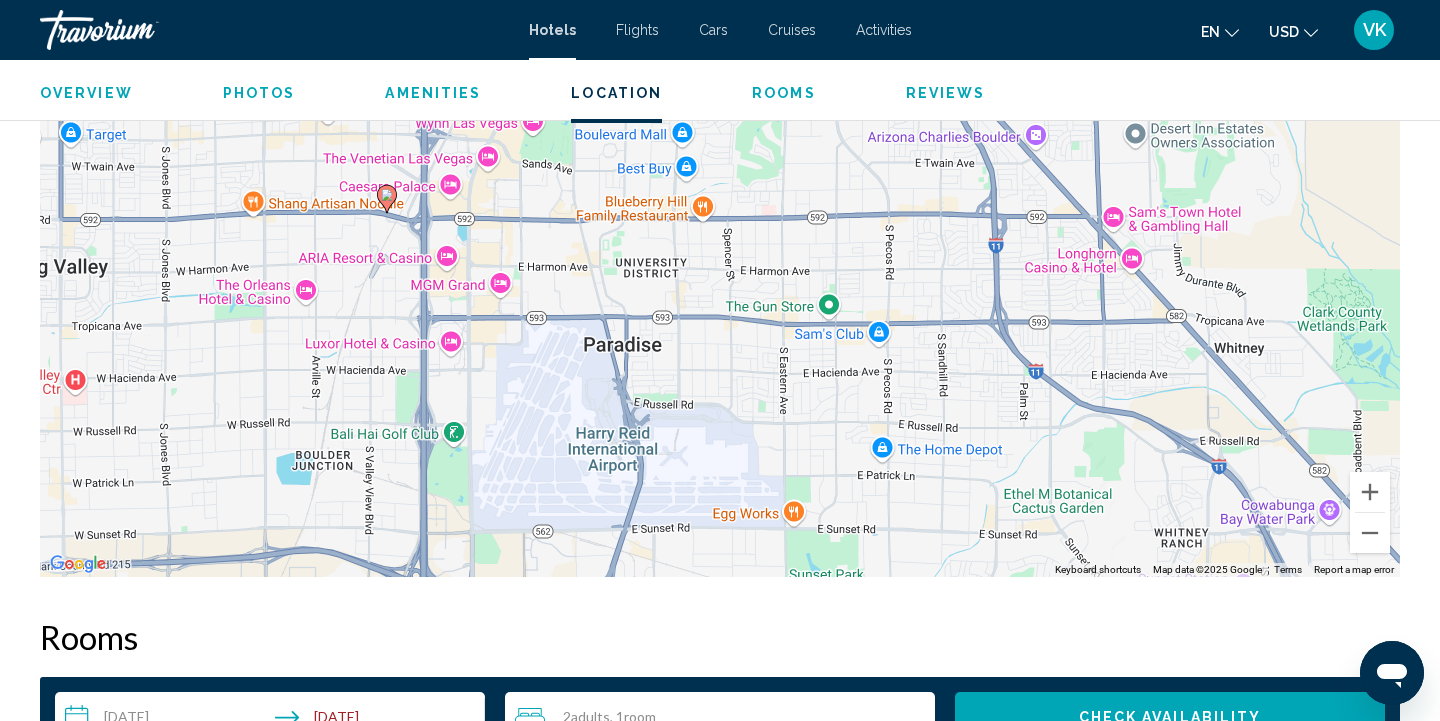 drag, startPoint x: 1016, startPoint y: 439, endPoint x: 1007, endPoint y: 486, distance: 47.853943 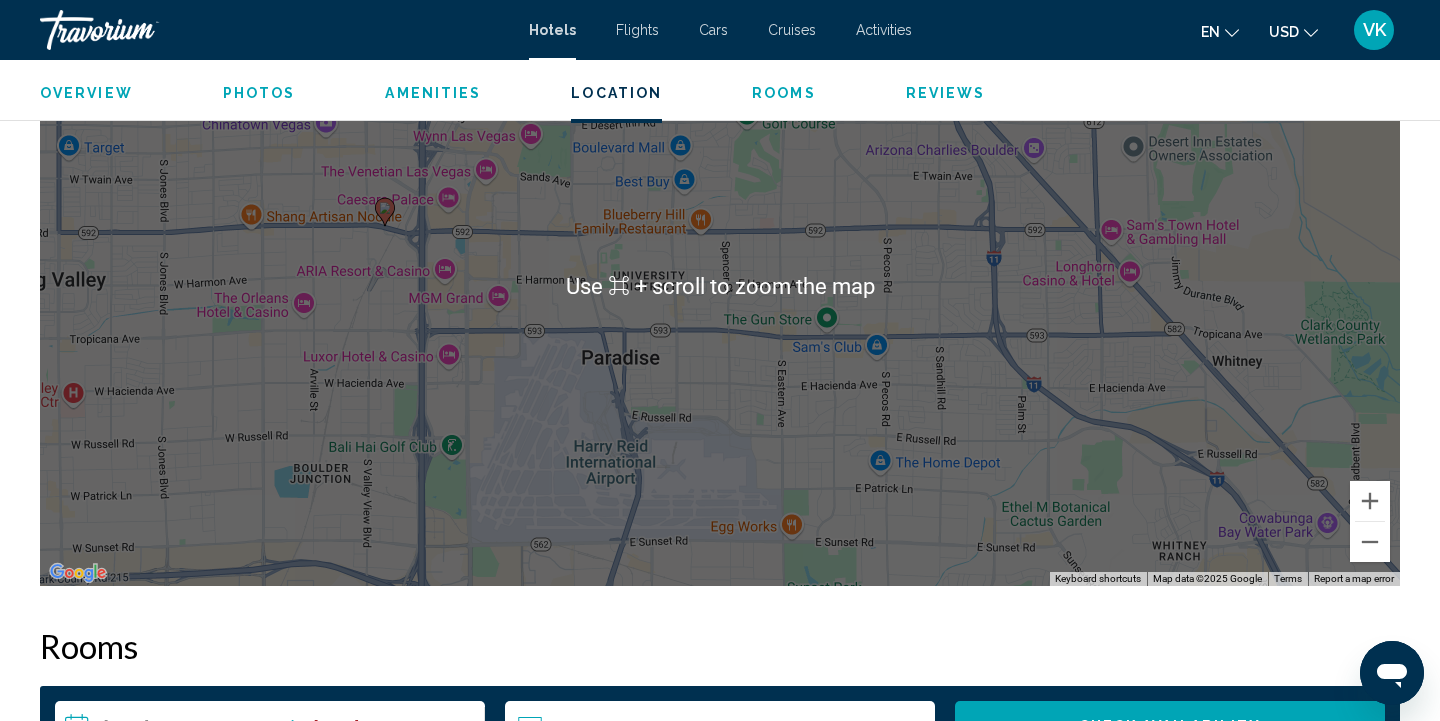 scroll, scrollTop: 2025, scrollLeft: 0, axis: vertical 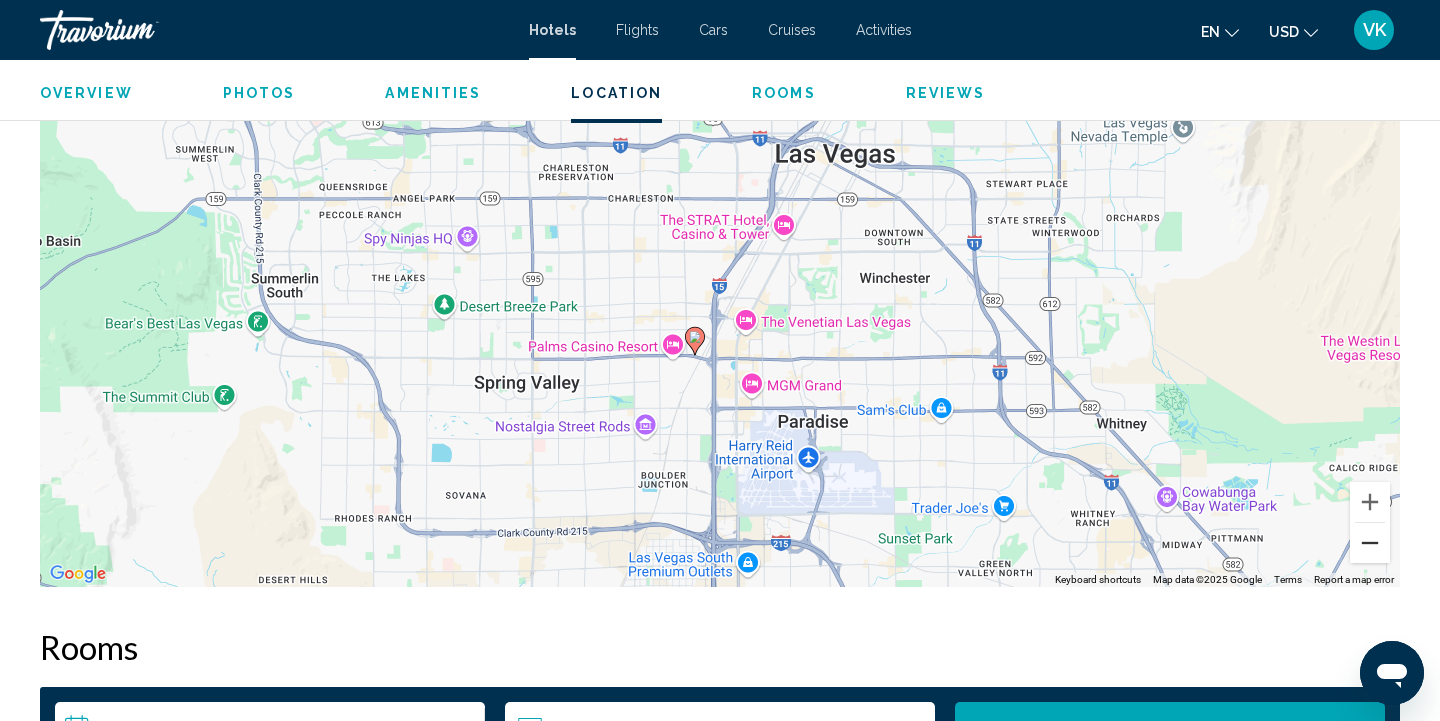 click at bounding box center (1370, 543) 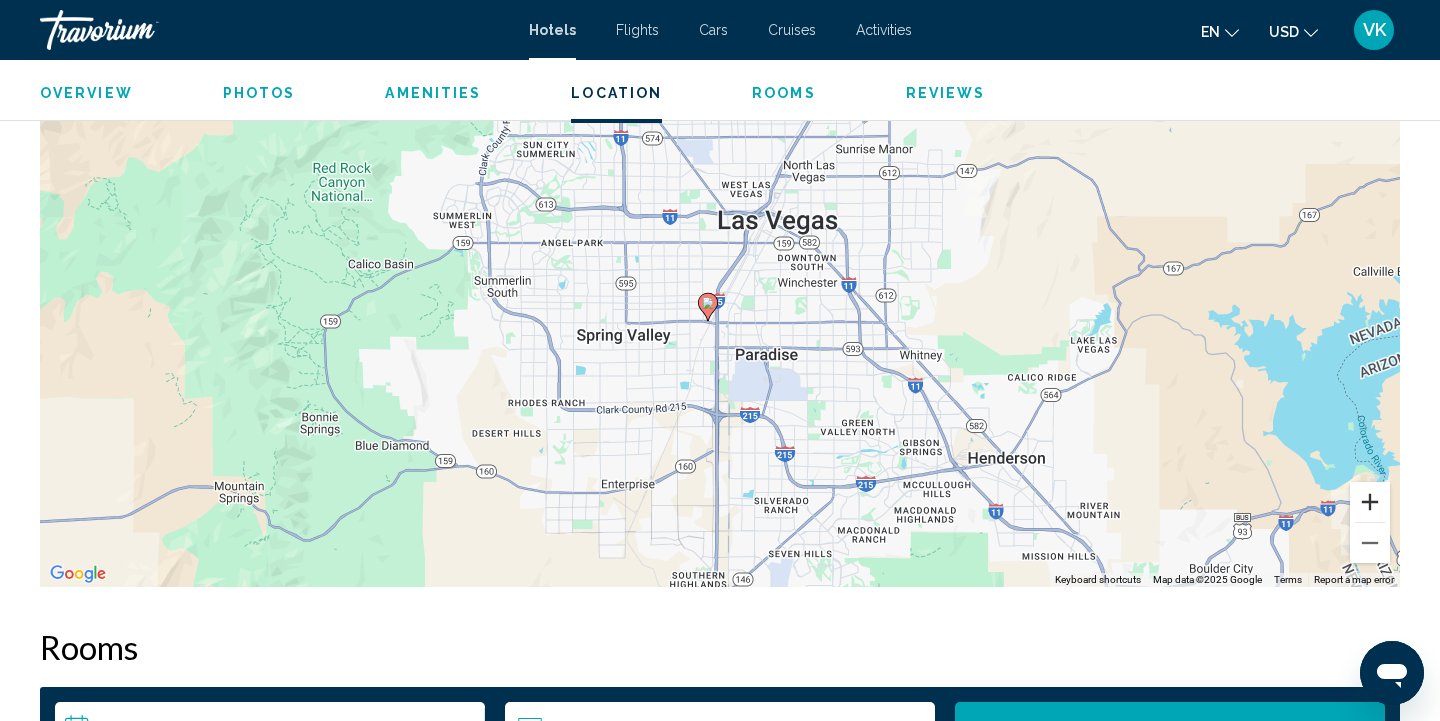 click at bounding box center (1370, 502) 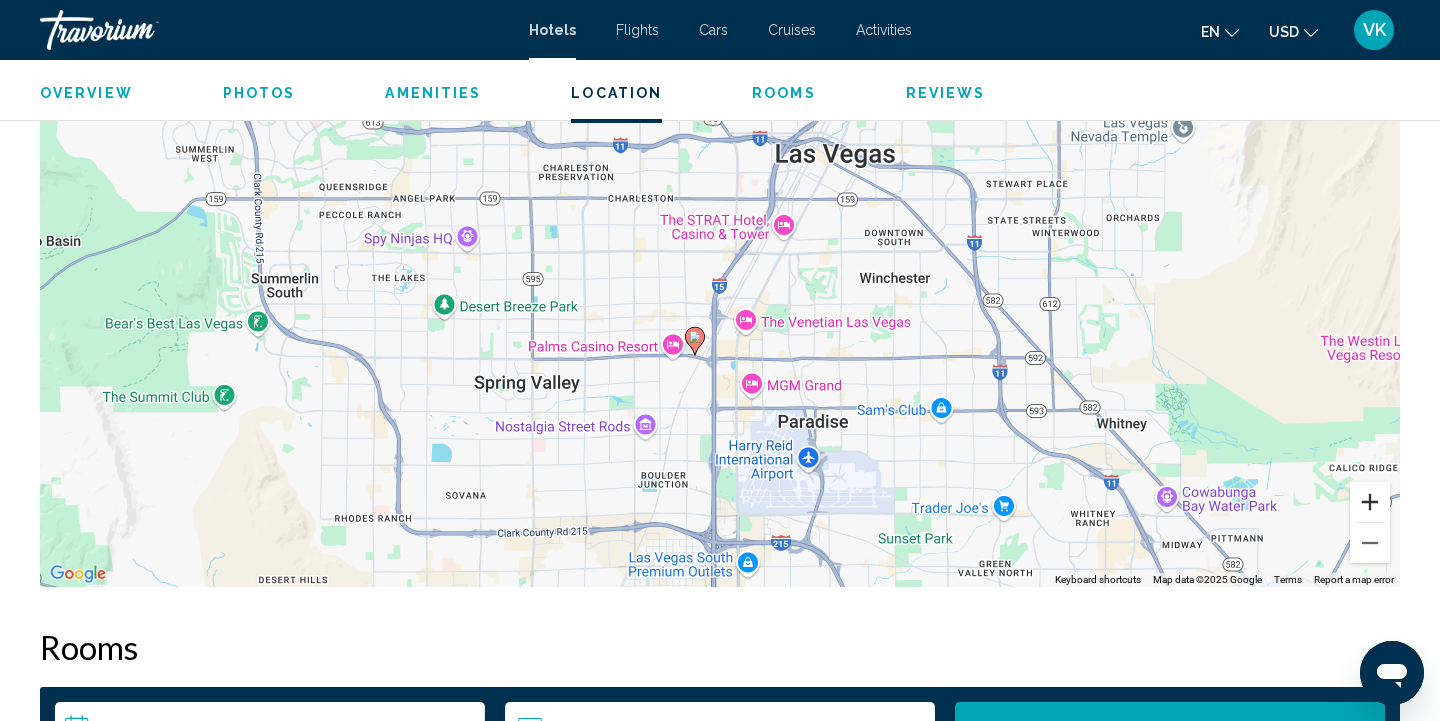 click at bounding box center [1370, 502] 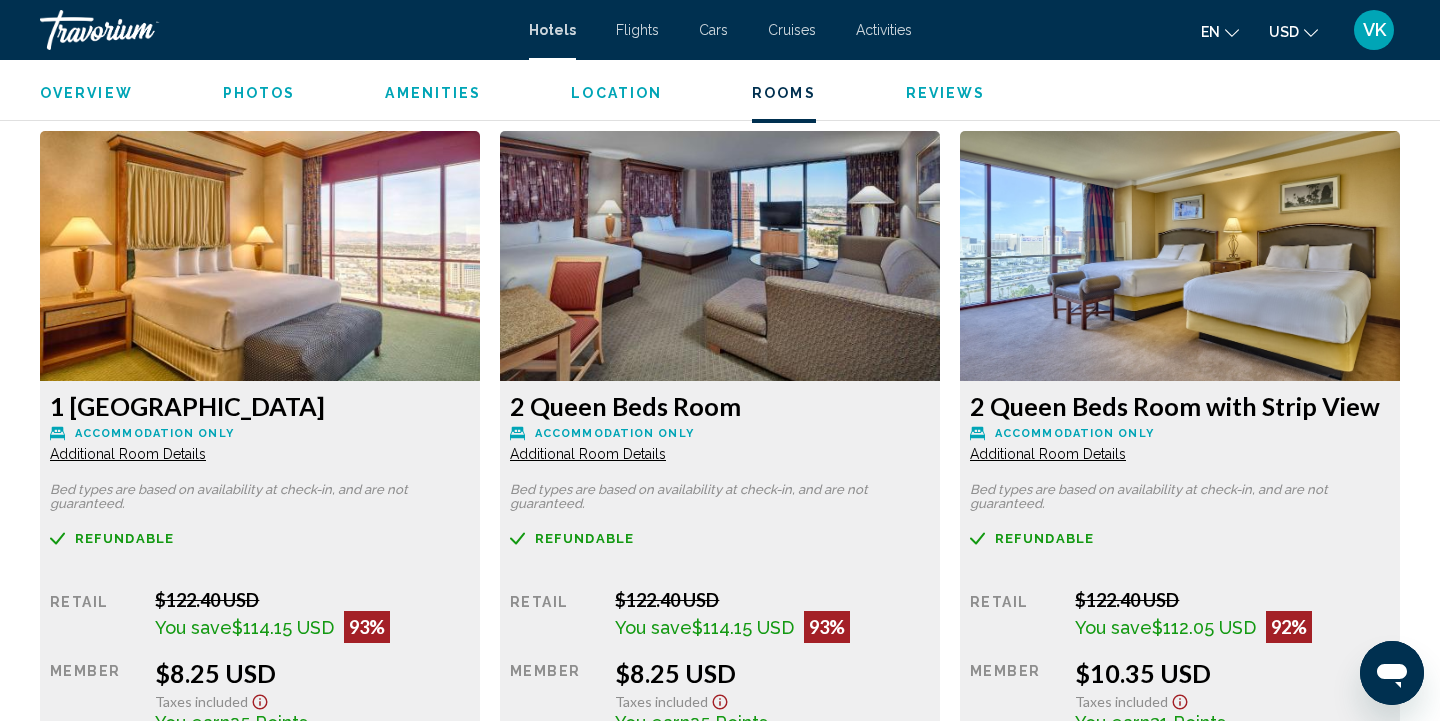 scroll, scrollTop: 2754, scrollLeft: 0, axis: vertical 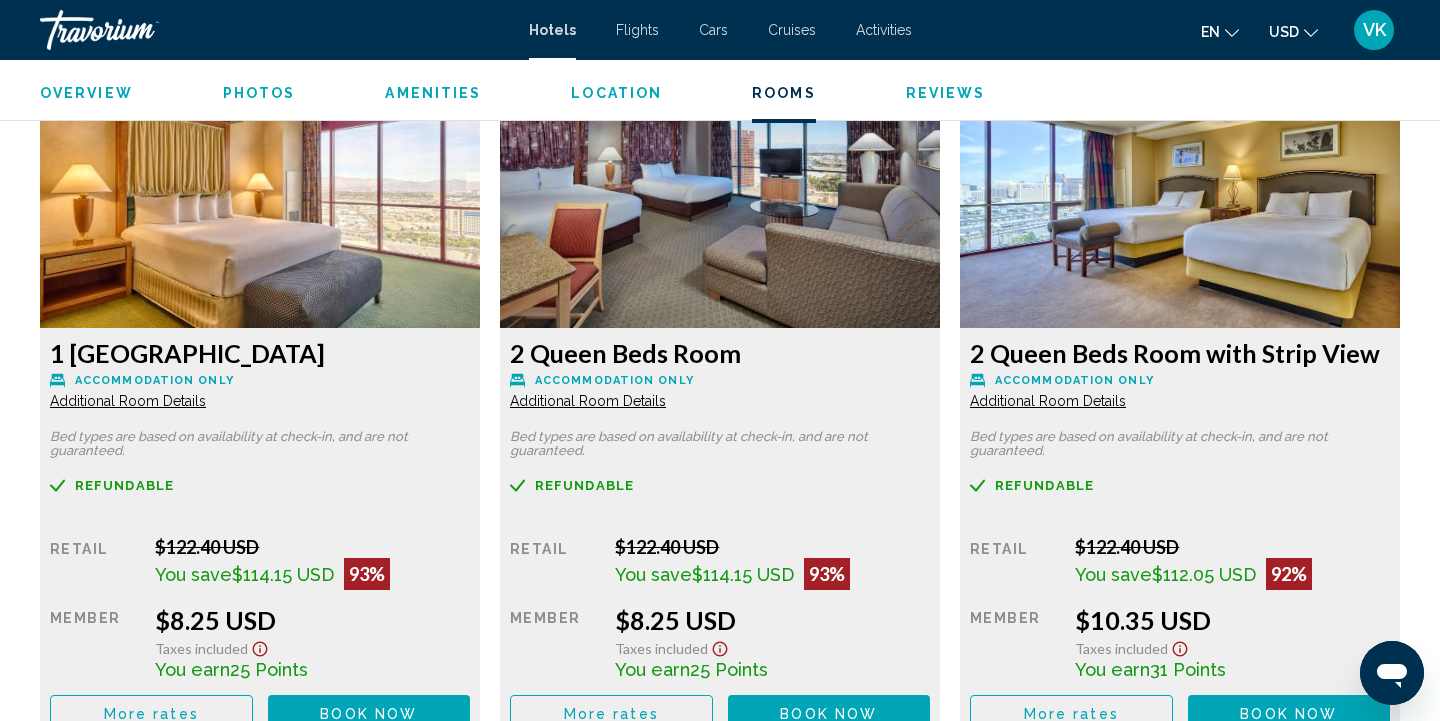 click on "Additional Room Details" at bounding box center (128, 401) 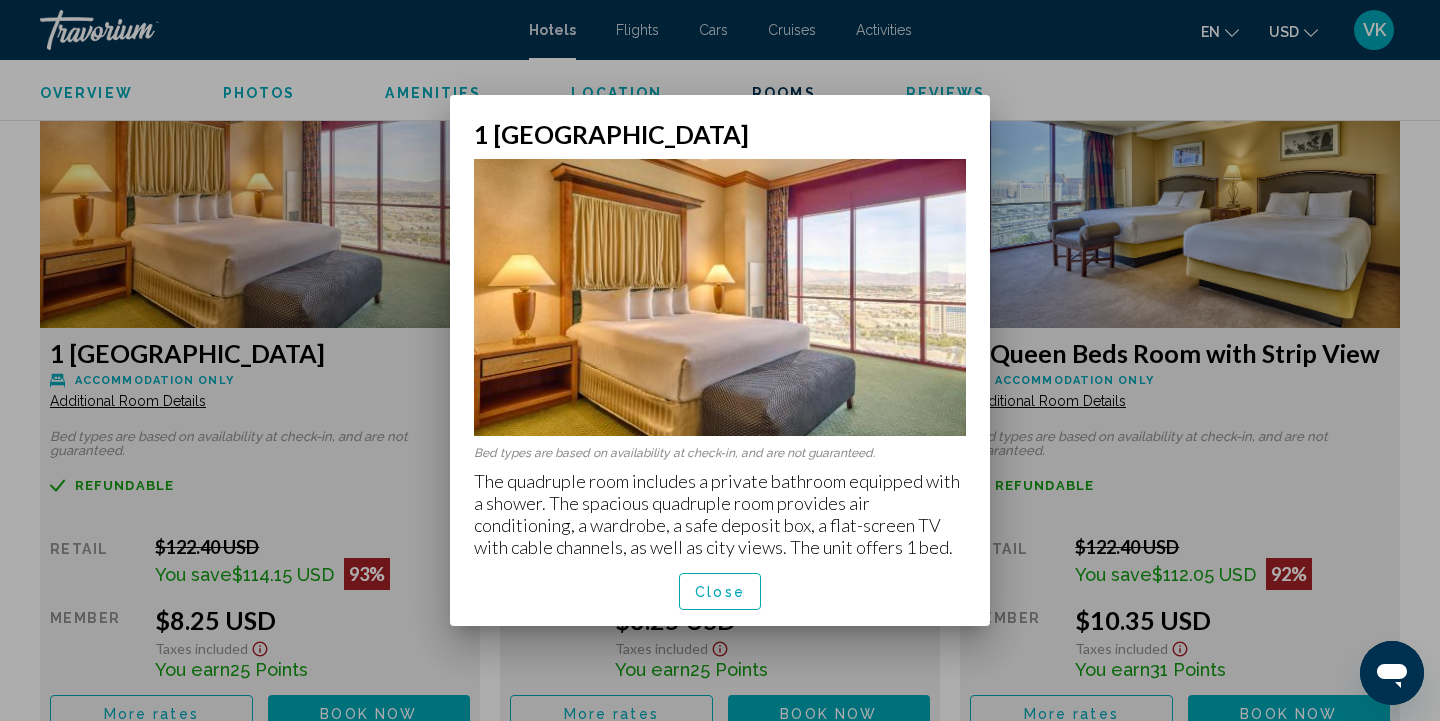 scroll, scrollTop: 0, scrollLeft: 0, axis: both 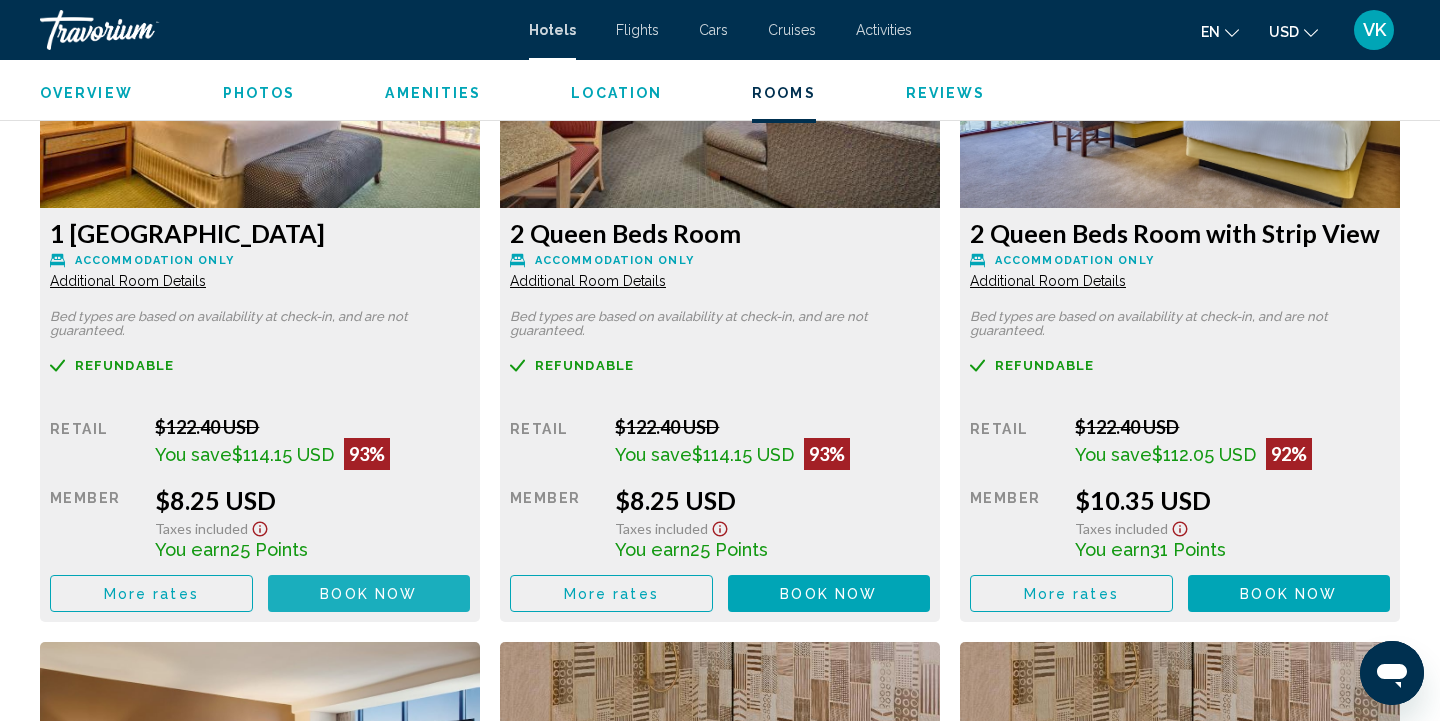 click on "Book now" at bounding box center (368, 594) 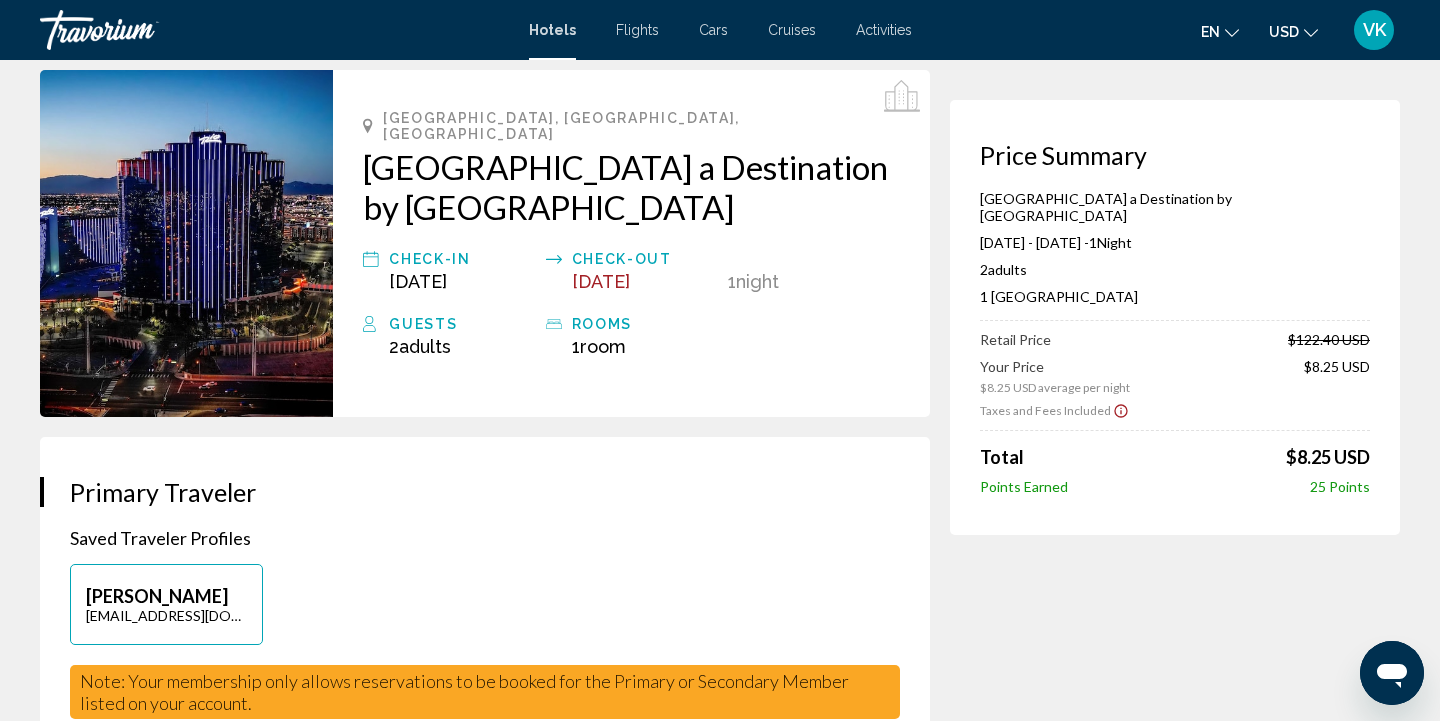 scroll, scrollTop: 41, scrollLeft: 0, axis: vertical 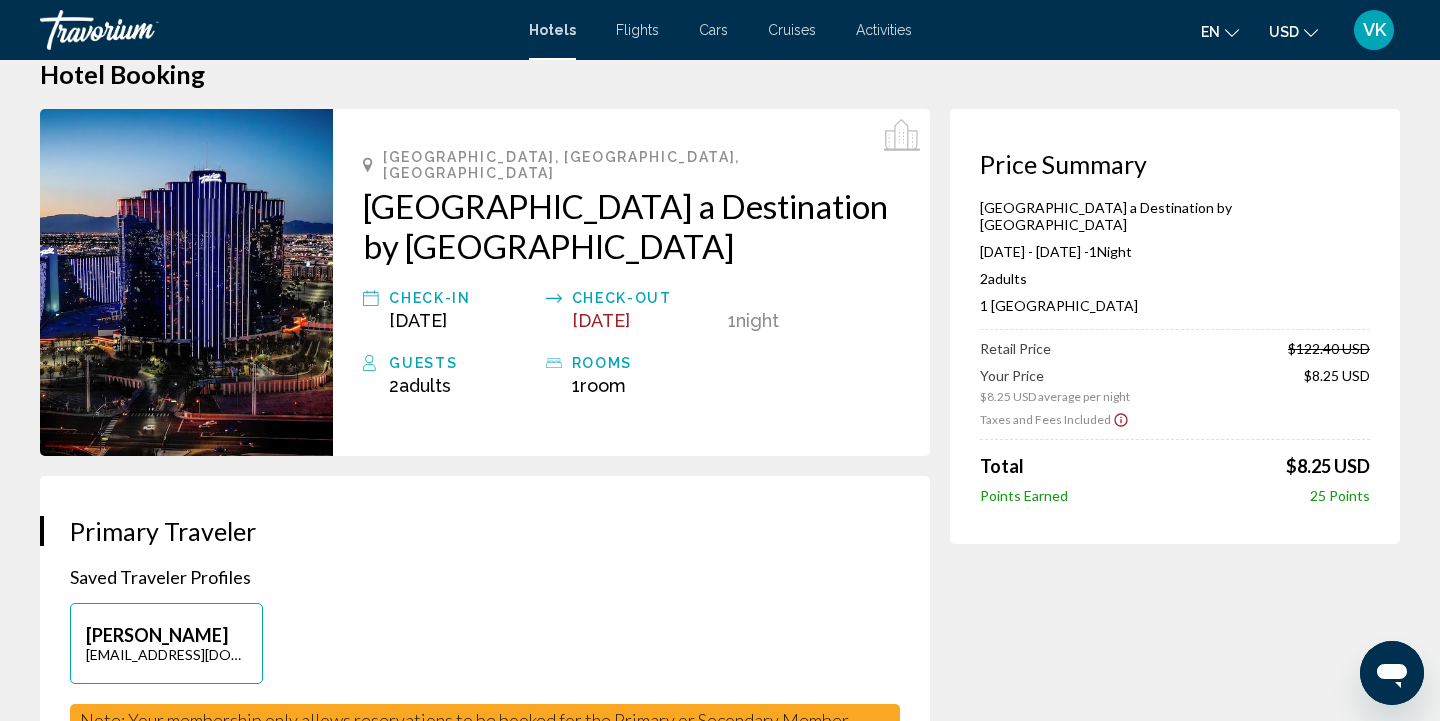 click on "Check-out" at bounding box center [645, 298] 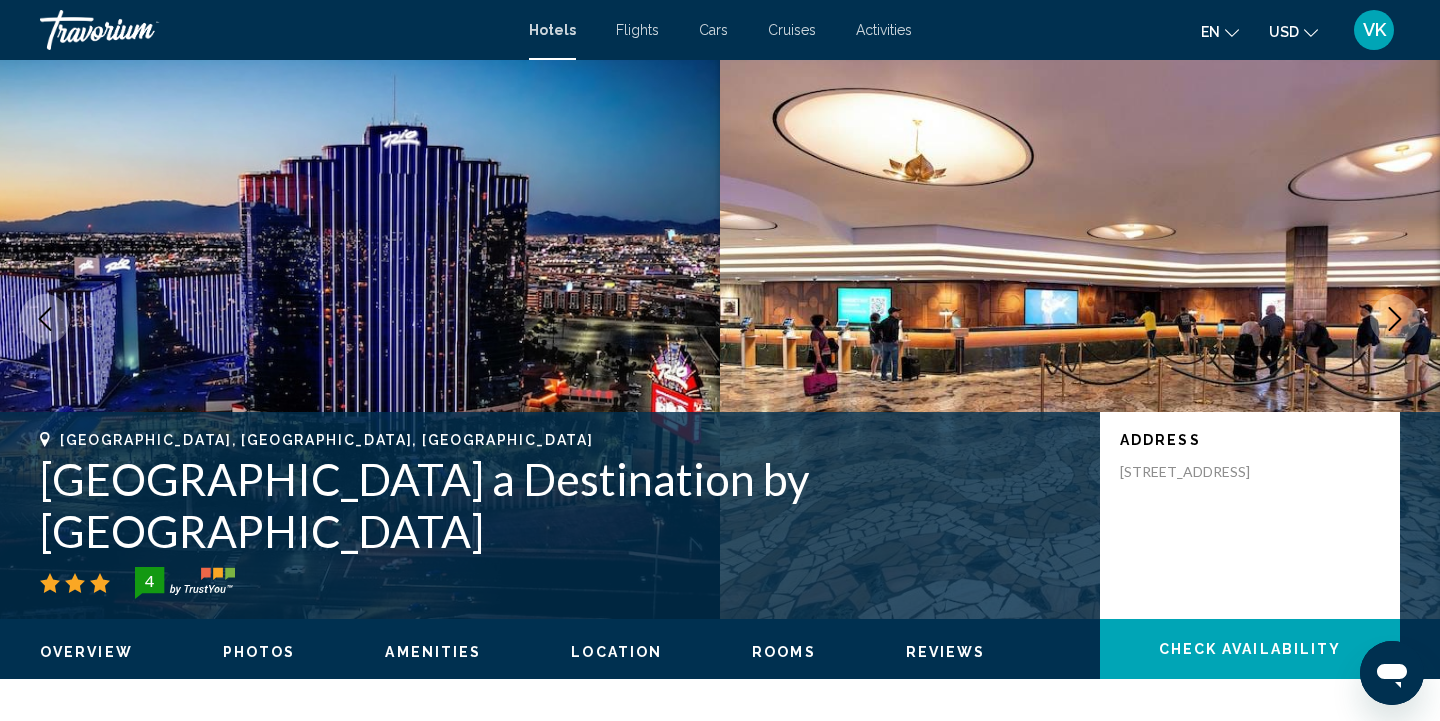 scroll, scrollTop: 0, scrollLeft: 0, axis: both 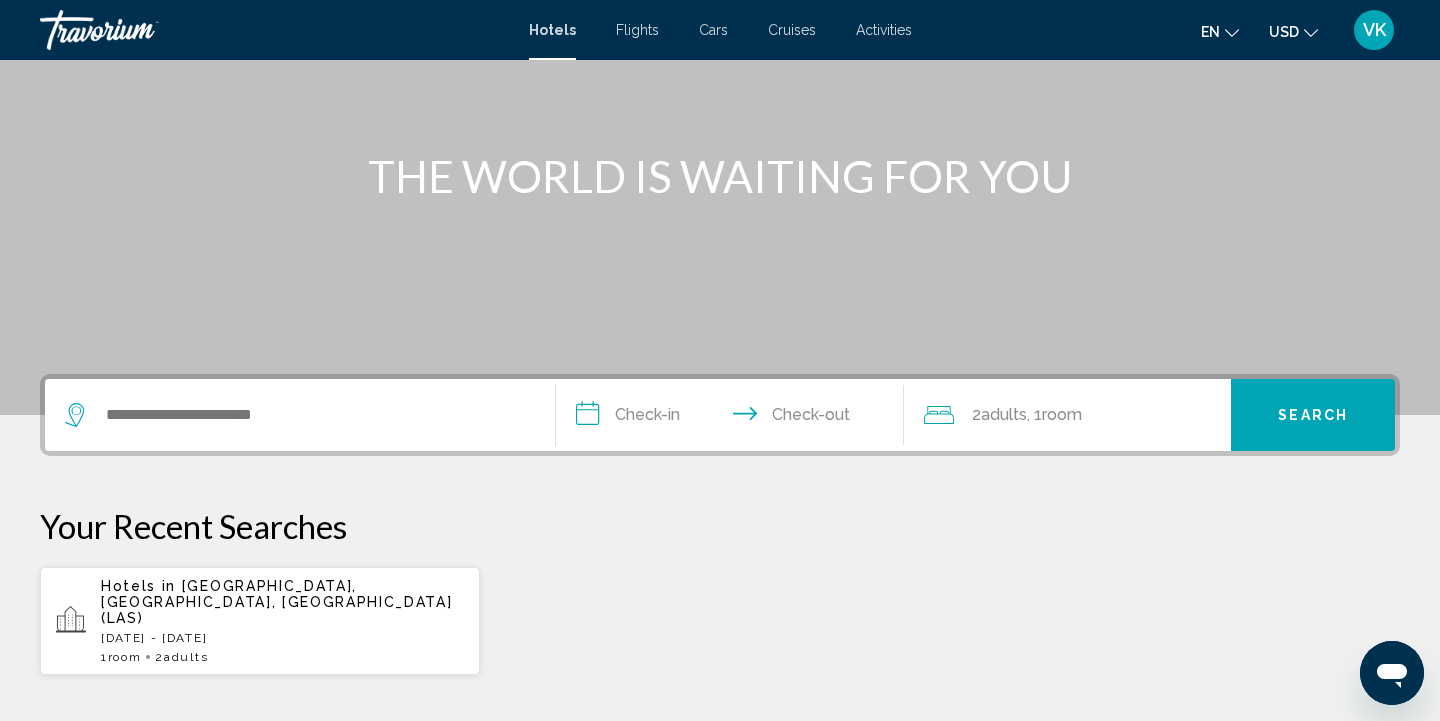 click on "[DATE] - [DATE]" at bounding box center (282, 638) 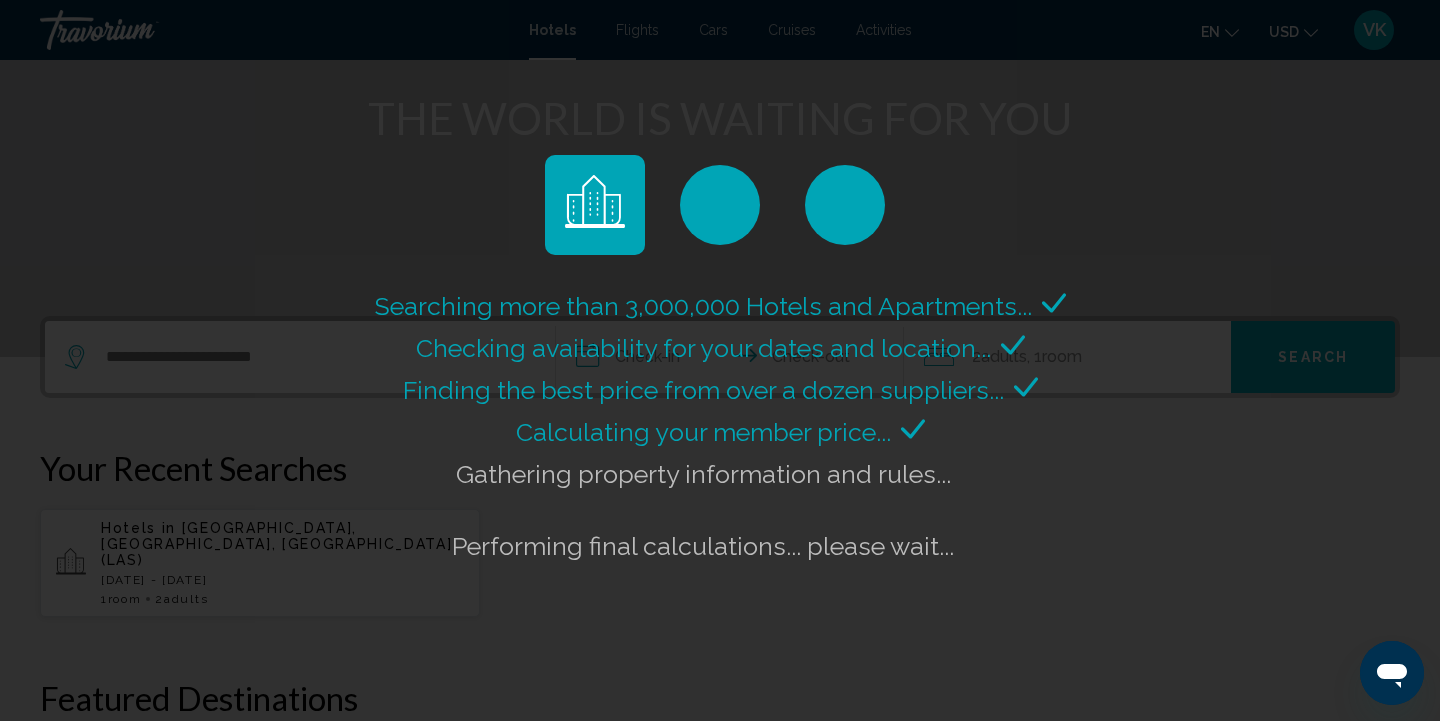 scroll, scrollTop: 250, scrollLeft: 0, axis: vertical 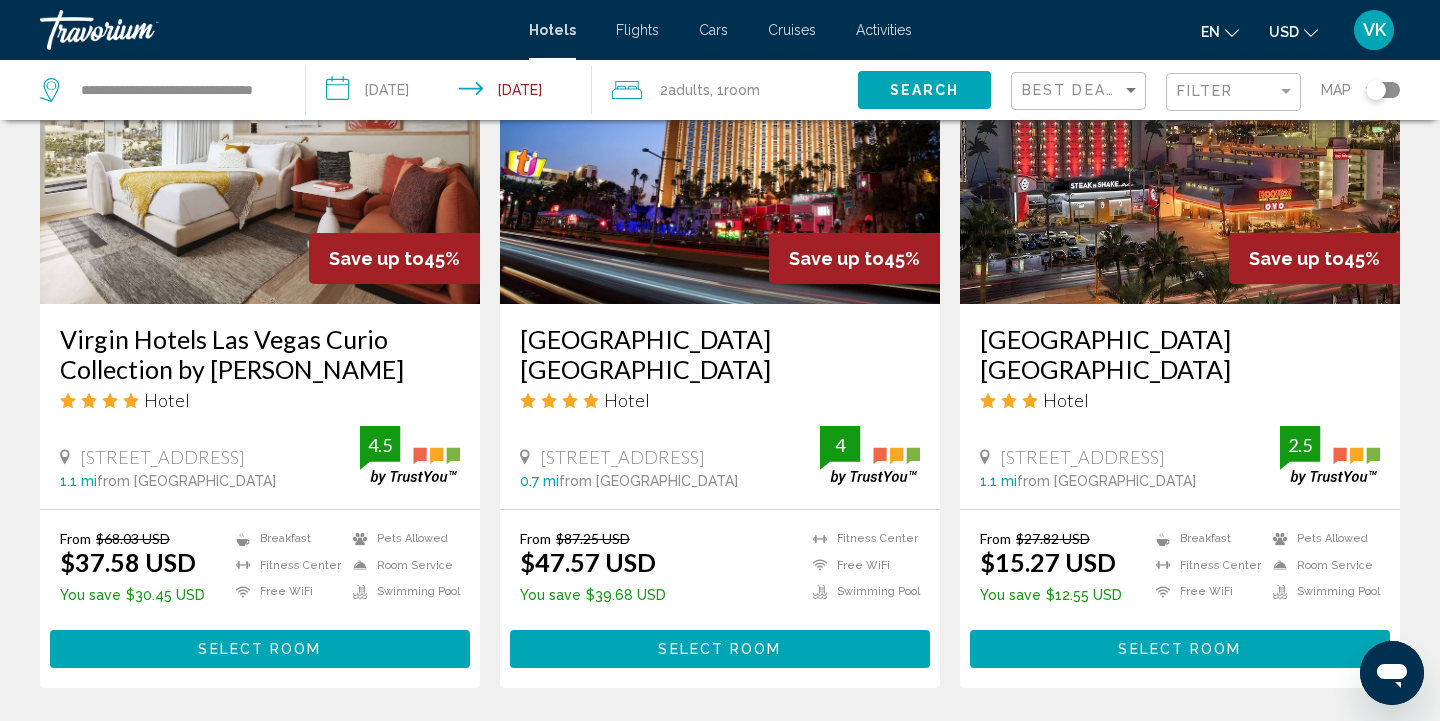 click on "Select Room" at bounding box center (260, 648) 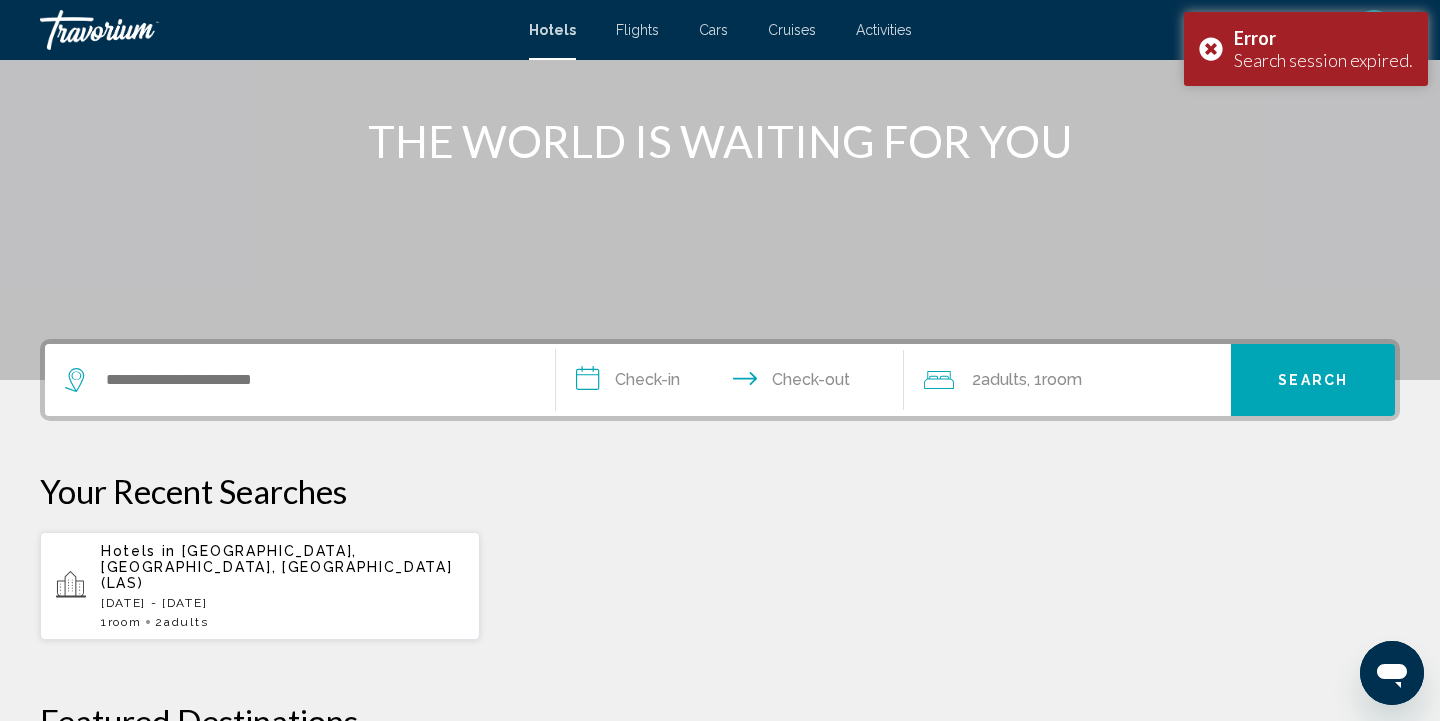 scroll, scrollTop: 222, scrollLeft: 0, axis: vertical 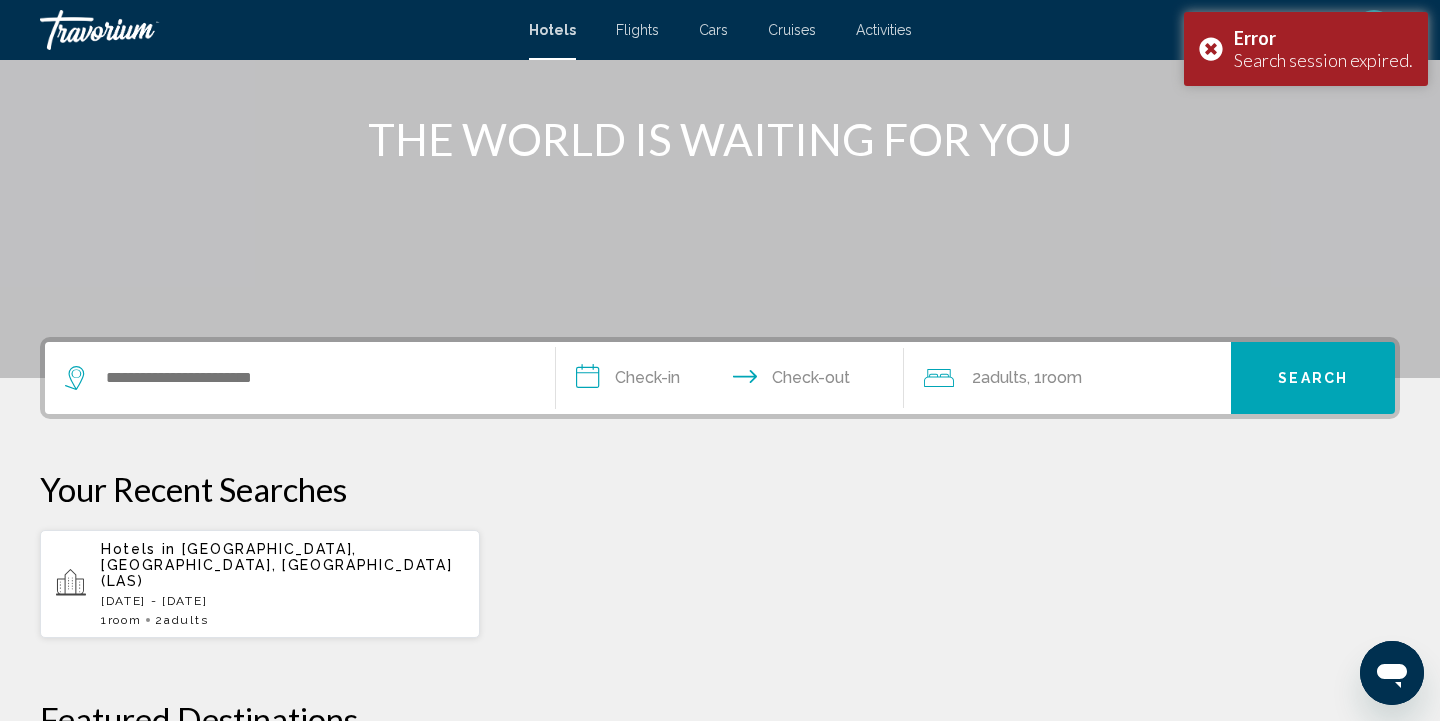 click on "[DATE] - [DATE]" at bounding box center (282, 601) 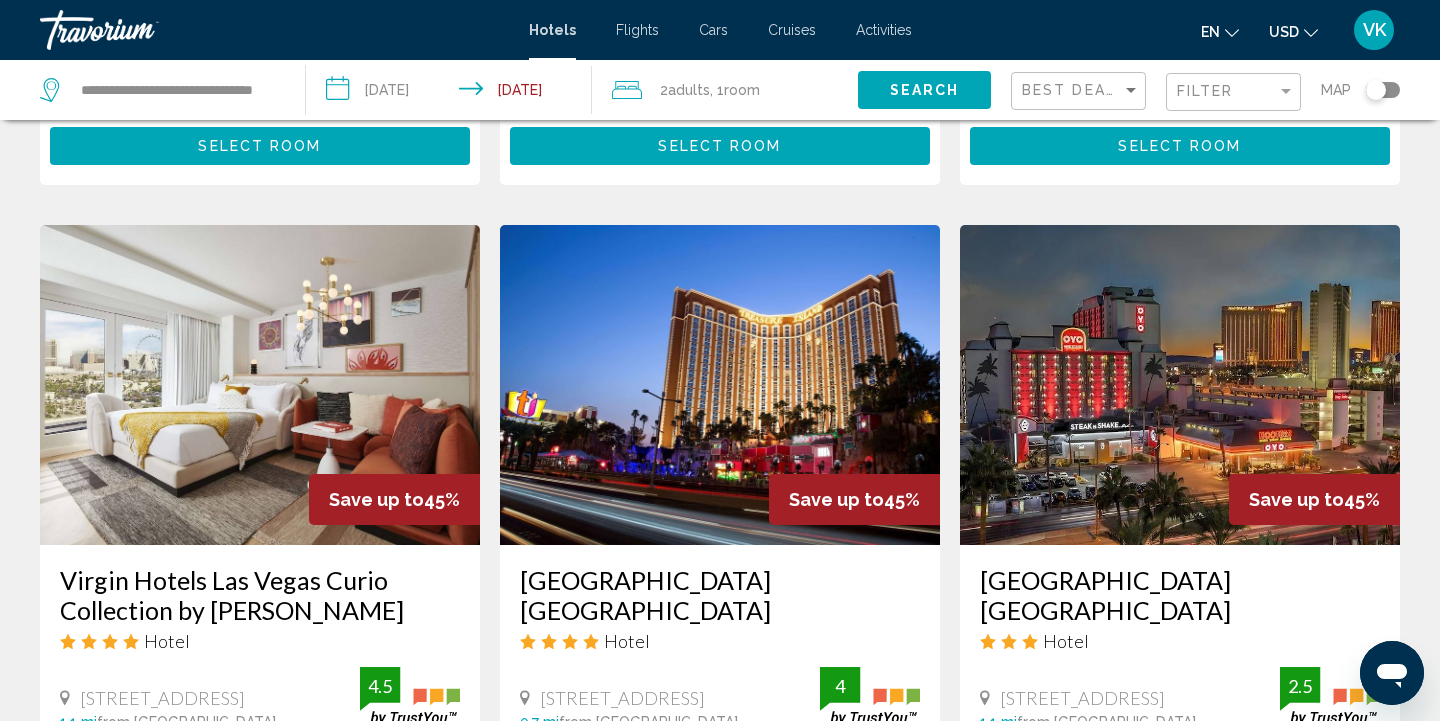 scroll, scrollTop: 718, scrollLeft: 0, axis: vertical 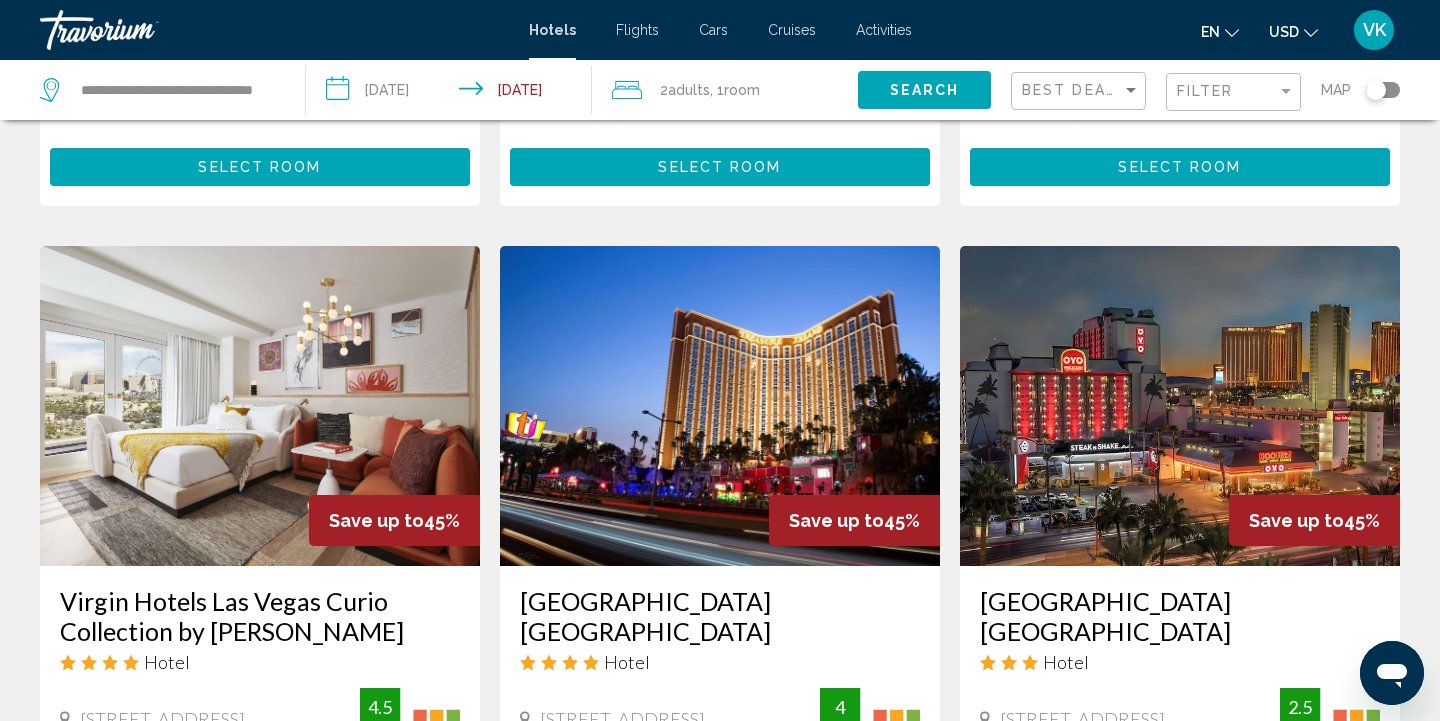 click on "**********" at bounding box center [453, 93] 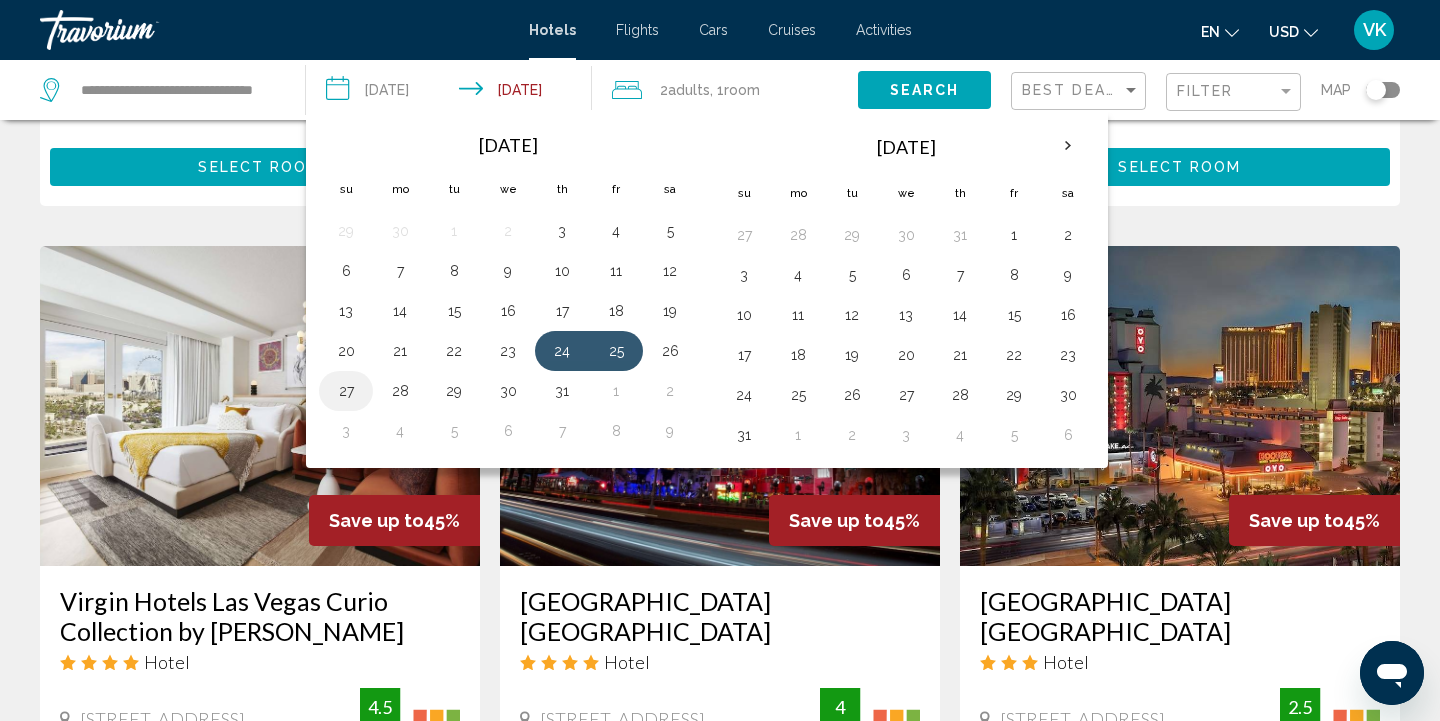 click on "27" at bounding box center (346, 391) 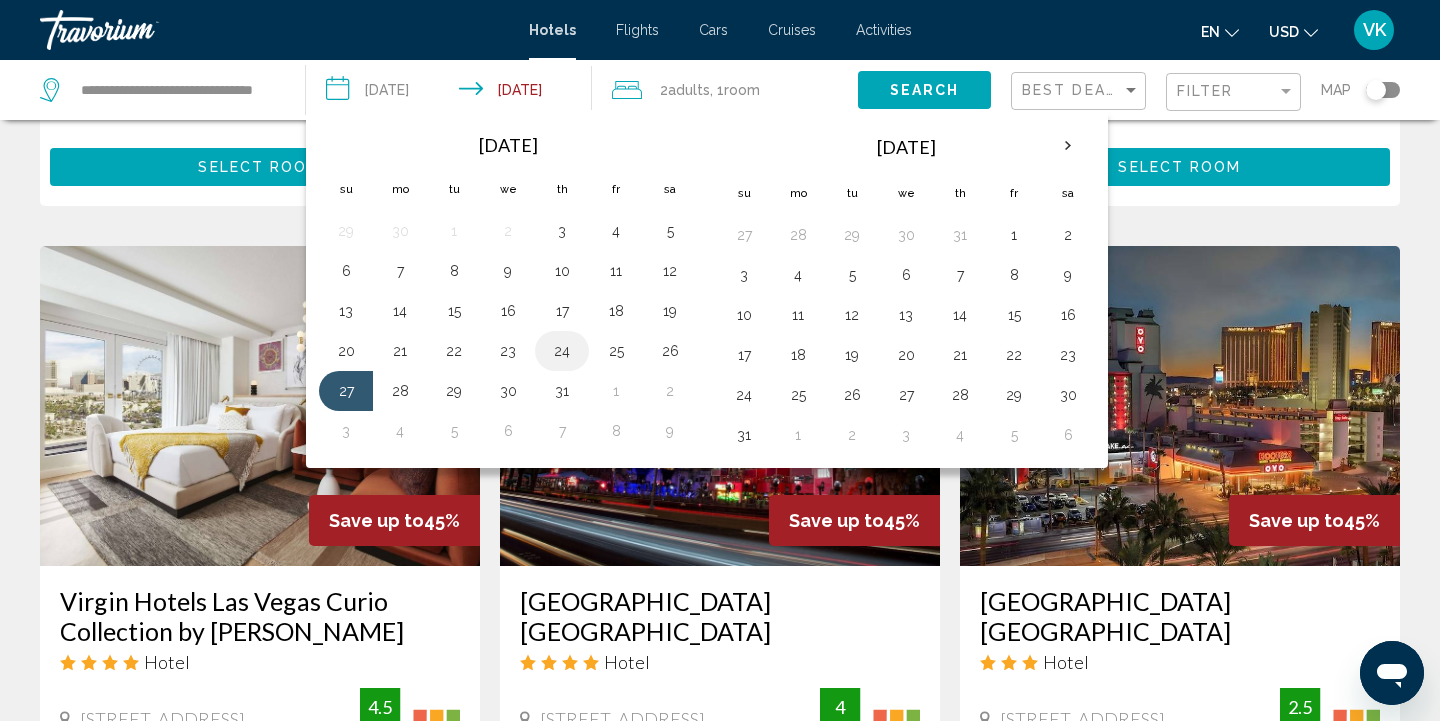 click on "24" at bounding box center (562, 351) 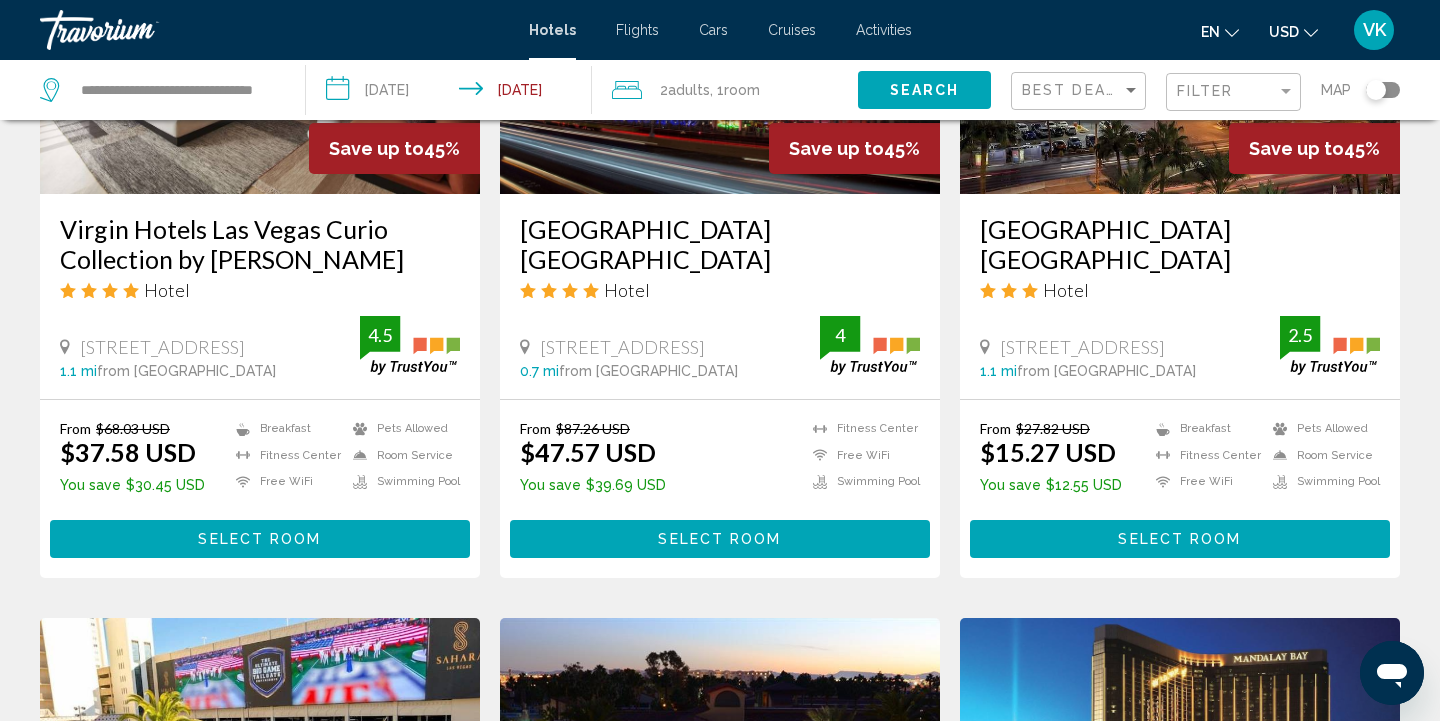 scroll, scrollTop: 1092, scrollLeft: 0, axis: vertical 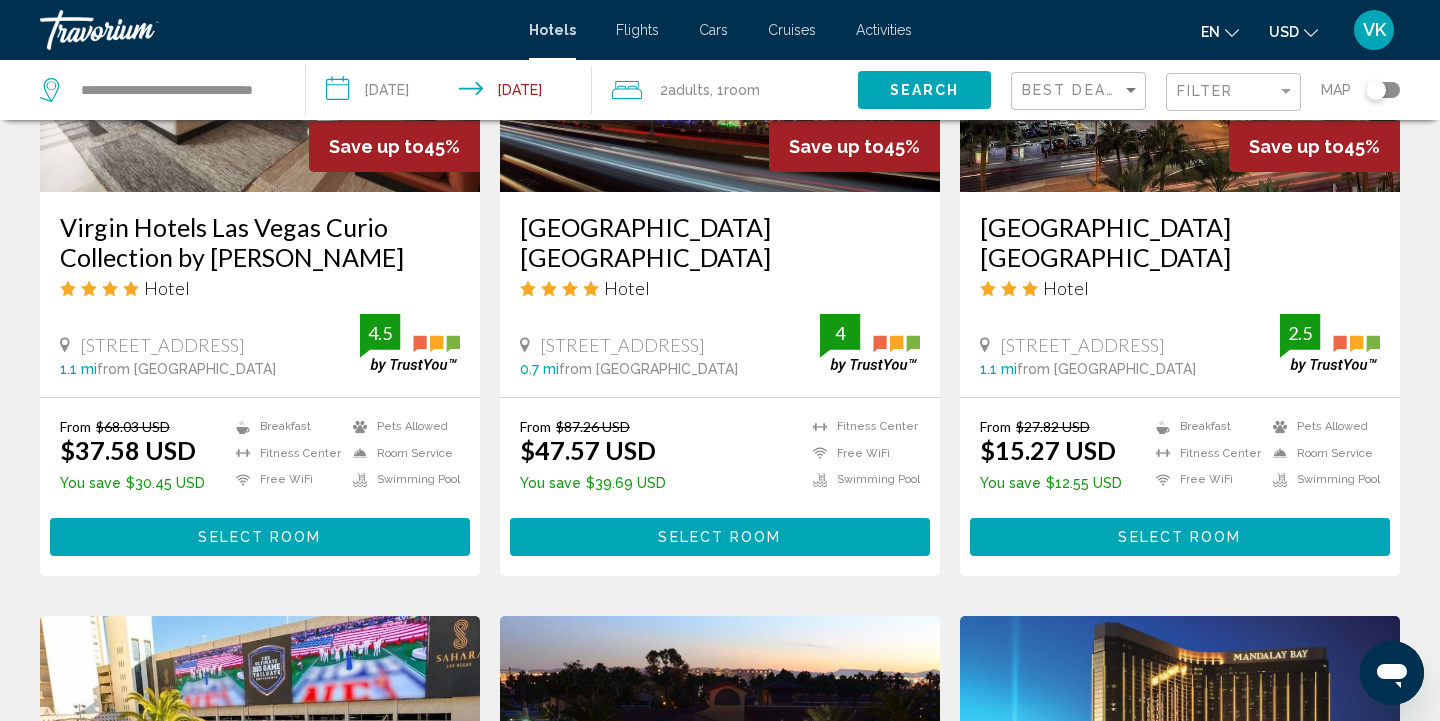 click on "Select Room" at bounding box center (259, 538) 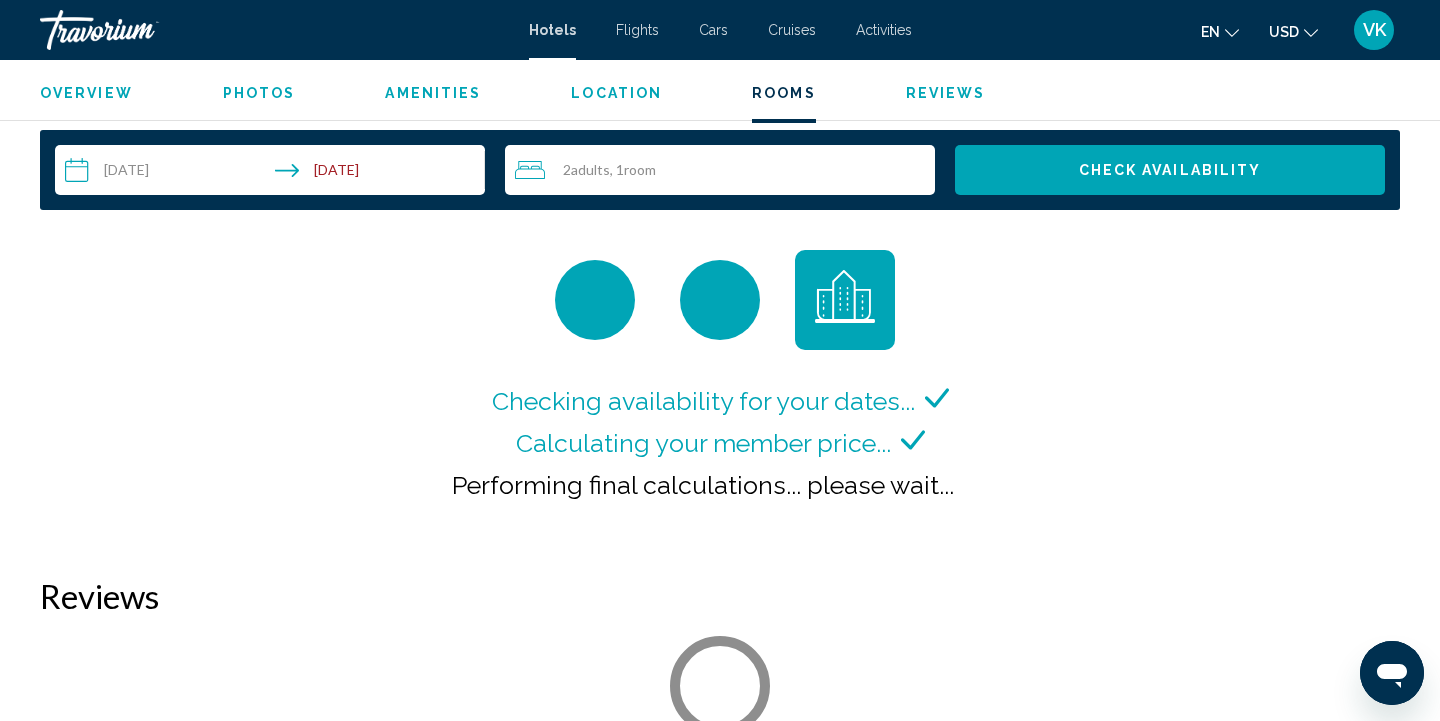 scroll, scrollTop: 2599, scrollLeft: 0, axis: vertical 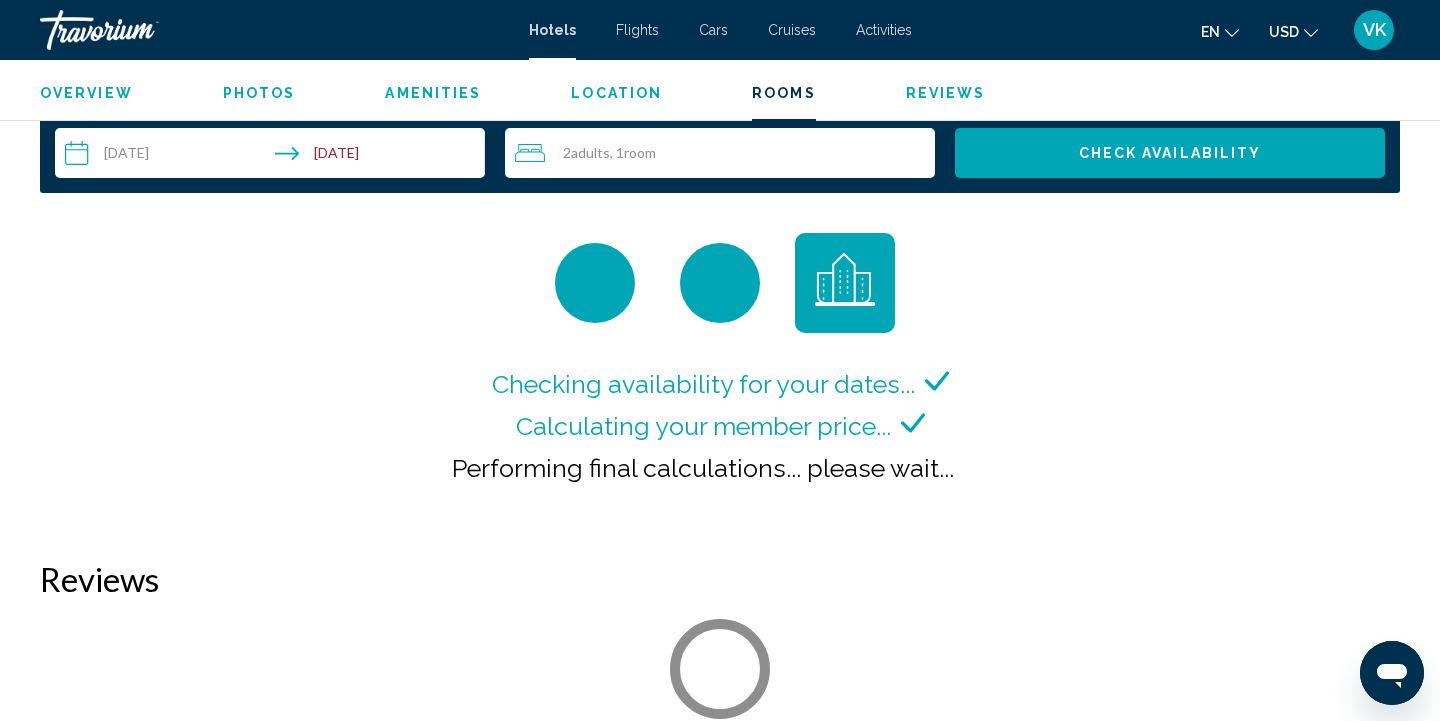 click on "**********" at bounding box center (274, 156) 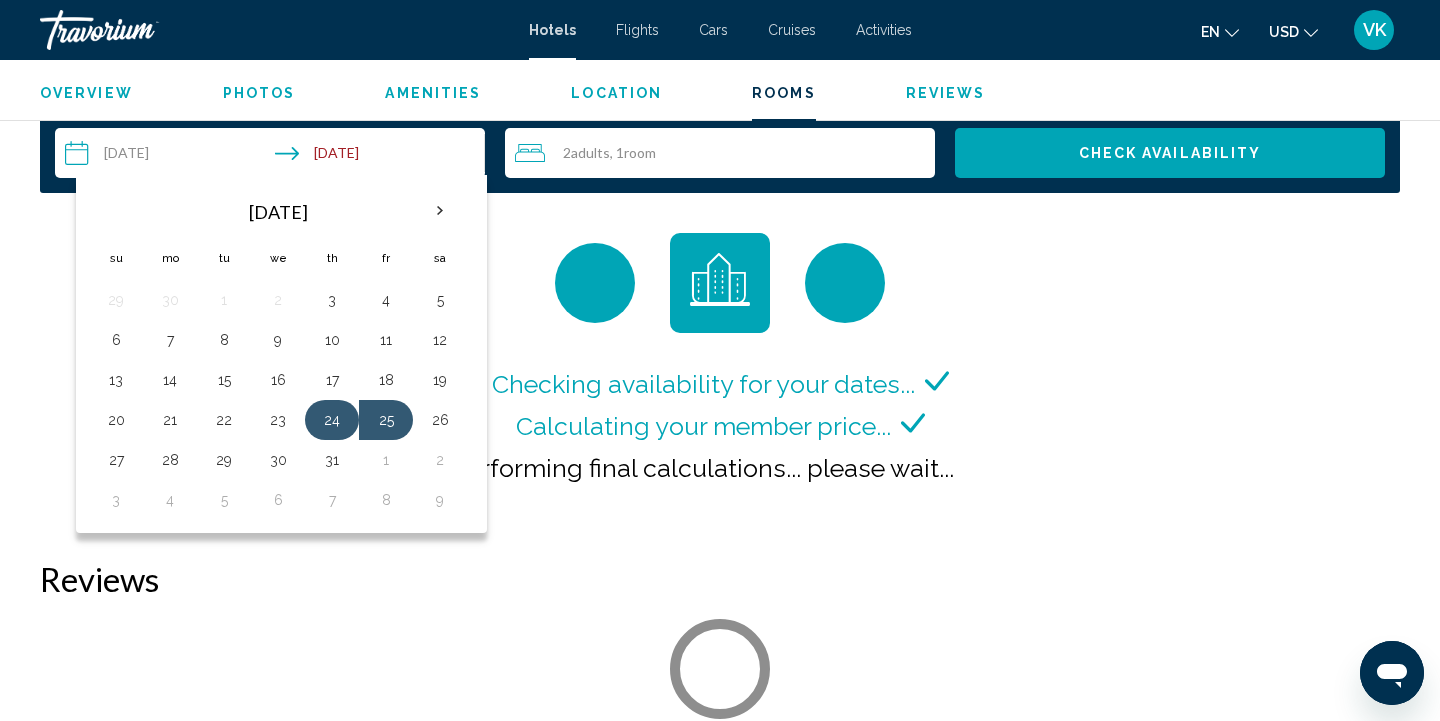 click on "24" at bounding box center (332, 420) 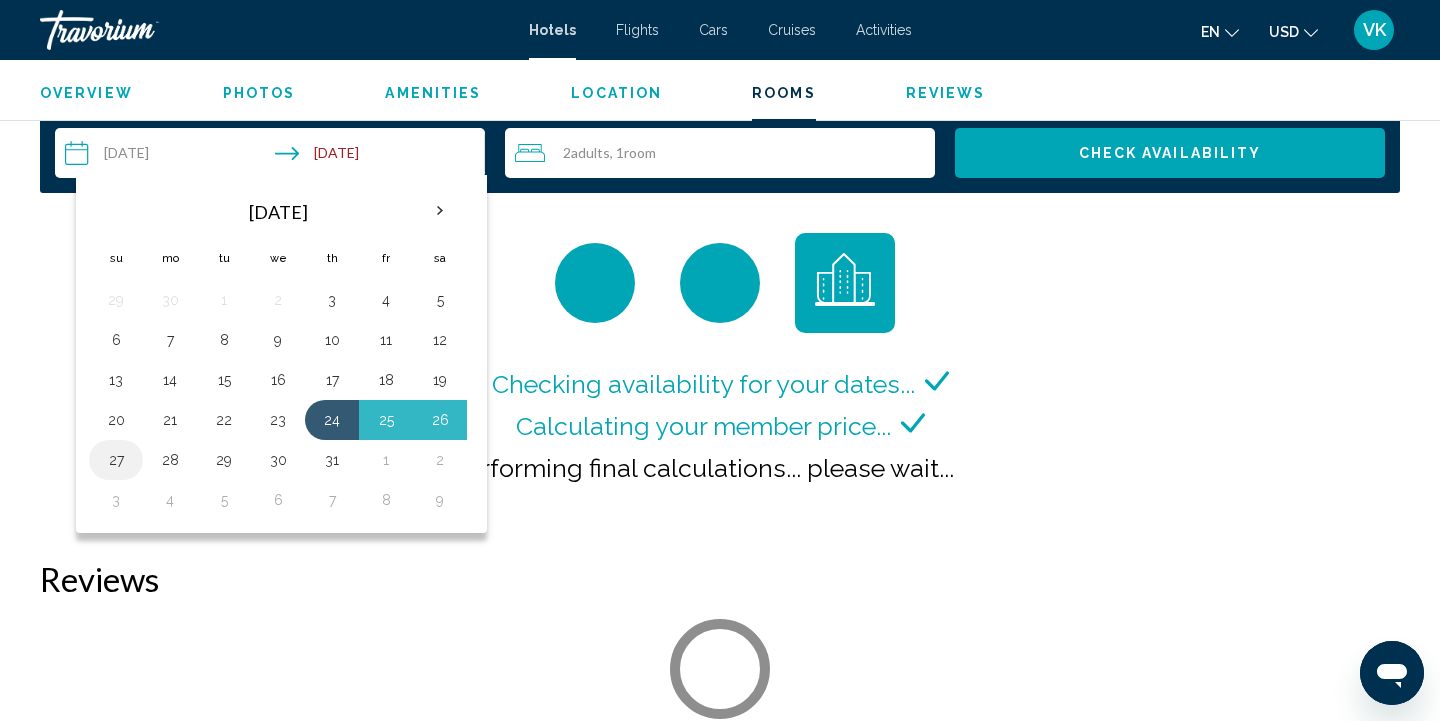 click on "27" at bounding box center [116, 460] 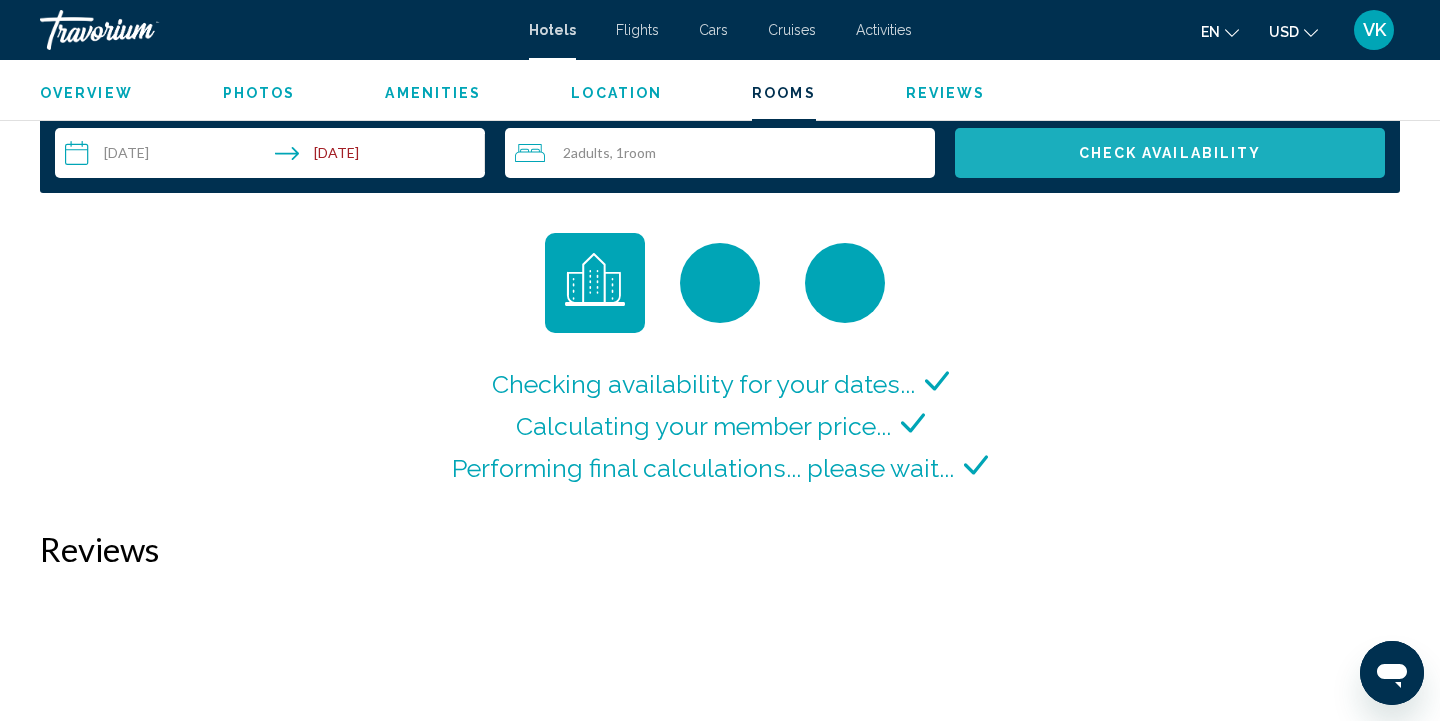 click on "Check Availability" at bounding box center (1170, 154) 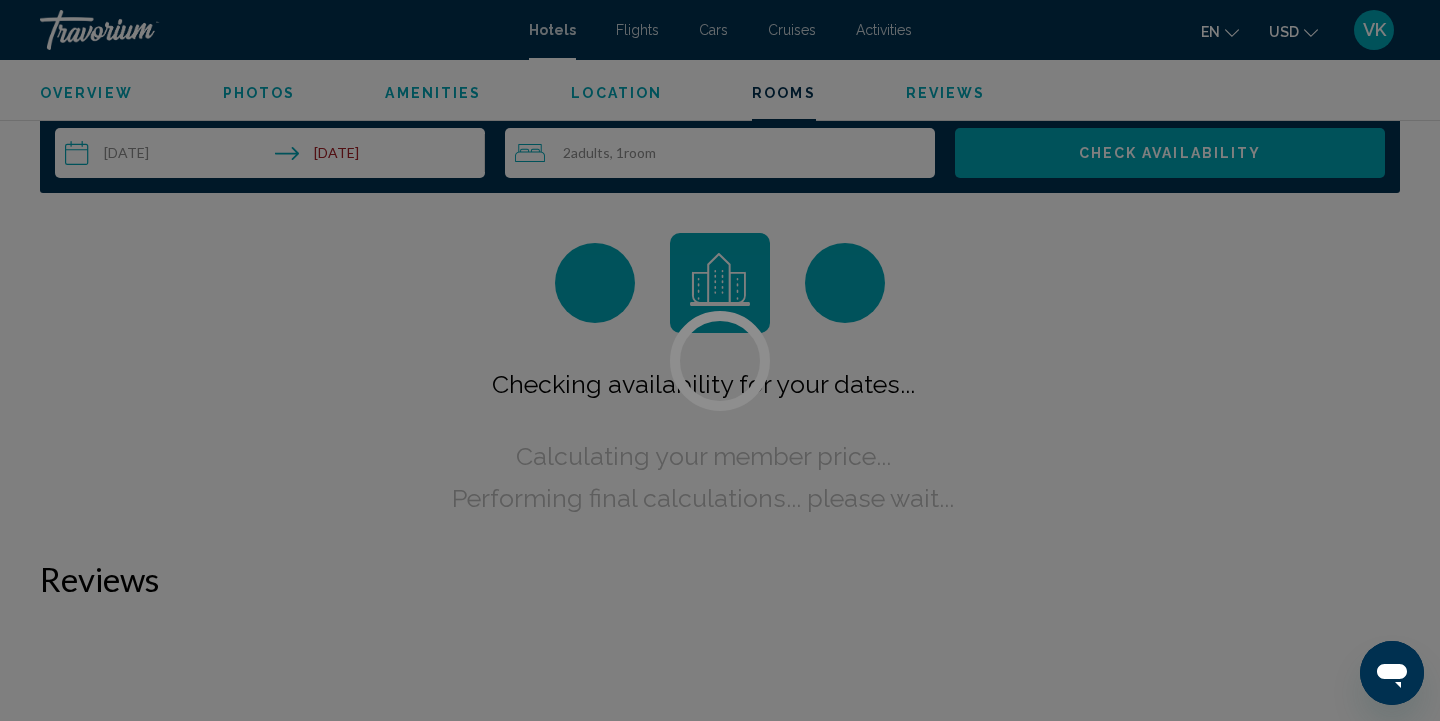 scroll, scrollTop: 2532, scrollLeft: 0, axis: vertical 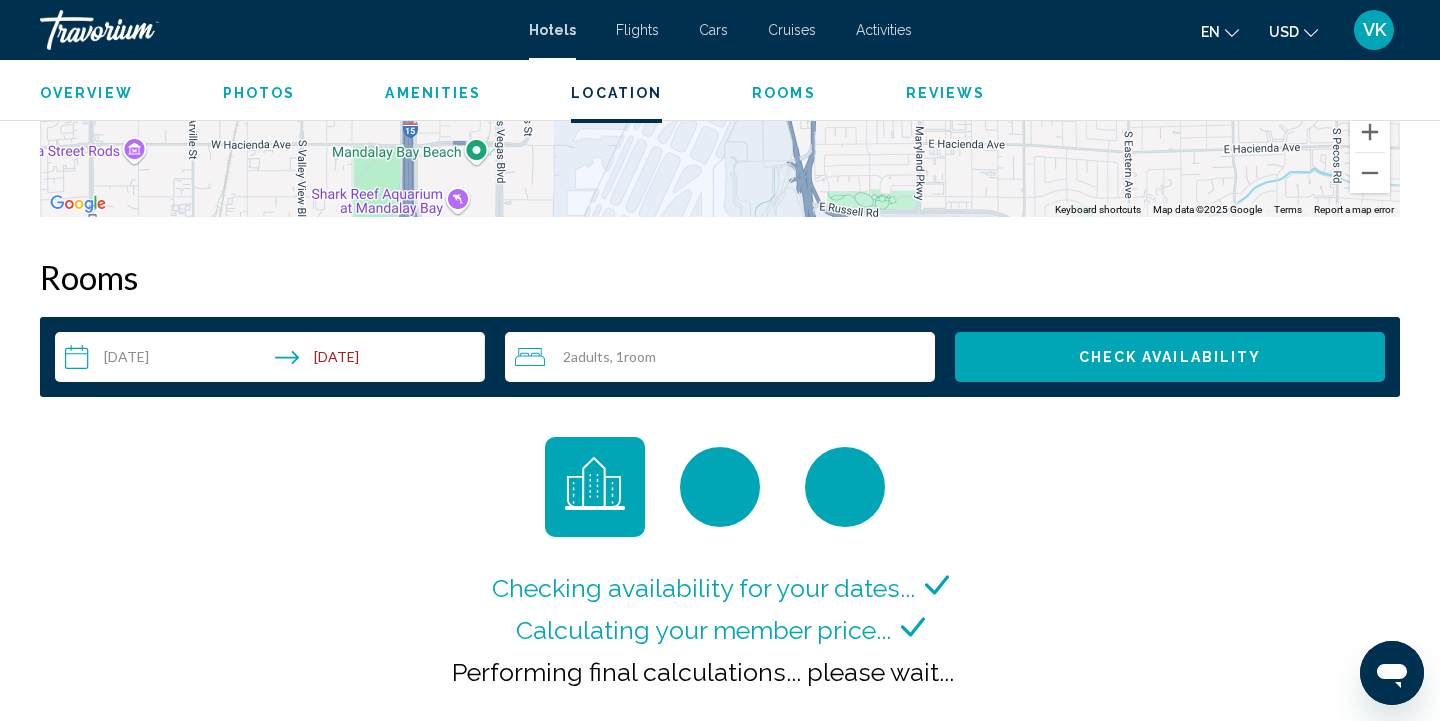 click on "Check Availability" at bounding box center (1170, 358) 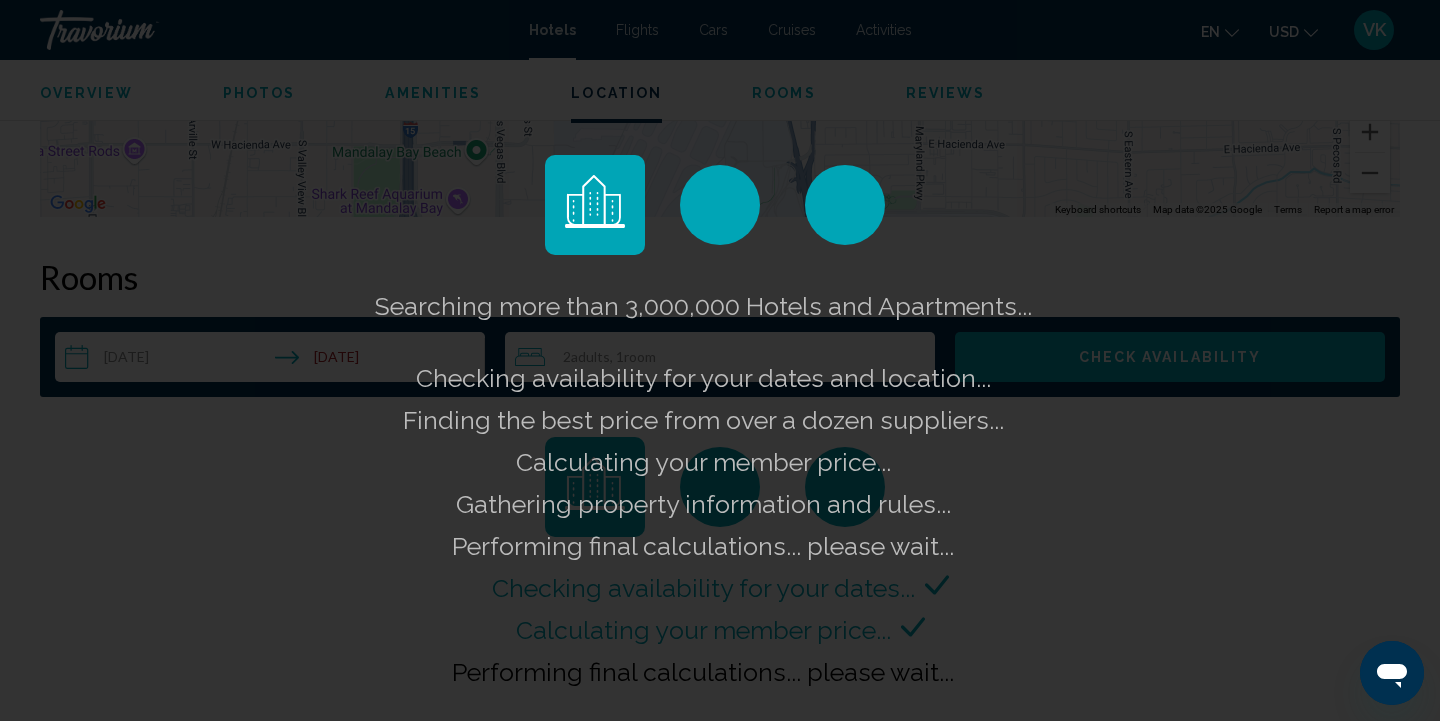 click on "Searching more than 3,000,000 Hotels and Apartments...
Checking availability for your dates and location..." 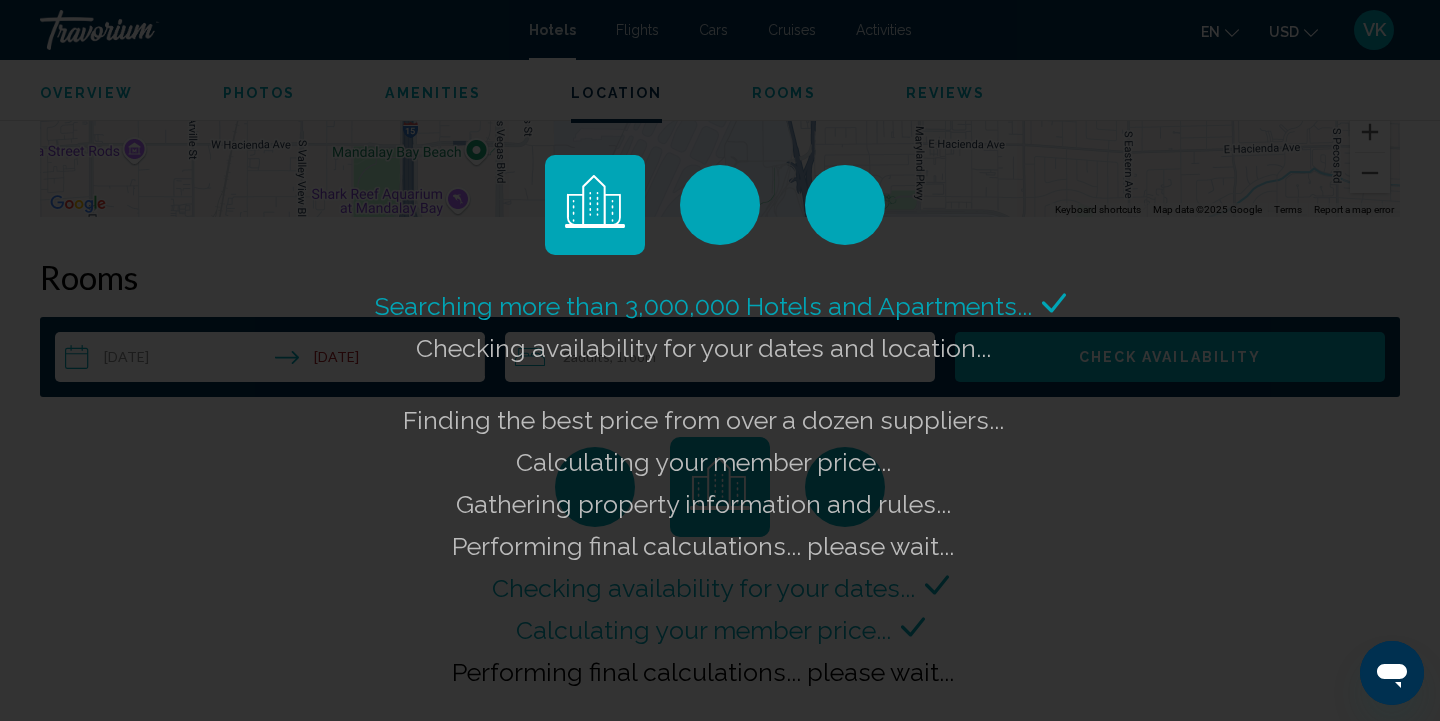 click on "Searching more than 3,000,000 Hotels and Apartments...
Checking availability for your dates and location..." 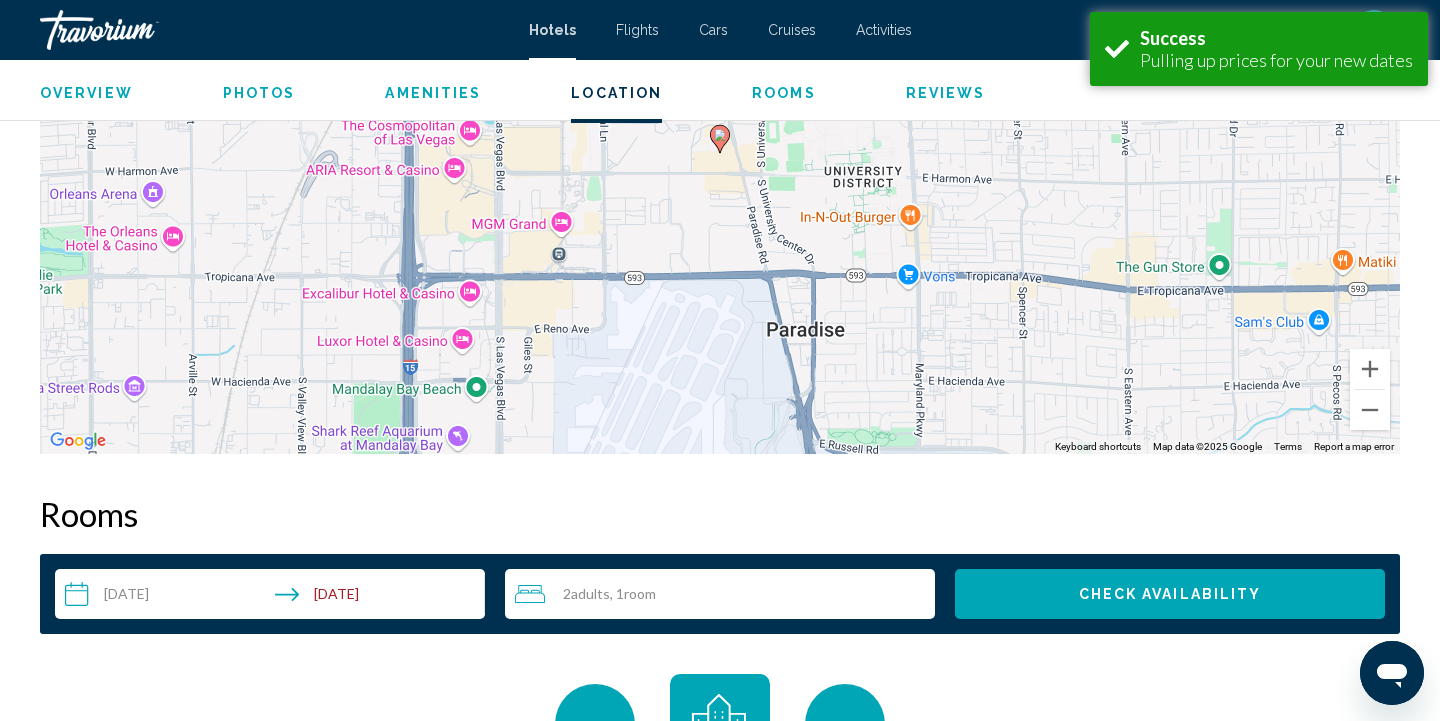 scroll, scrollTop: 2531, scrollLeft: 0, axis: vertical 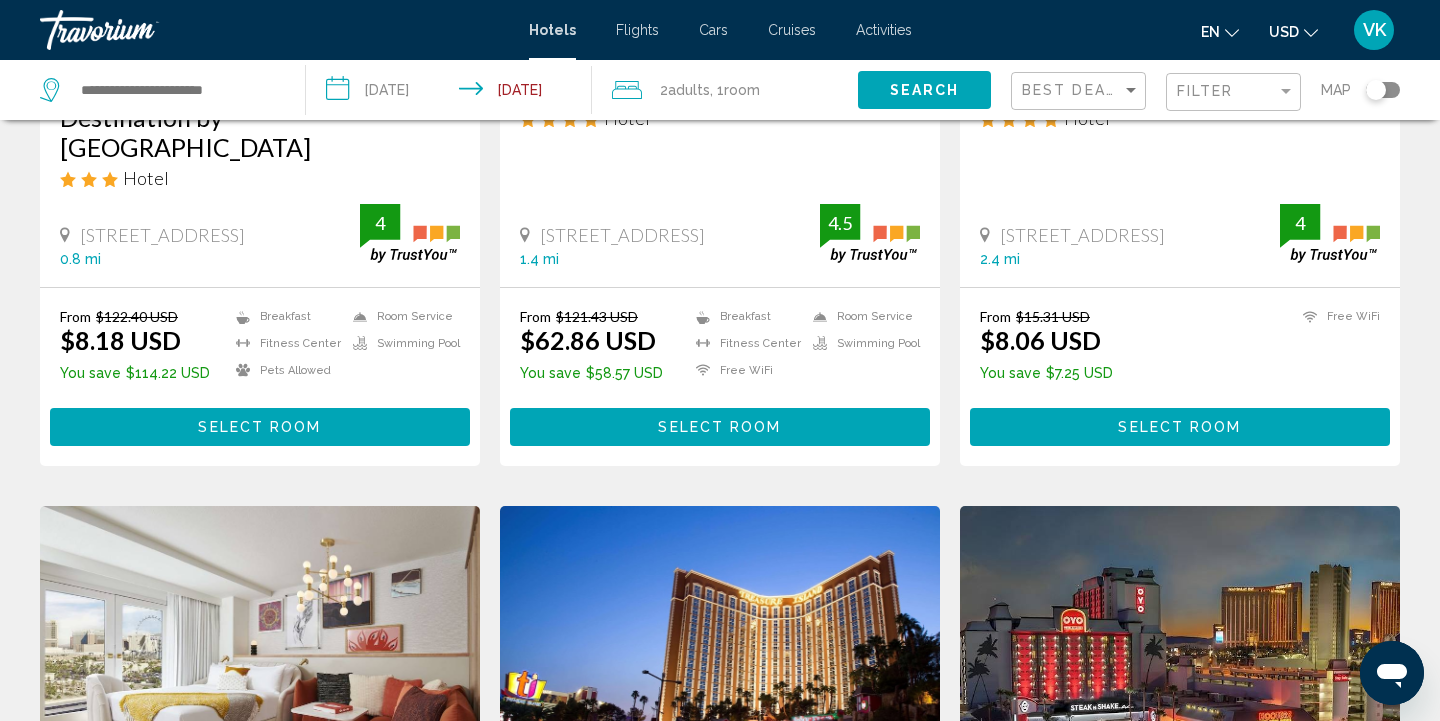click on "Select Room" at bounding box center (259, 428) 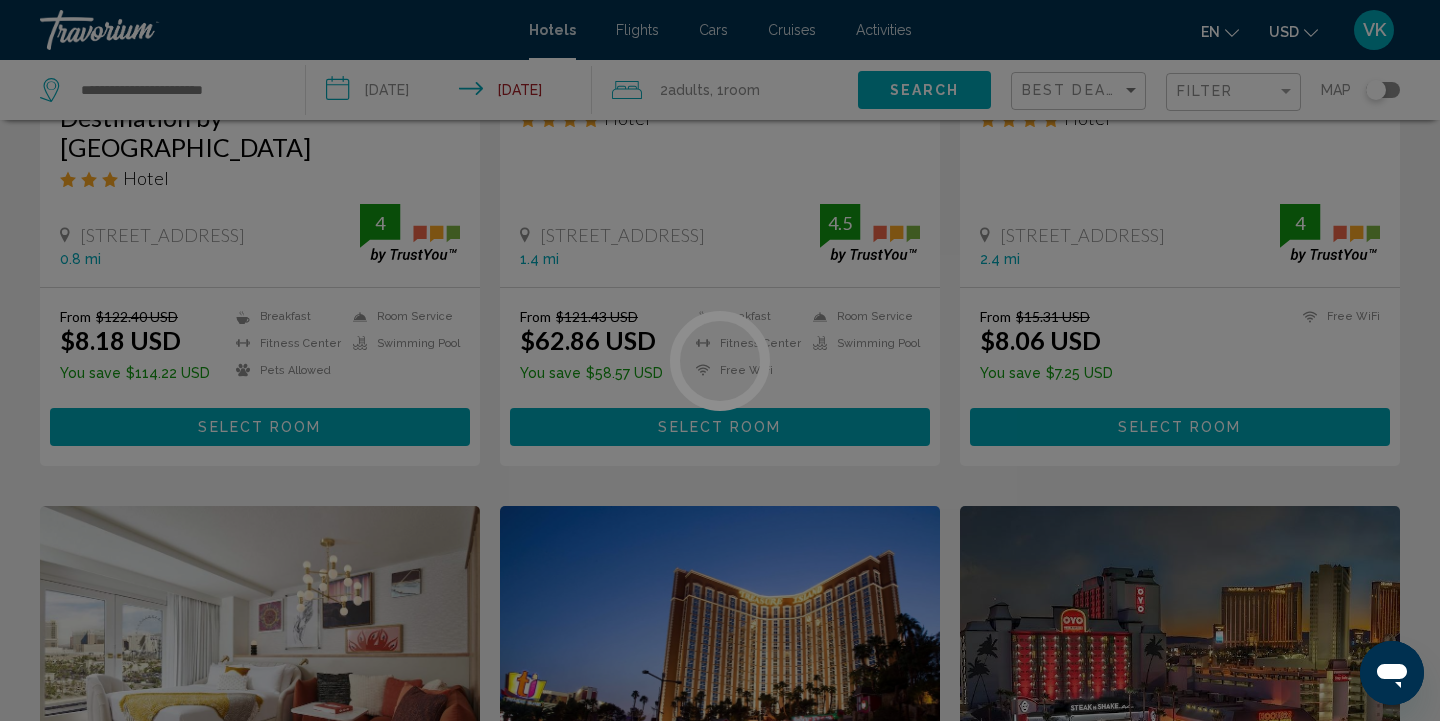 scroll, scrollTop: 0, scrollLeft: 0, axis: both 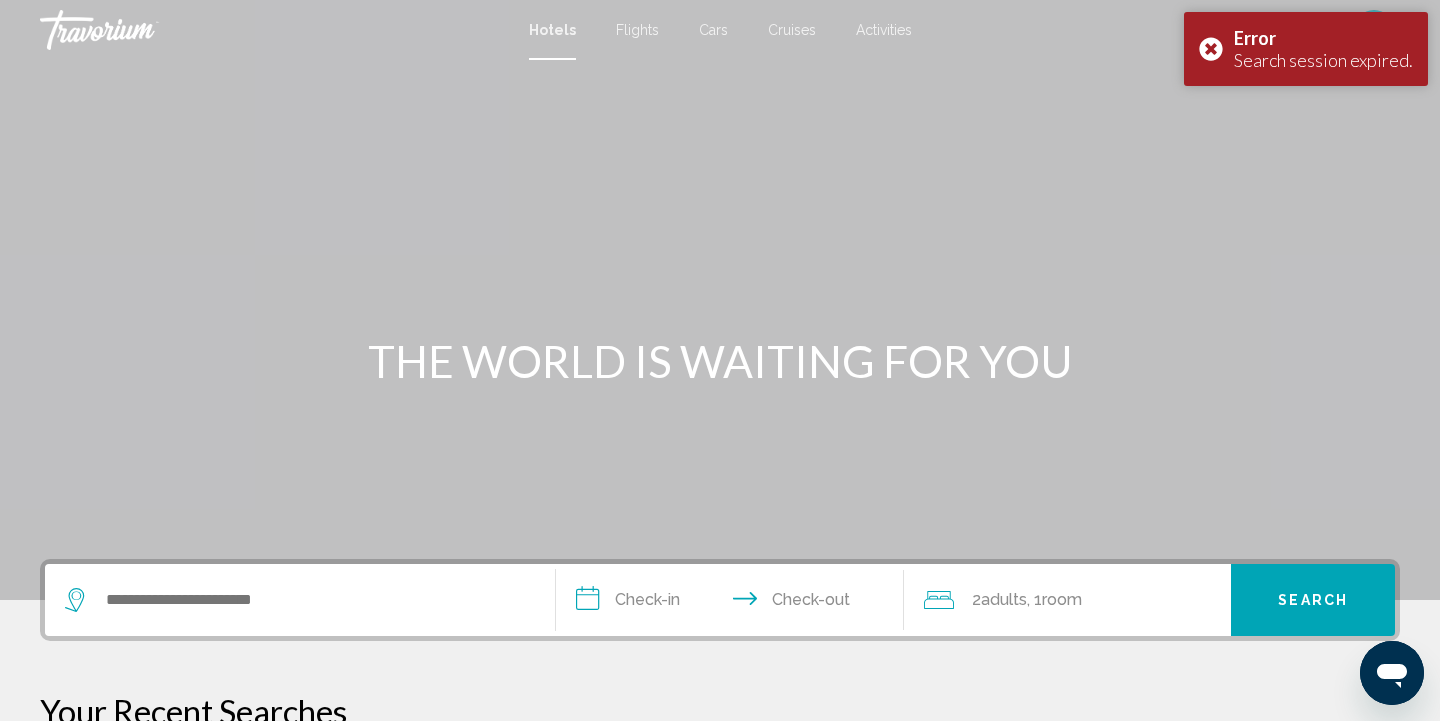 click at bounding box center [300, 600] 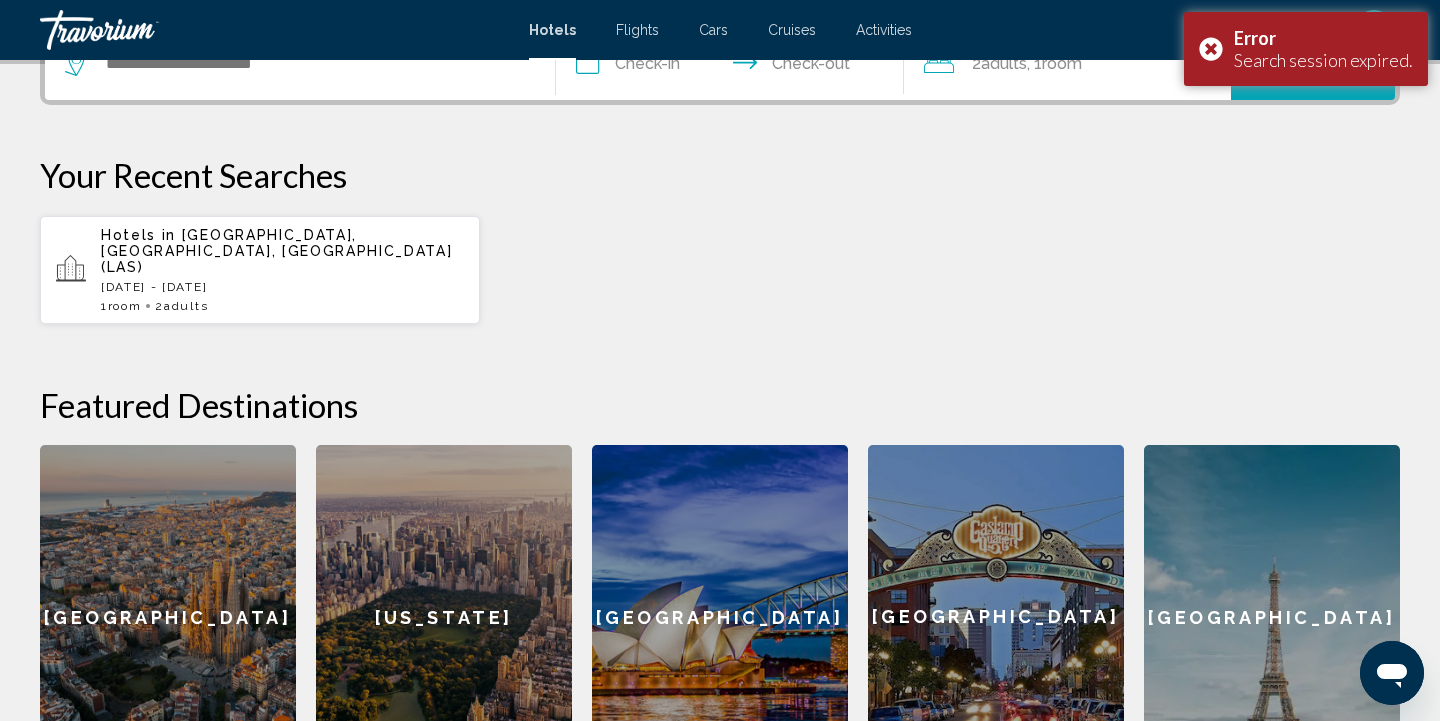 scroll, scrollTop: 536, scrollLeft: 0, axis: vertical 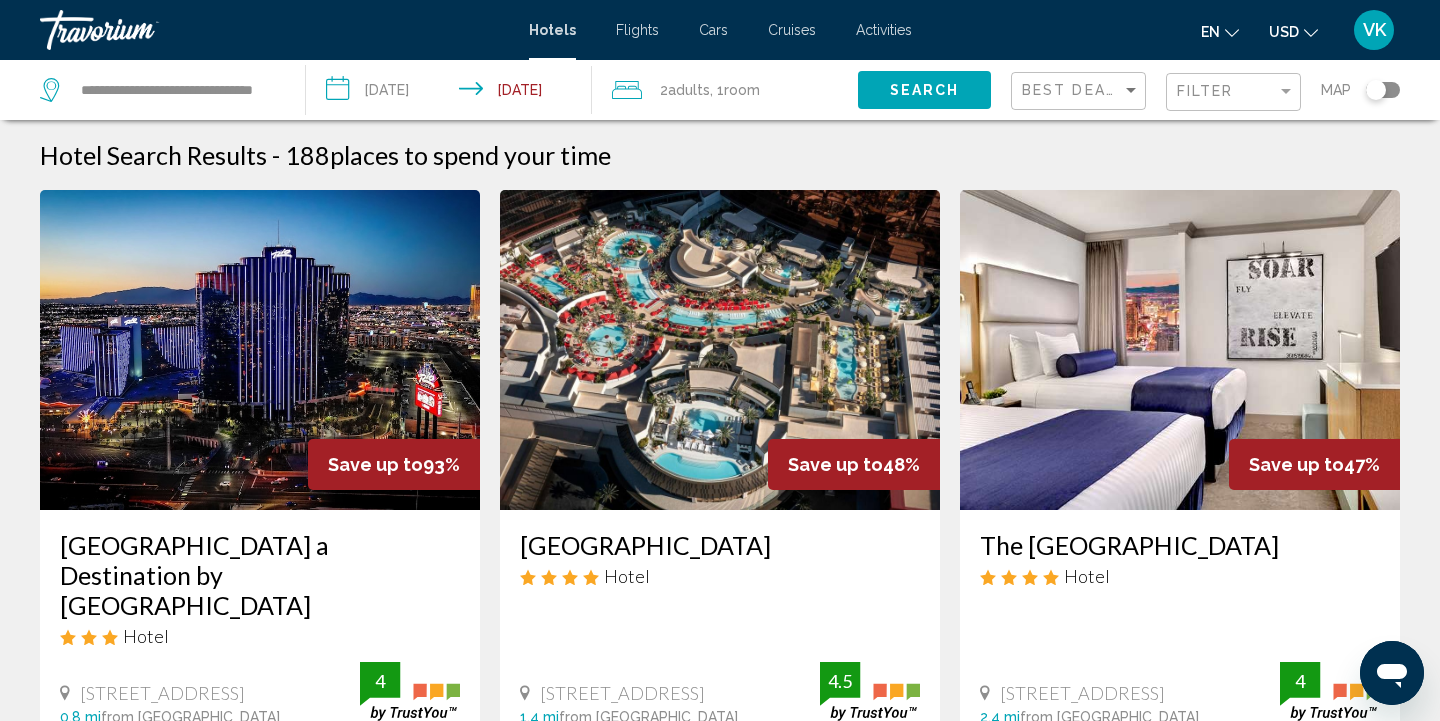 click on "**********" at bounding box center (453, 93) 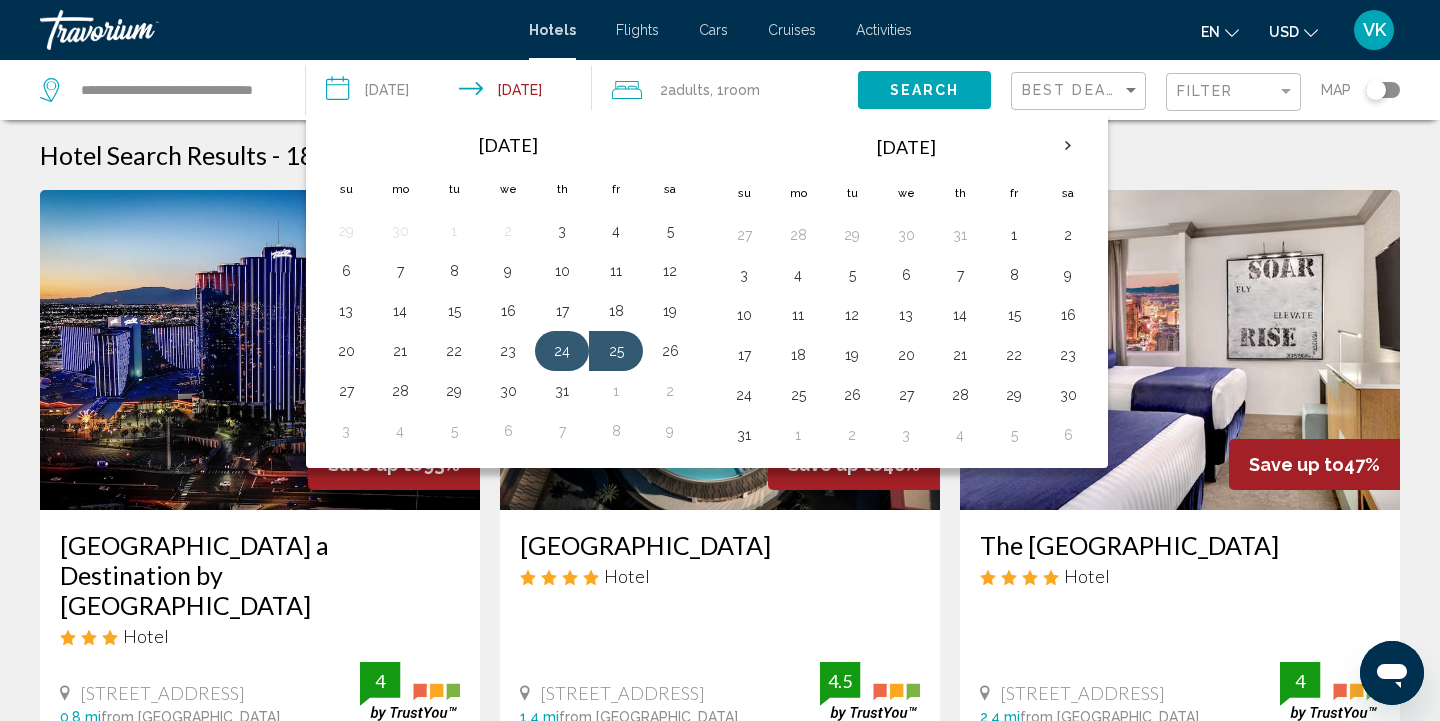 click on "24" at bounding box center (562, 351) 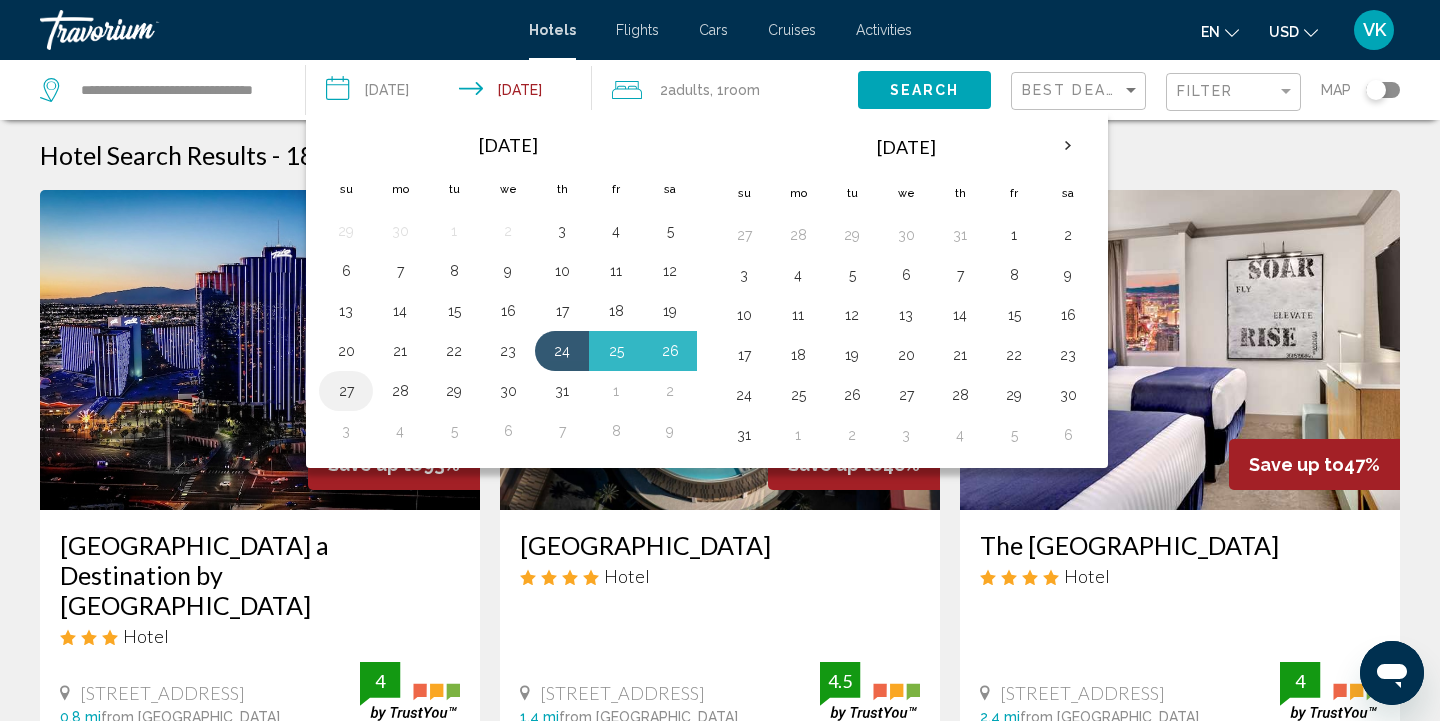 click on "27" at bounding box center [346, 391] 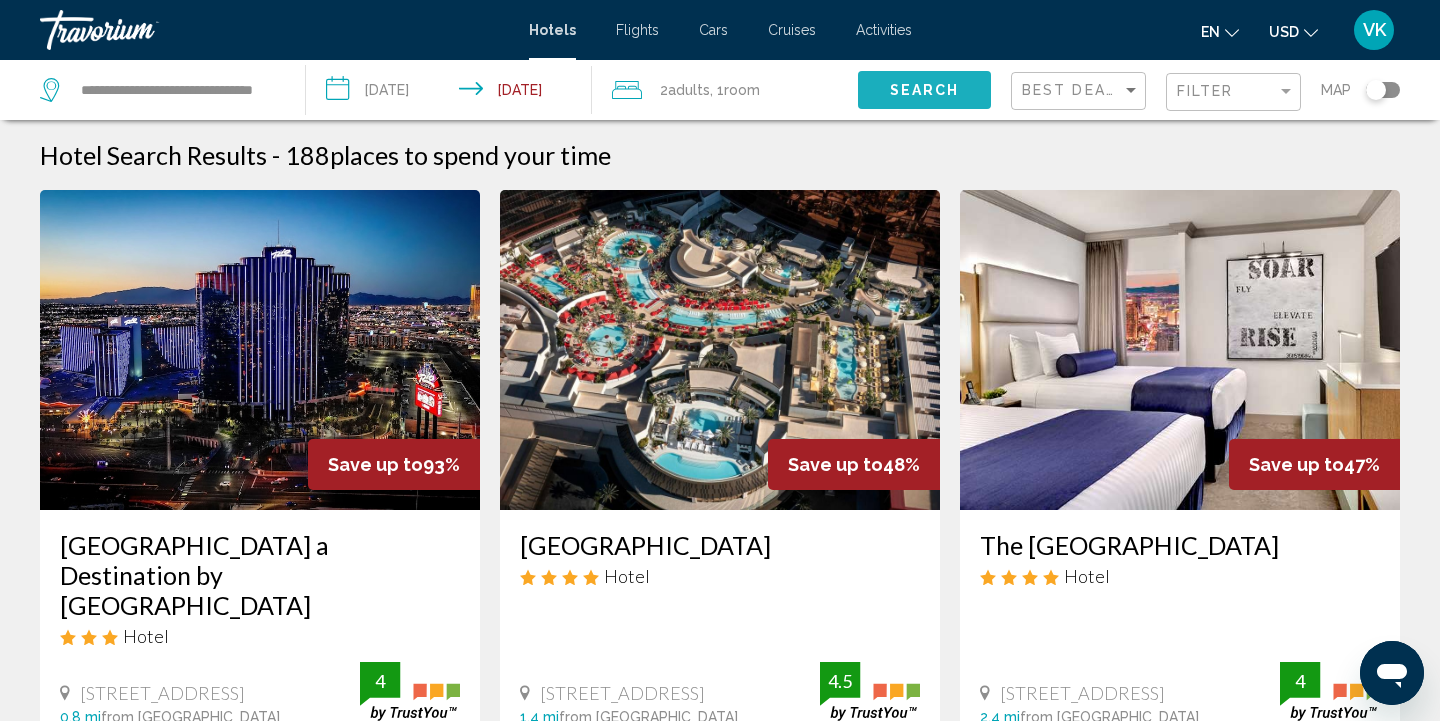 click on "Search" 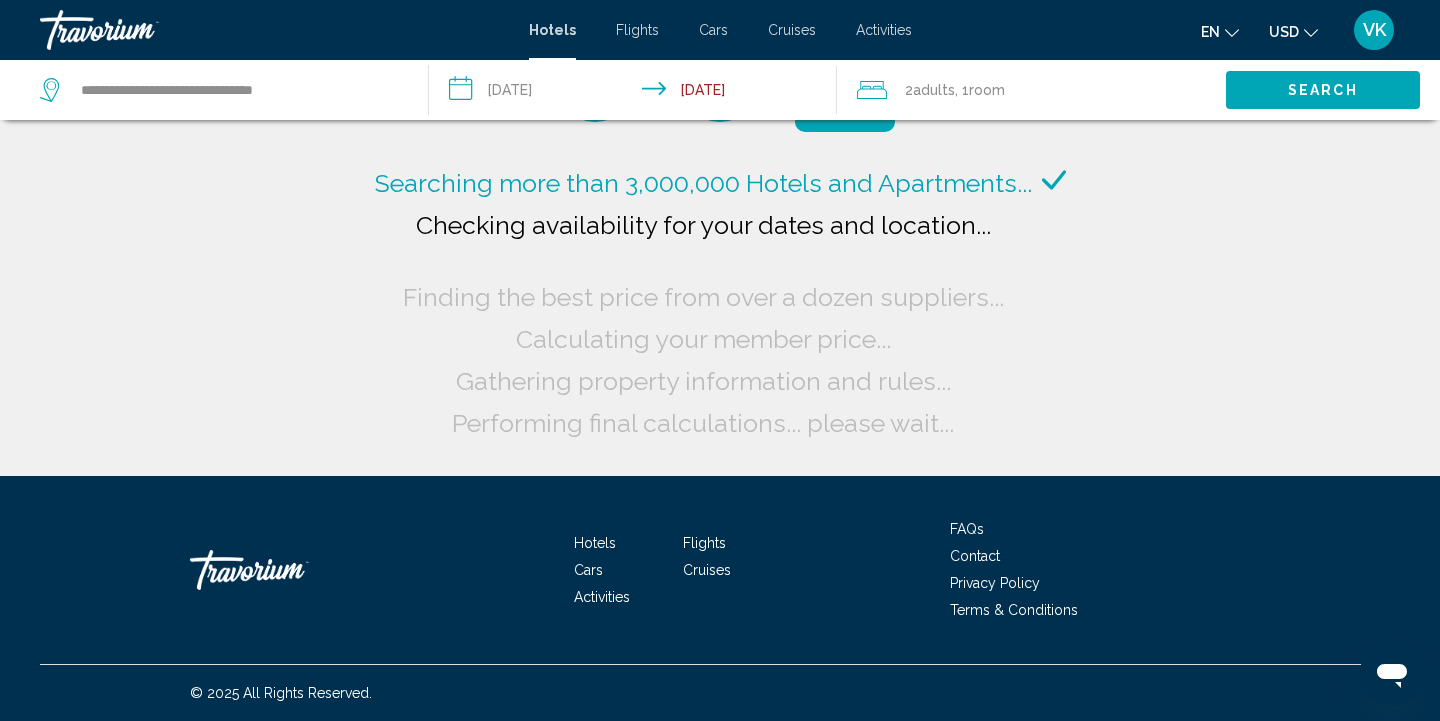scroll, scrollTop: 0, scrollLeft: 0, axis: both 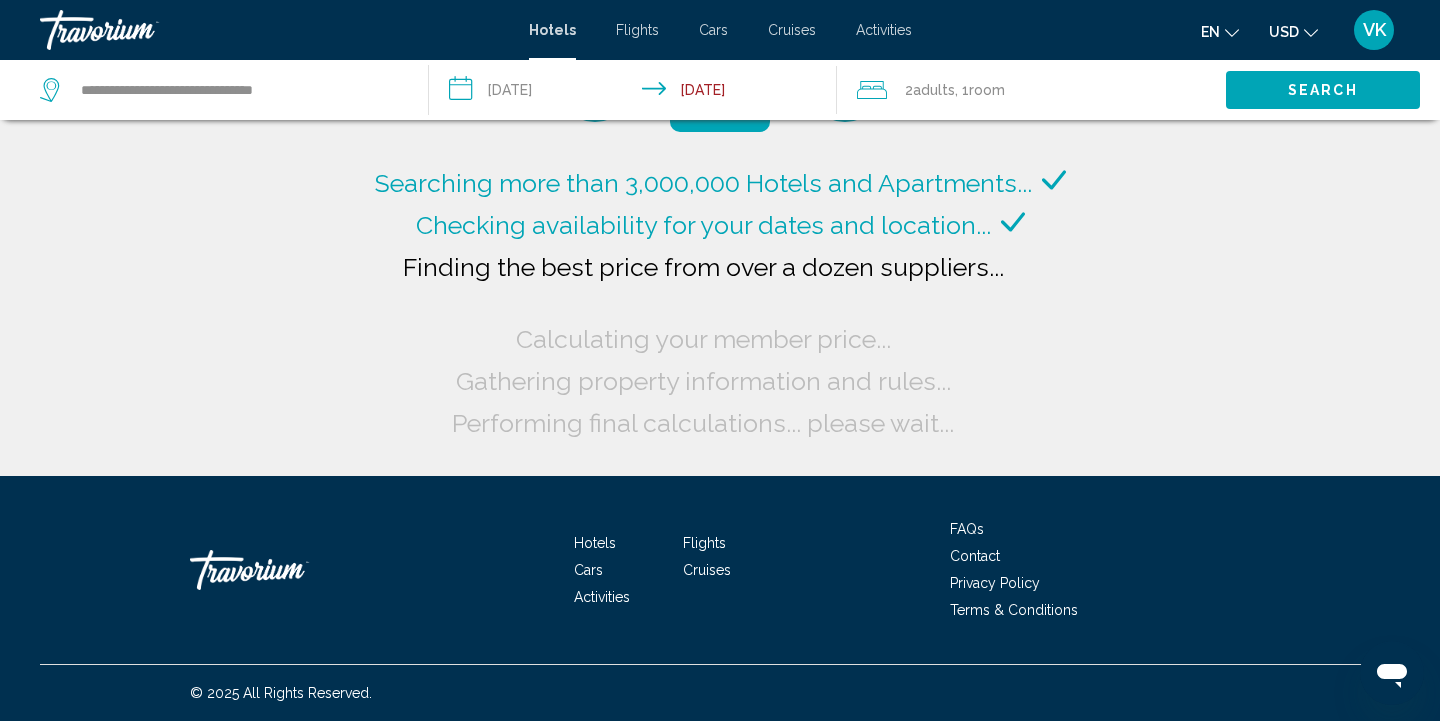 click on "Search" 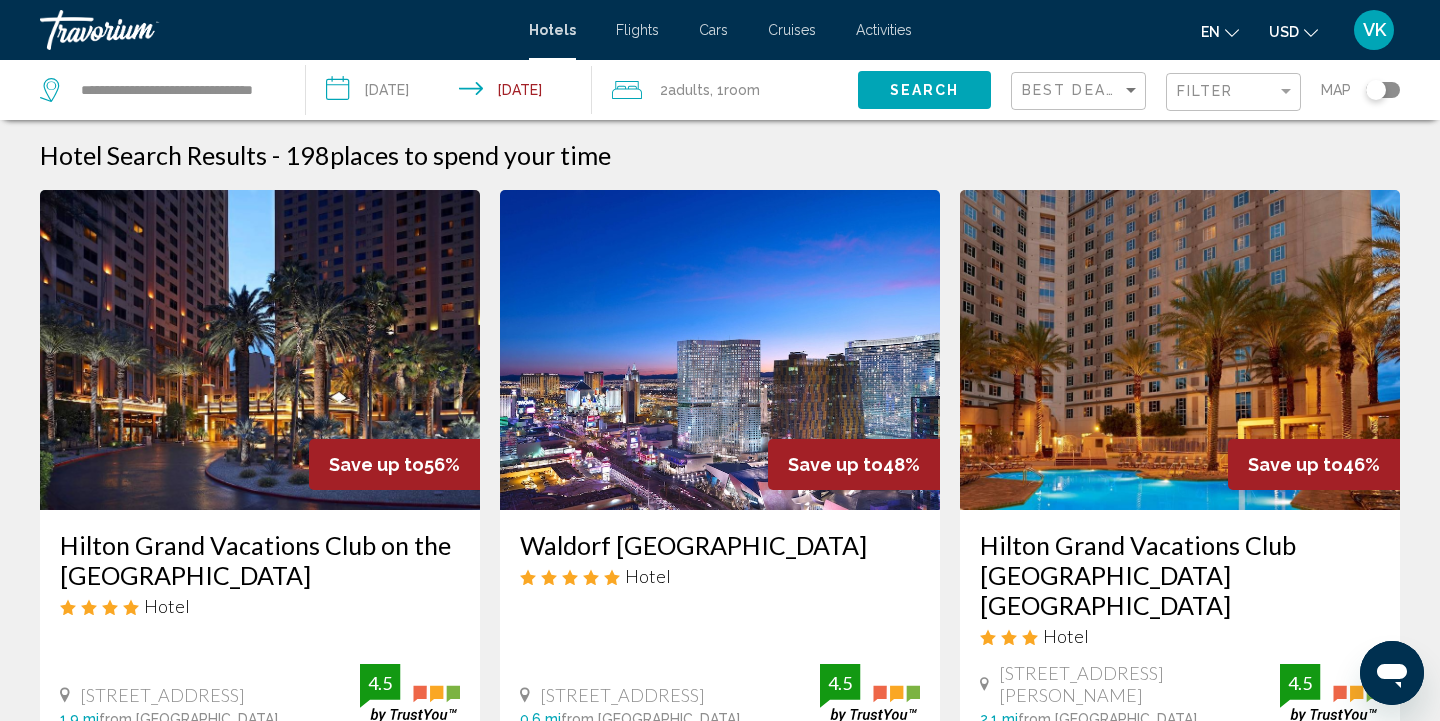 scroll, scrollTop: 0, scrollLeft: 0, axis: both 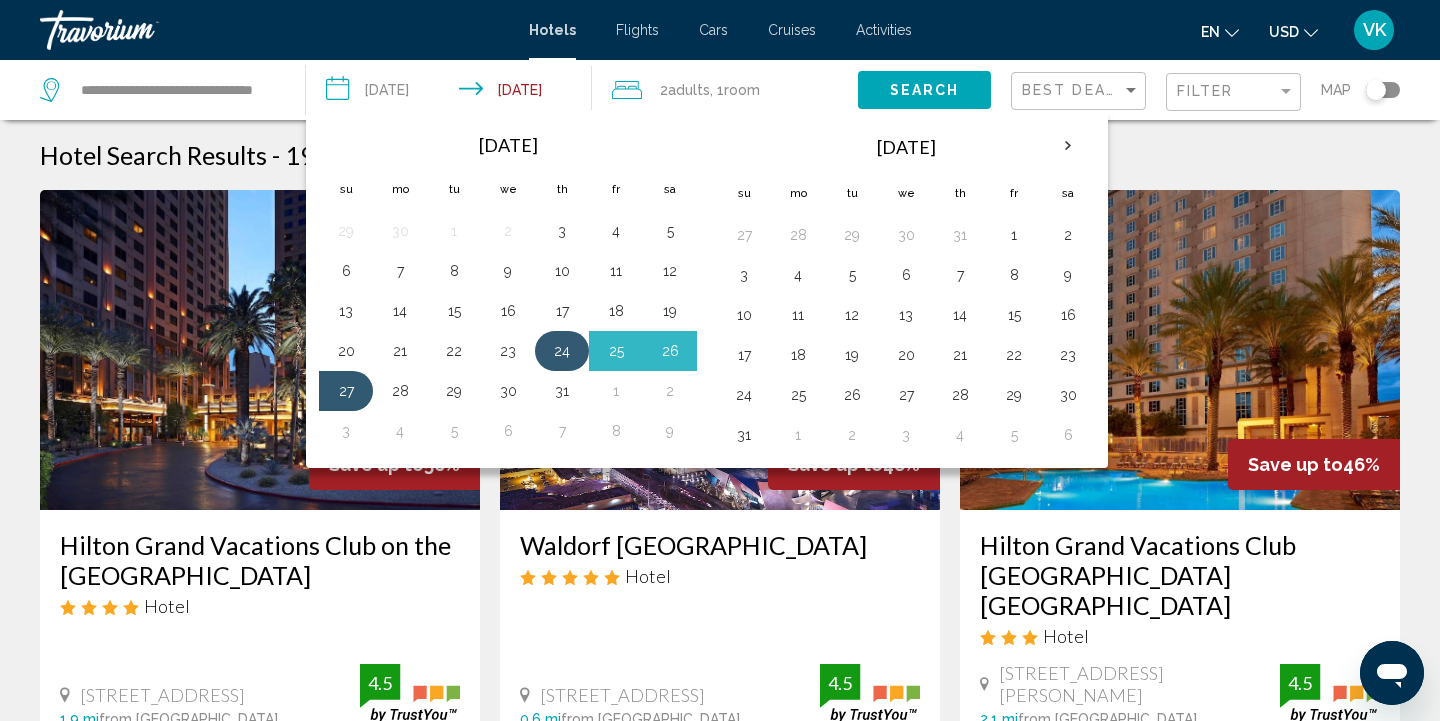 click on "24" at bounding box center [562, 351] 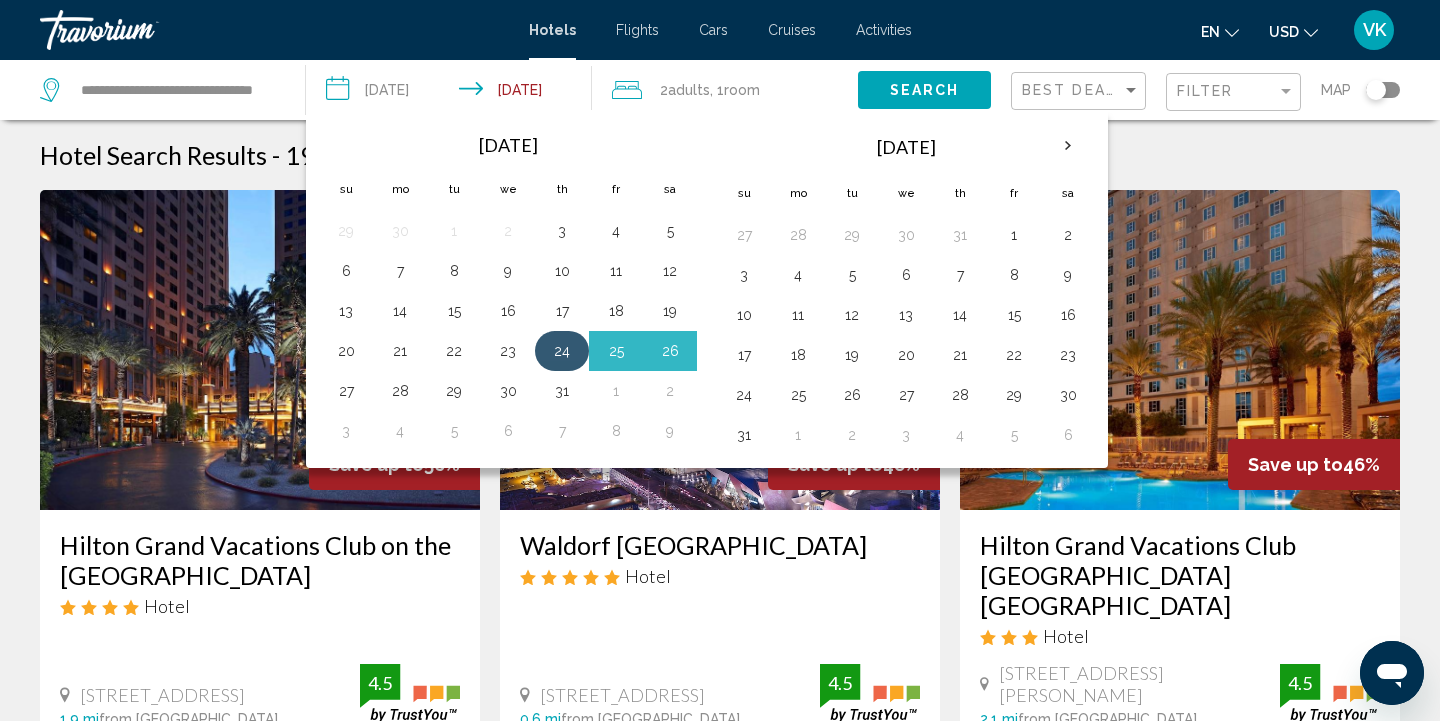 click on "24" at bounding box center (562, 351) 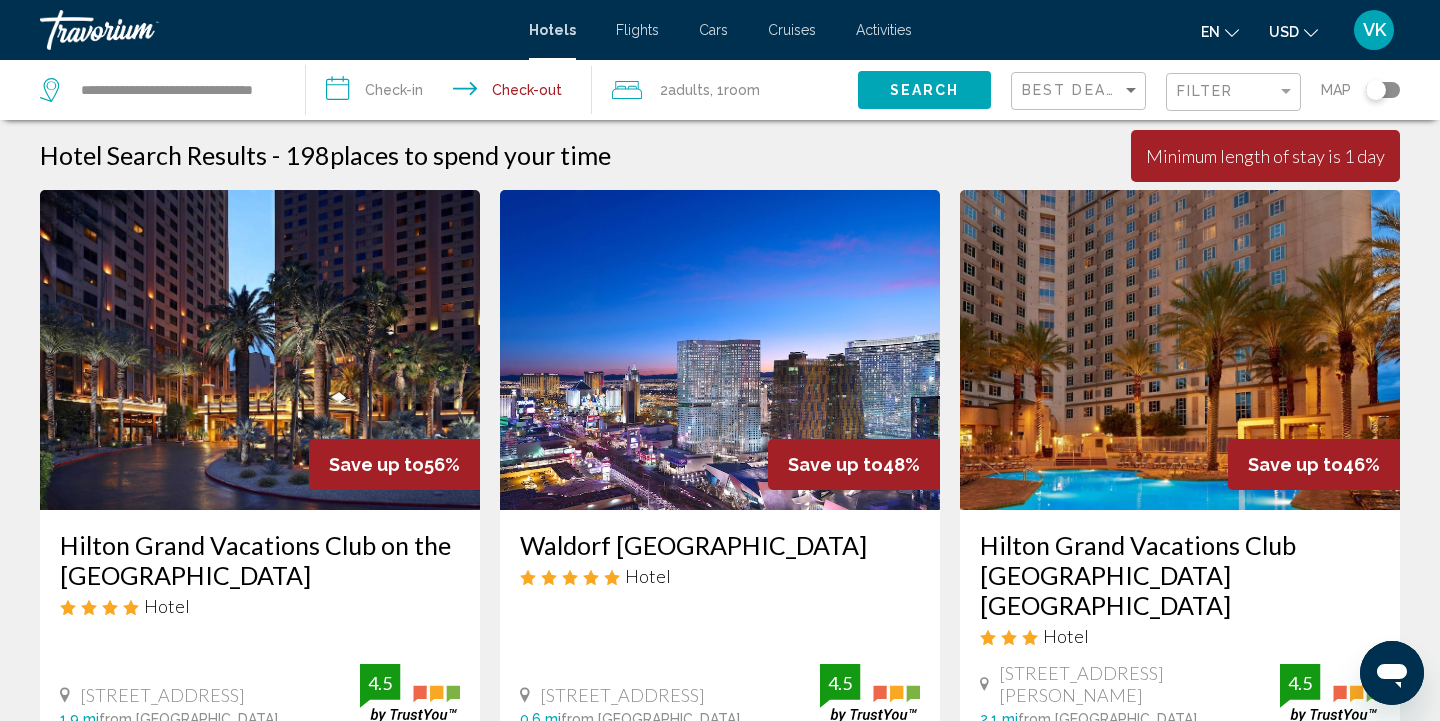 click on "**********" at bounding box center [453, 93] 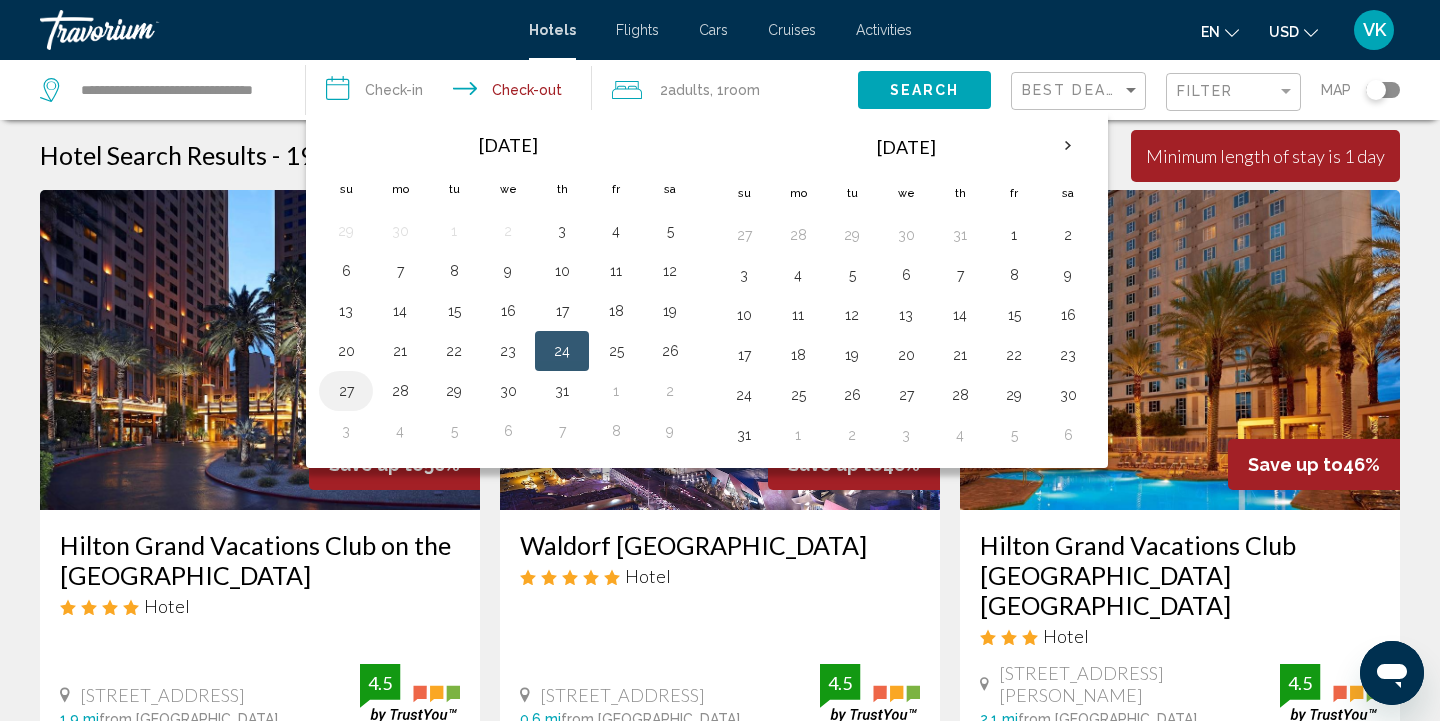 click on "27" at bounding box center [346, 391] 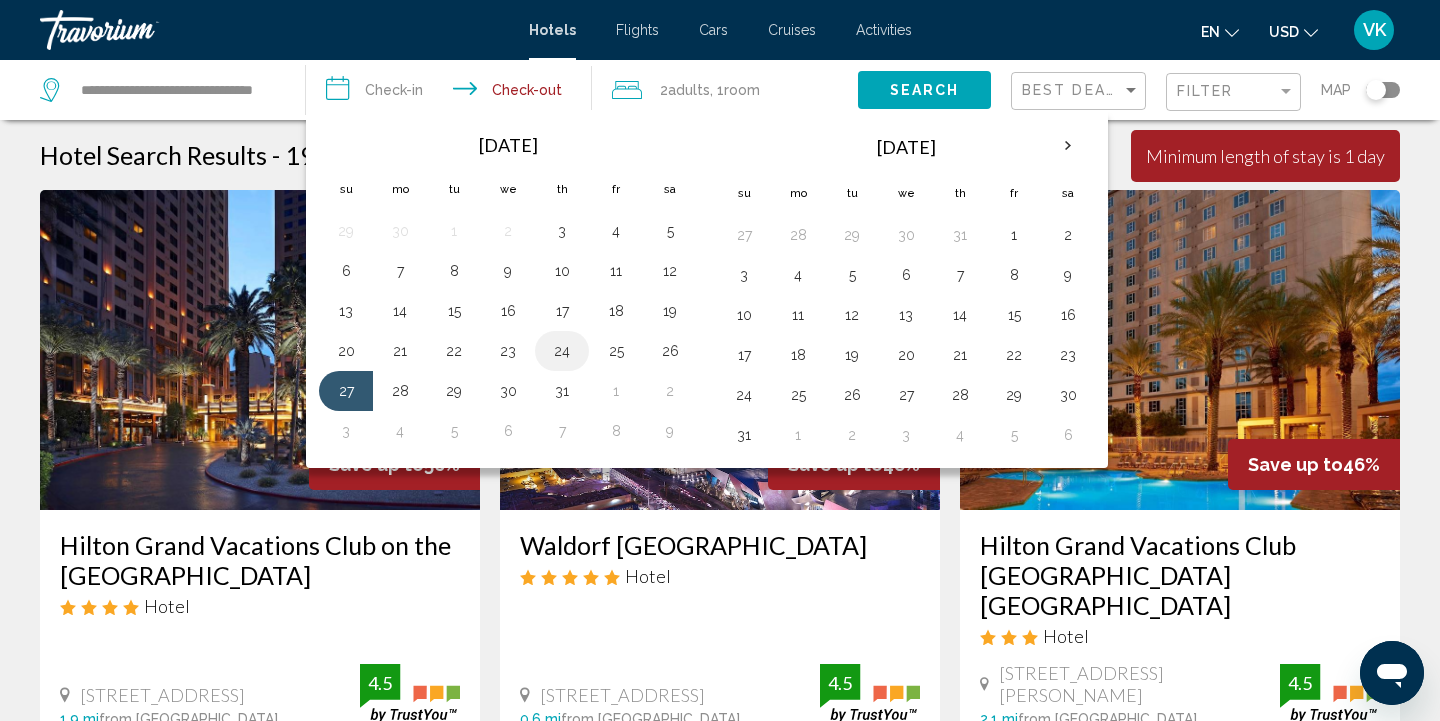 click on "24" at bounding box center (562, 351) 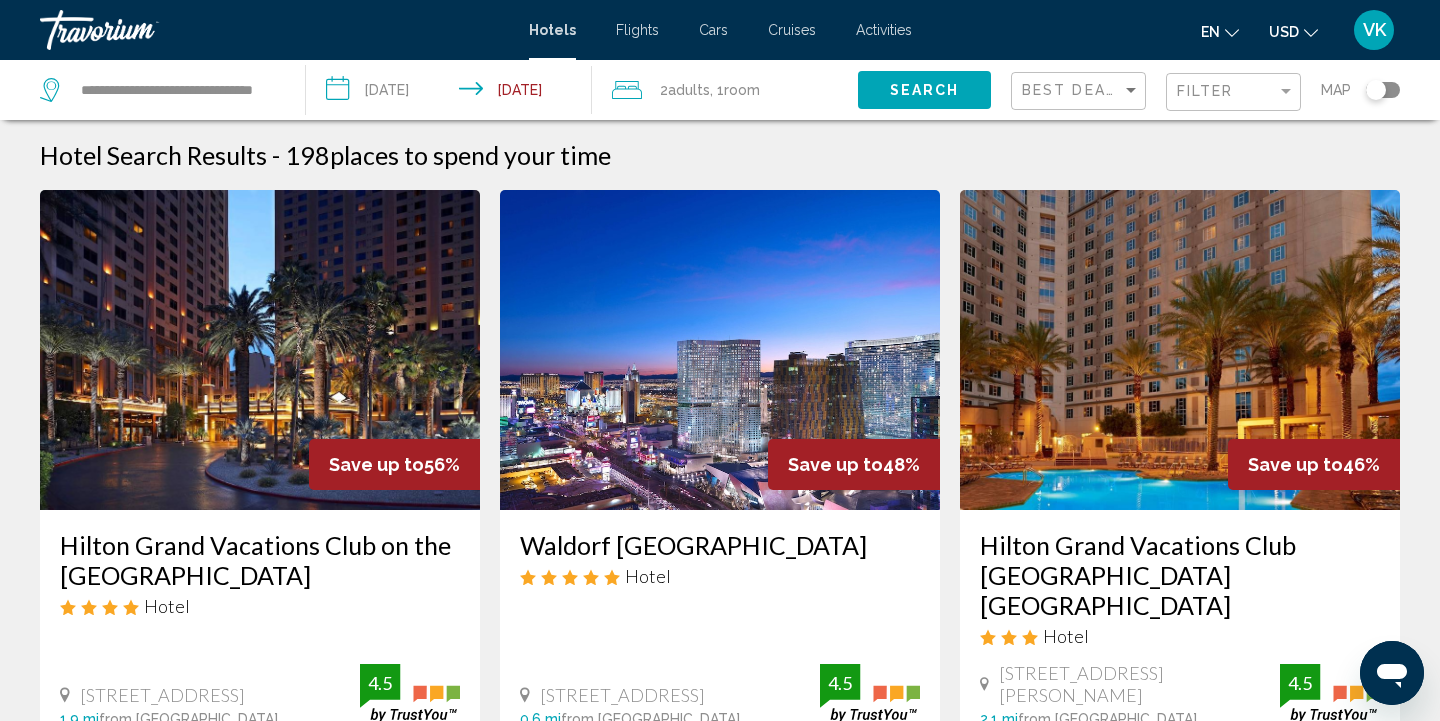 click on "**********" at bounding box center [453, 93] 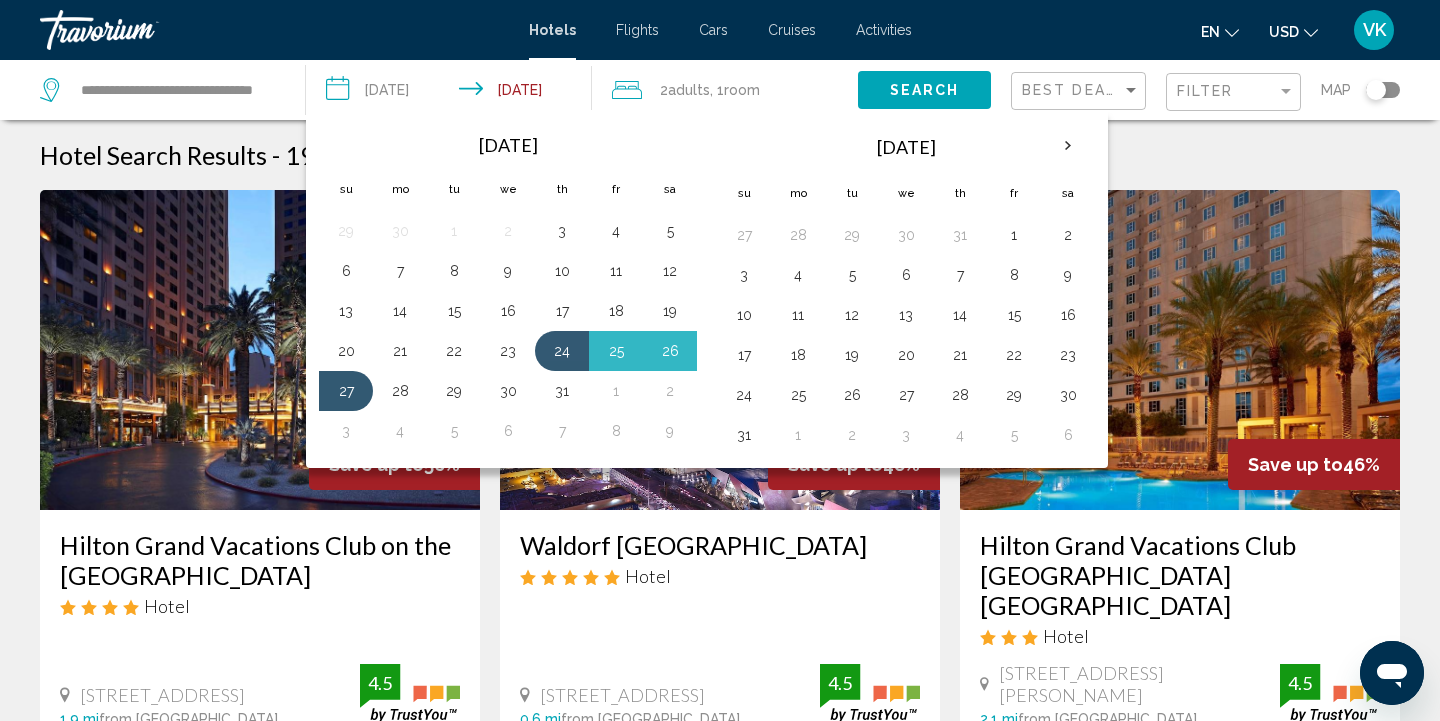 click on "**********" at bounding box center [453, 93] 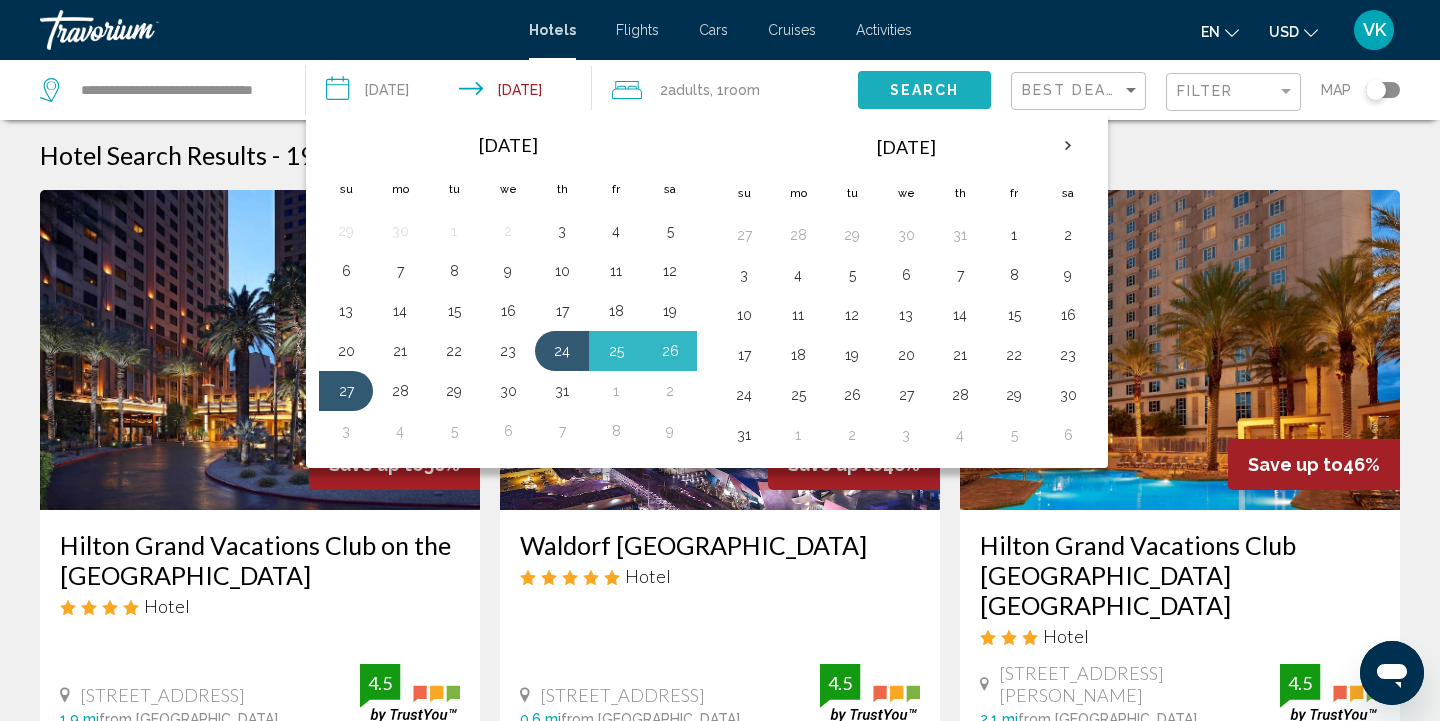 click on "Search" 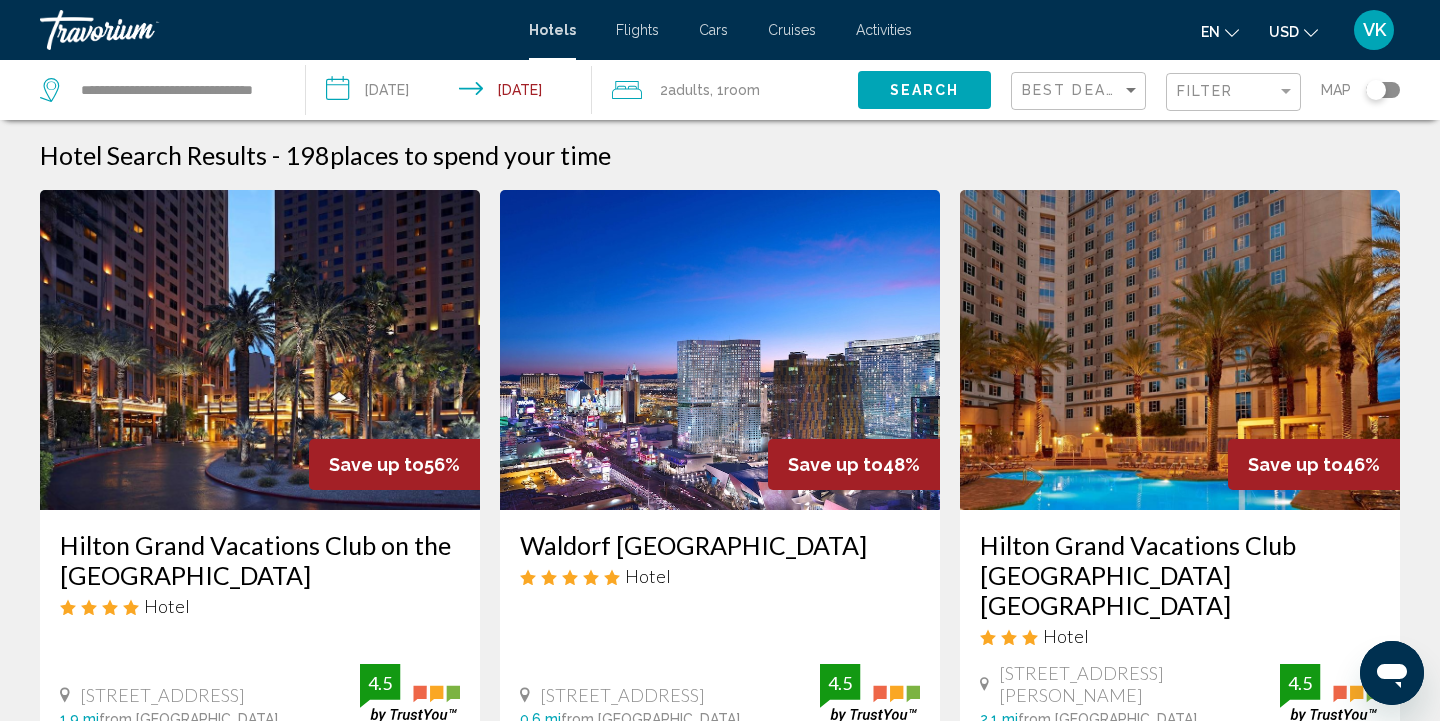 click on "Search" 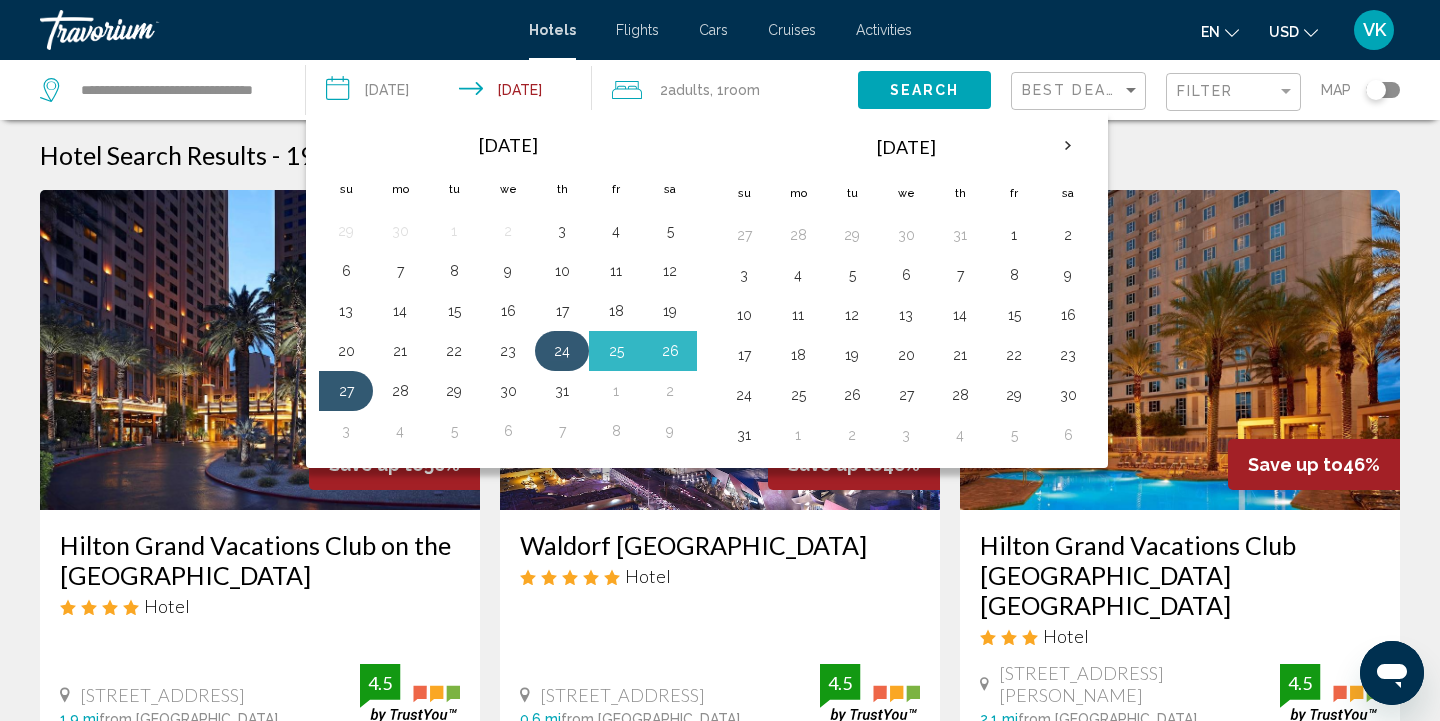click on "24" at bounding box center [562, 351] 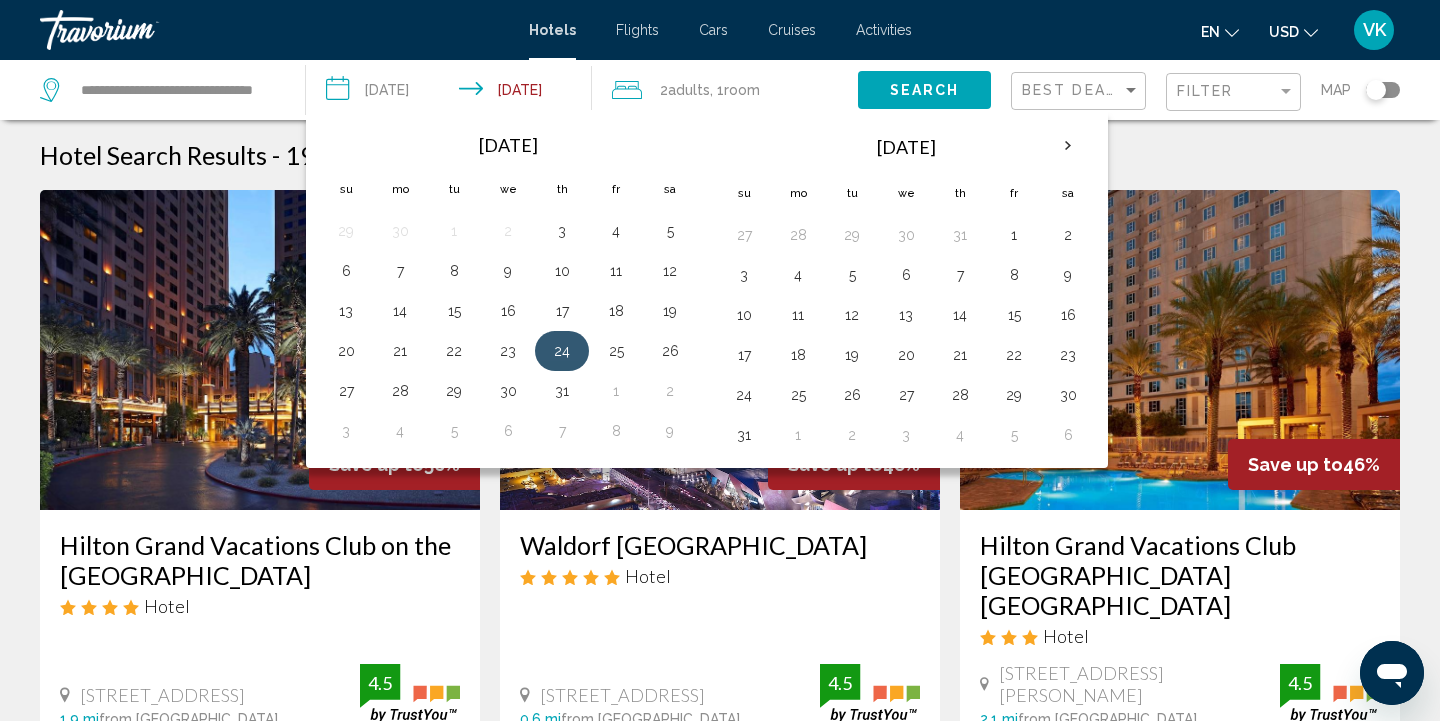 click on "24" at bounding box center [562, 351] 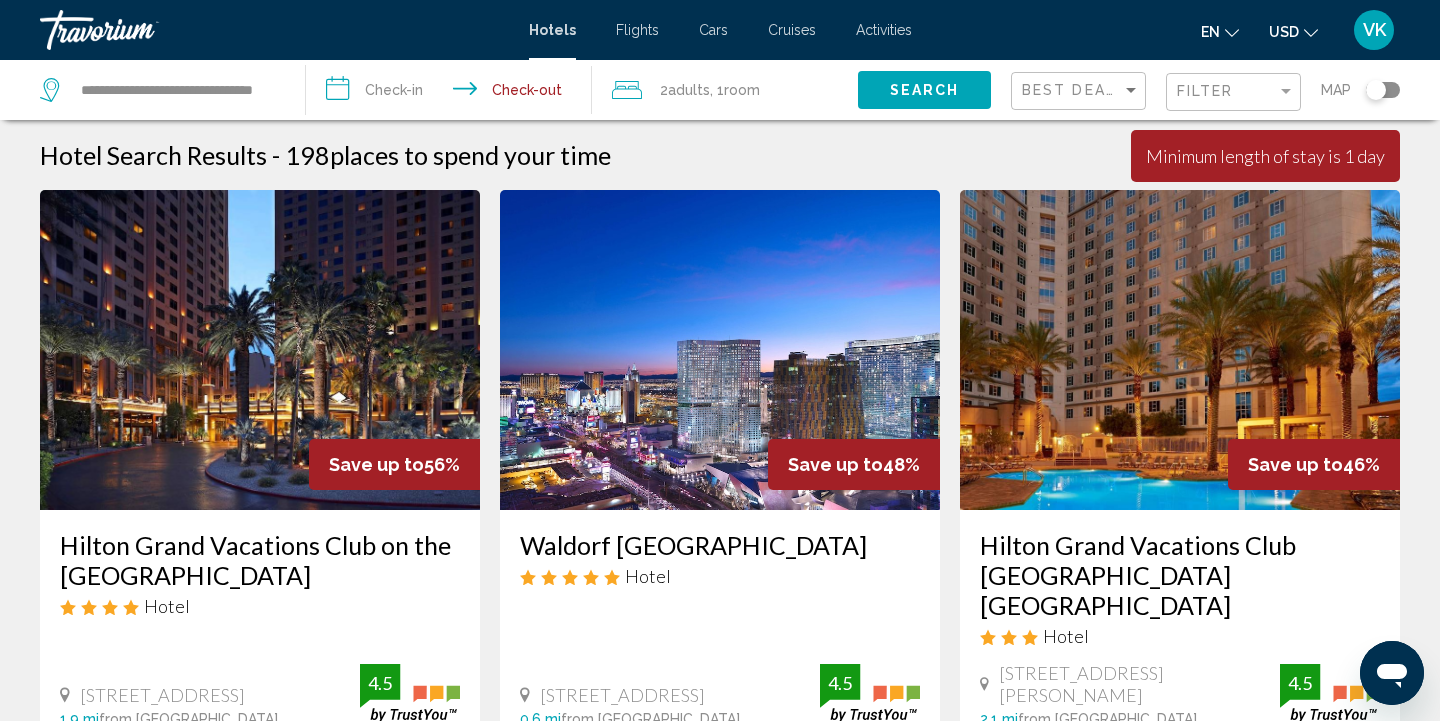 click on "**********" at bounding box center (453, 93) 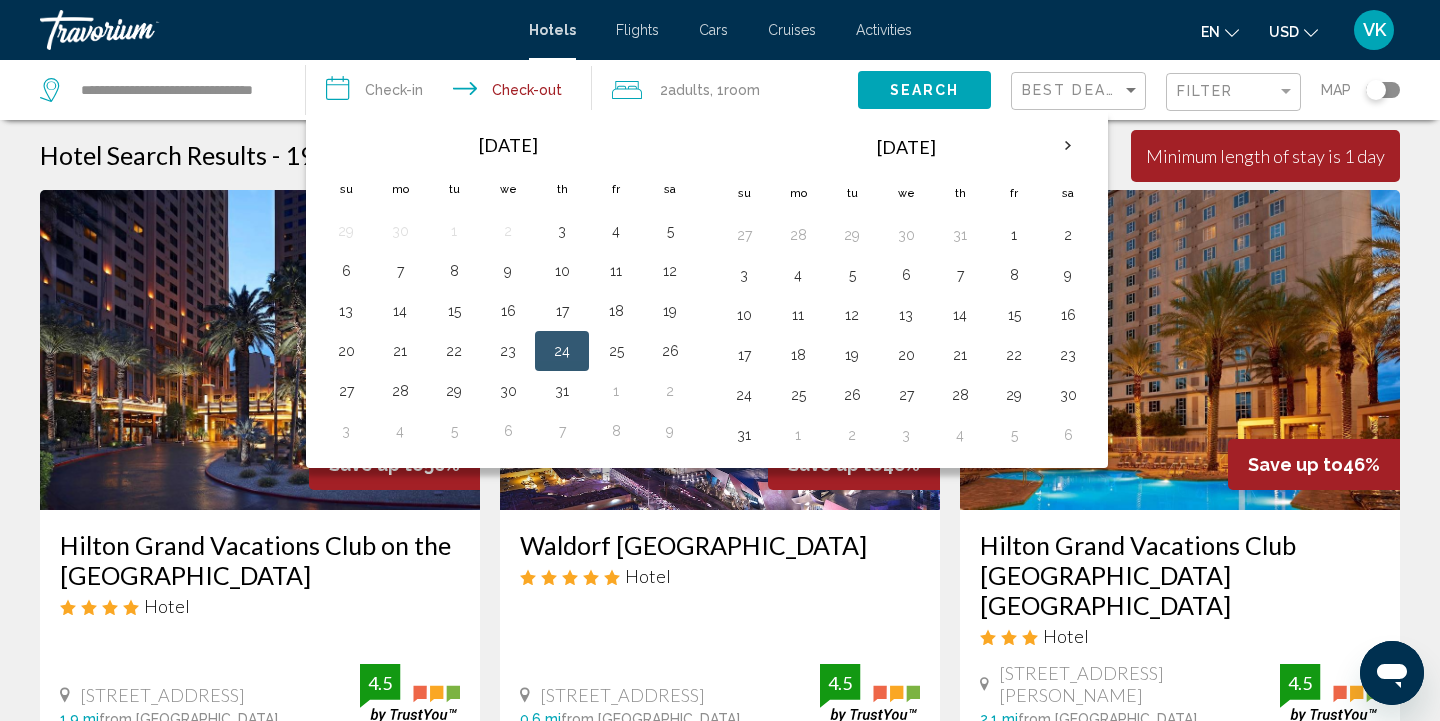 click on "24" at bounding box center (562, 351) 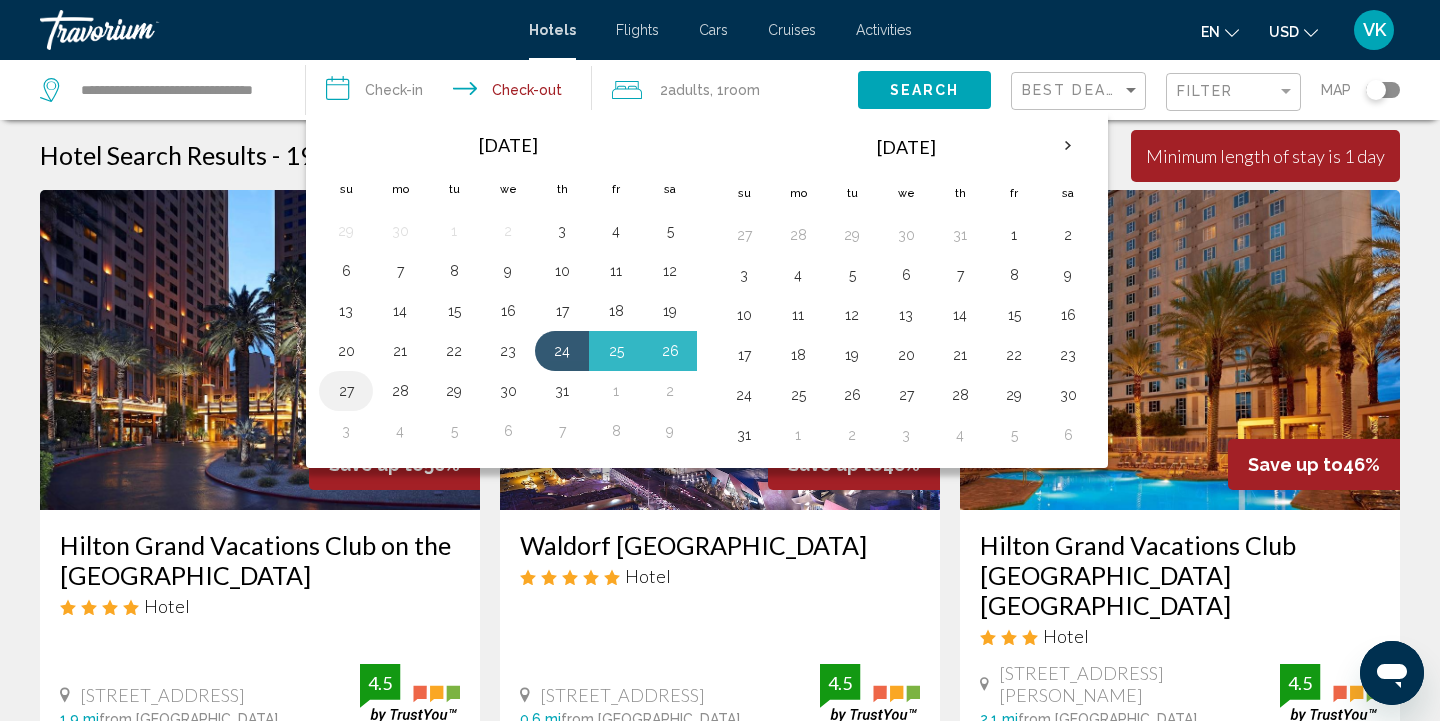 click on "27" at bounding box center [346, 391] 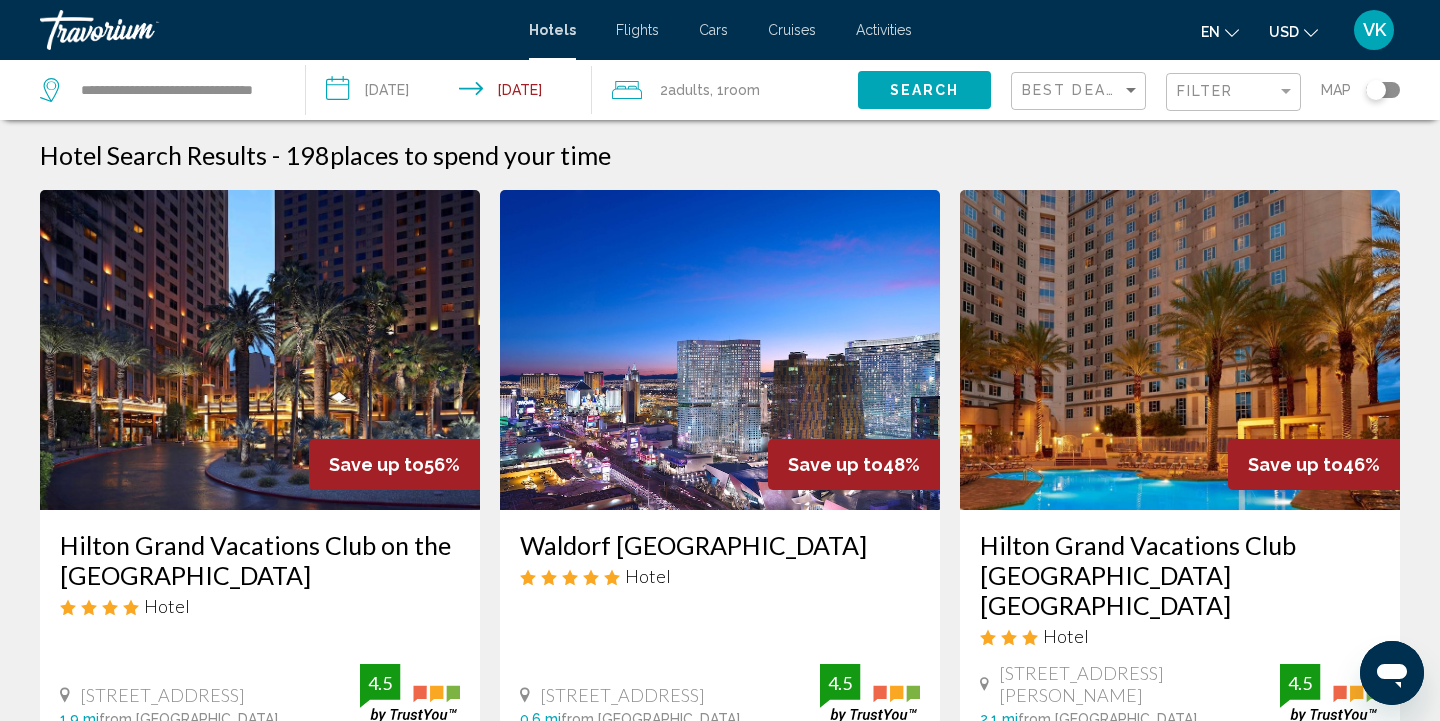 click on "Hotels" at bounding box center (552, 30) 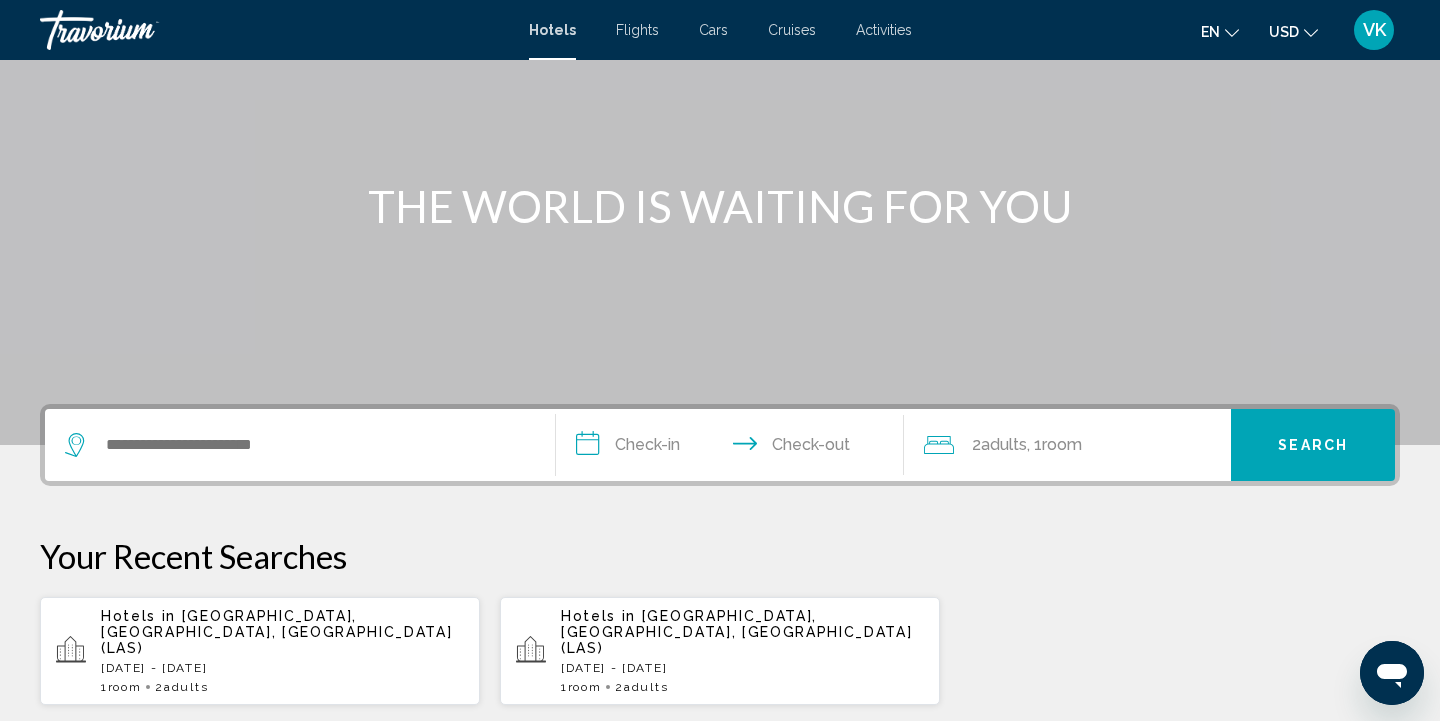 scroll, scrollTop: 159, scrollLeft: 0, axis: vertical 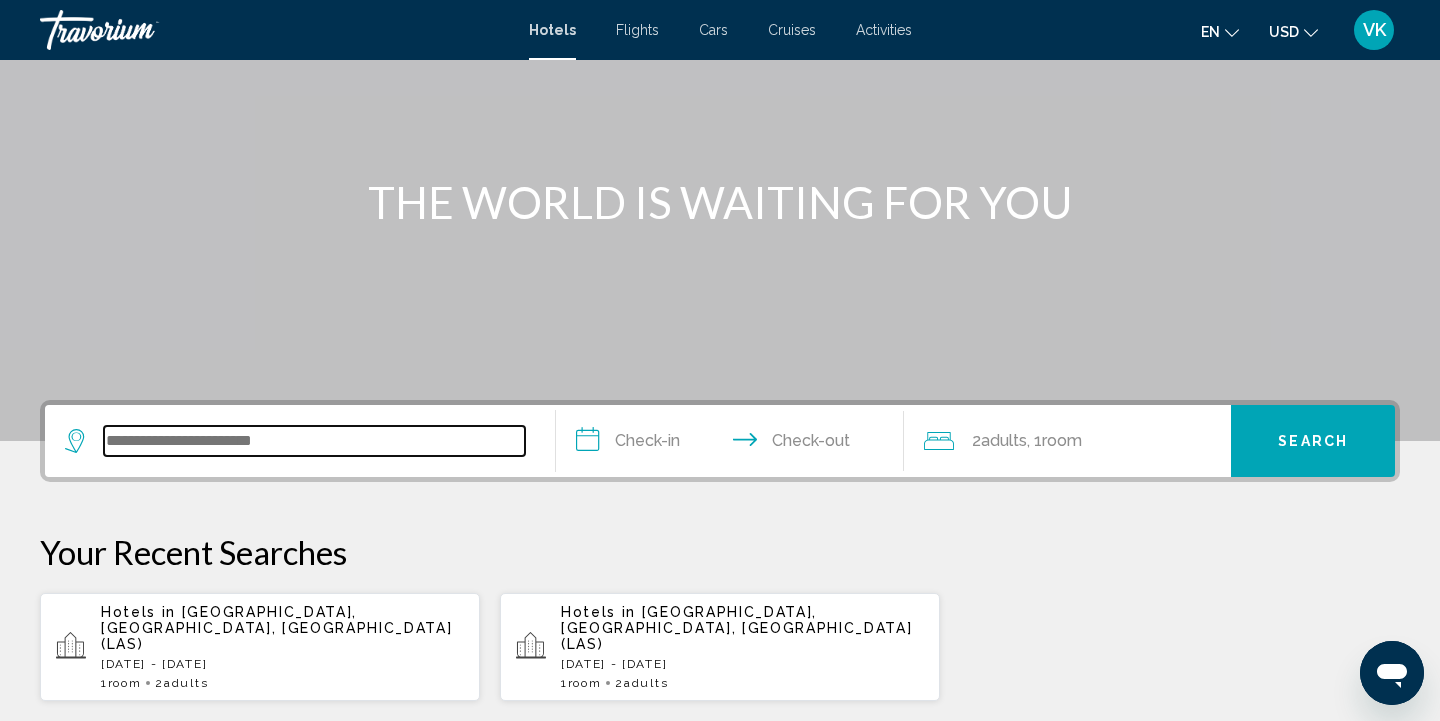 click at bounding box center [314, 441] 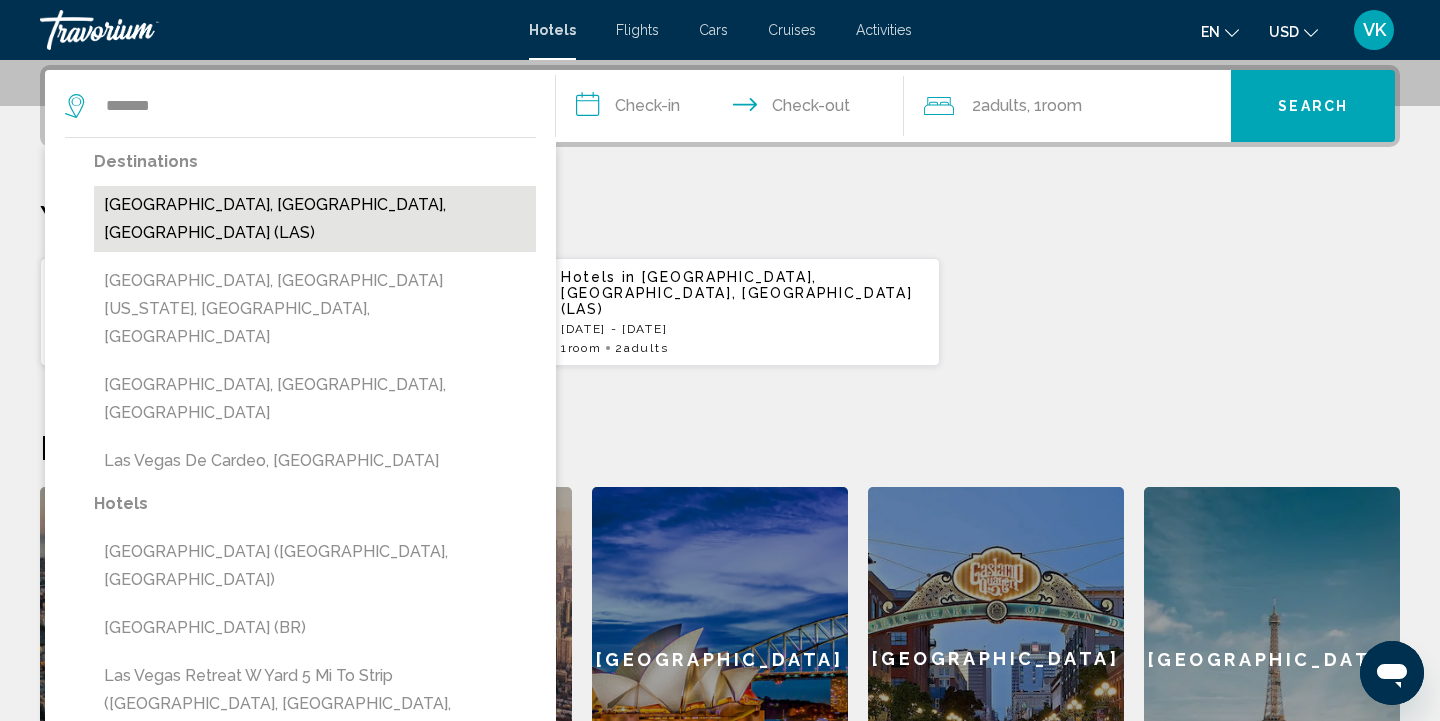 click on "[GEOGRAPHIC_DATA], [GEOGRAPHIC_DATA], [GEOGRAPHIC_DATA] (LAS)" at bounding box center (315, 219) 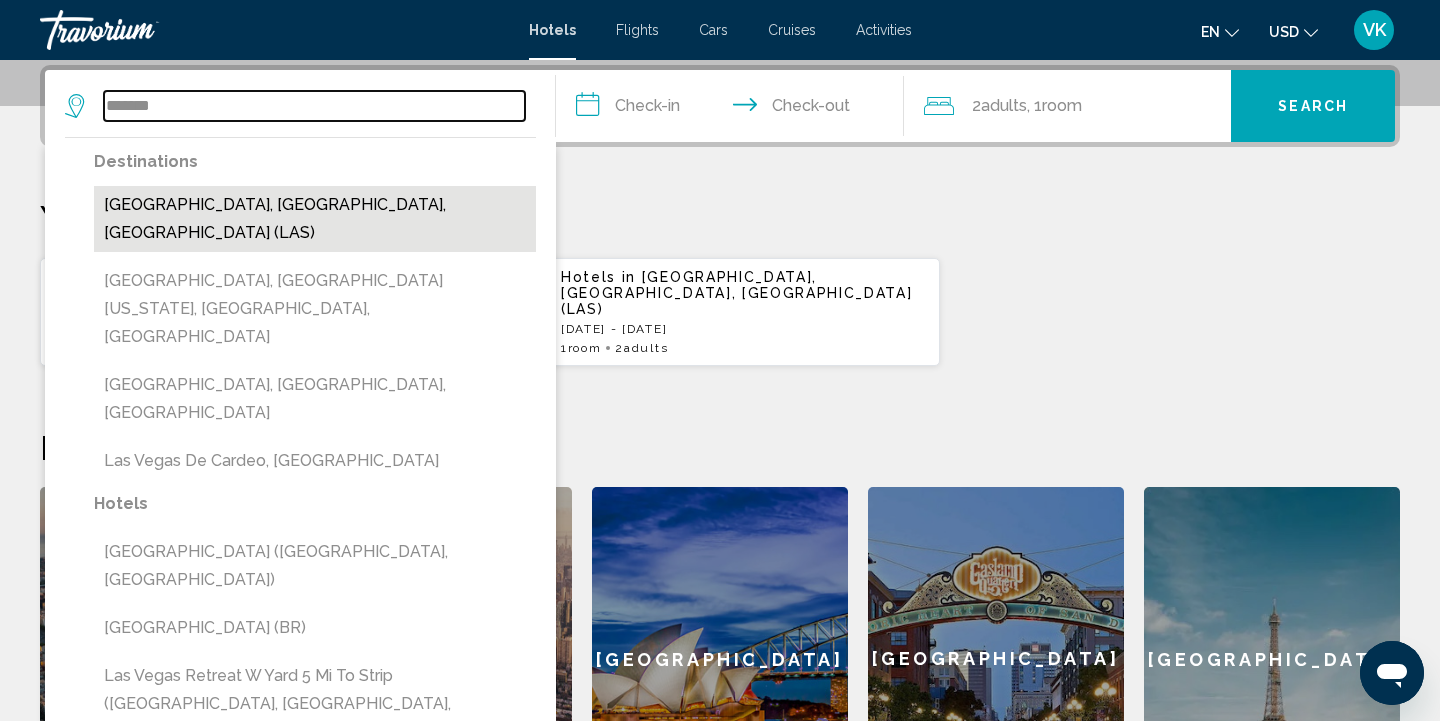 type on "**********" 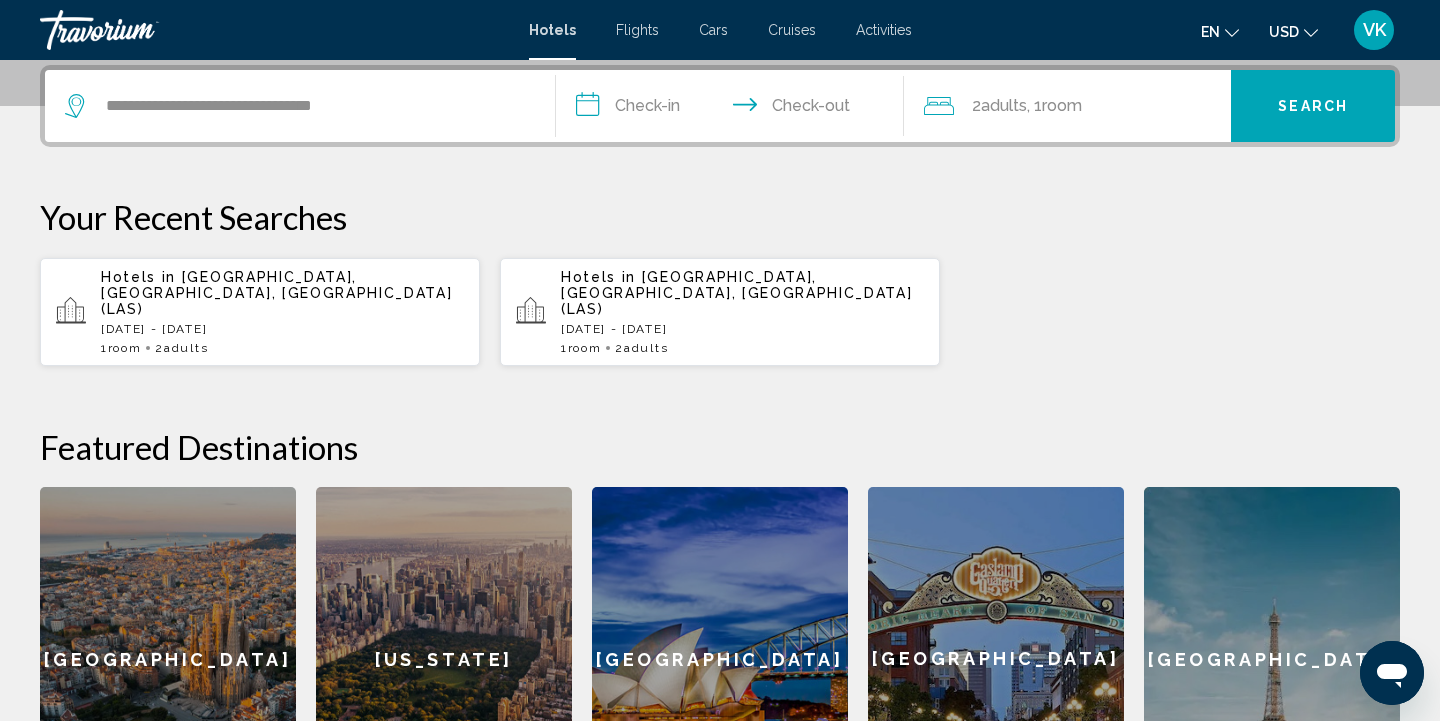 click on "**********" at bounding box center (734, 109) 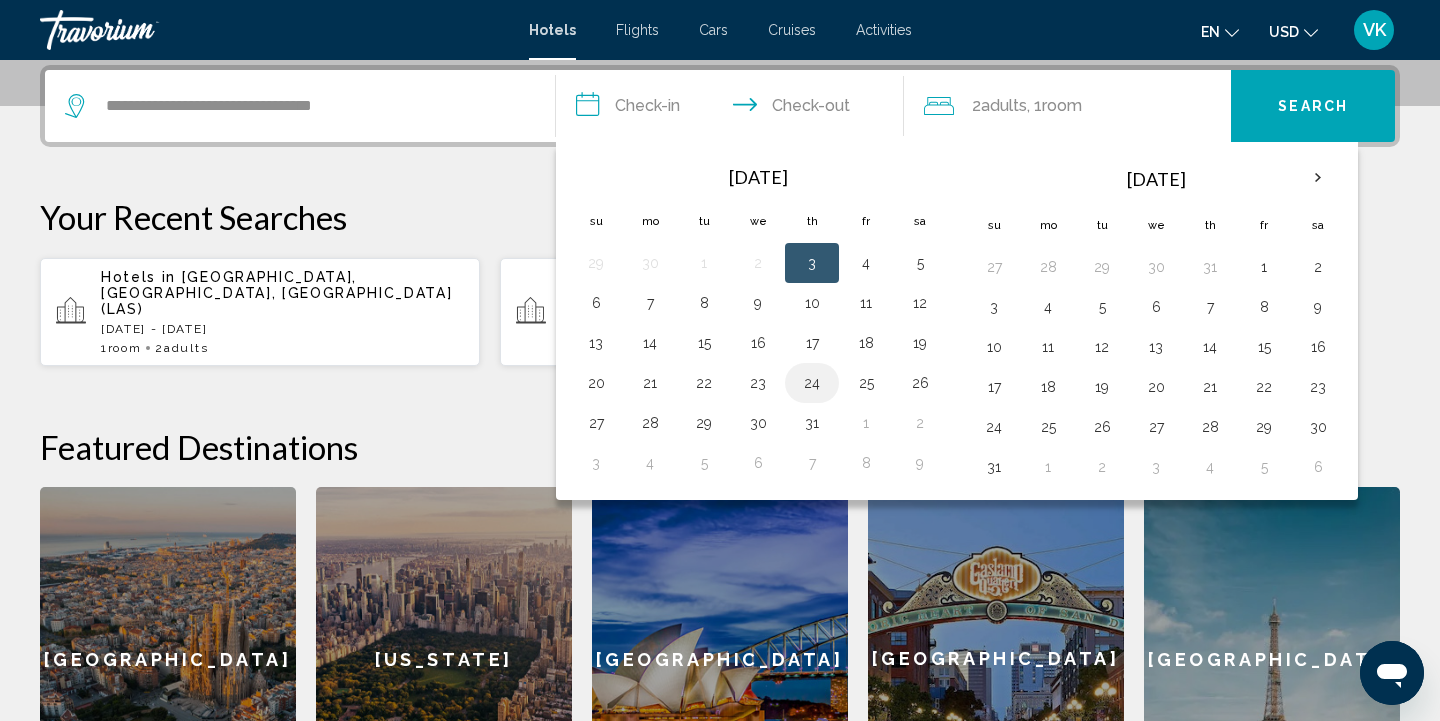 click on "24" at bounding box center (812, 383) 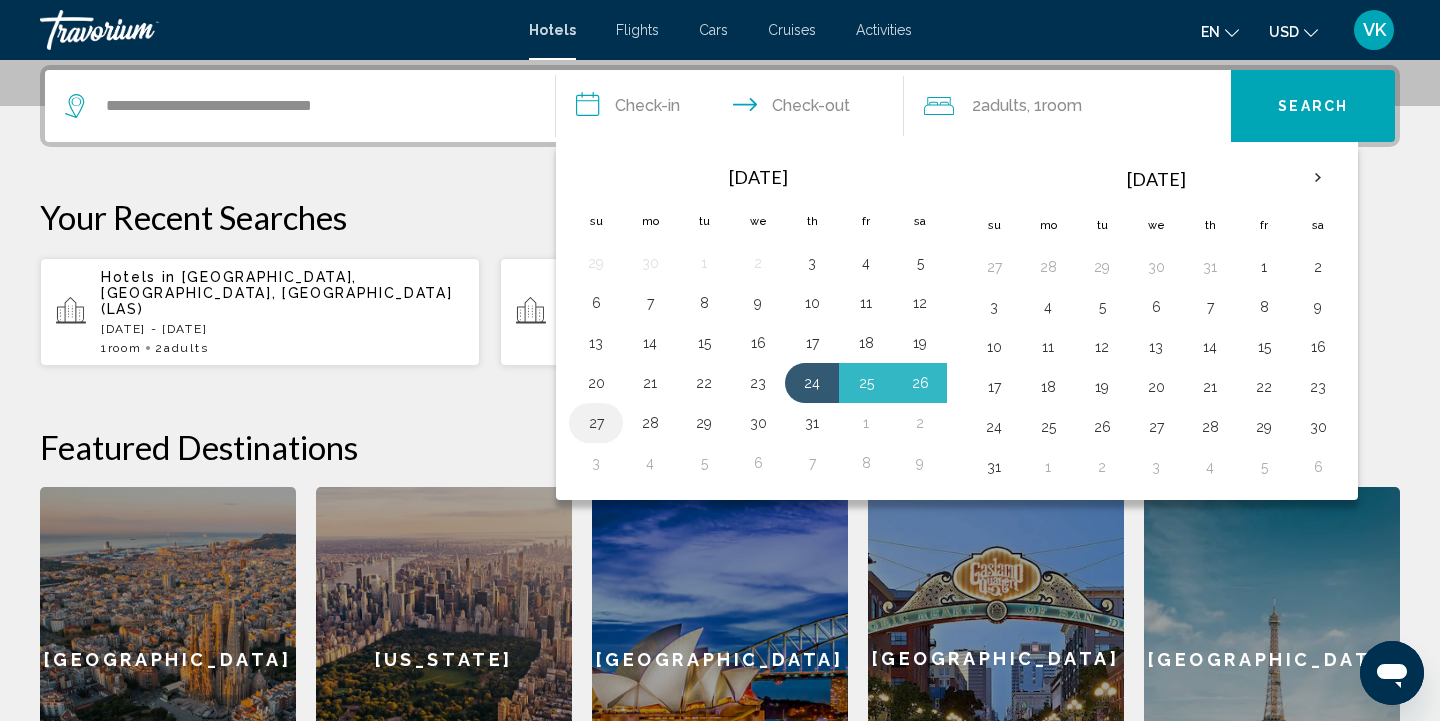 click on "27" at bounding box center (596, 423) 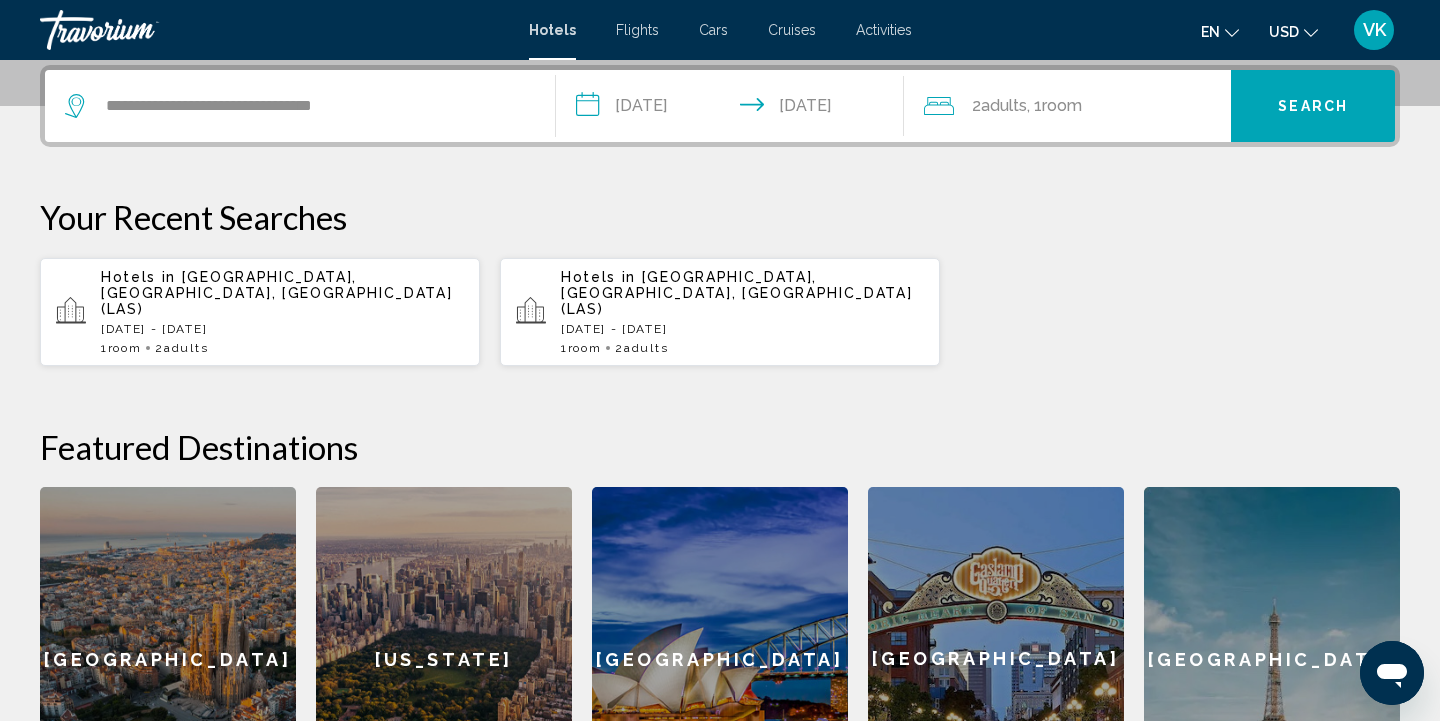 click on "Search" at bounding box center (1313, 107) 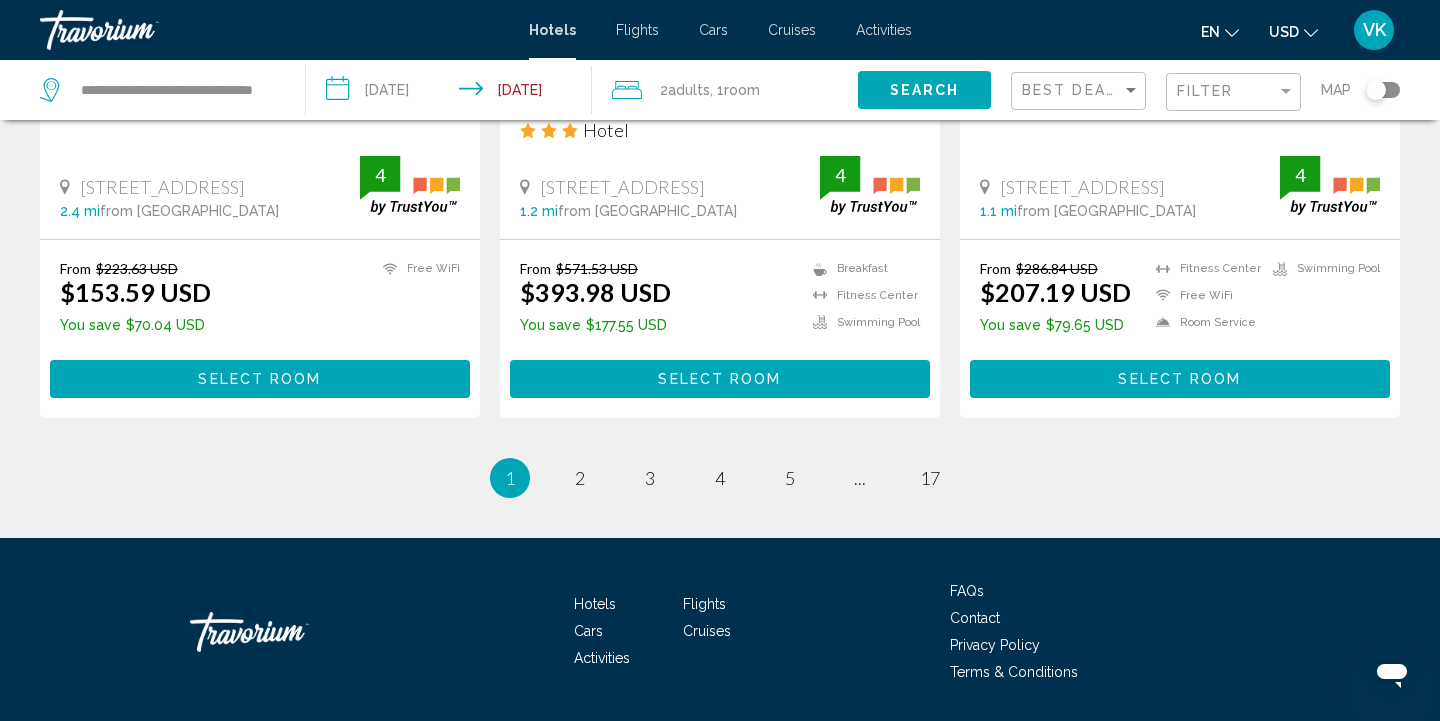 scroll, scrollTop: 2768, scrollLeft: 0, axis: vertical 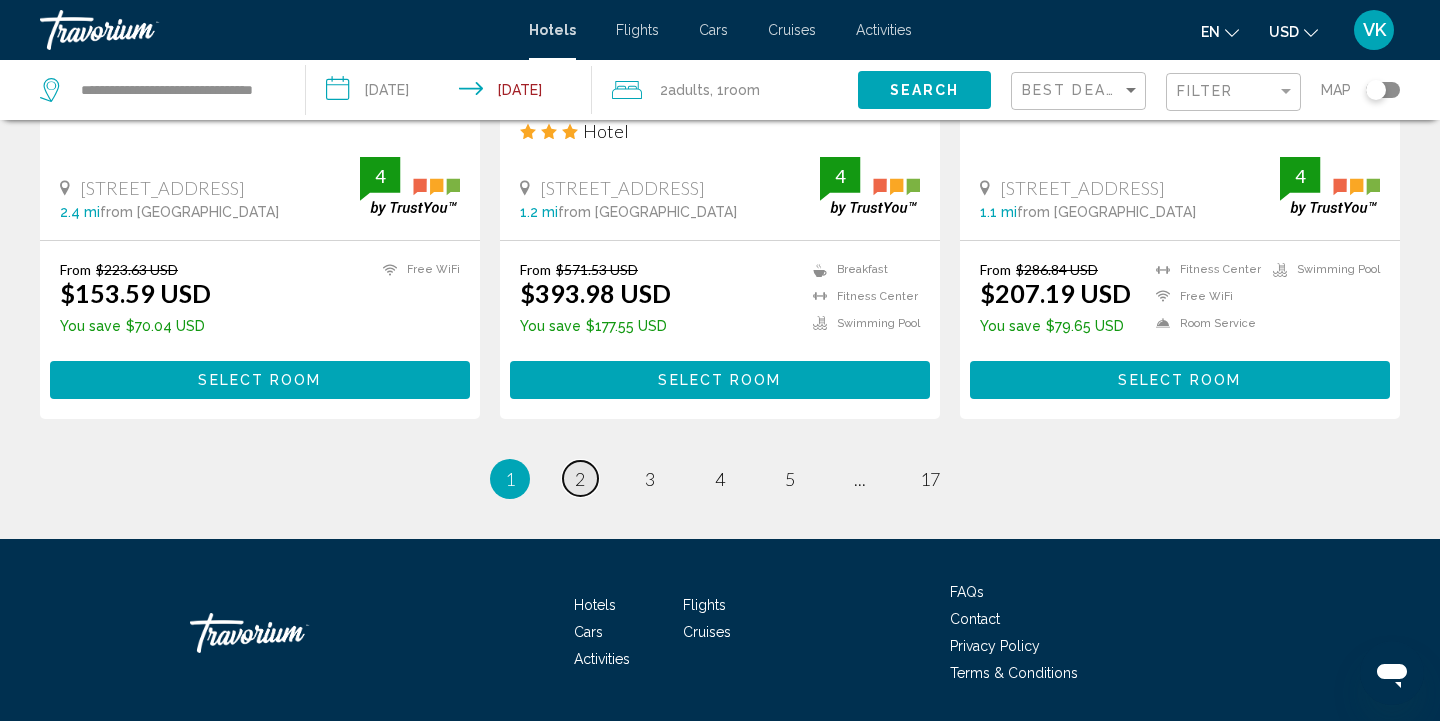 click on "2" at bounding box center [580, 479] 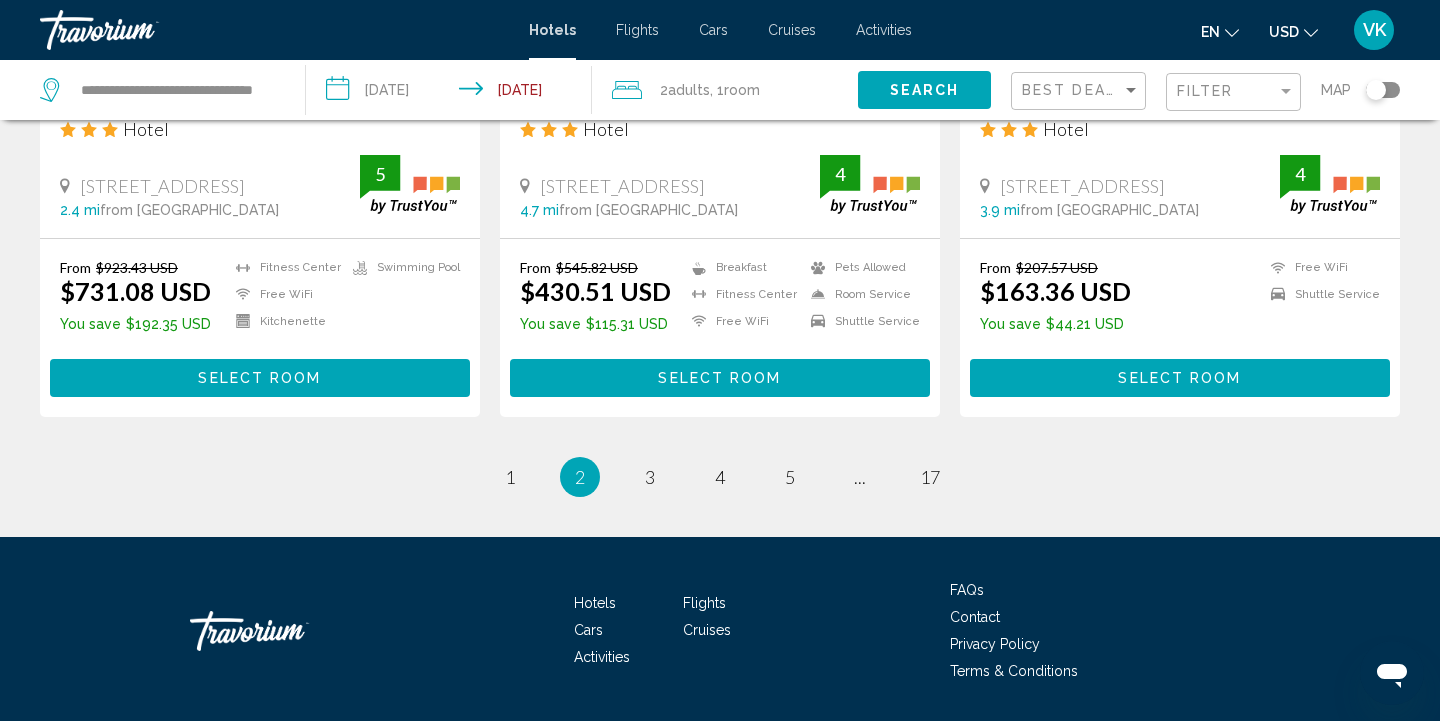 click on "2" at bounding box center (580, 477) 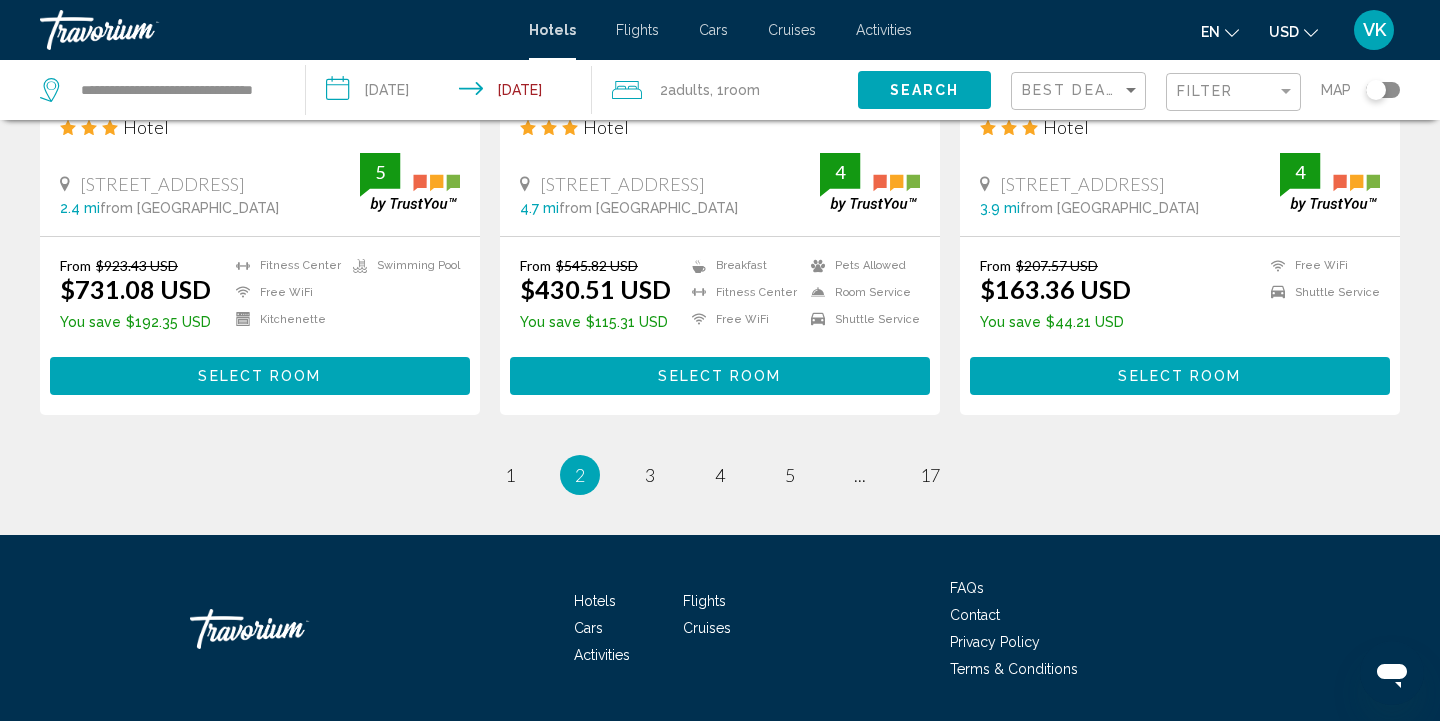 scroll, scrollTop: 2740, scrollLeft: 0, axis: vertical 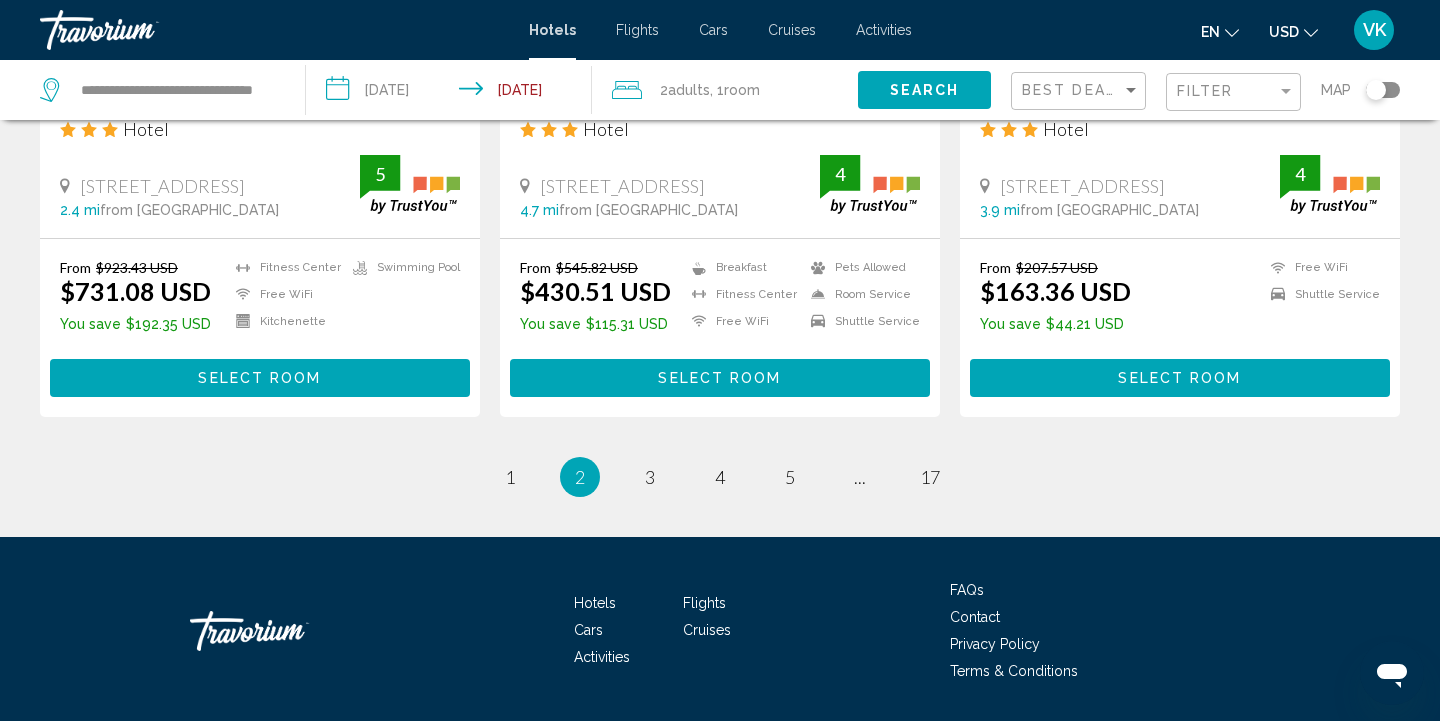 click on "2" at bounding box center [580, 477] 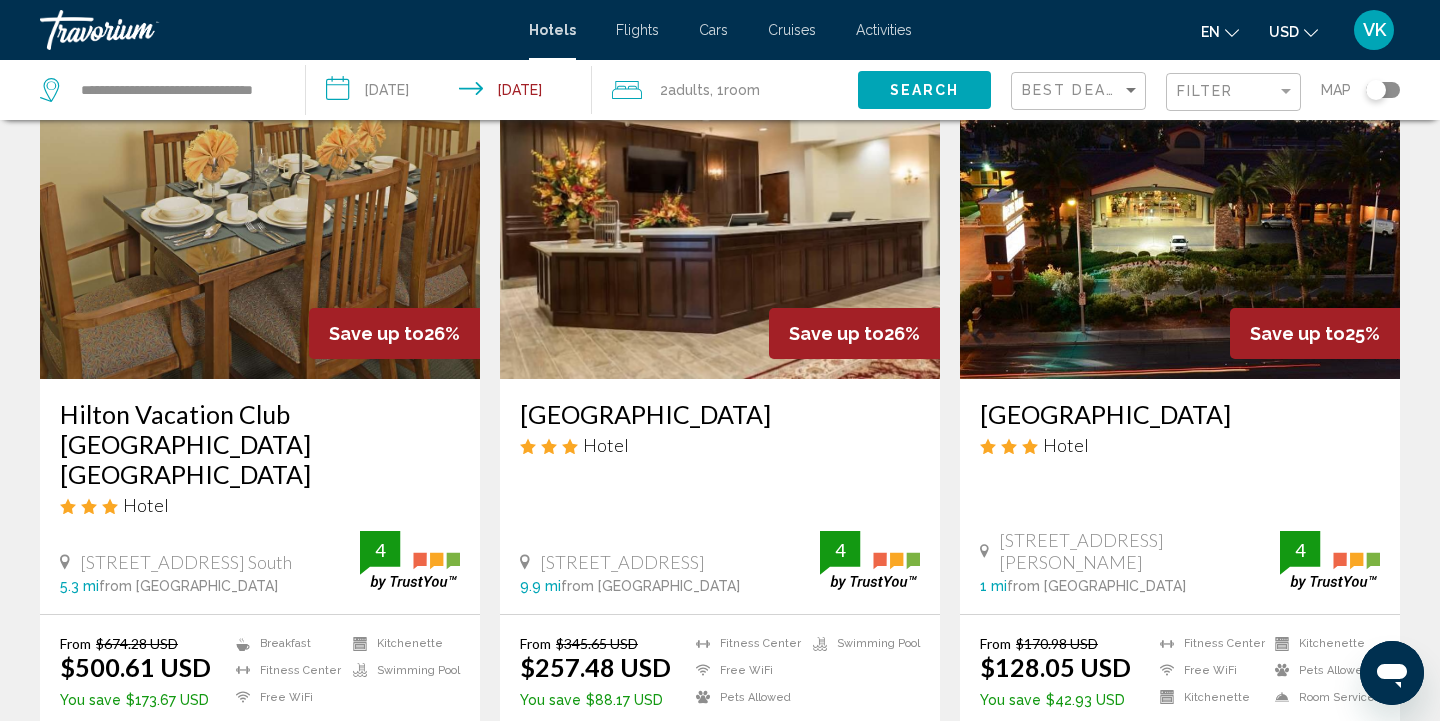 scroll, scrollTop: 132, scrollLeft: 0, axis: vertical 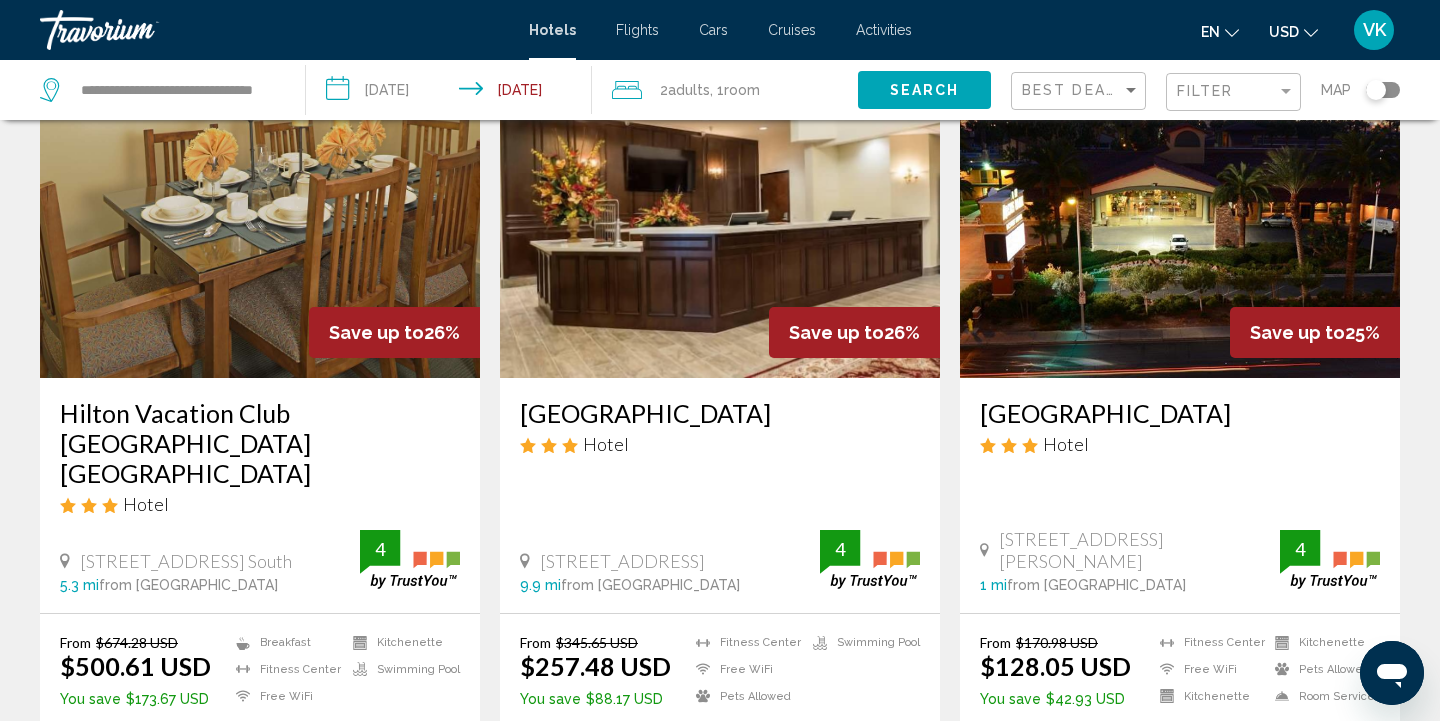 click on "**********" at bounding box center [453, 93] 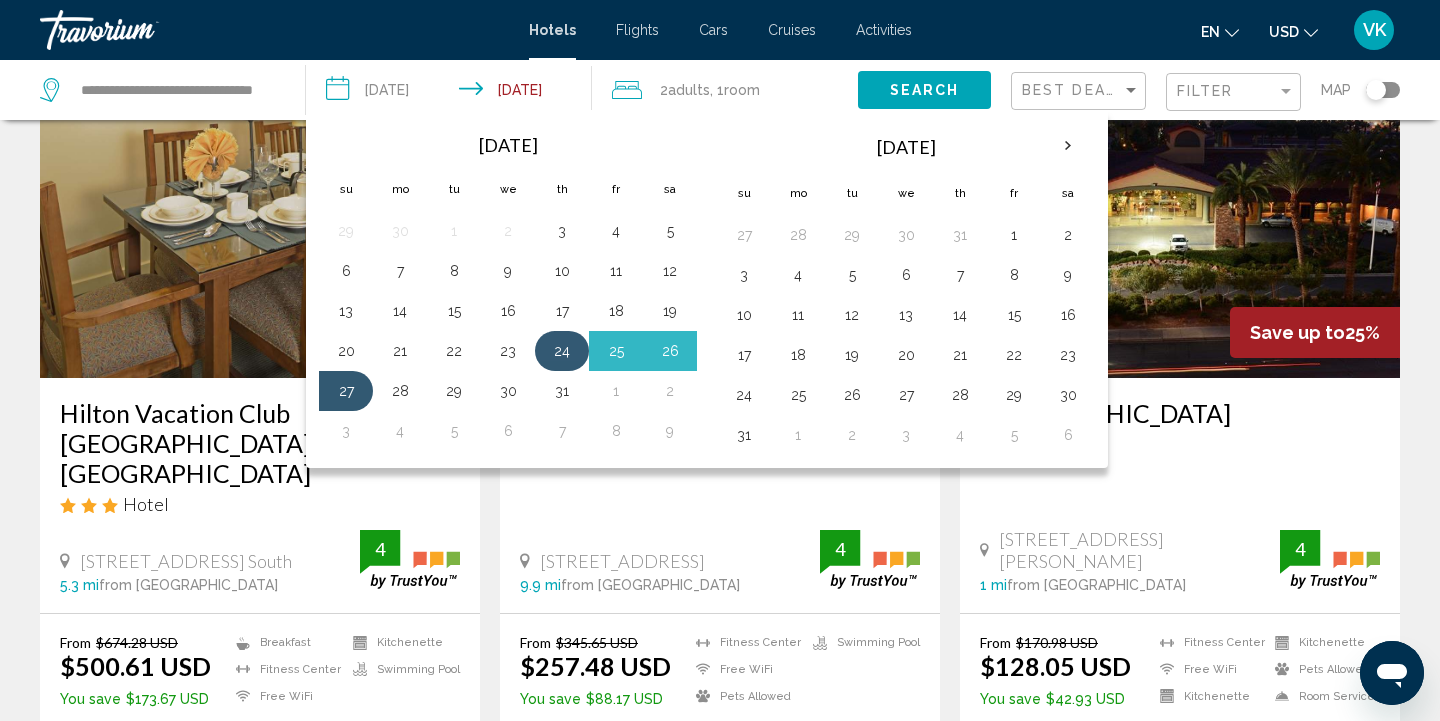 click on "24" at bounding box center (562, 351) 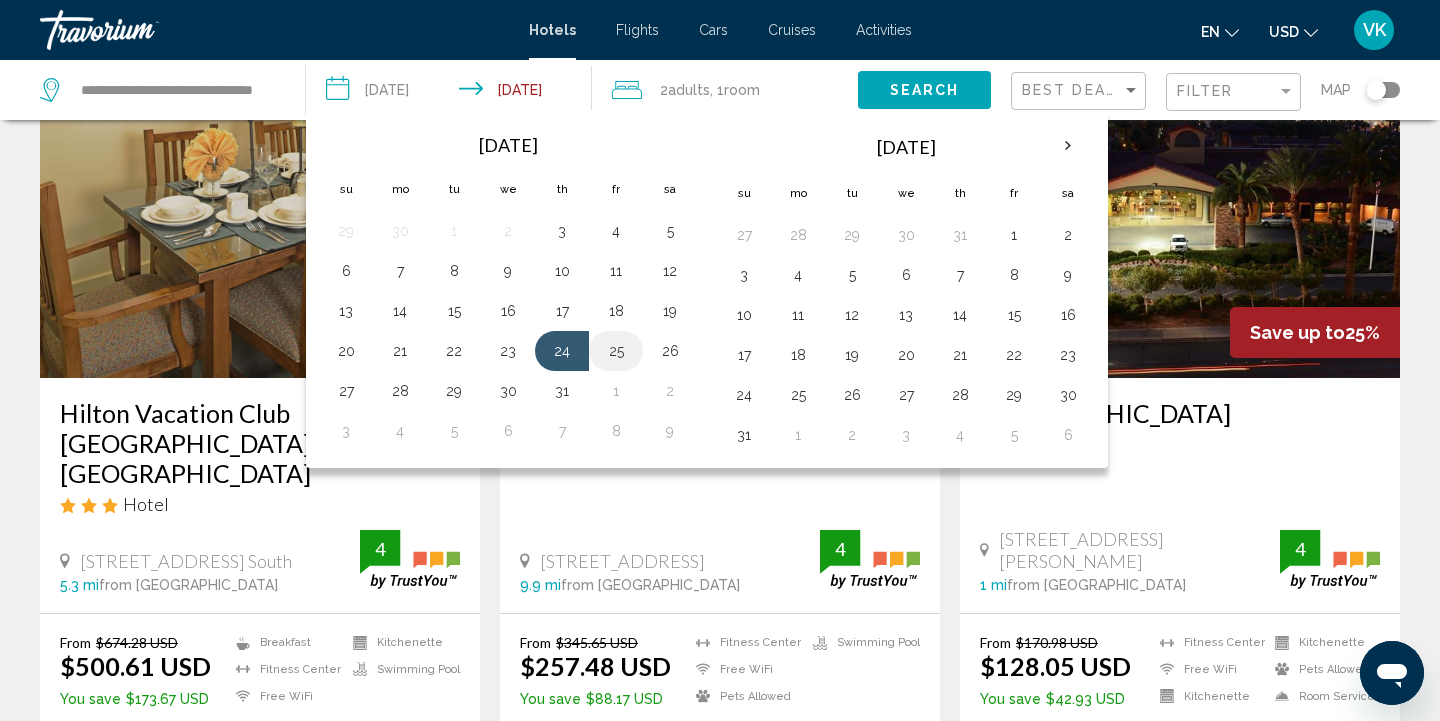 click on "25" at bounding box center [616, 351] 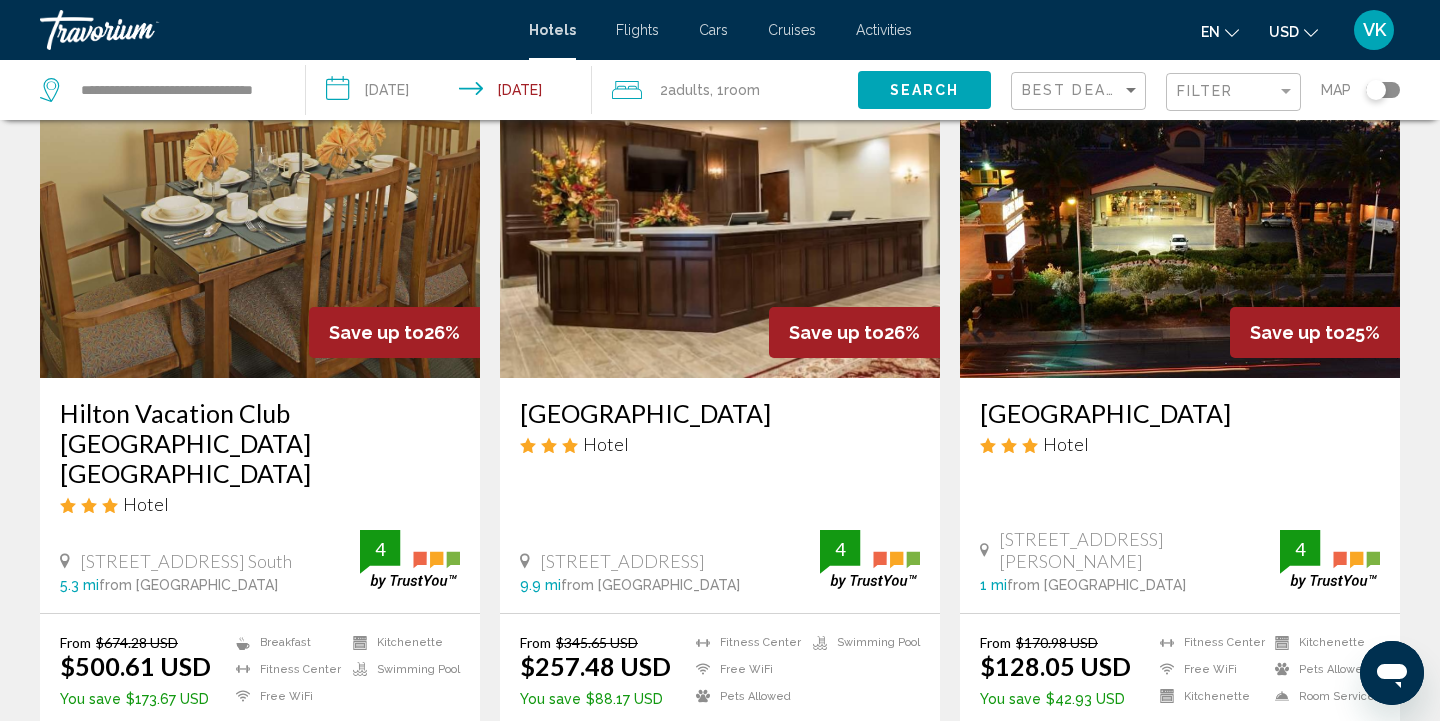 click on "Search" 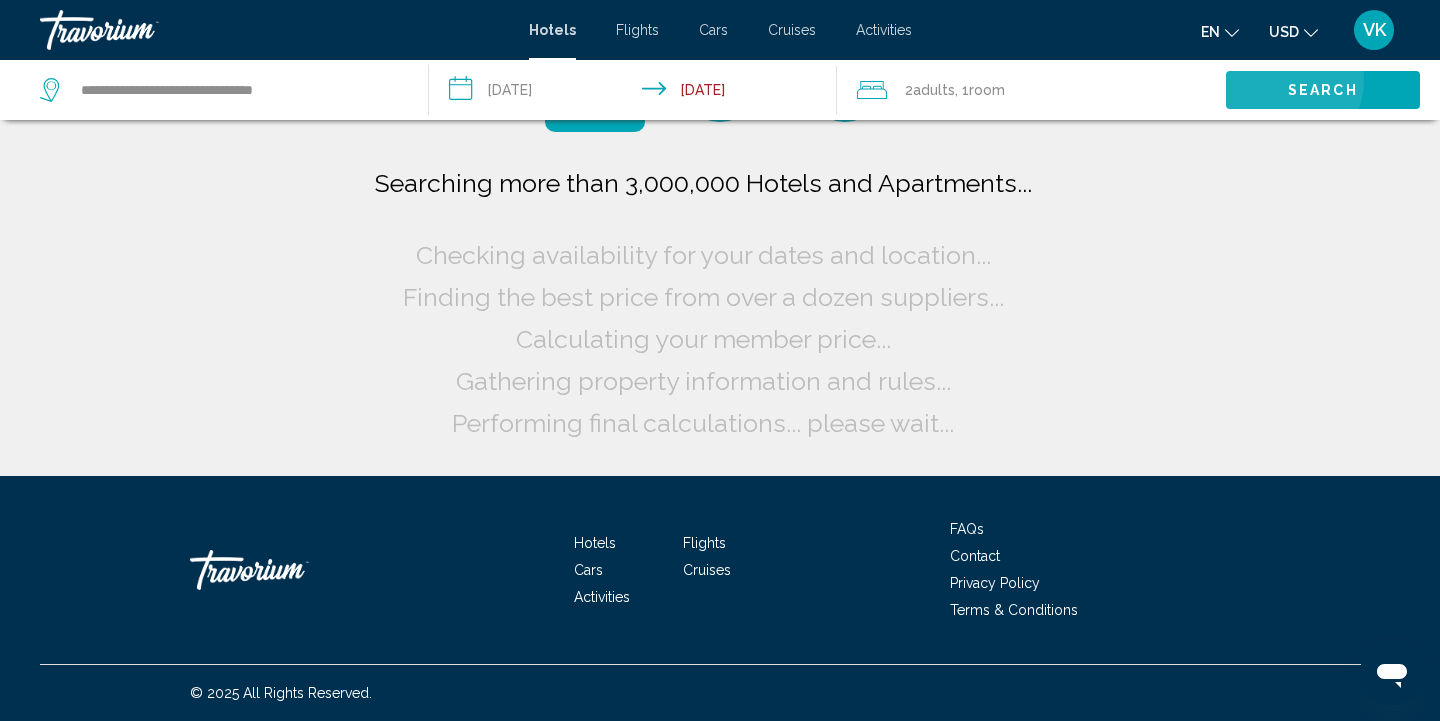 scroll, scrollTop: 0, scrollLeft: 0, axis: both 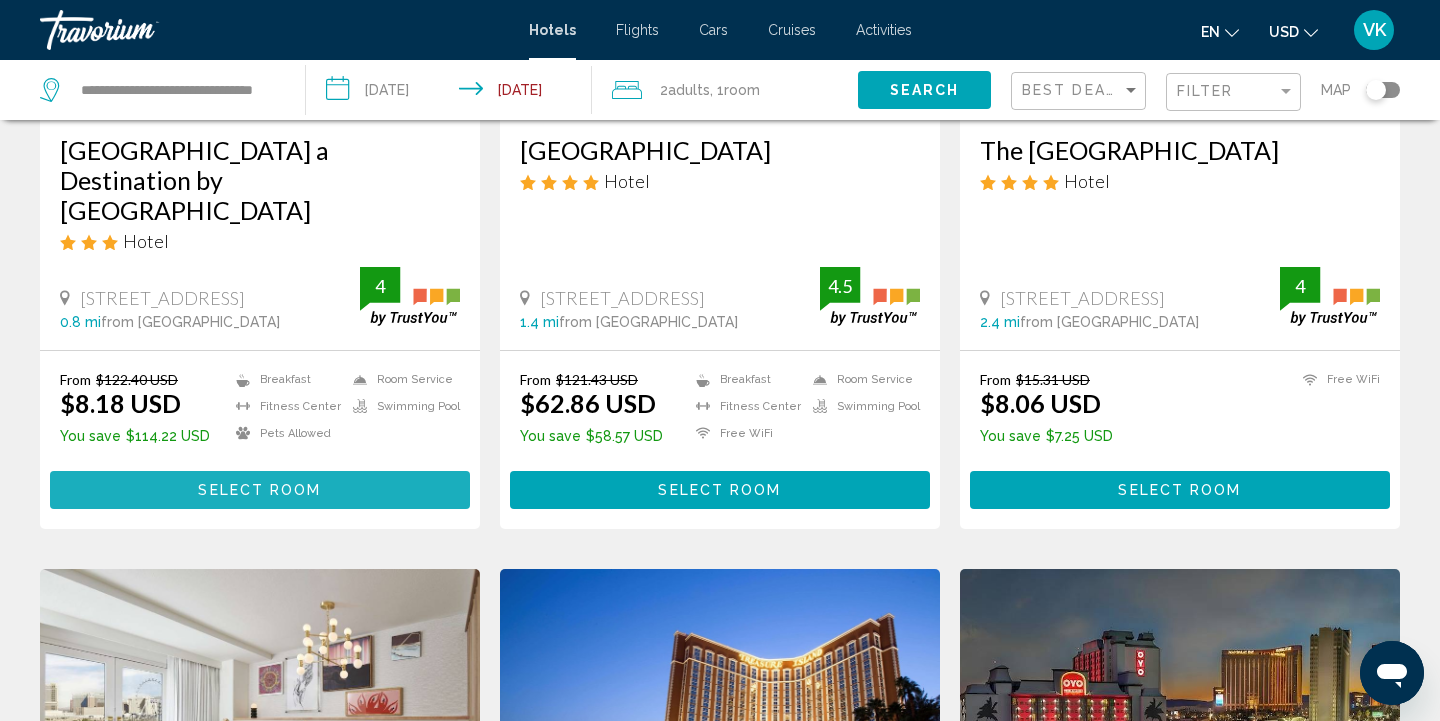 click on "Select Room" at bounding box center [259, 491] 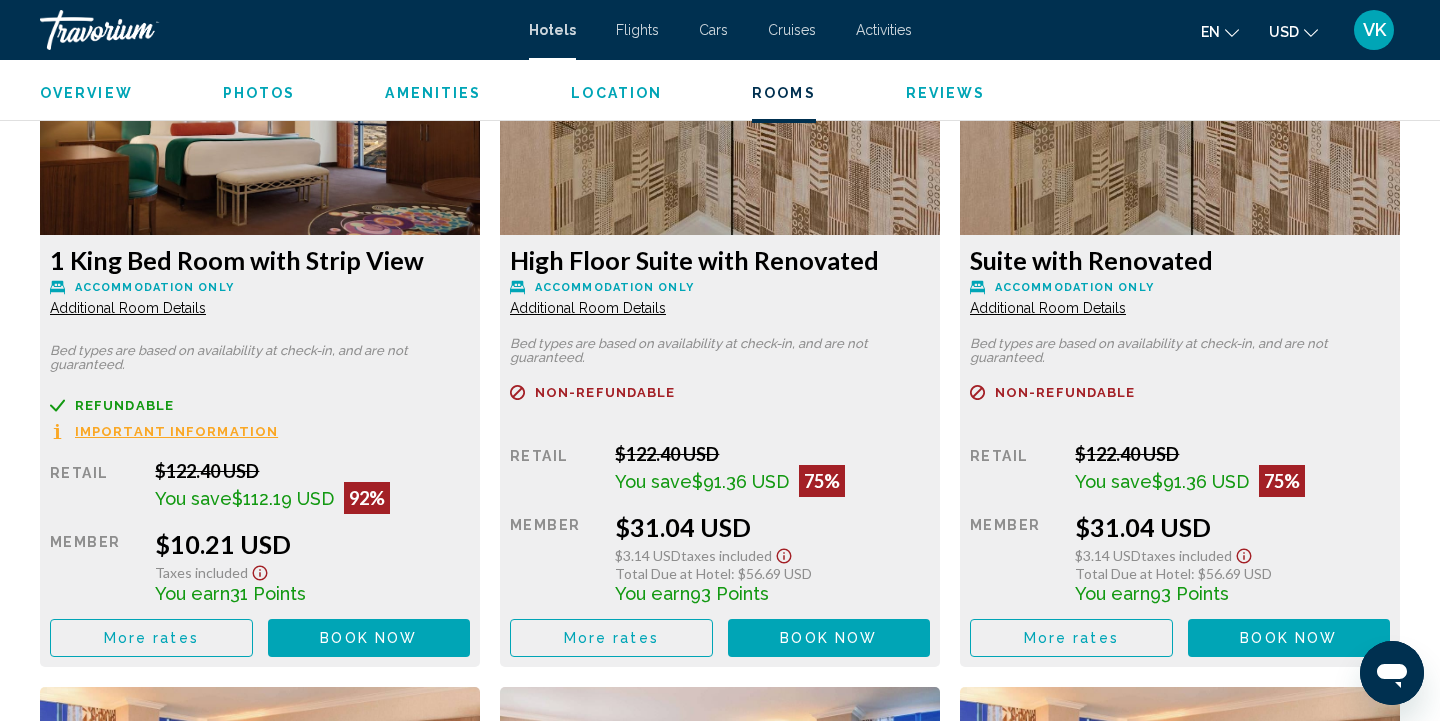 scroll, scrollTop: 3540, scrollLeft: 0, axis: vertical 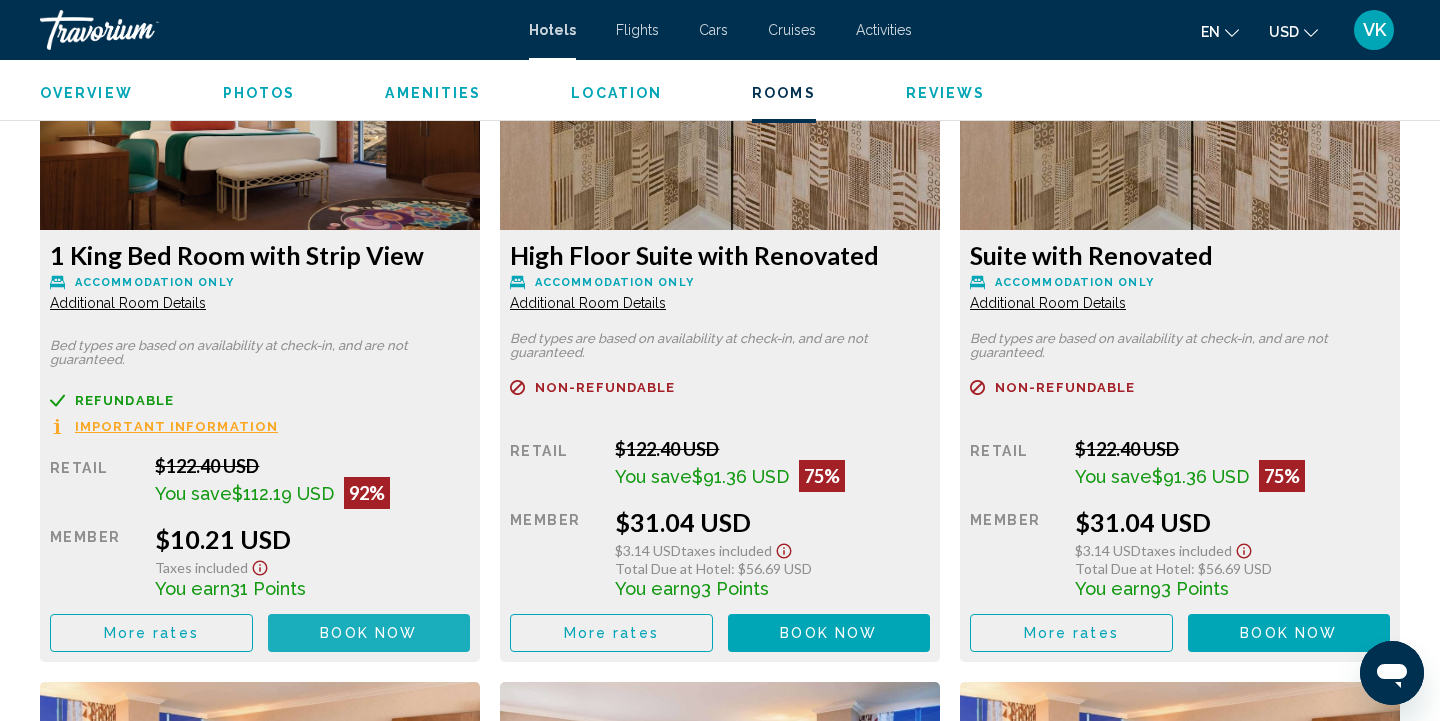 click on "Book now" at bounding box center (368, 634) 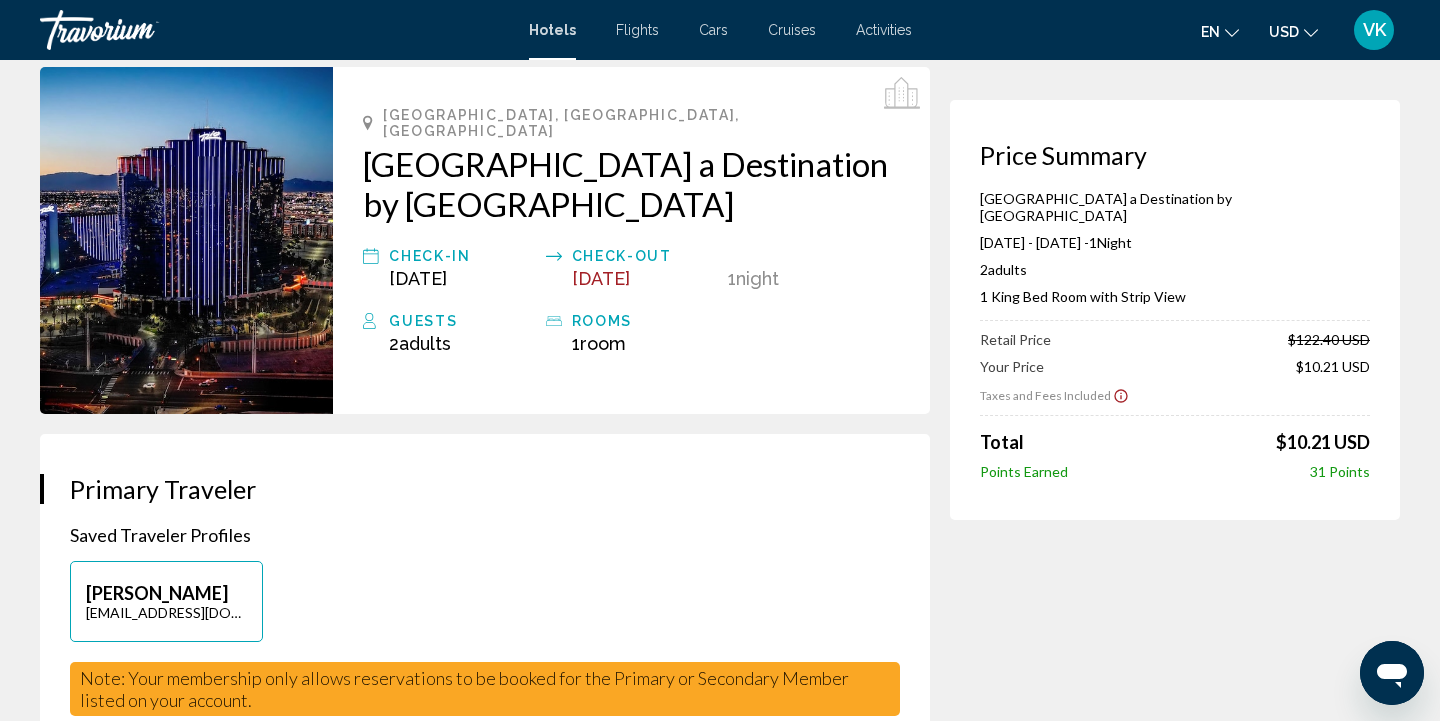 scroll, scrollTop: 87, scrollLeft: 0, axis: vertical 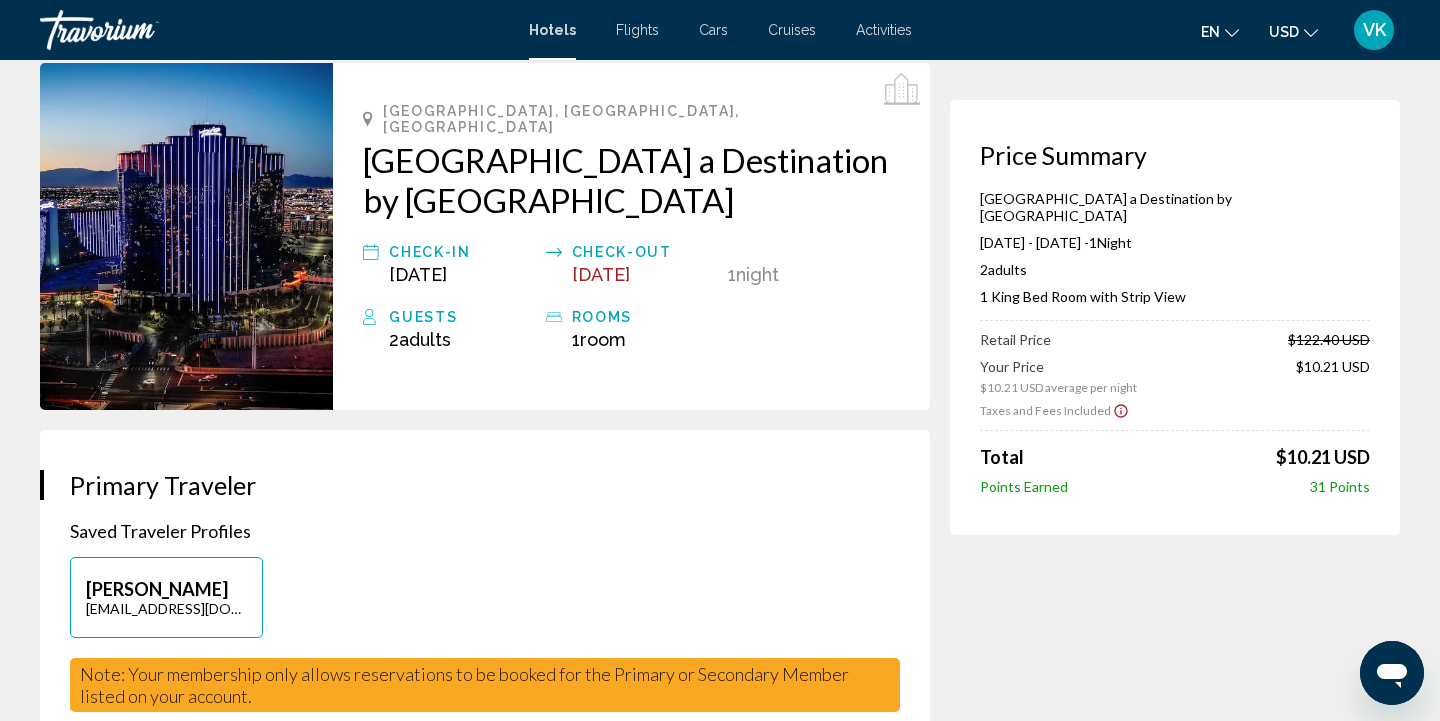 click on "[DATE]" at bounding box center [601, 274] 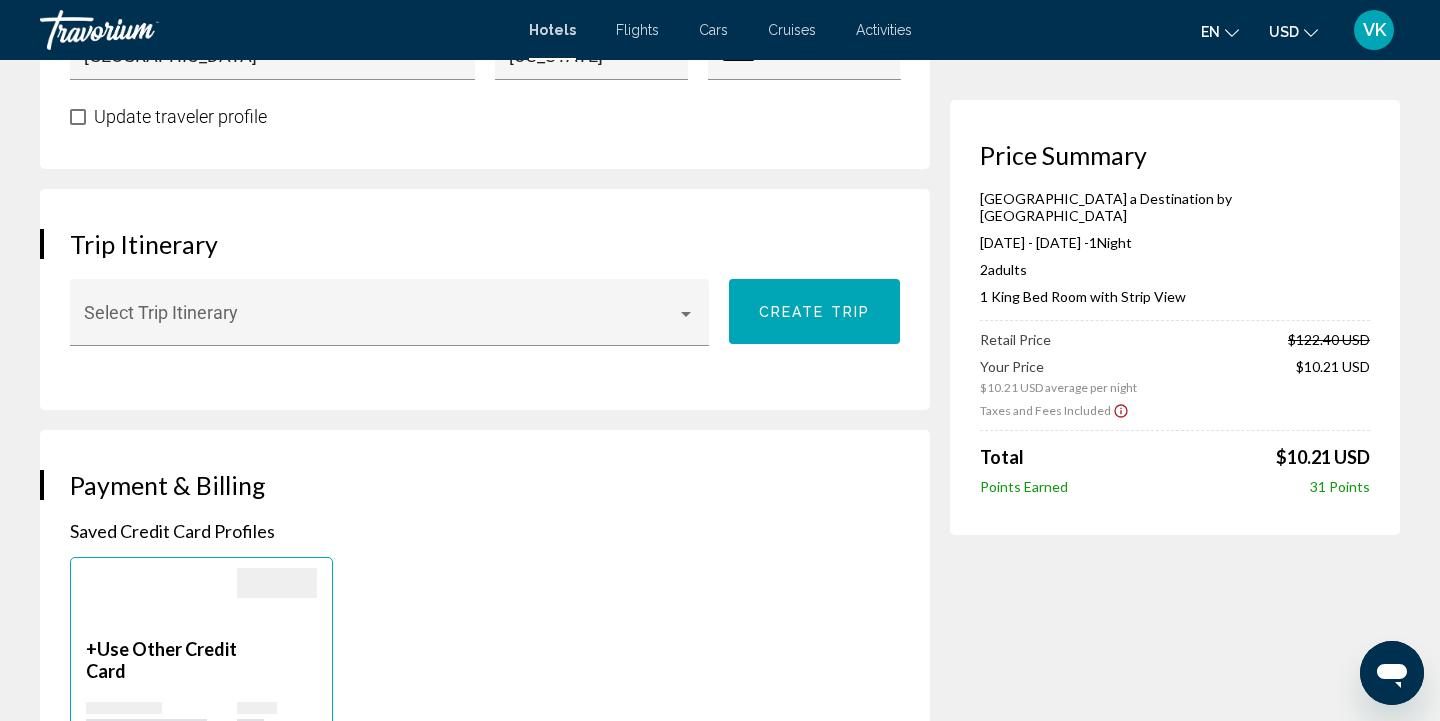 scroll, scrollTop: 1163, scrollLeft: 0, axis: vertical 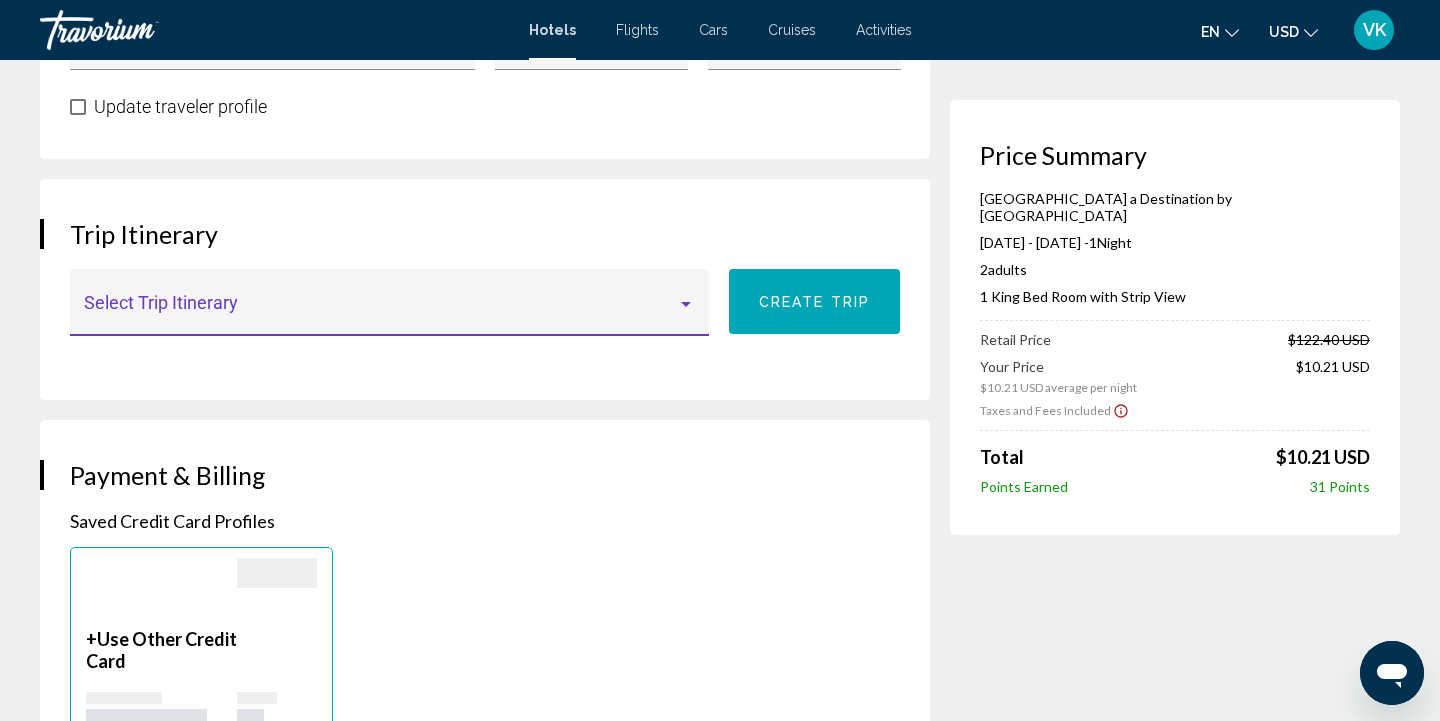 click at bounding box center [686, 304] 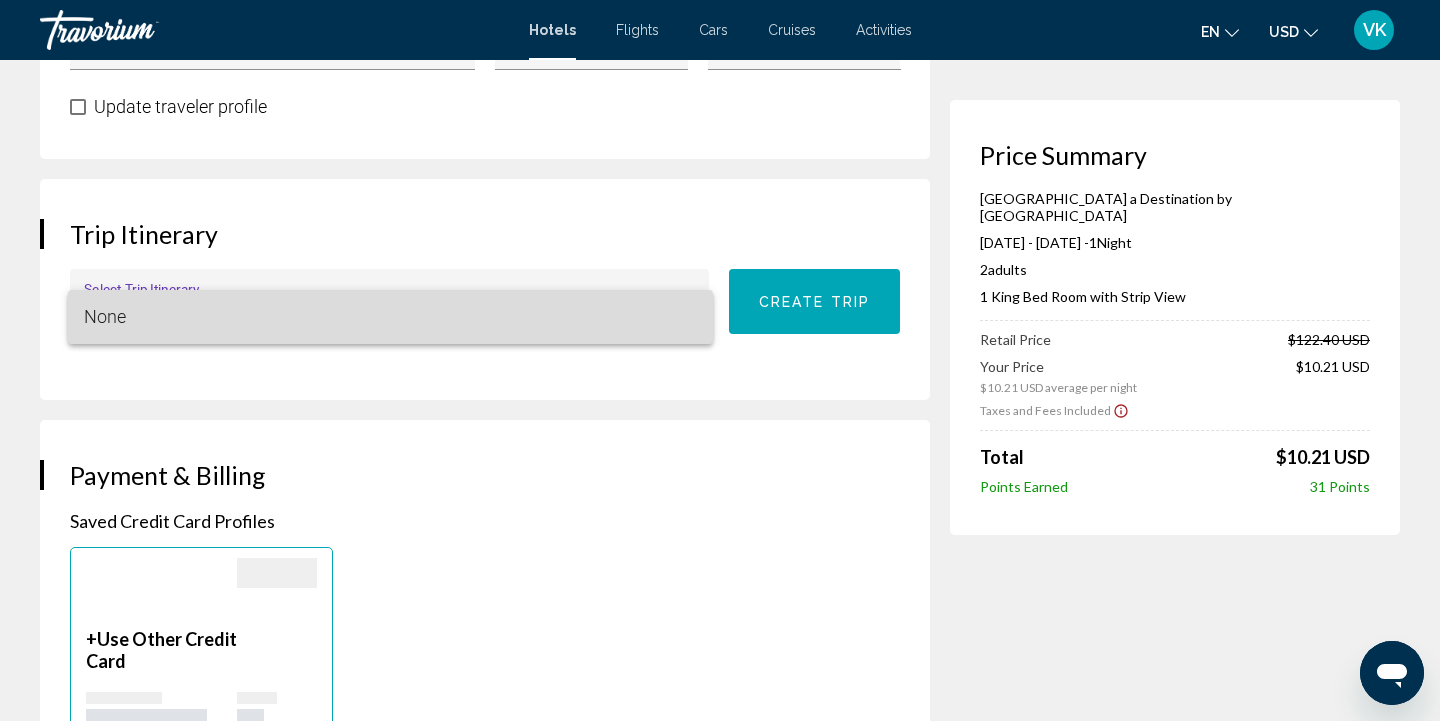 click on "None" at bounding box center (390, 317) 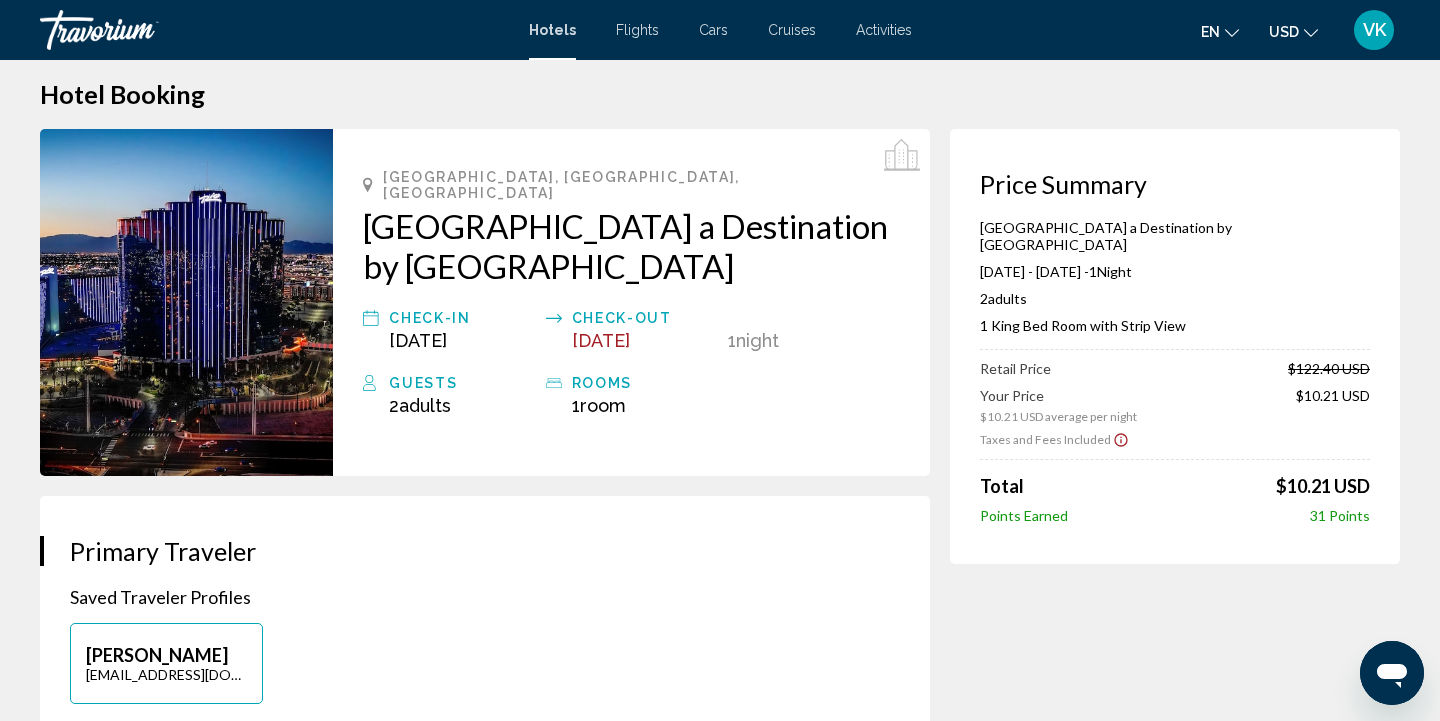 scroll, scrollTop: 0, scrollLeft: 0, axis: both 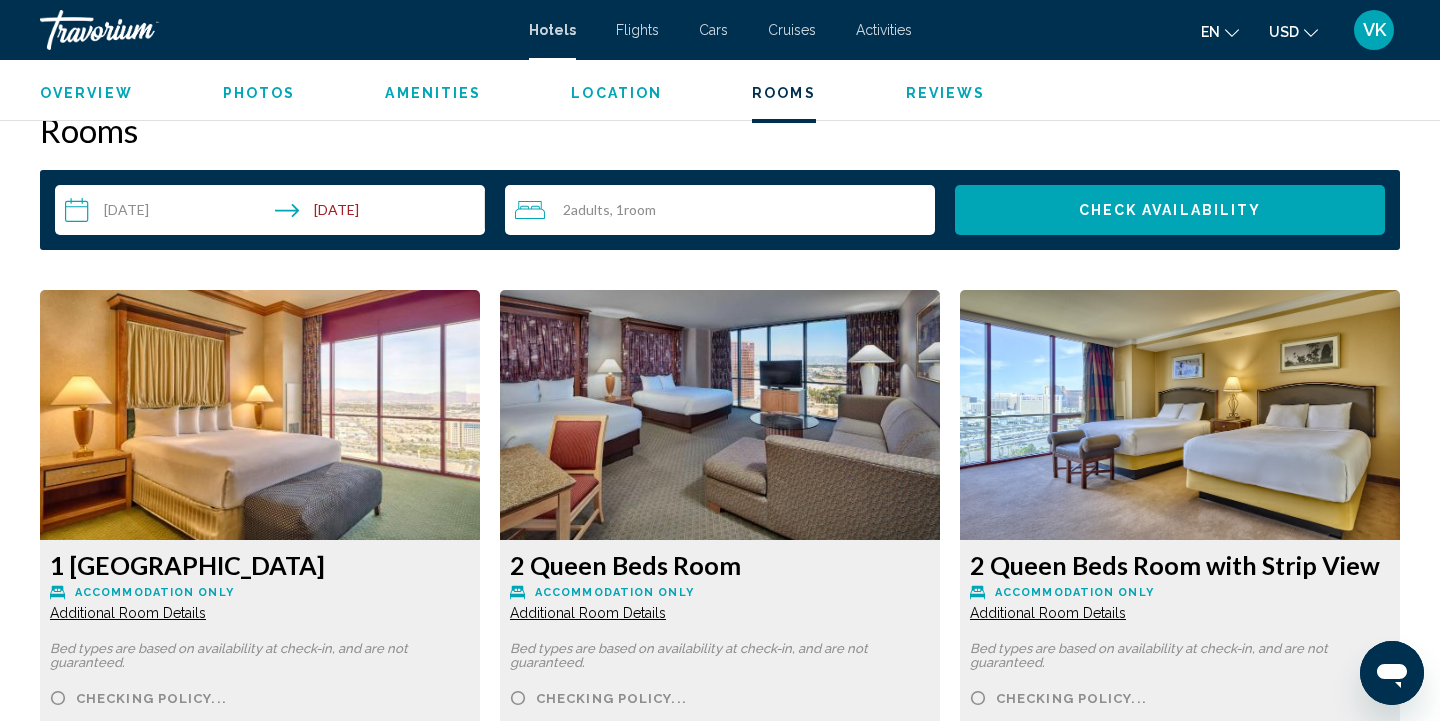 click on "**********" at bounding box center [274, 213] 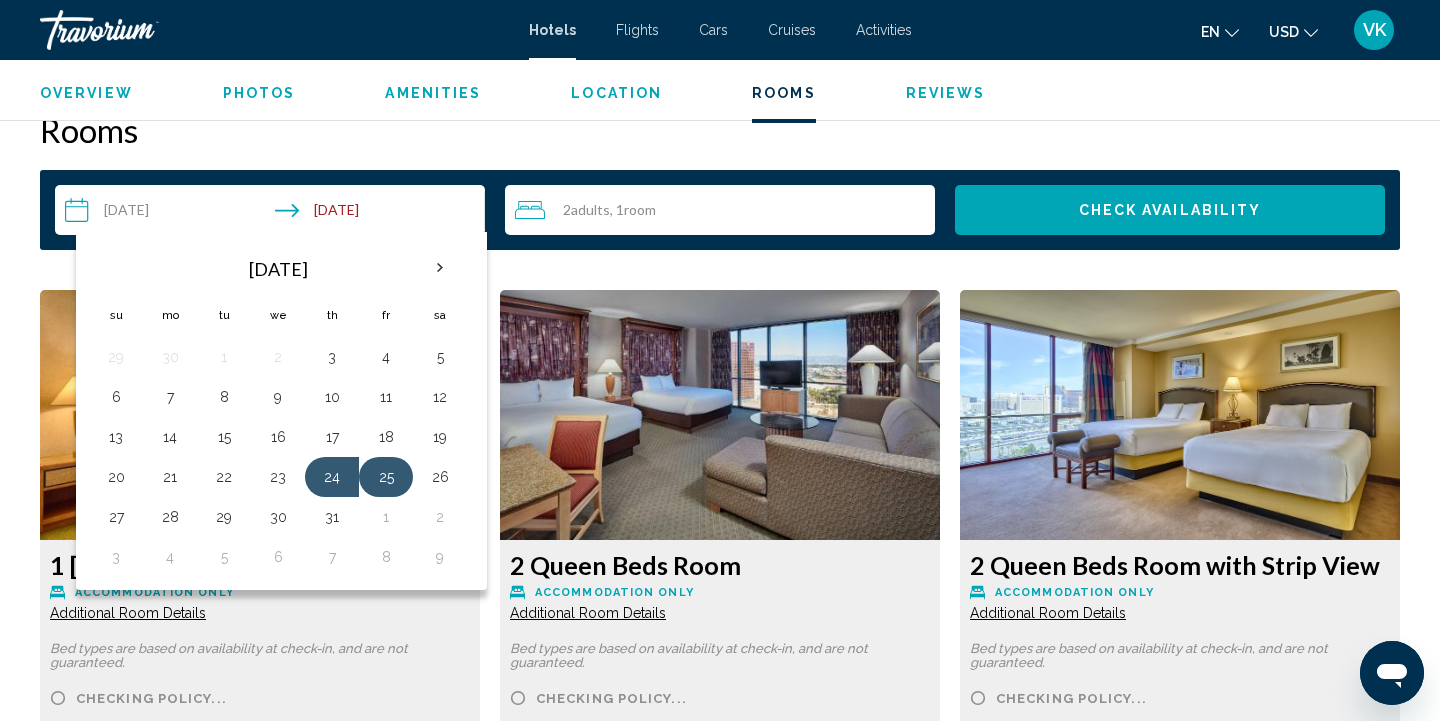 click on "25" at bounding box center (386, 477) 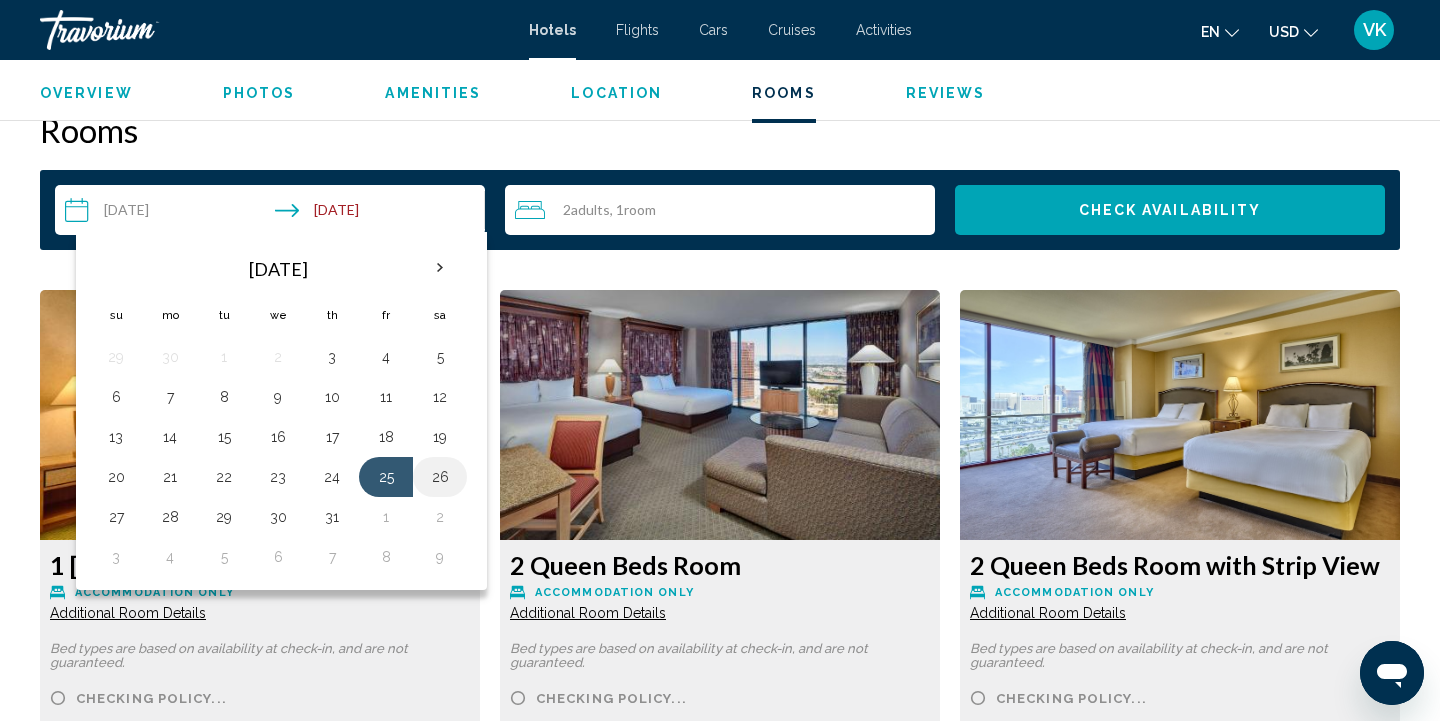 click on "26" at bounding box center (440, 477) 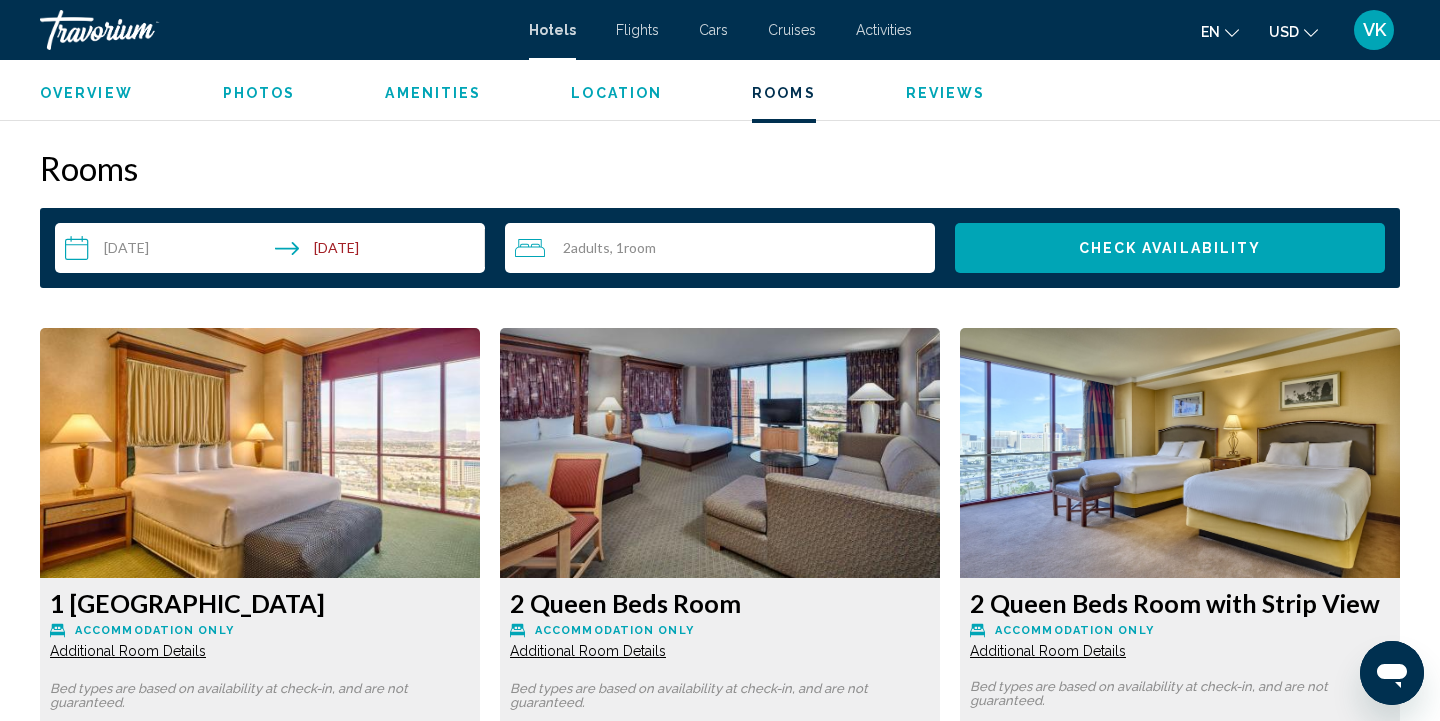 scroll, scrollTop: 2498, scrollLeft: 0, axis: vertical 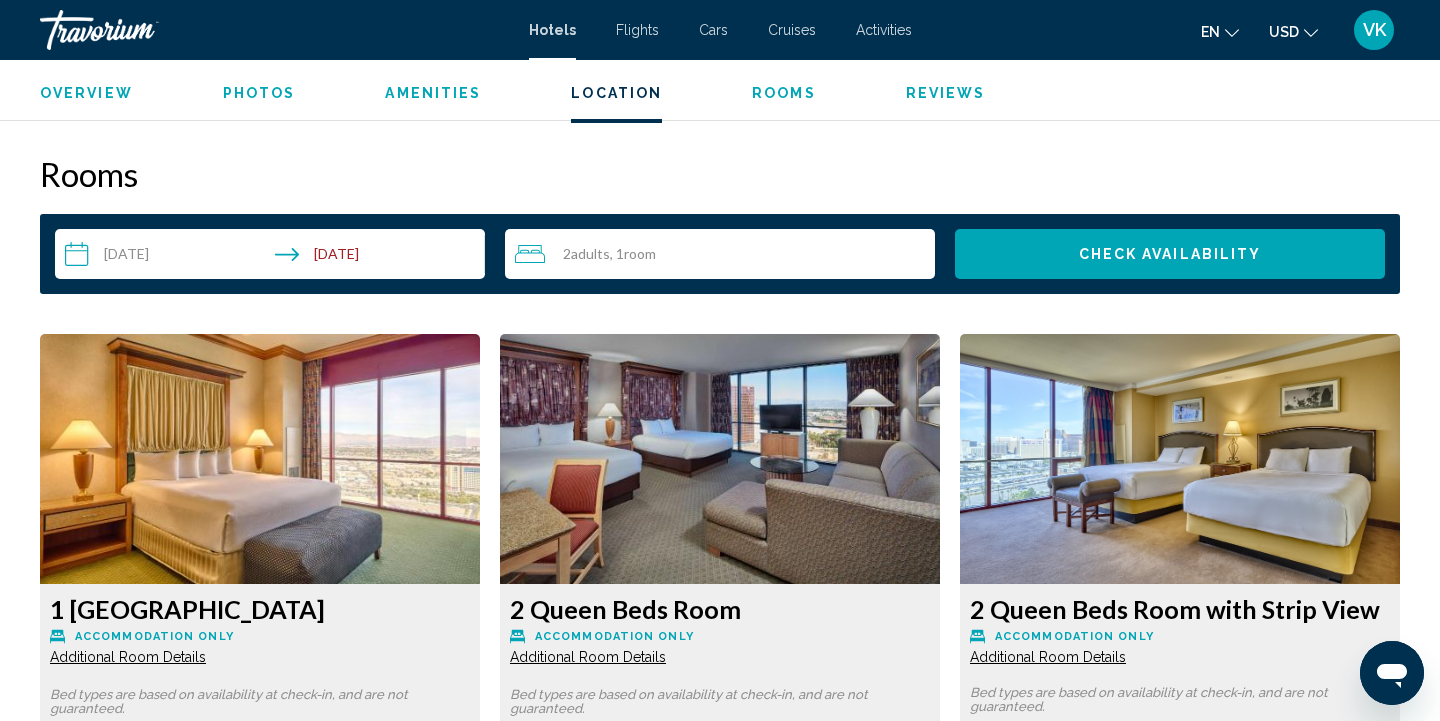 click on "**********" at bounding box center (274, 257) 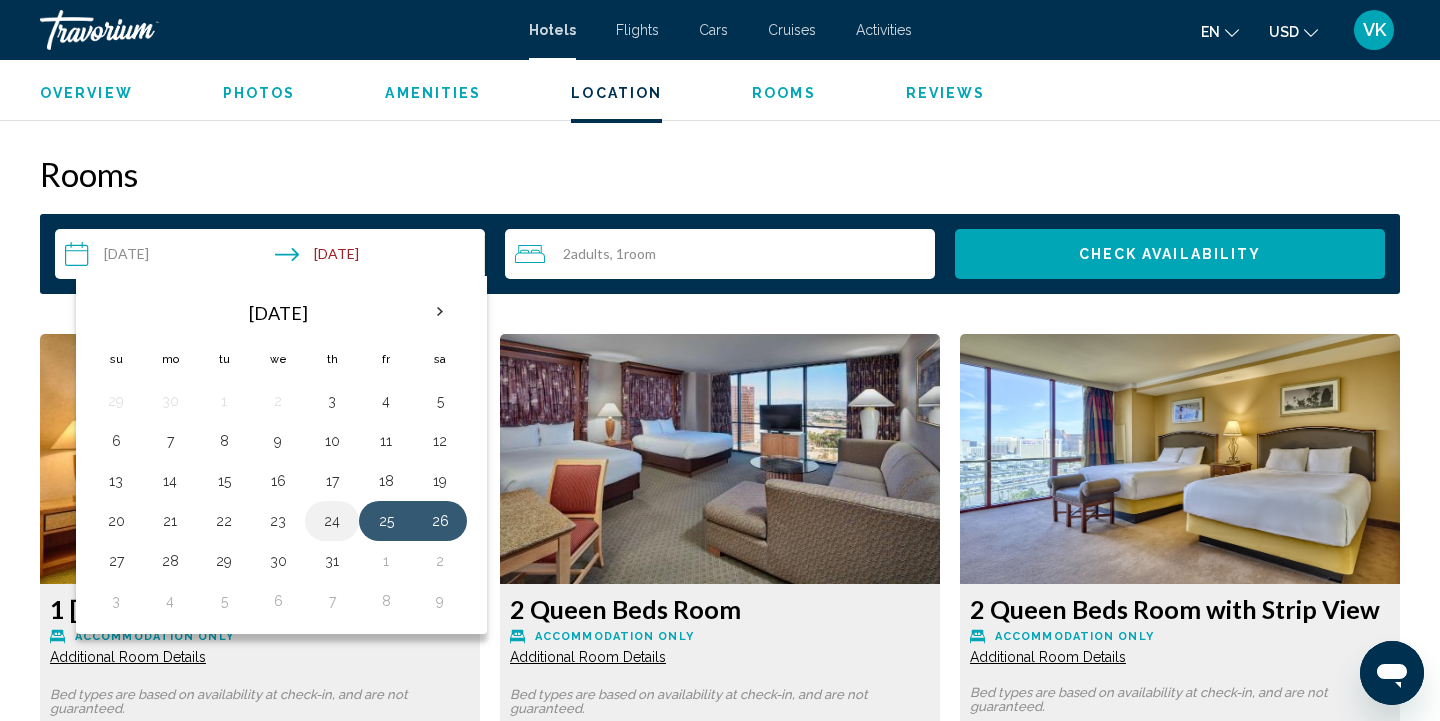 click on "24" at bounding box center (332, 521) 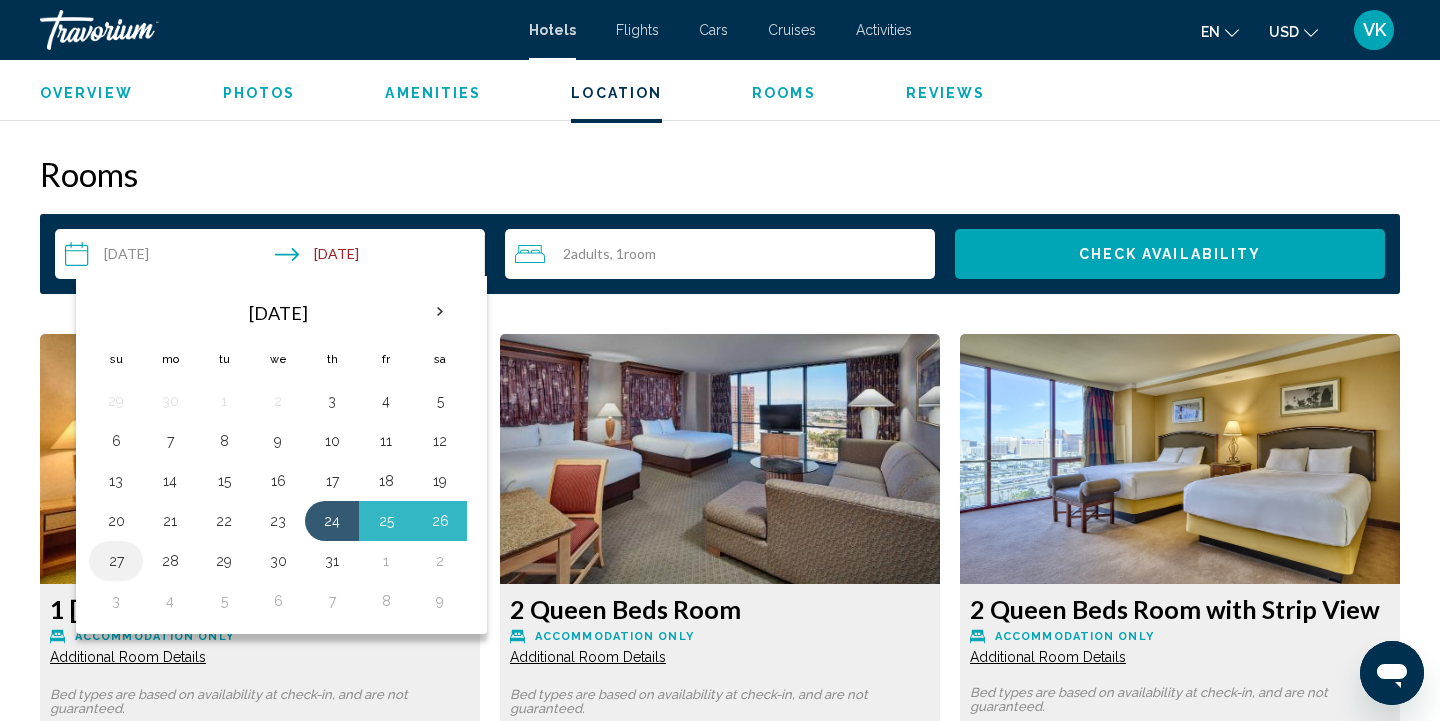 click on "27" at bounding box center [116, 561] 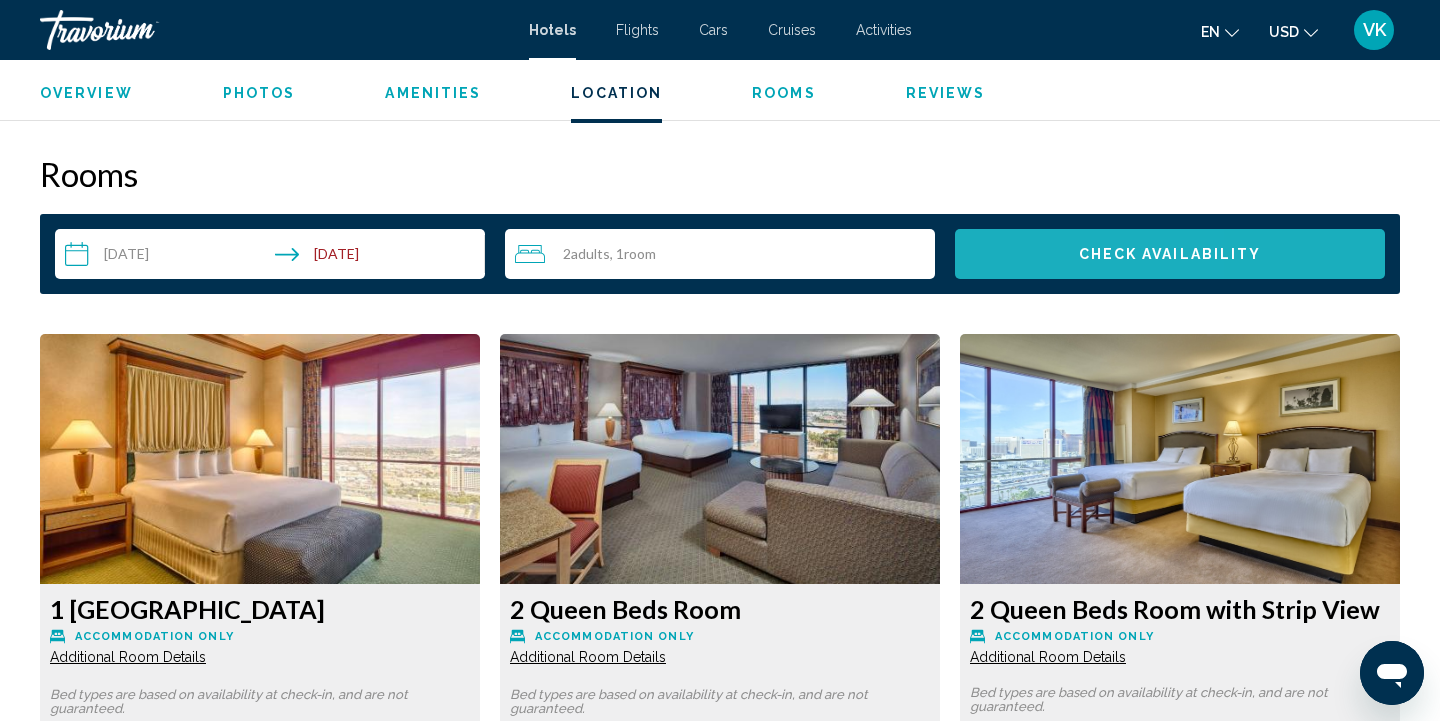 click on "Check Availability" at bounding box center (1170, 254) 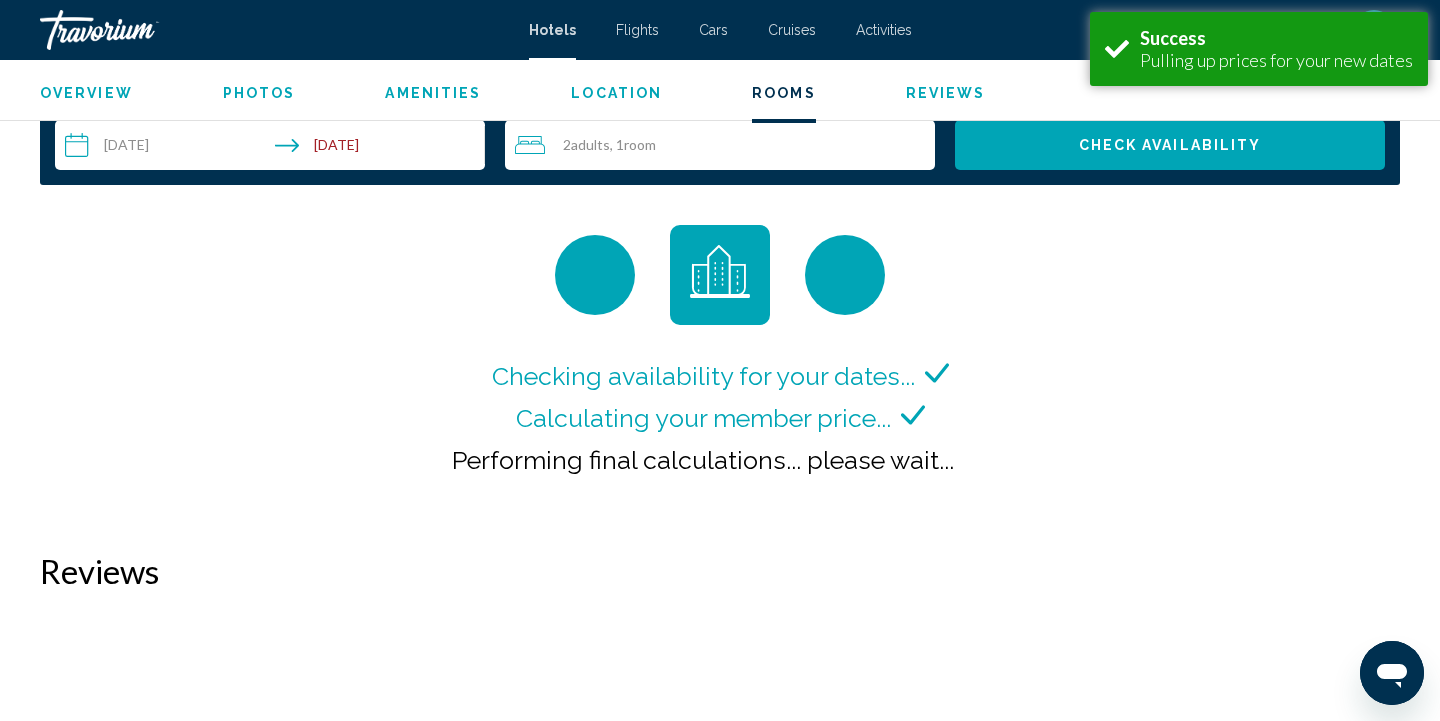scroll, scrollTop: 2603, scrollLeft: 0, axis: vertical 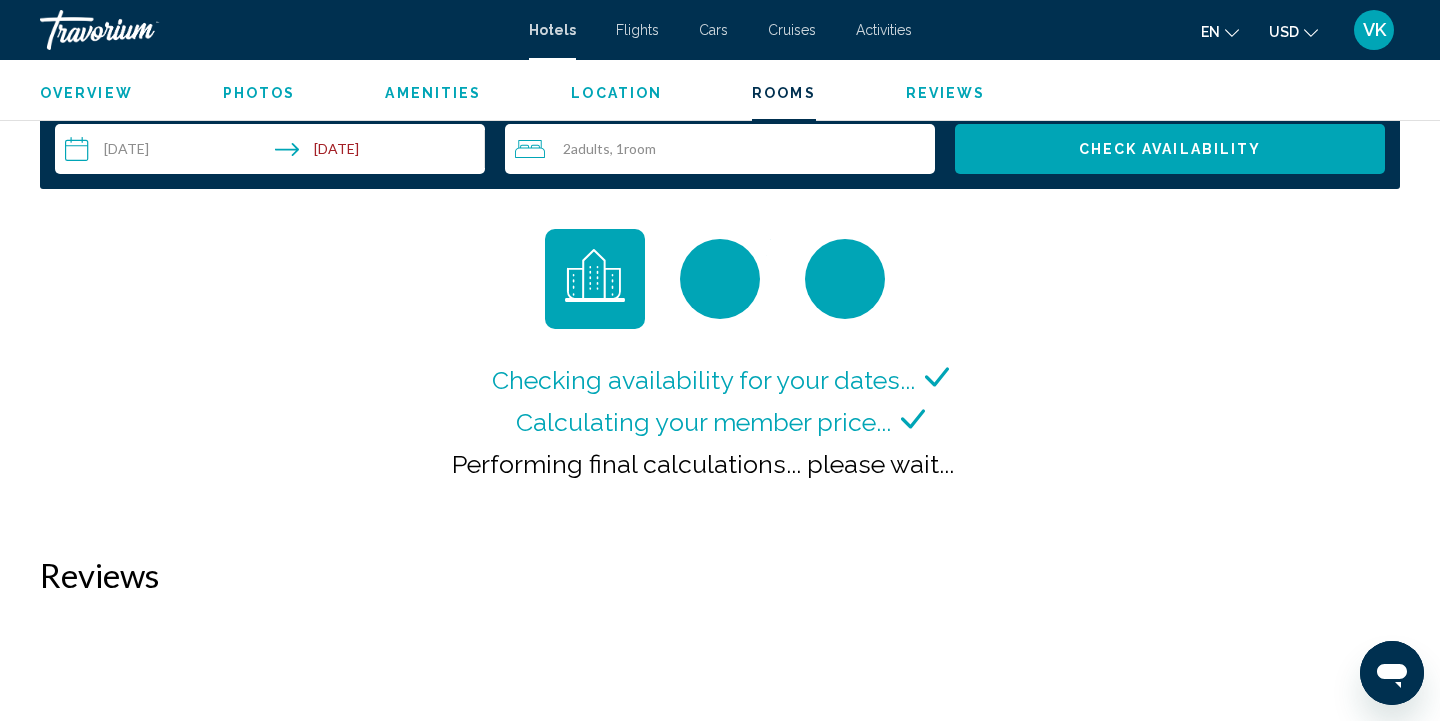 click on "**********" at bounding box center (274, 152) 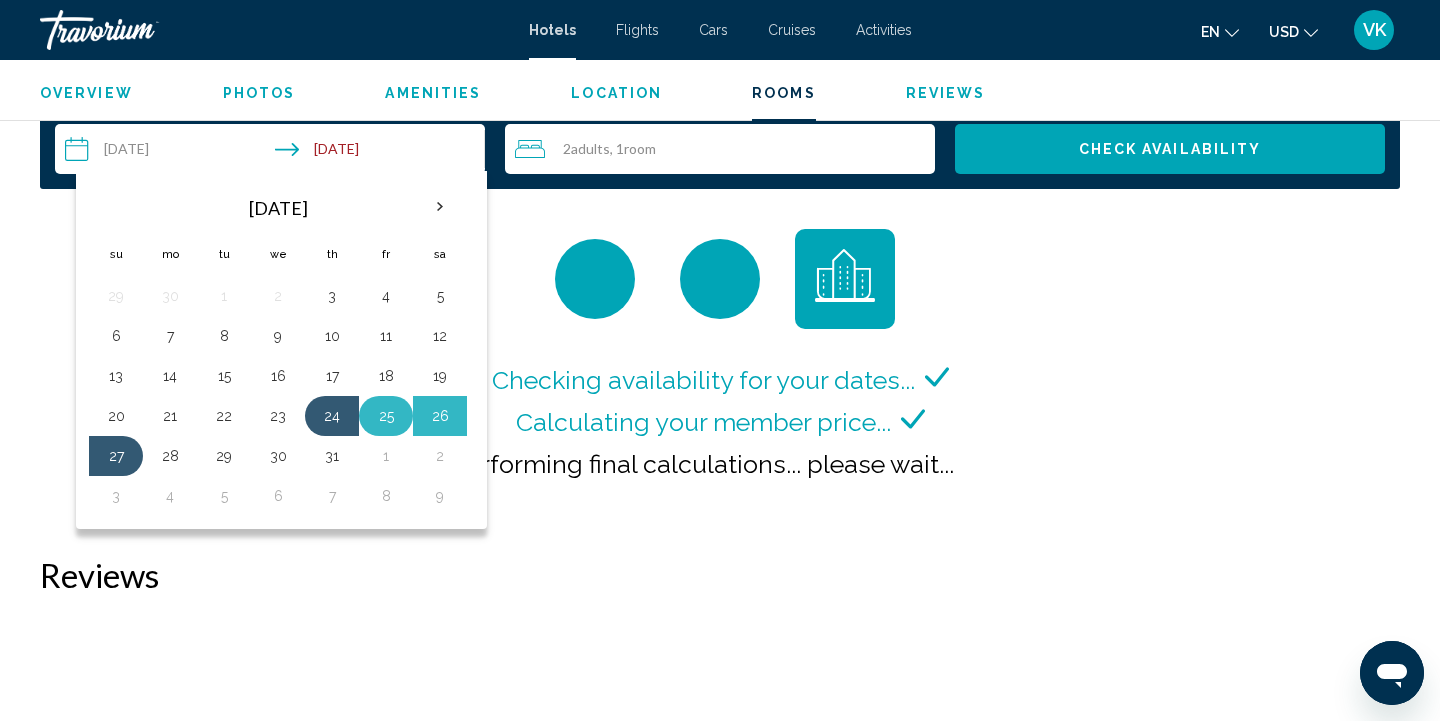 click on "25" at bounding box center [386, 416] 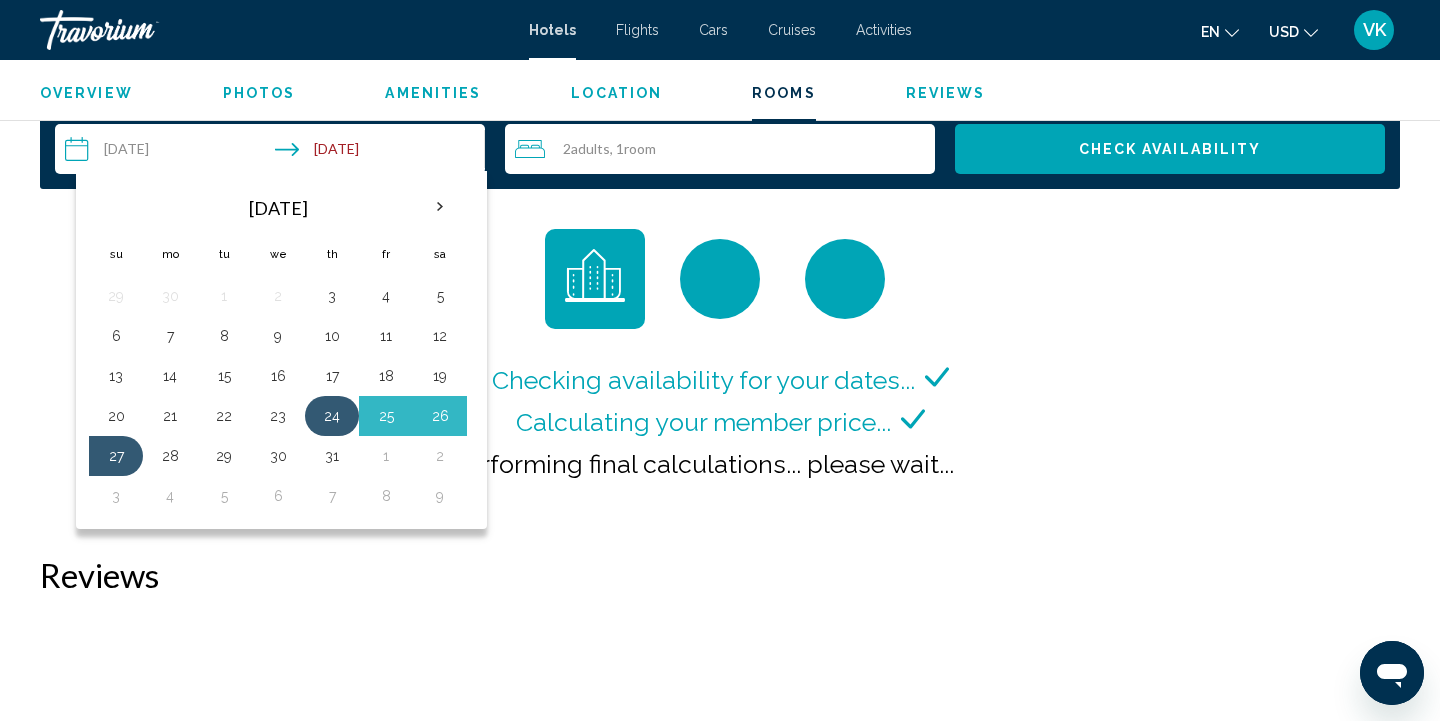 click on "24" at bounding box center [332, 416] 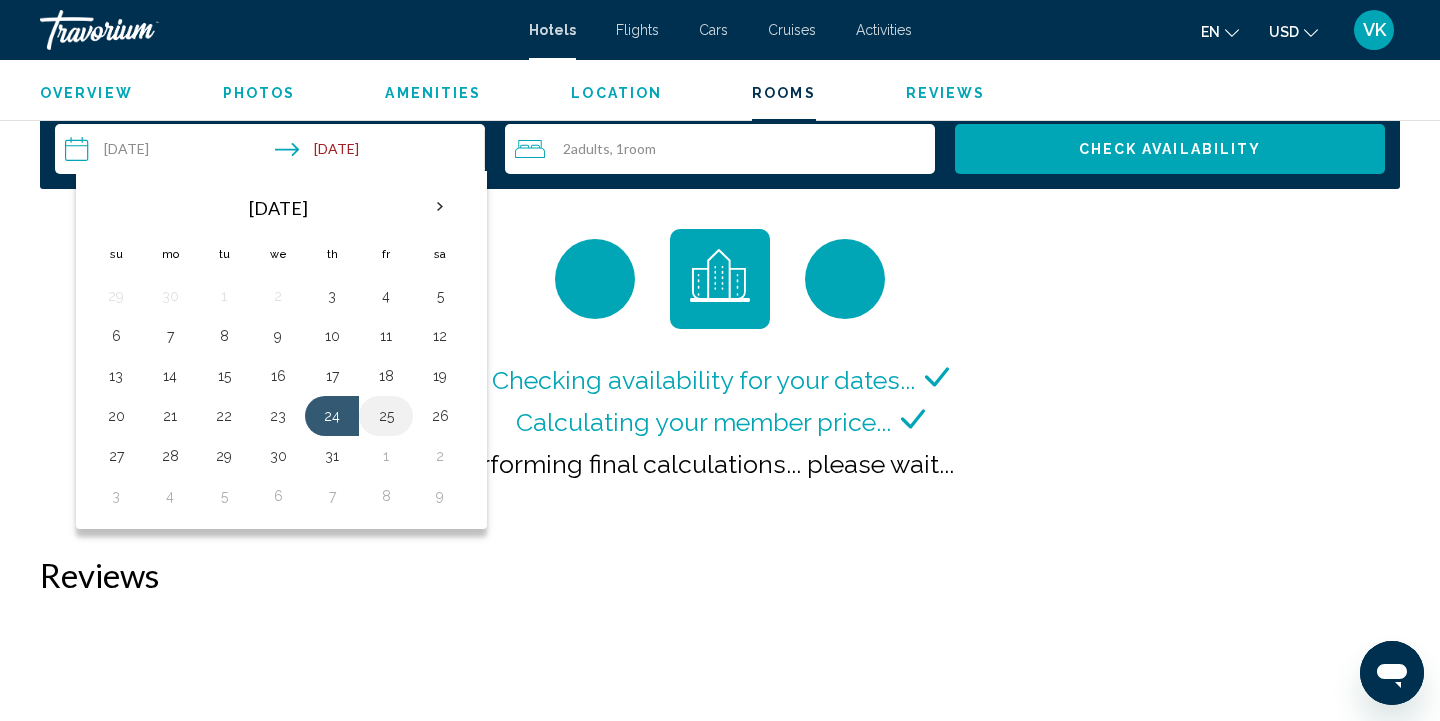 click on "25" at bounding box center (386, 416) 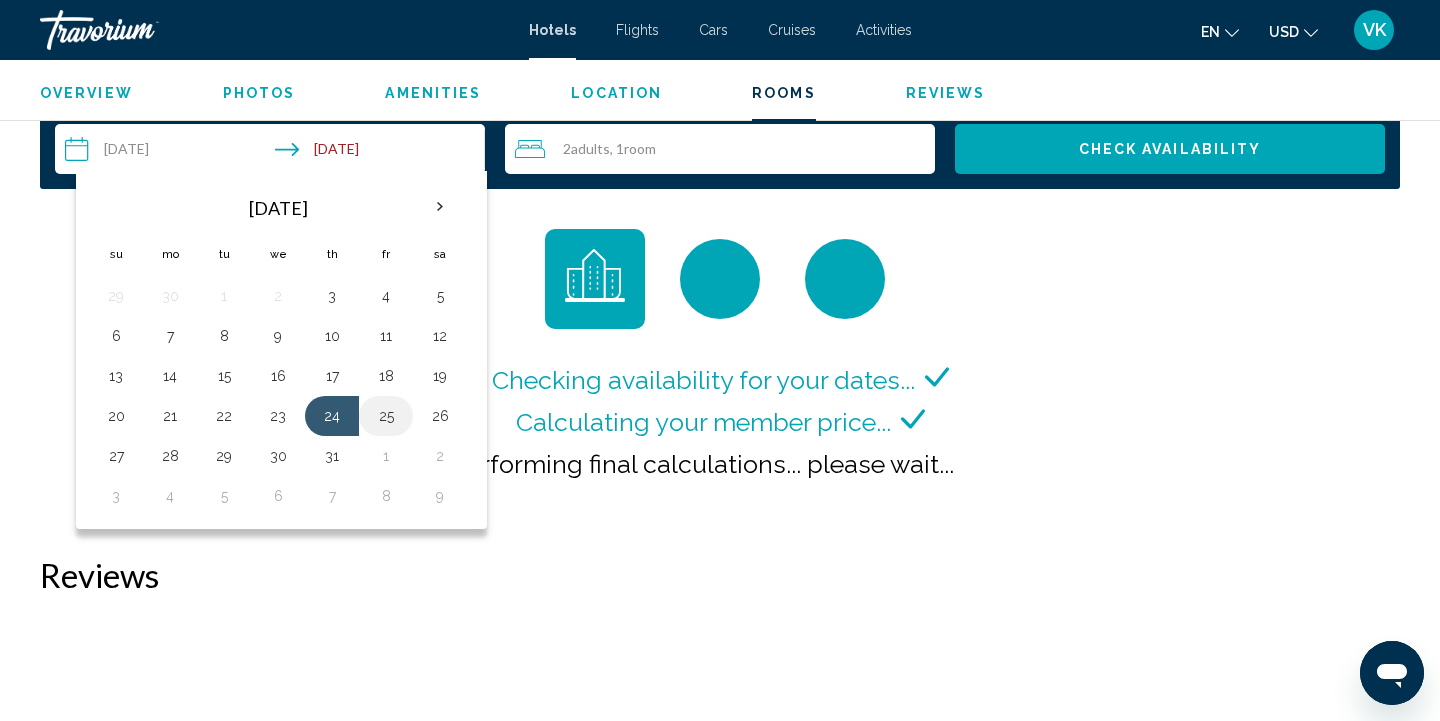 click on "25" at bounding box center (386, 416) 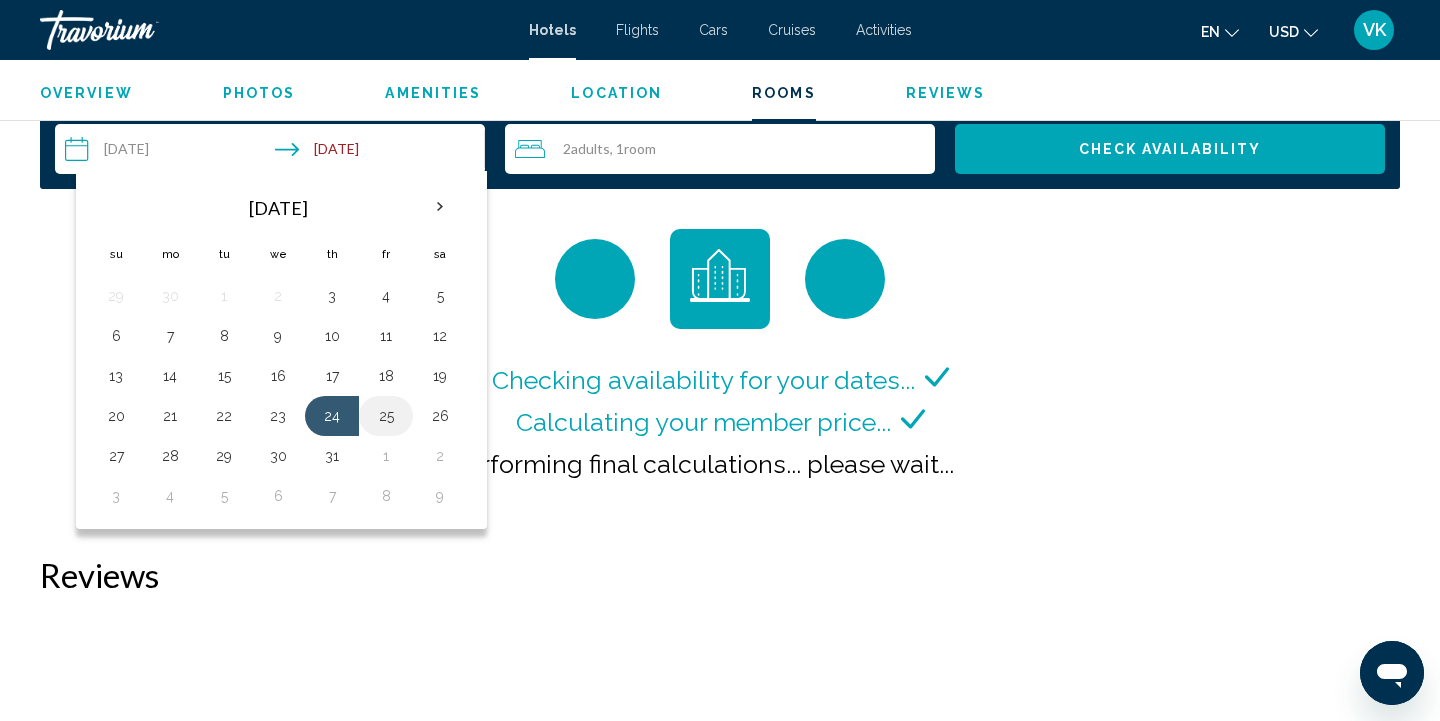 click on "25" at bounding box center (386, 416) 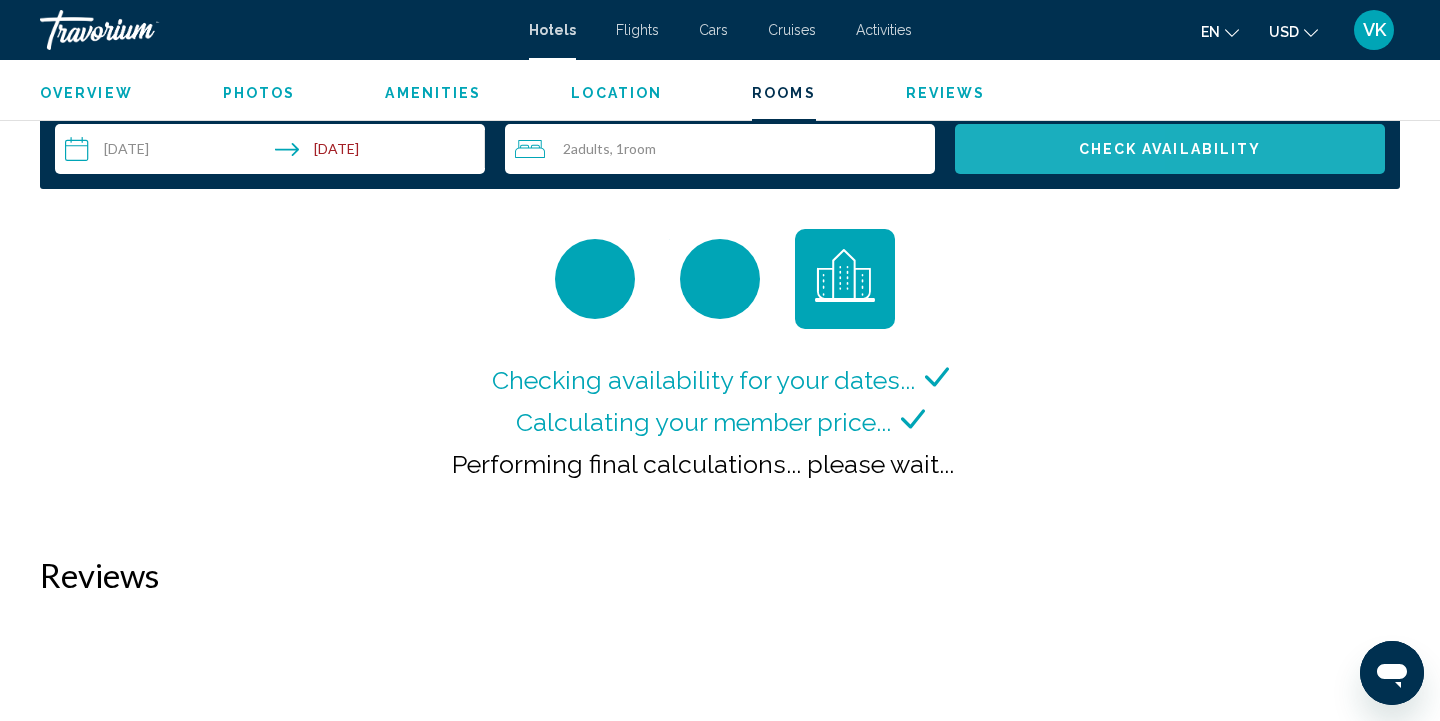 click on "Check Availability" at bounding box center (1170, 149) 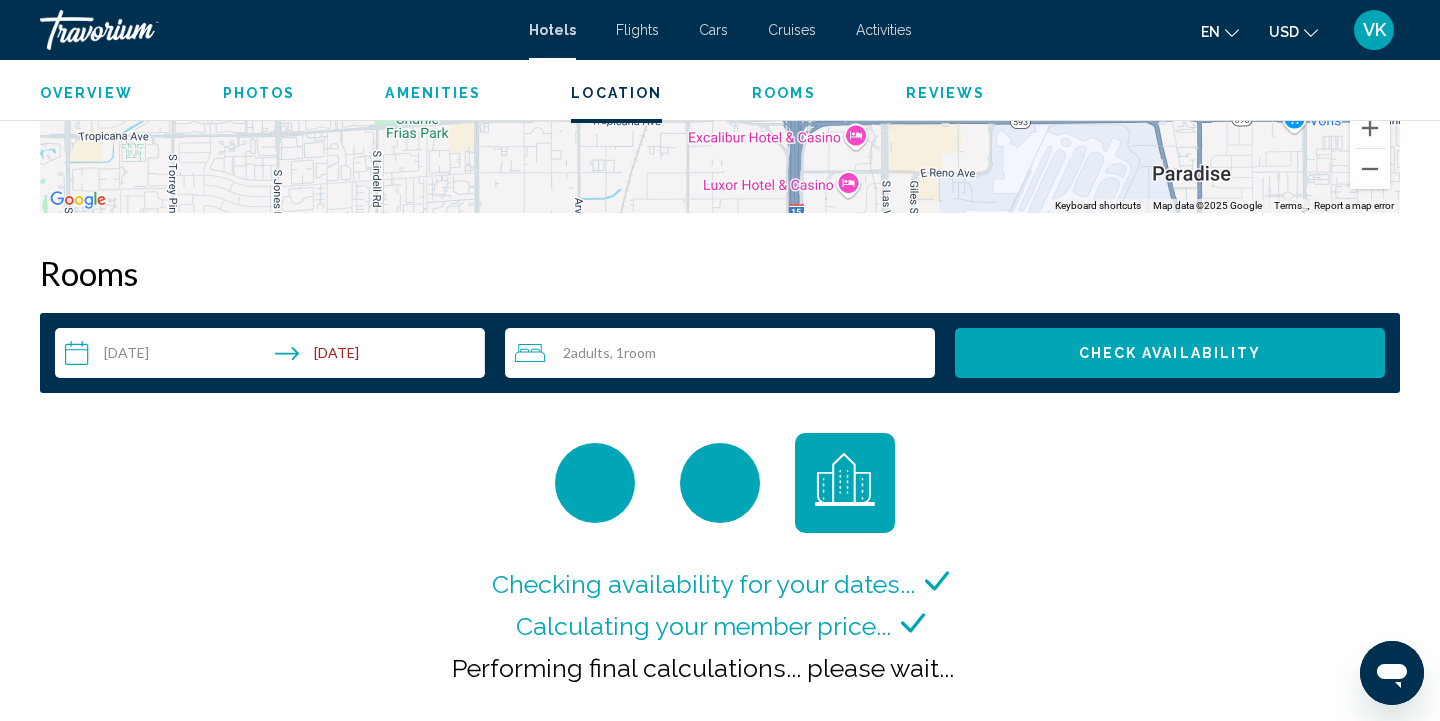 scroll, scrollTop: 2324, scrollLeft: 0, axis: vertical 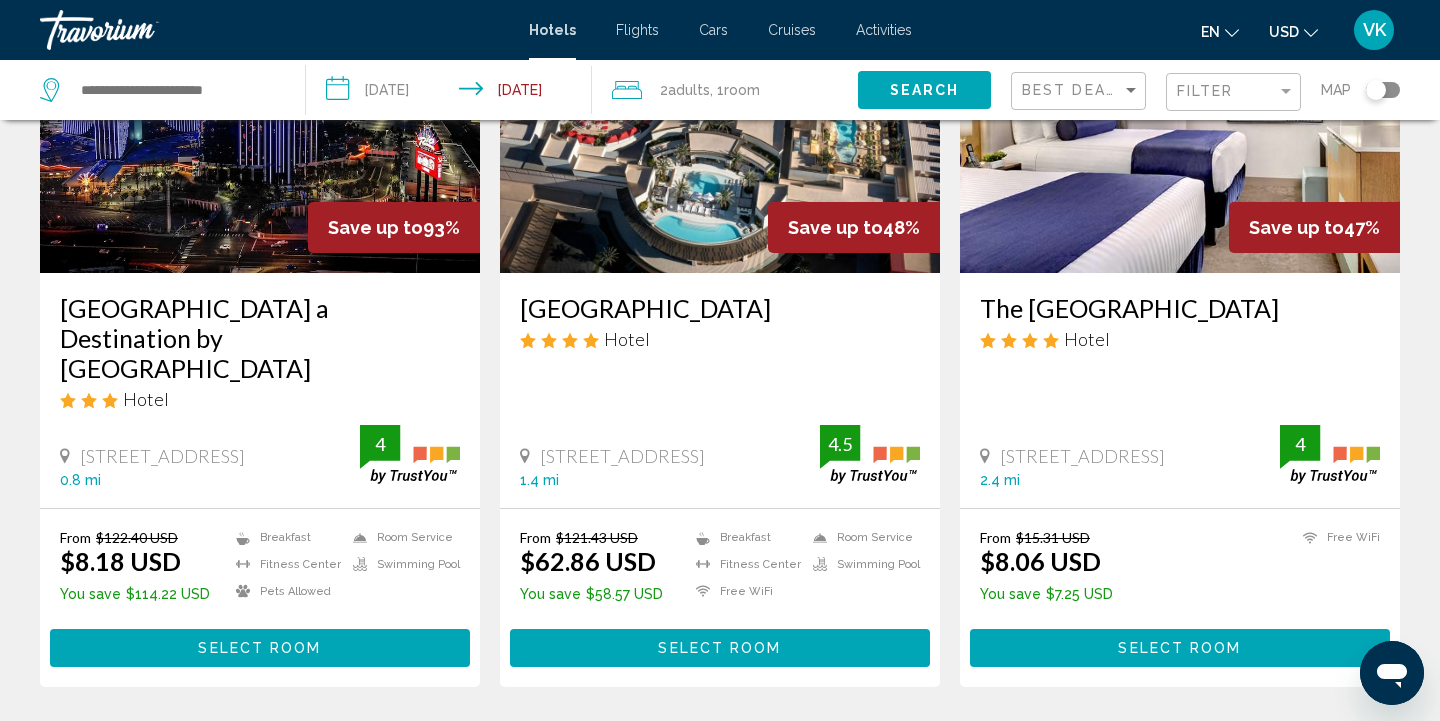 click on "Select Room" at bounding box center [259, 649] 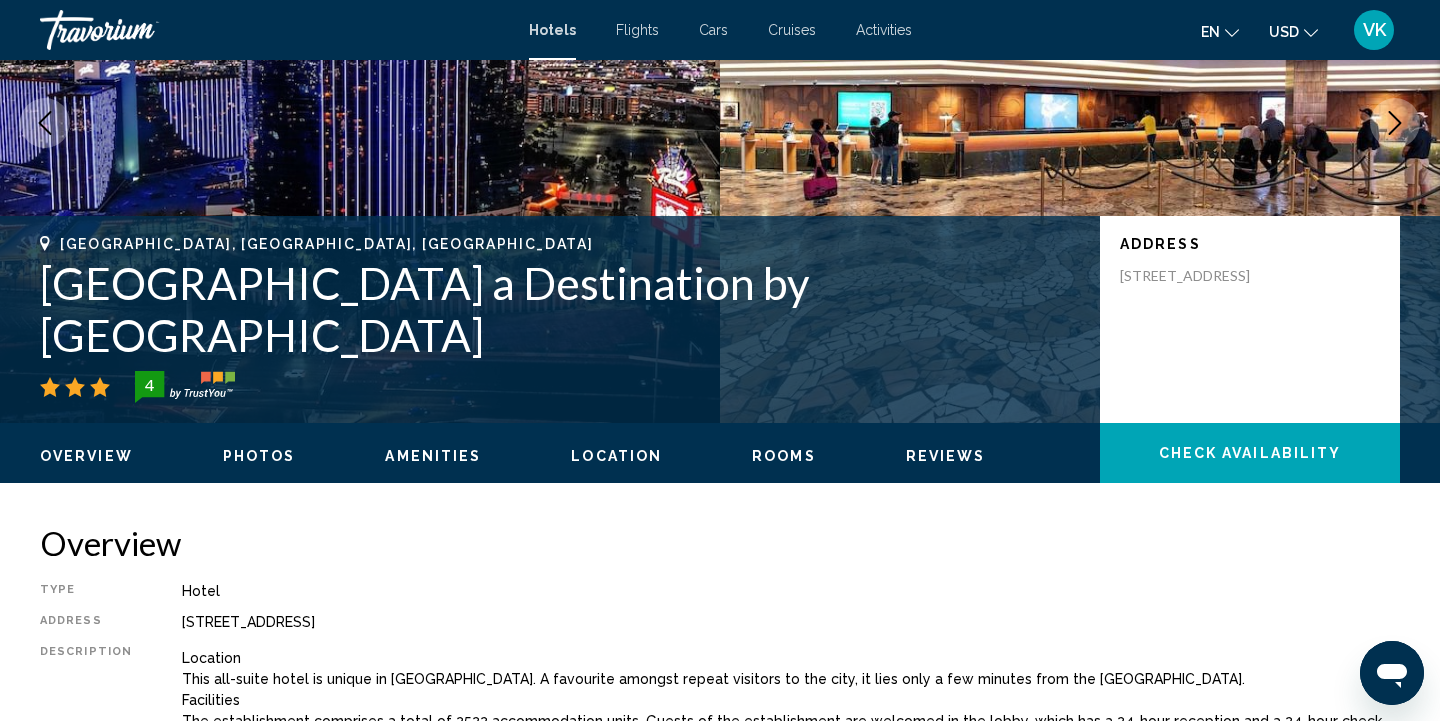 scroll, scrollTop: 0, scrollLeft: 0, axis: both 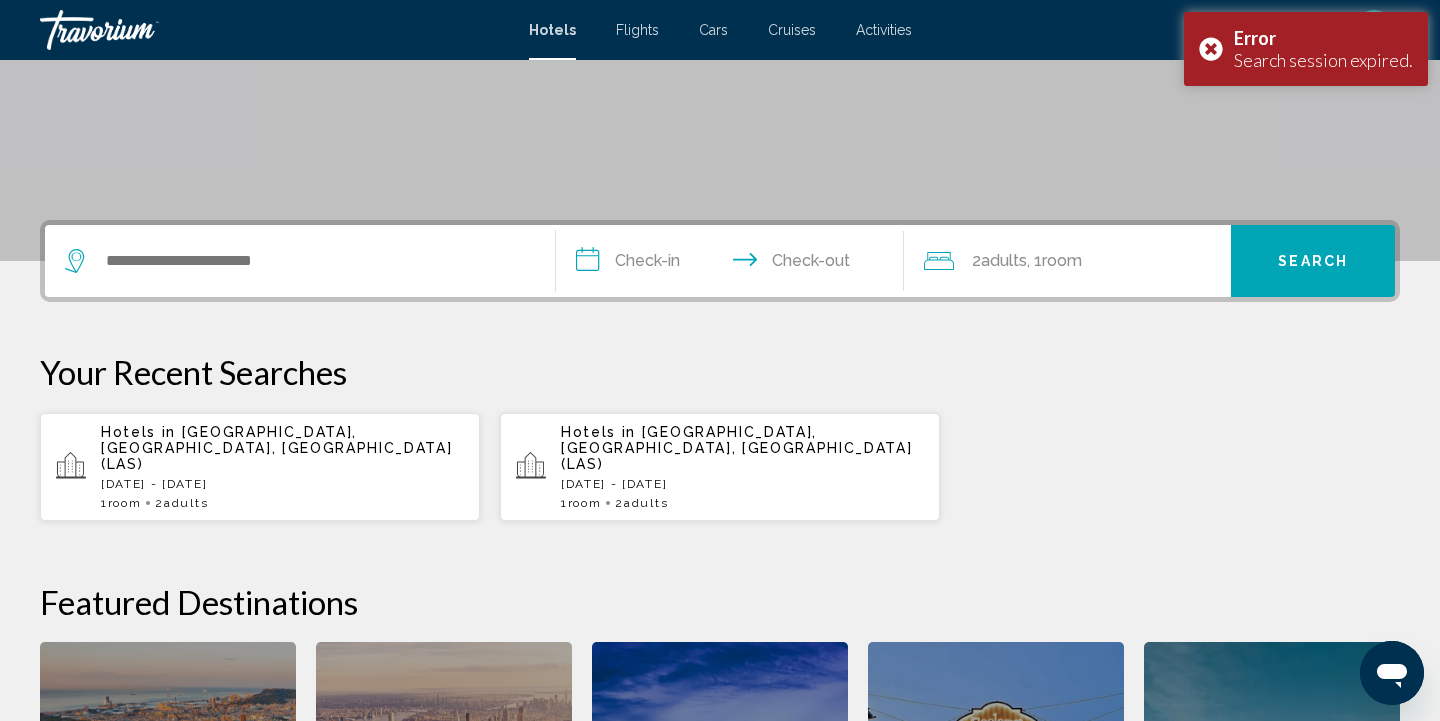 click at bounding box center (300, 261) 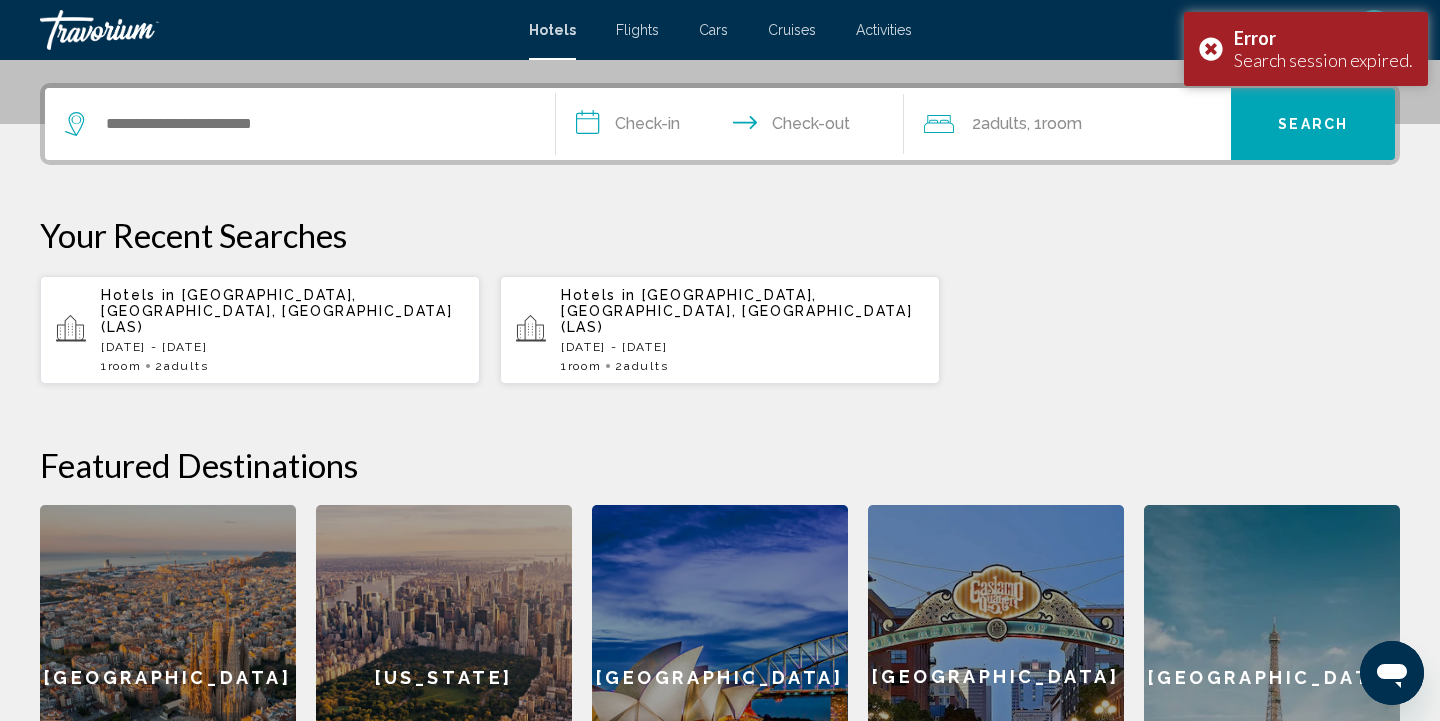 scroll, scrollTop: 494, scrollLeft: 0, axis: vertical 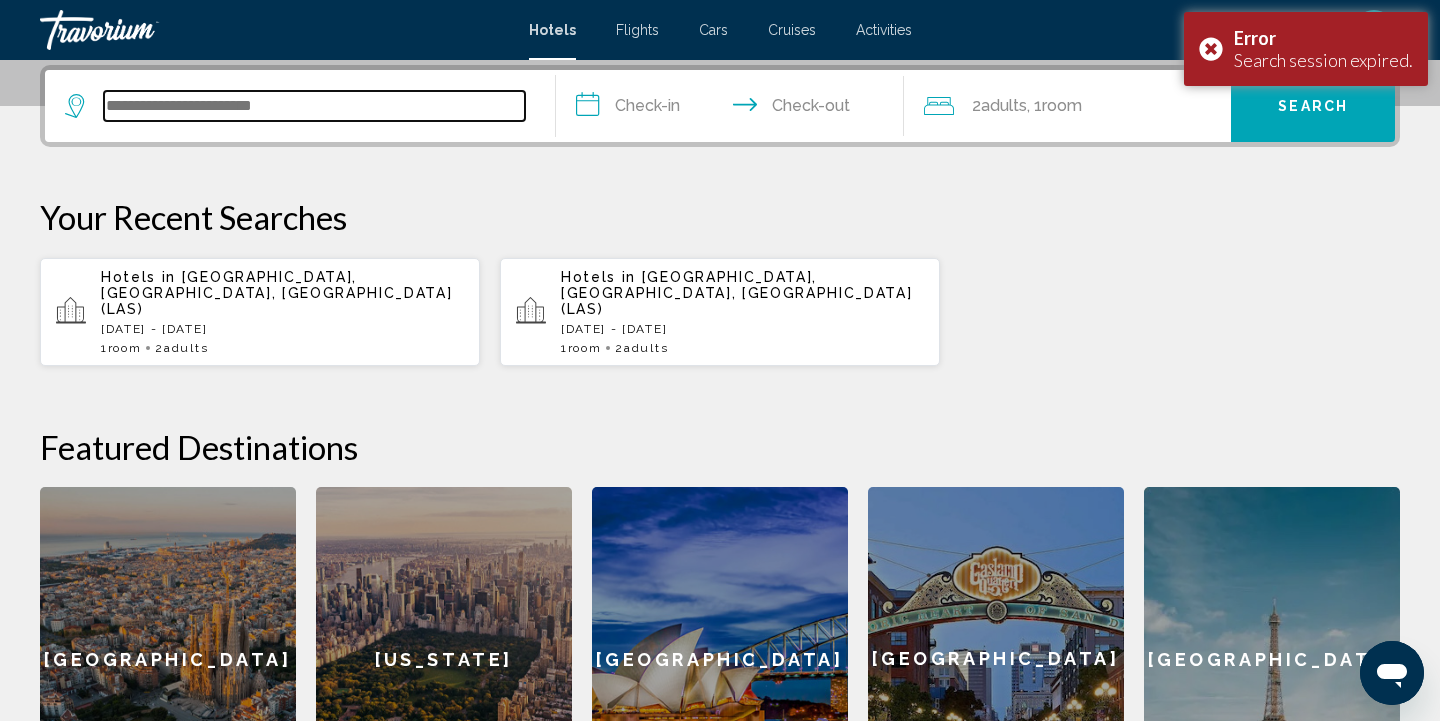 click at bounding box center (314, 106) 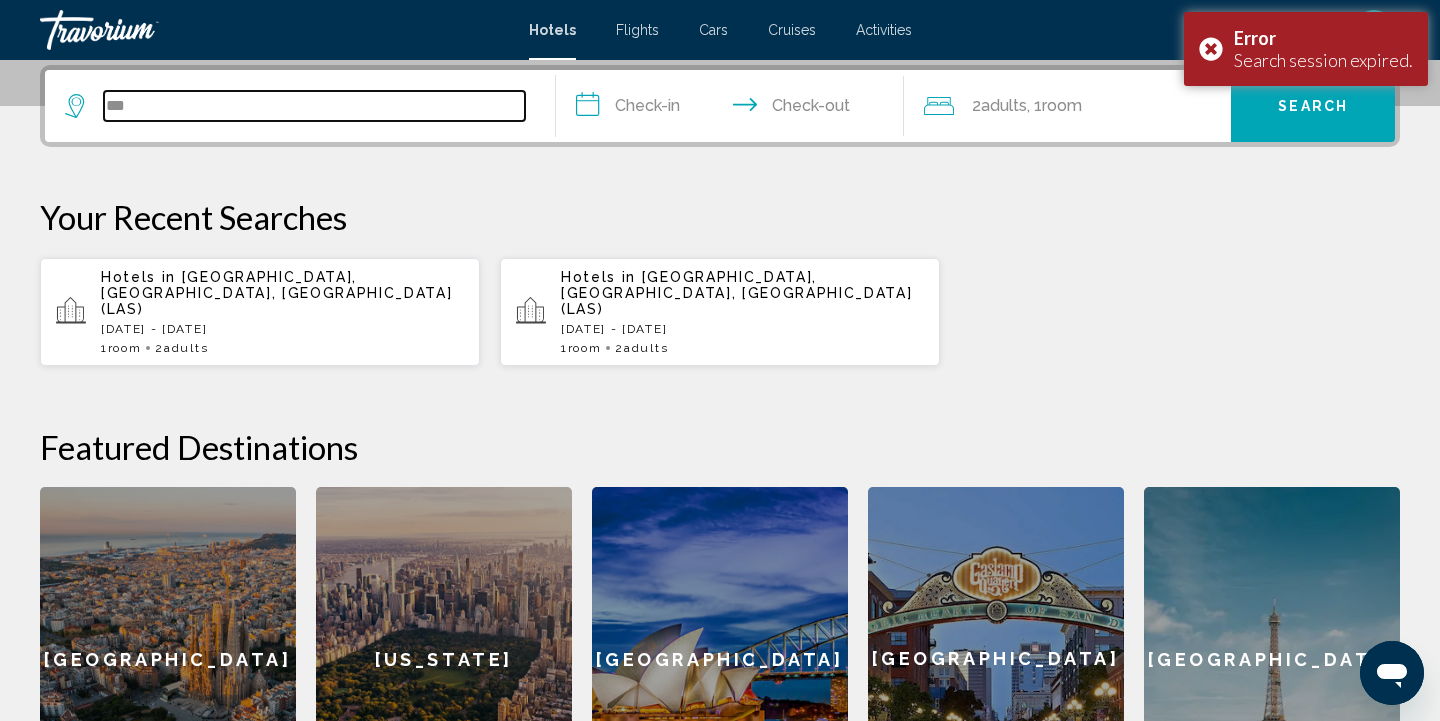 click on "***" at bounding box center [314, 106] 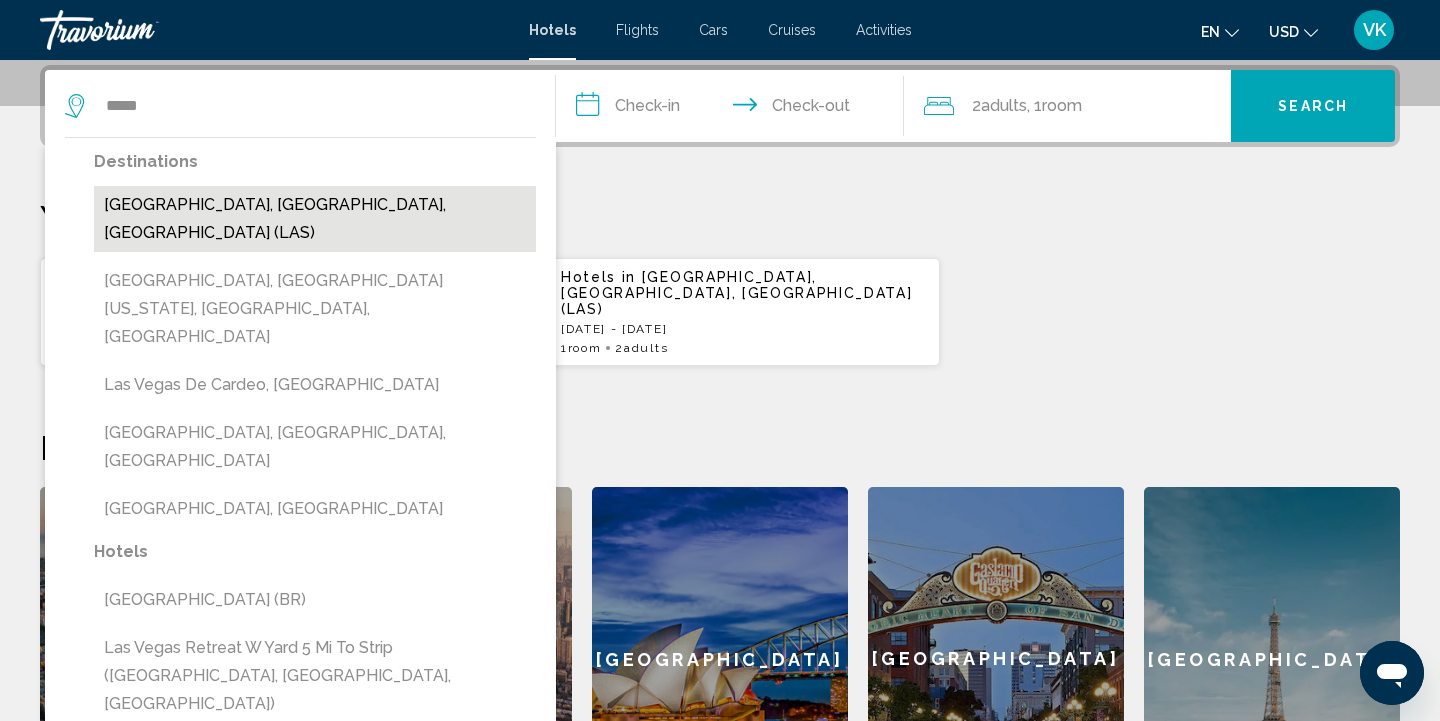 click on "[GEOGRAPHIC_DATA], [GEOGRAPHIC_DATA], [GEOGRAPHIC_DATA] (LAS)" at bounding box center [315, 219] 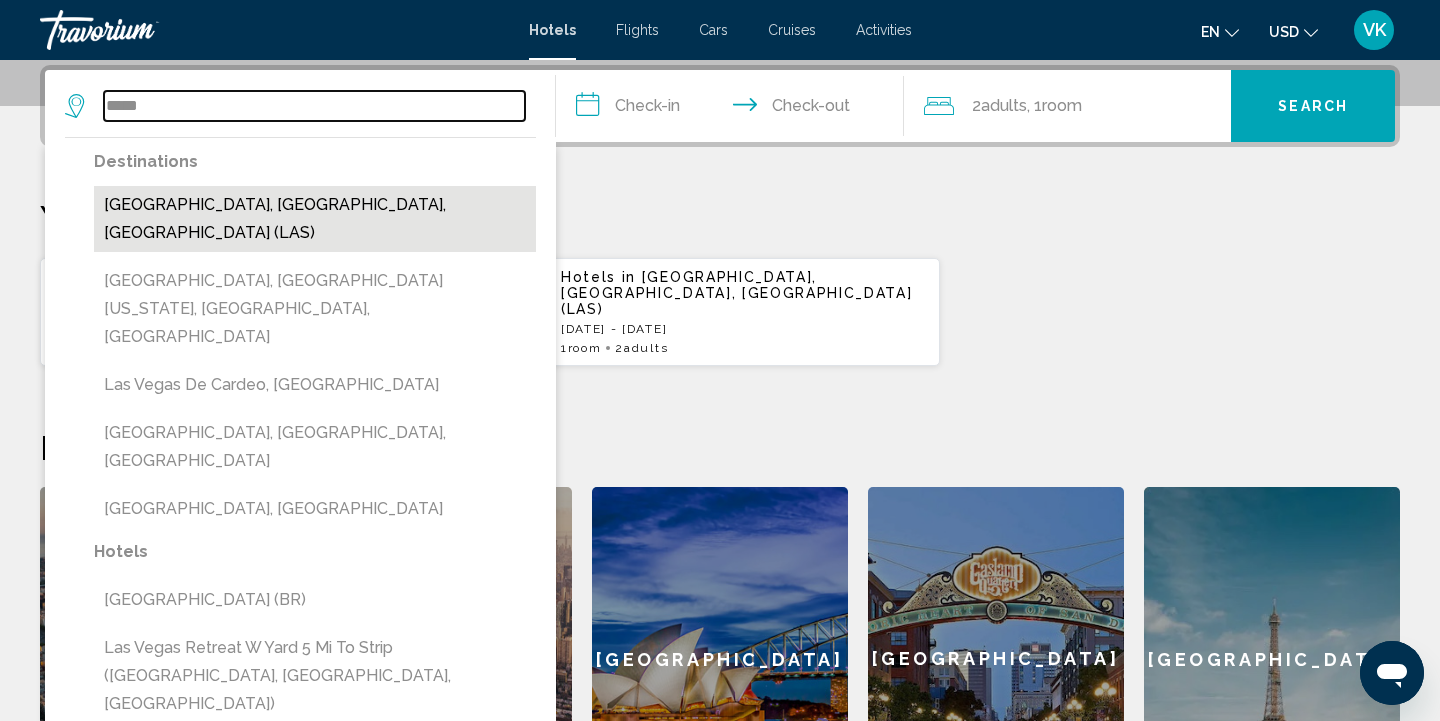 type on "**********" 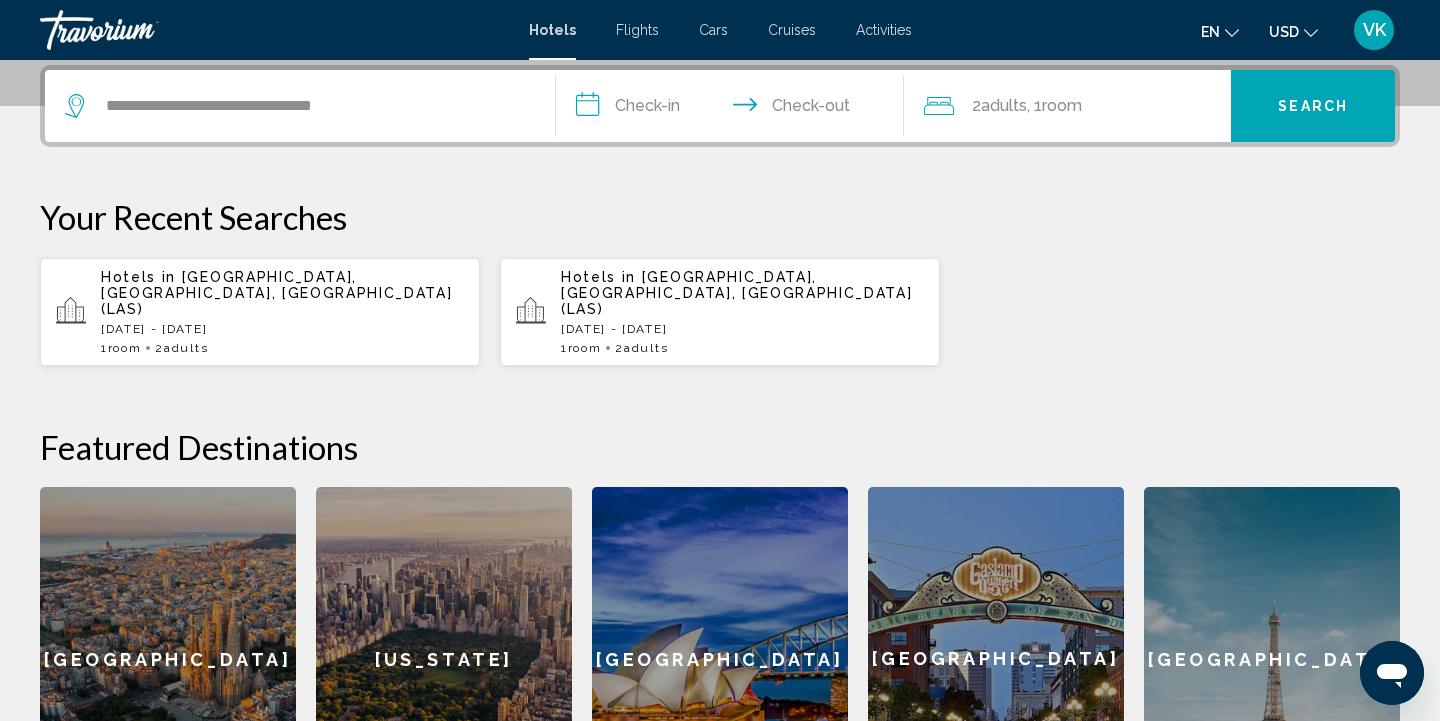 click on "**********" at bounding box center (734, 109) 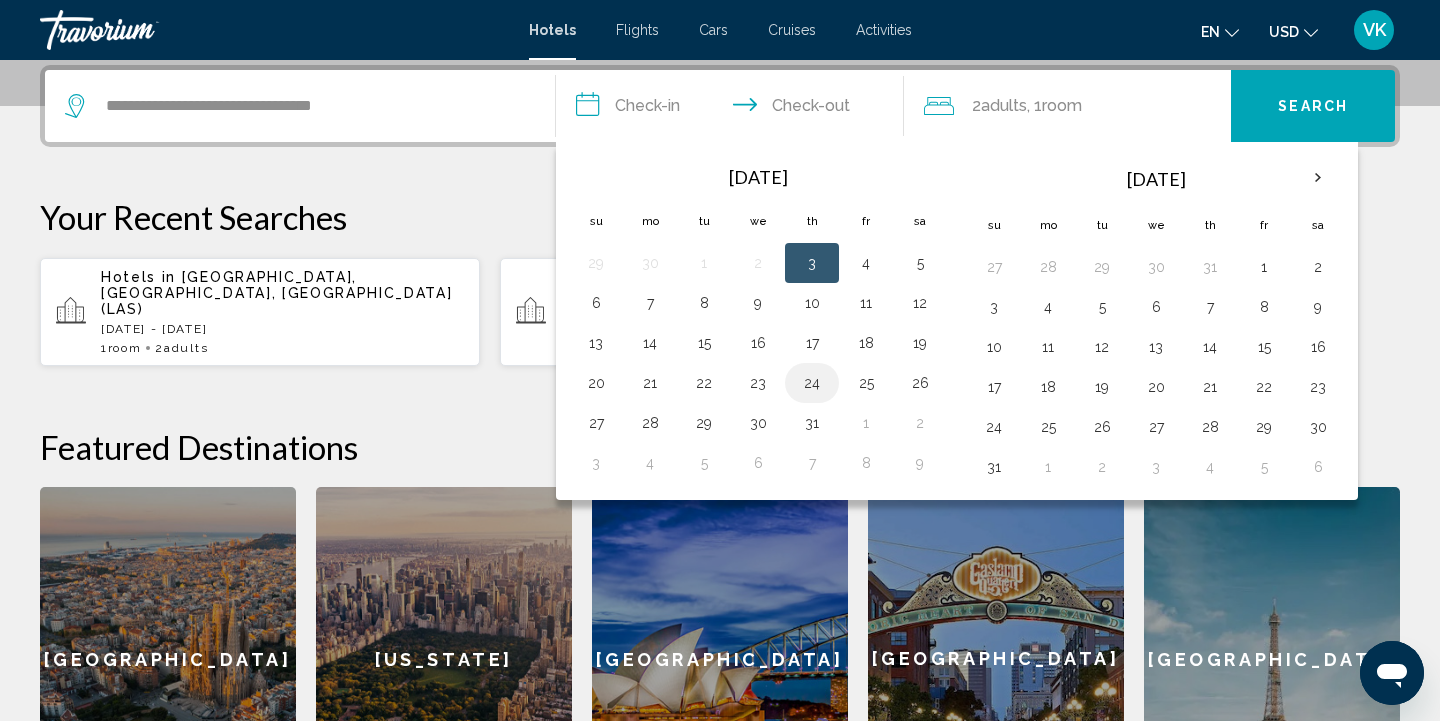 click on "24" at bounding box center (812, 383) 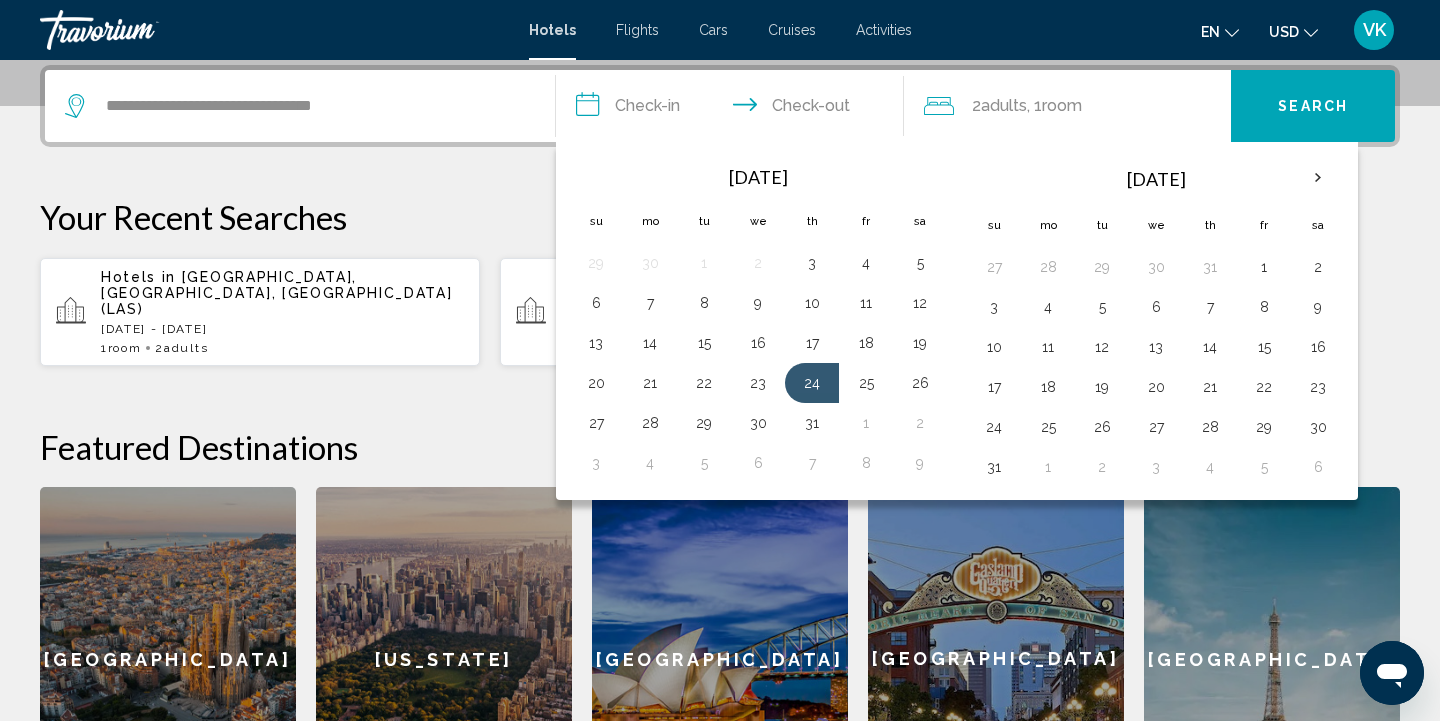 click on "**********" at bounding box center (734, 109) 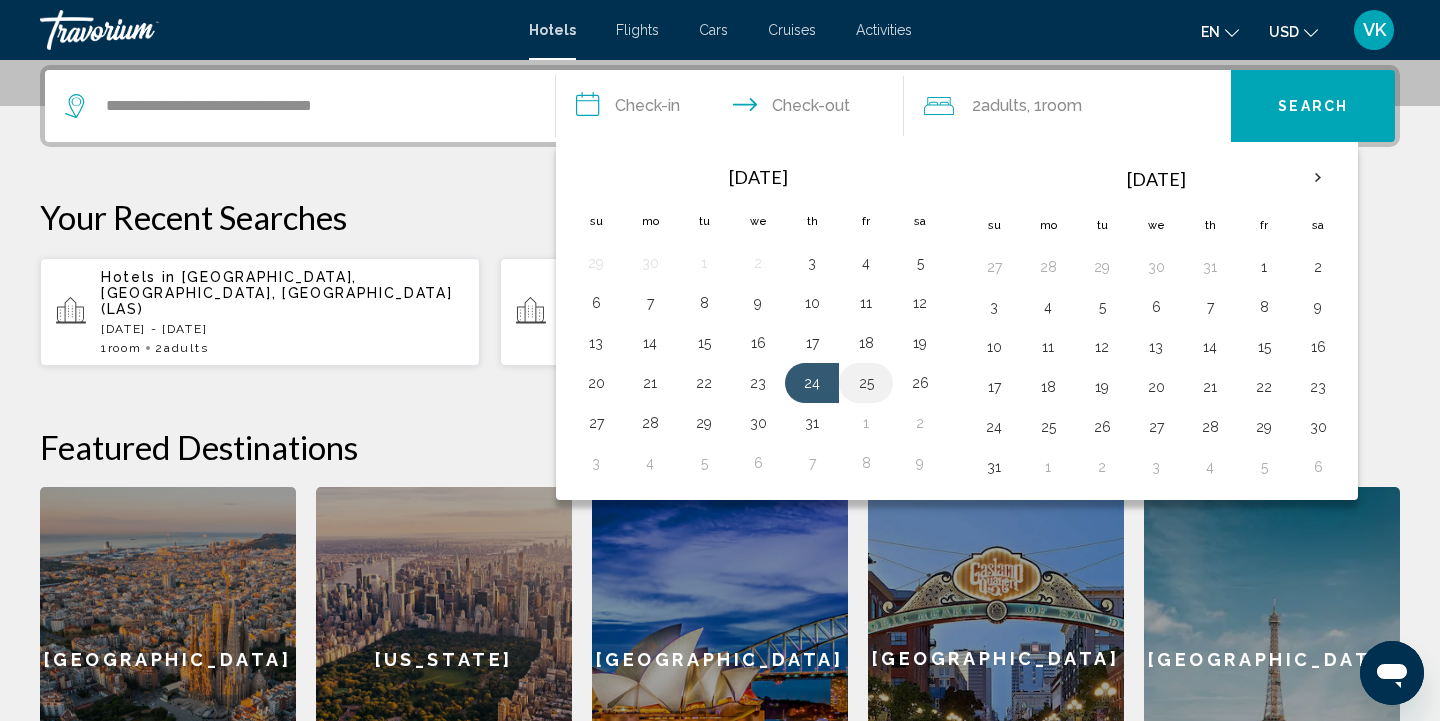 click on "25" at bounding box center (866, 383) 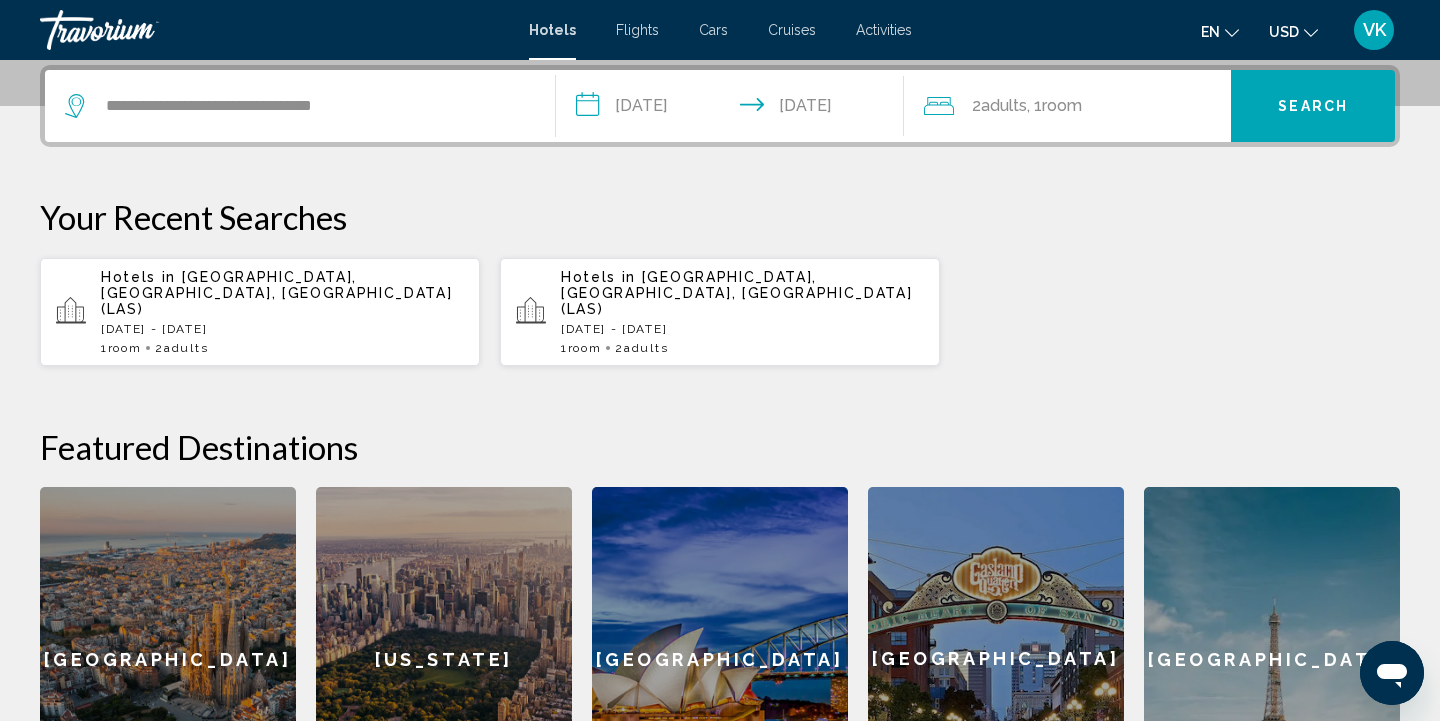 click on "Search" at bounding box center (1313, 106) 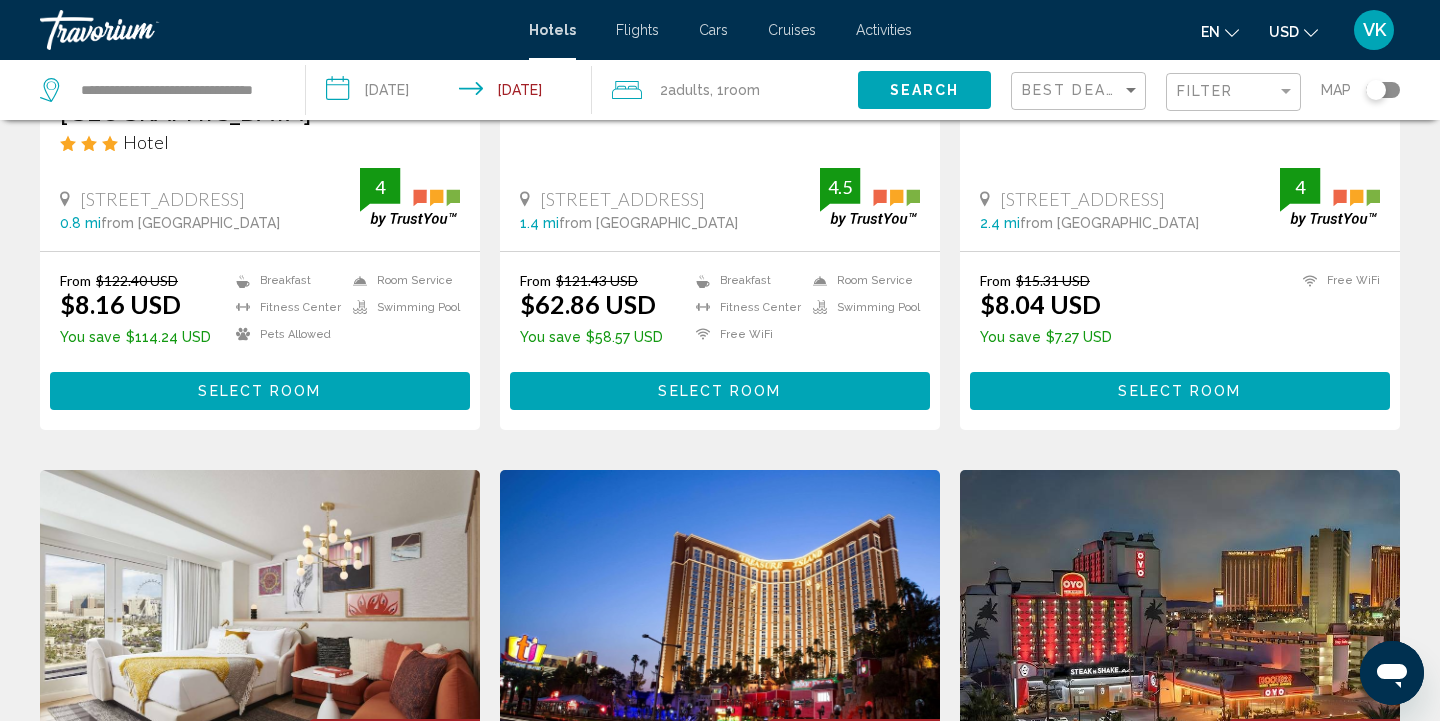 scroll, scrollTop: 484, scrollLeft: 0, axis: vertical 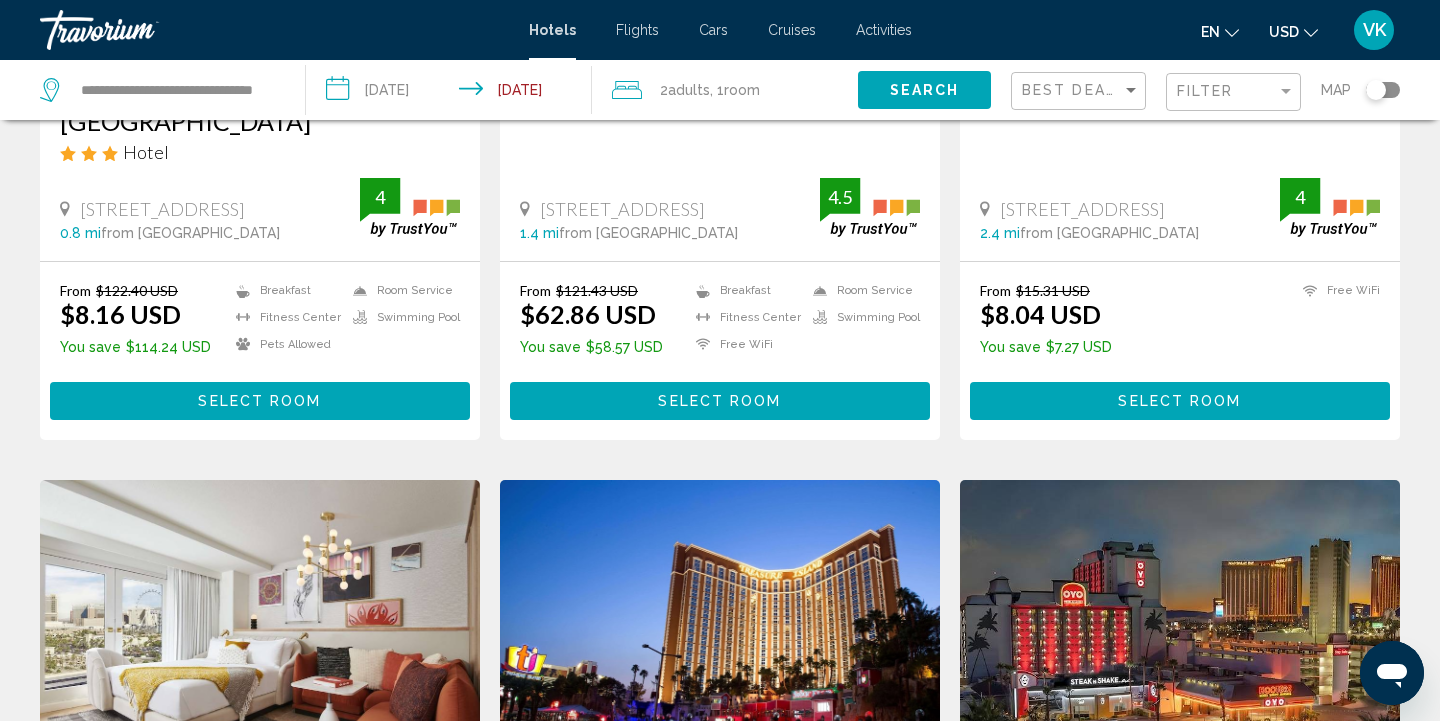 click on "Select Room" at bounding box center [259, 402] 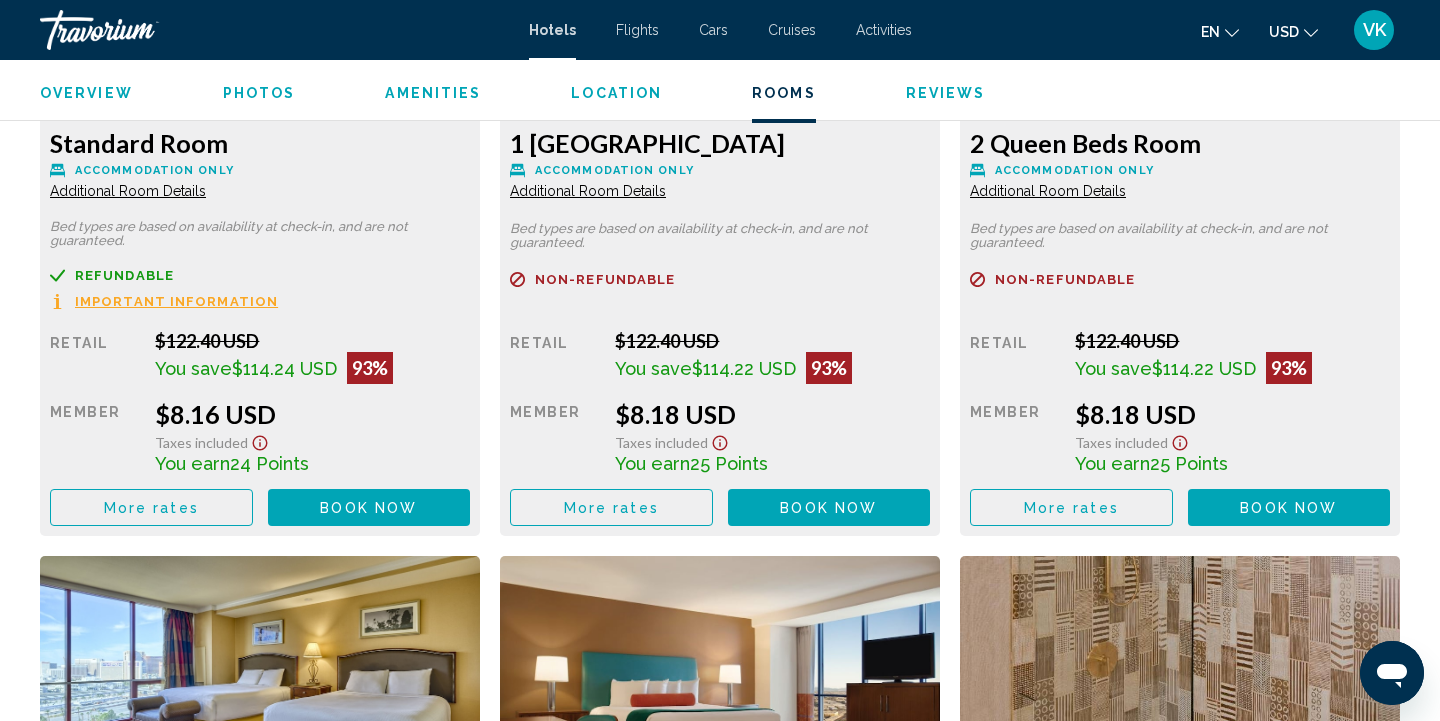 scroll, scrollTop: 2963, scrollLeft: 0, axis: vertical 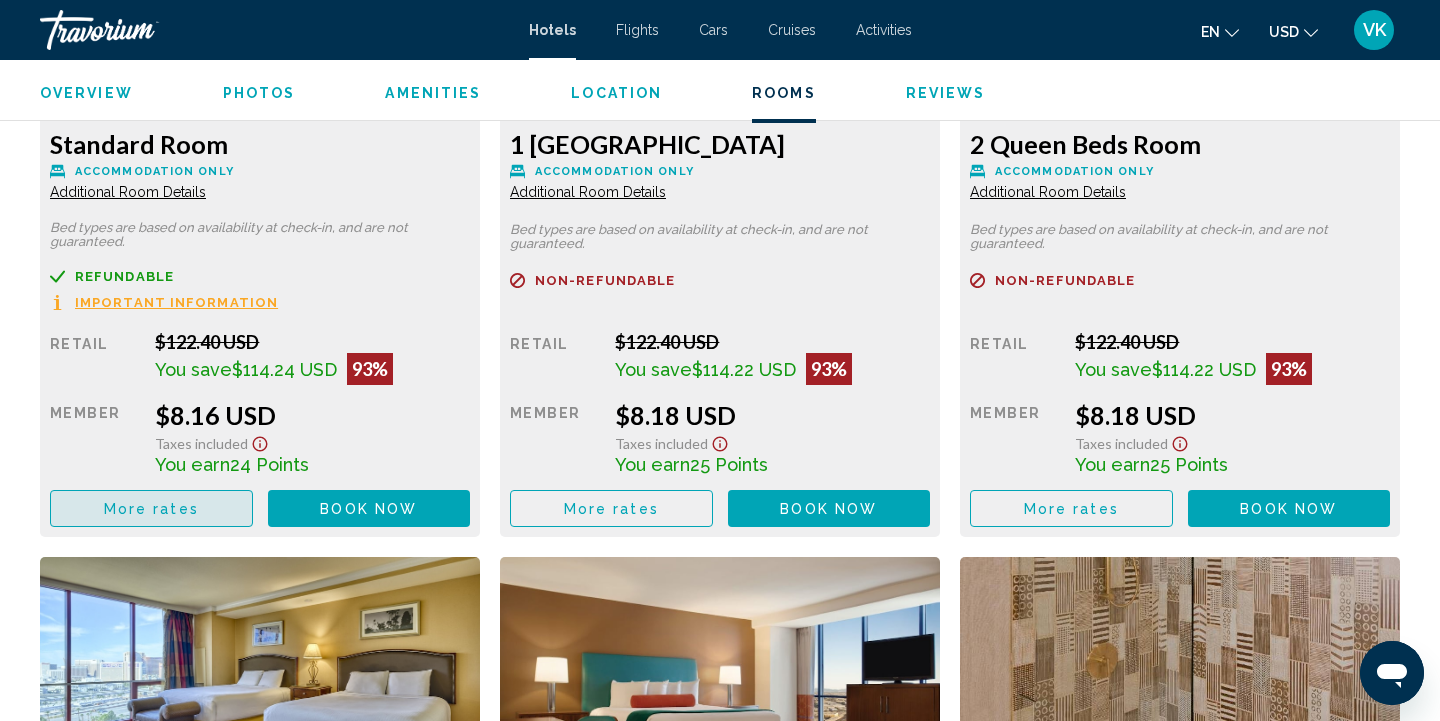 click on "More rates" at bounding box center (151, 508) 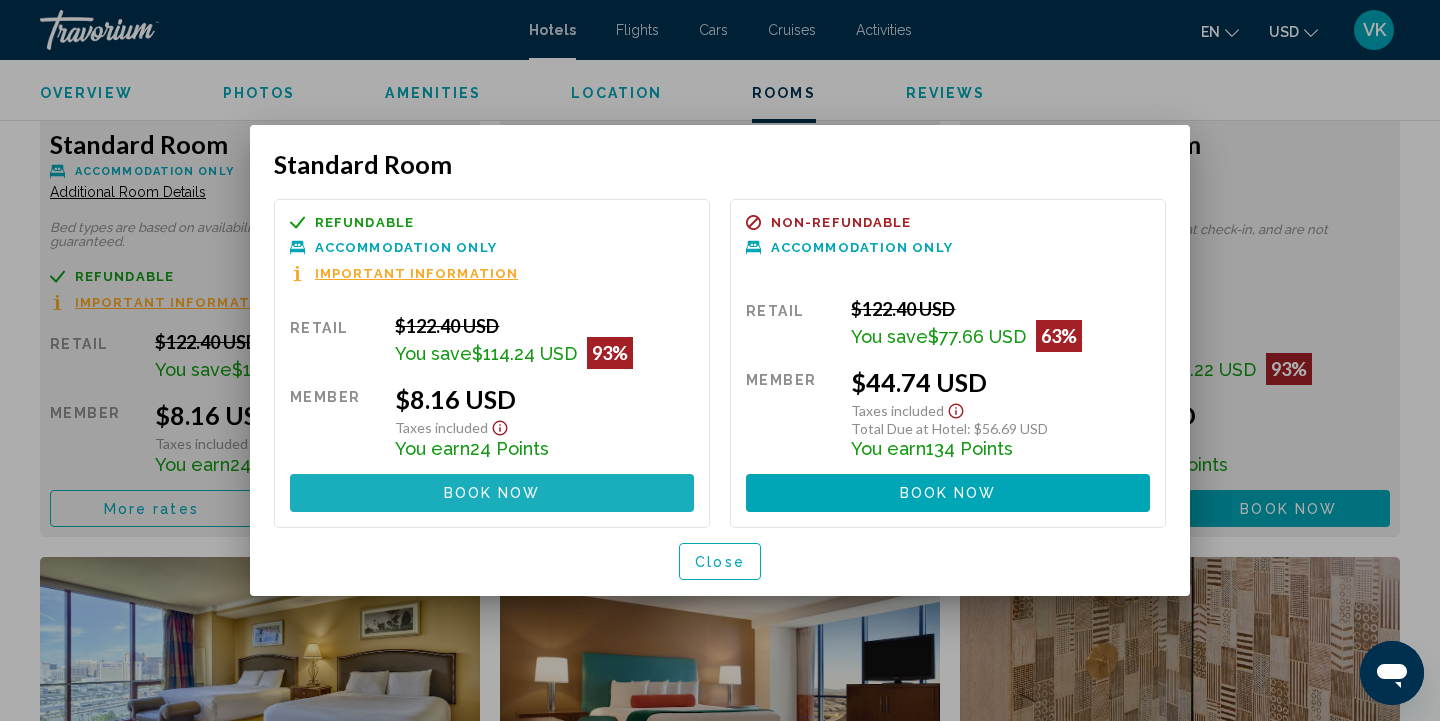 click on "Book now" at bounding box center (492, 494) 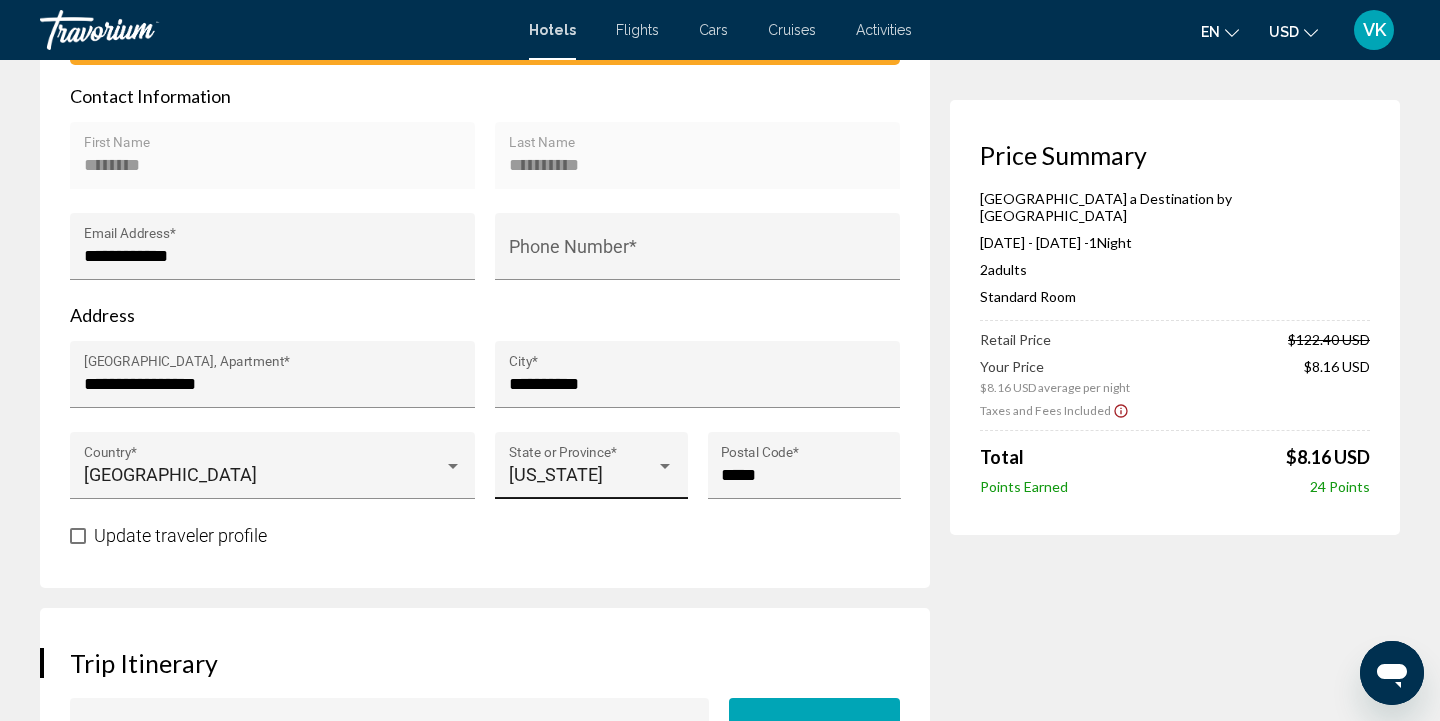 scroll, scrollTop: 722, scrollLeft: 0, axis: vertical 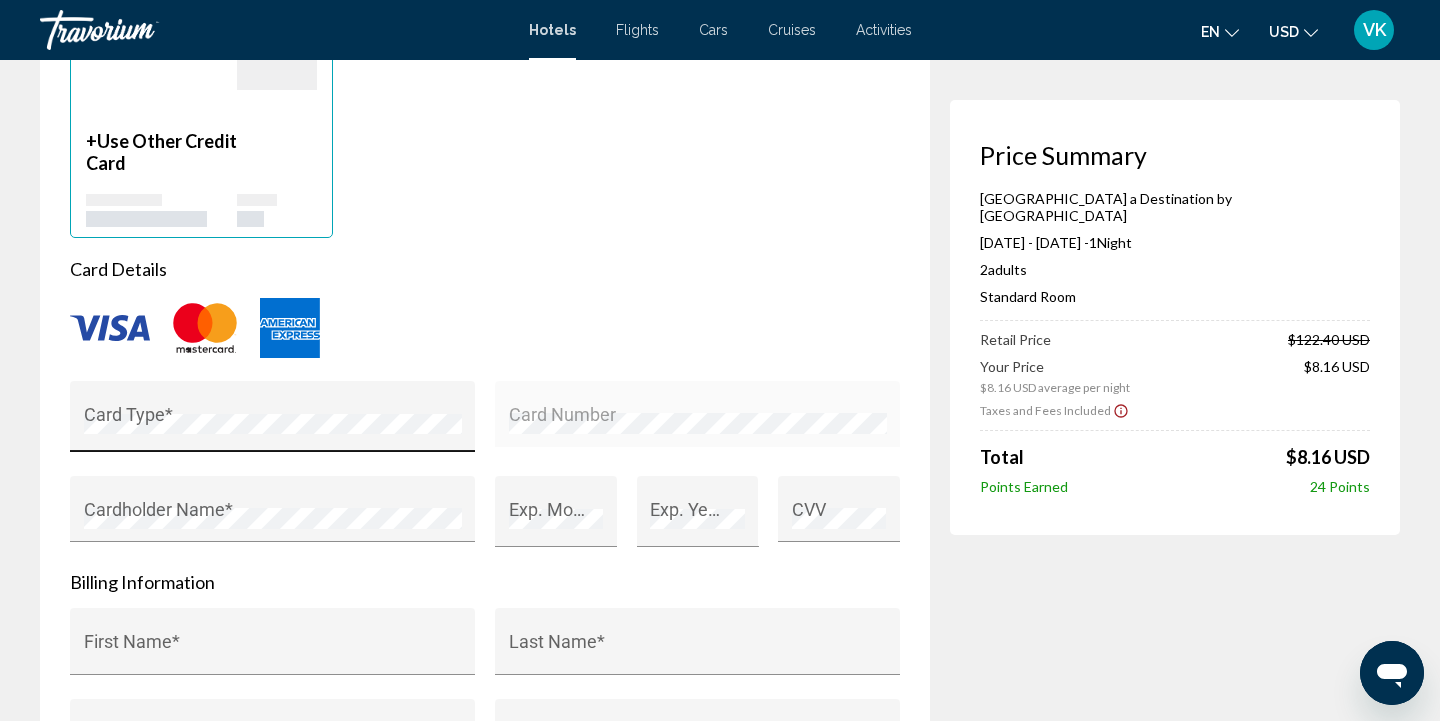 type on "**********" 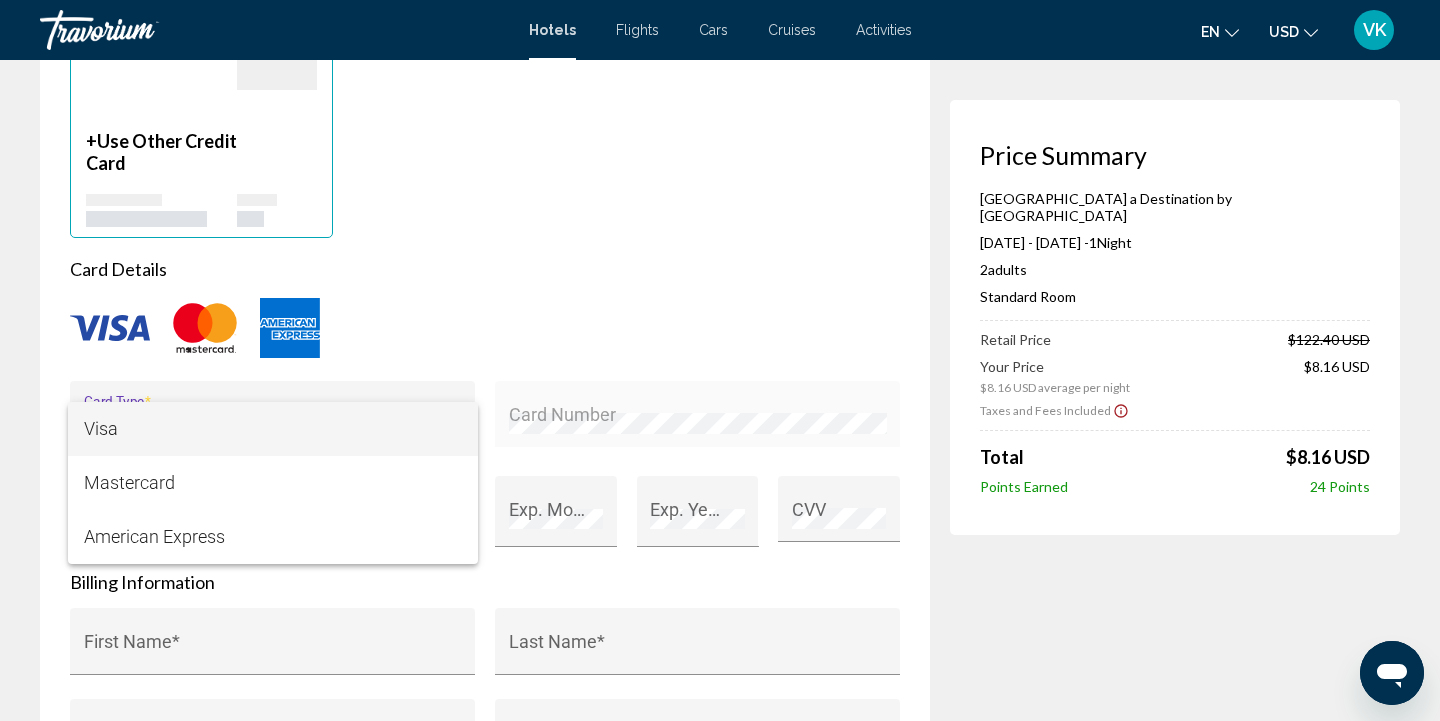 click at bounding box center (720, 360) 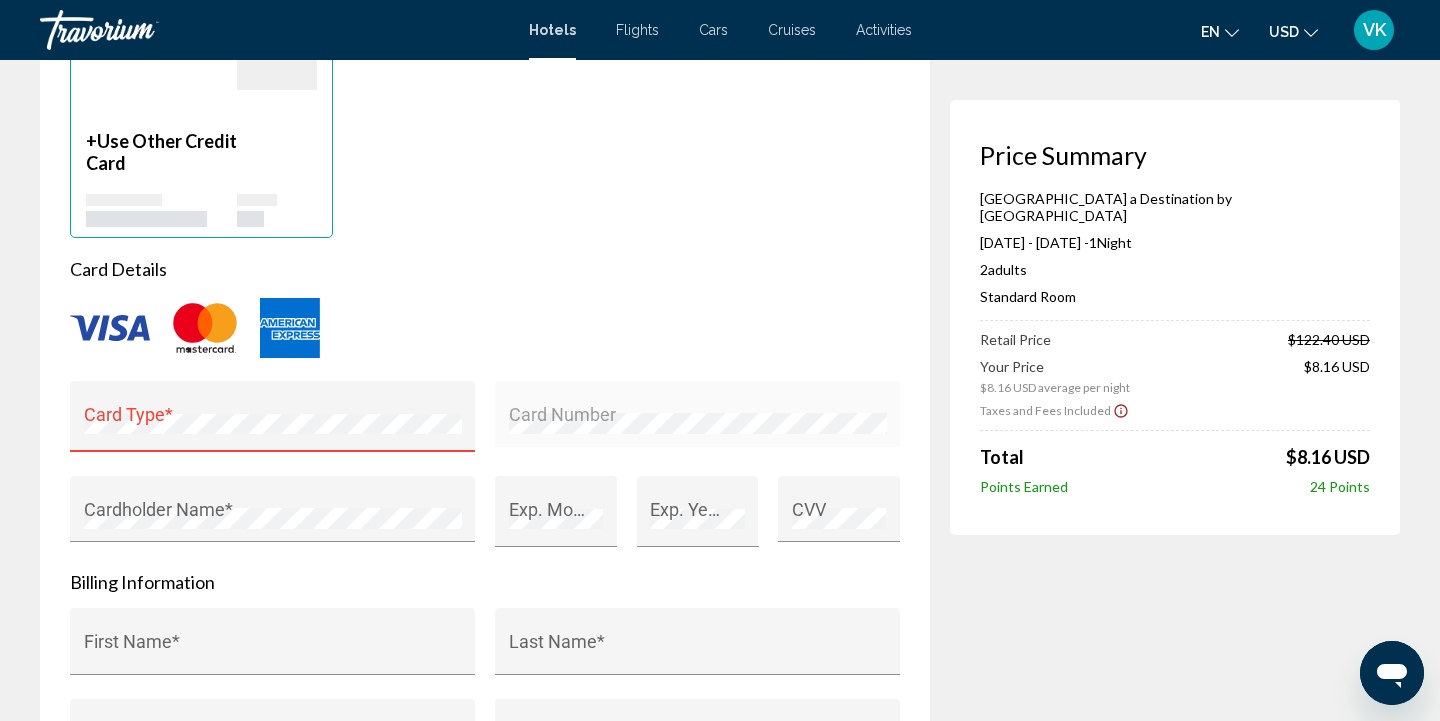 click on "Card Type  *" at bounding box center (273, 423) 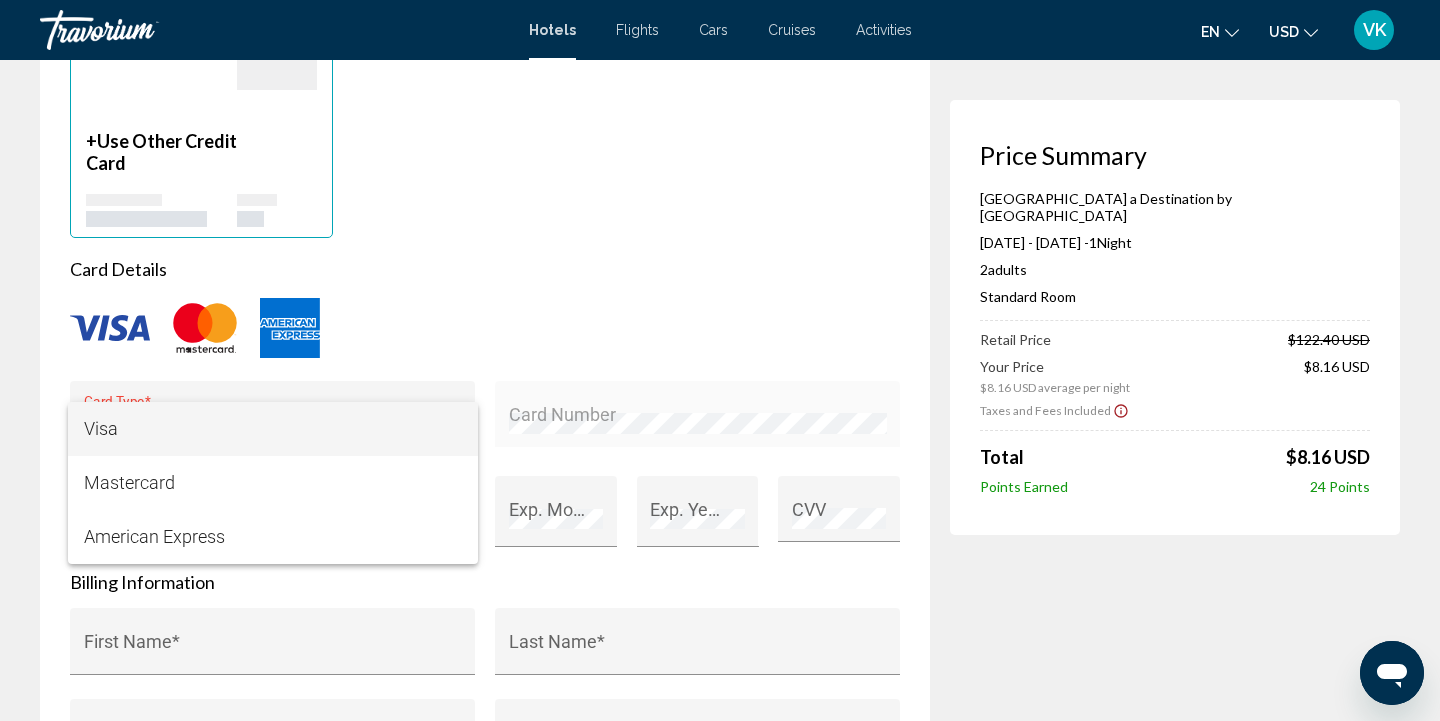 click on "Visa" at bounding box center (273, 429) 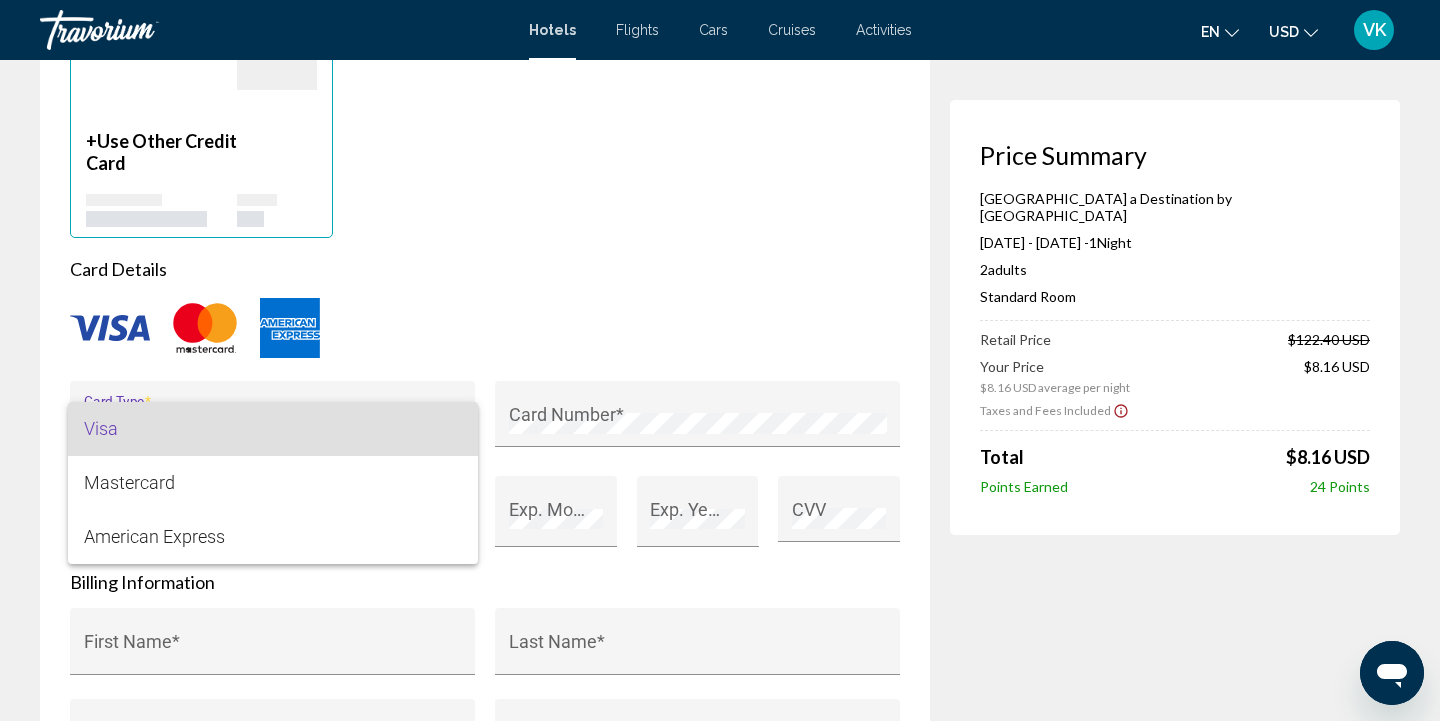 click at bounding box center (720, 360) 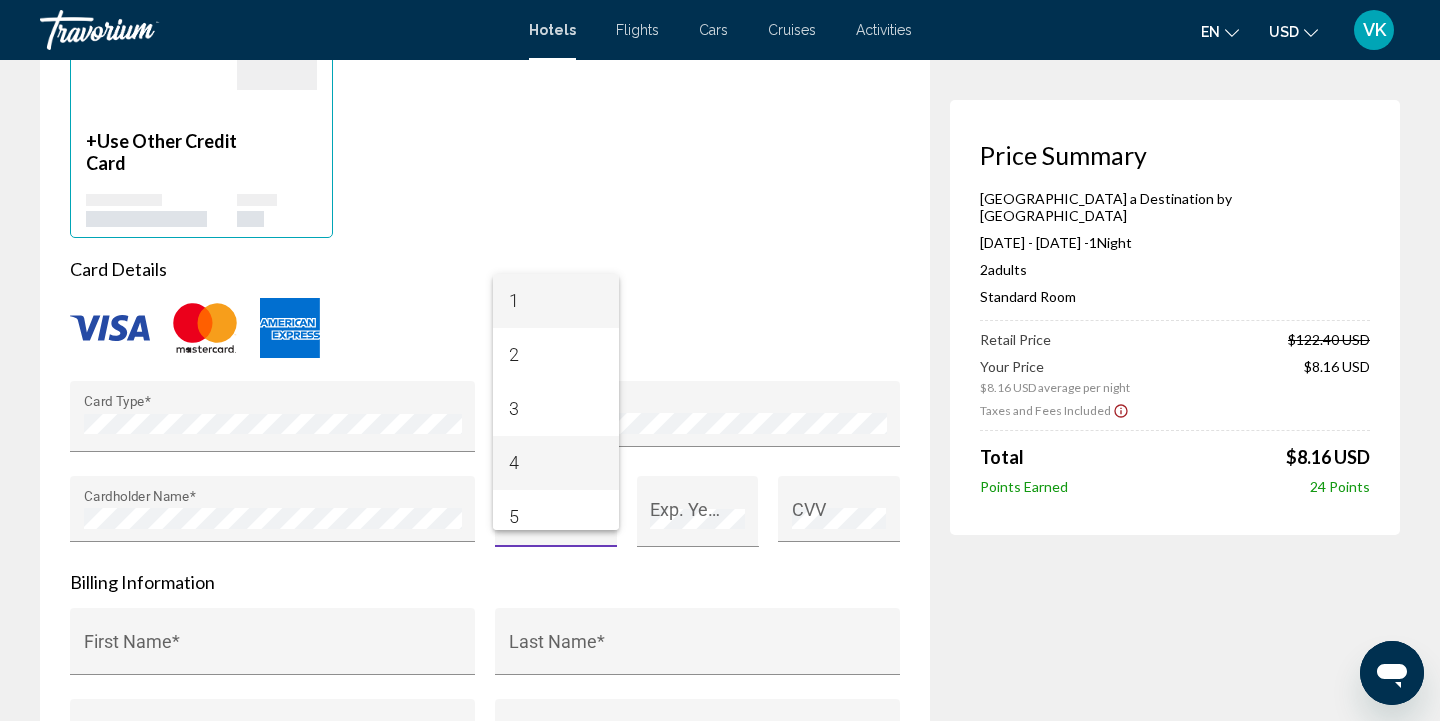 click on "4" at bounding box center [556, 463] 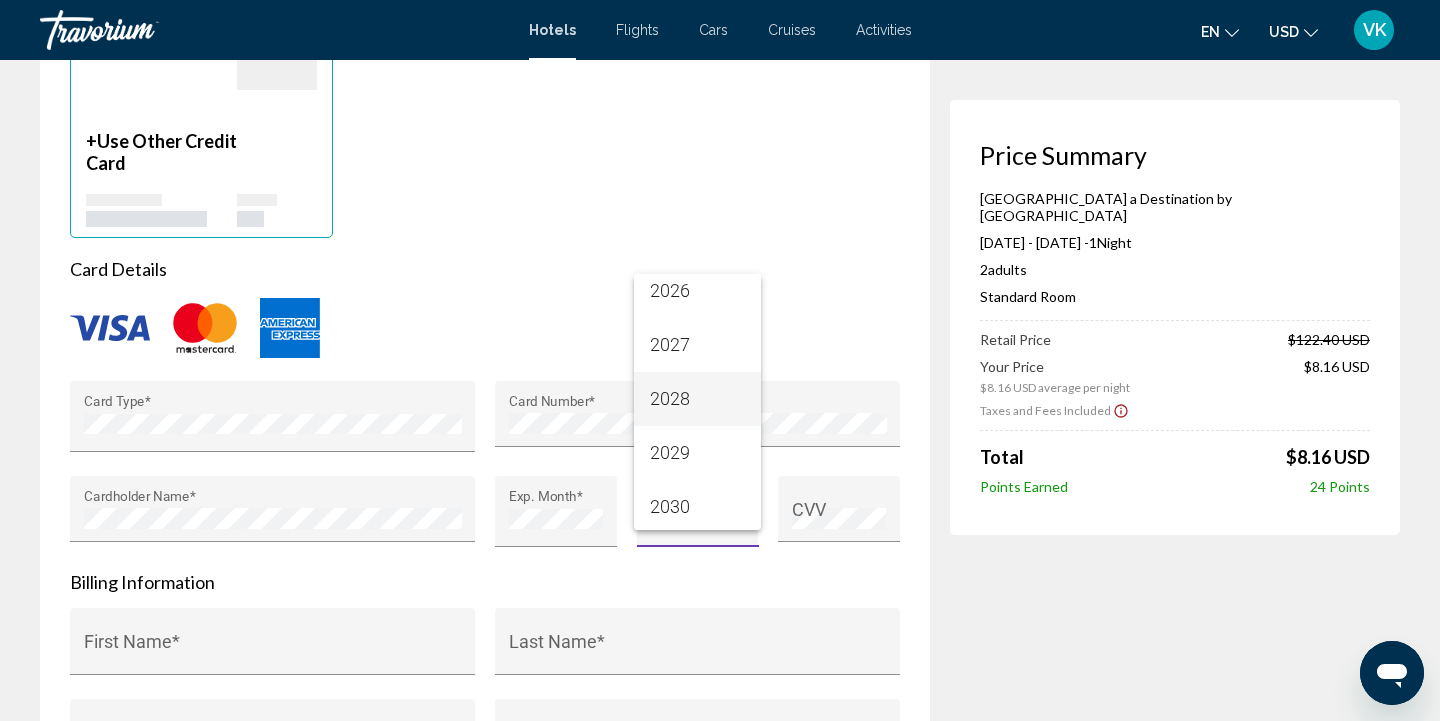 scroll, scrollTop: 77, scrollLeft: 0, axis: vertical 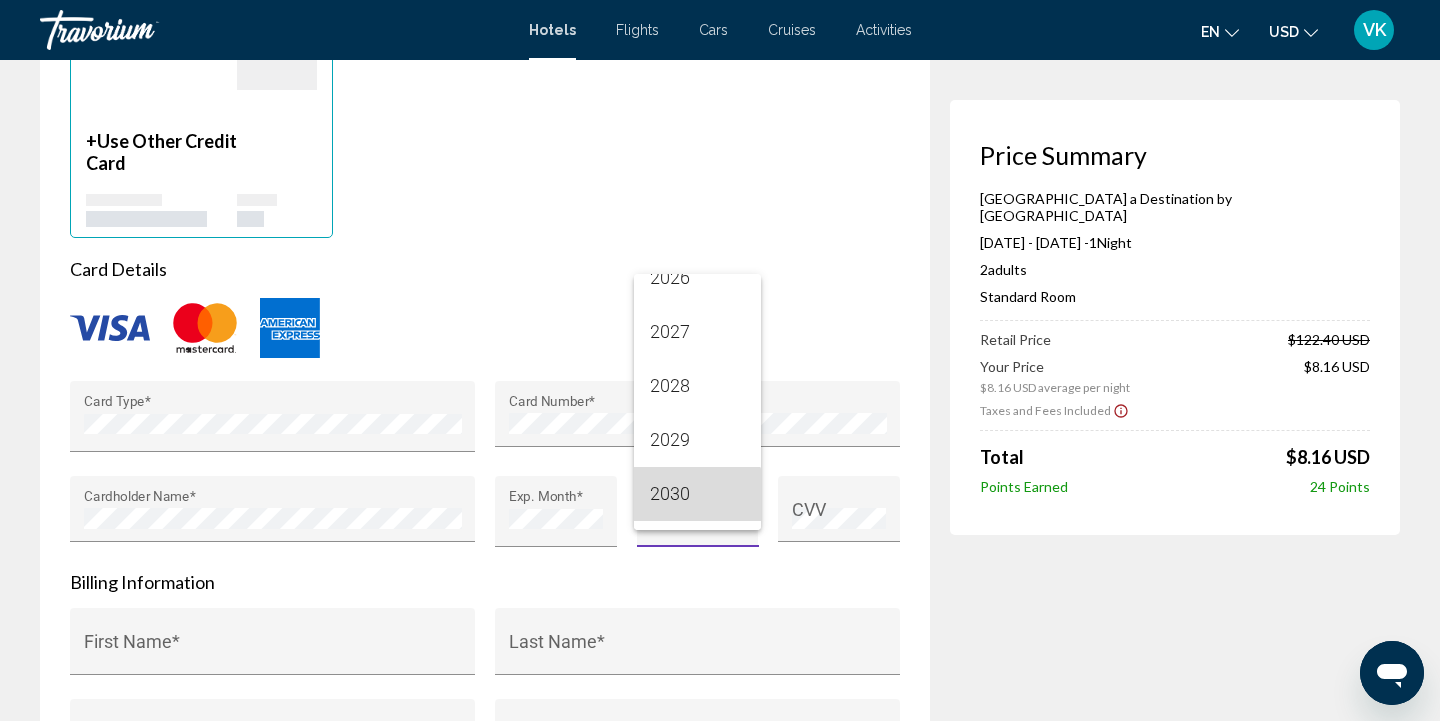 click on "2030" at bounding box center [697, 494] 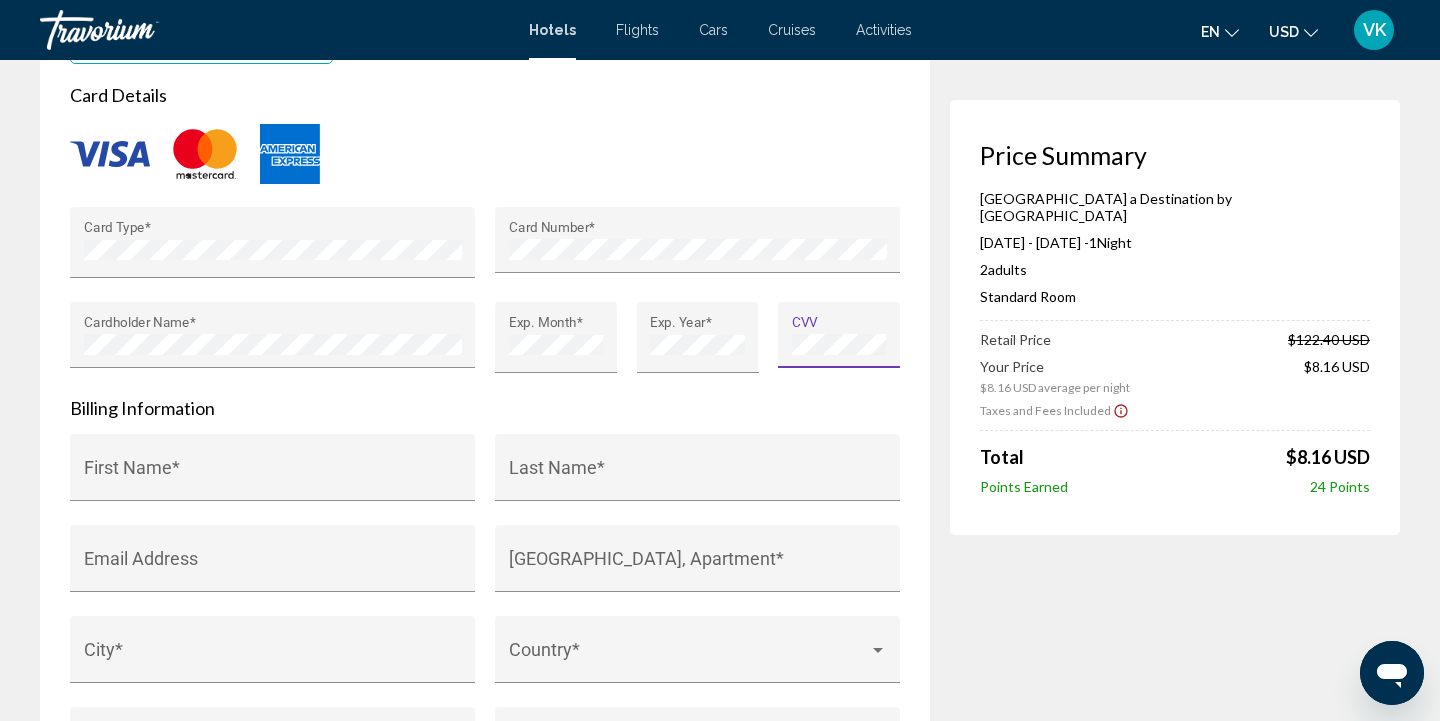 scroll, scrollTop: 1836, scrollLeft: 0, axis: vertical 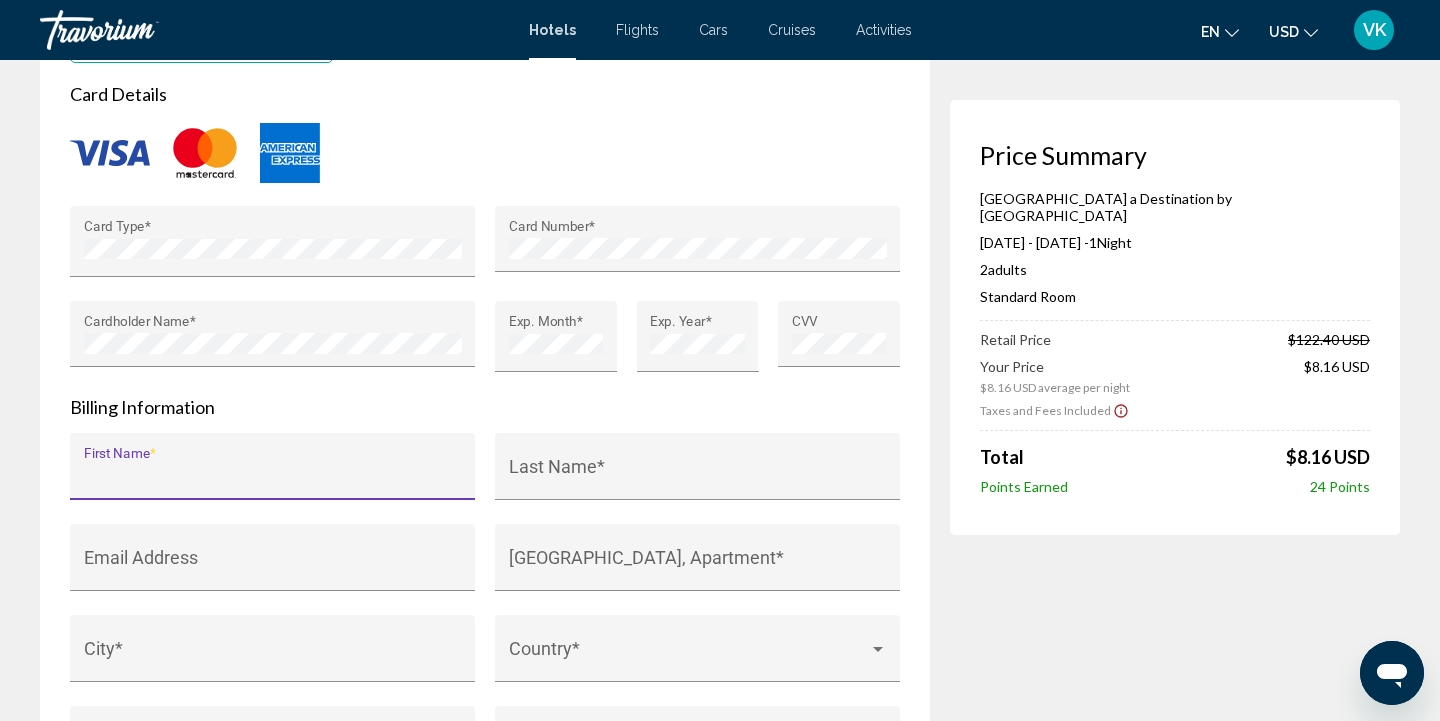 click on "First Name  *" at bounding box center [273, 476] 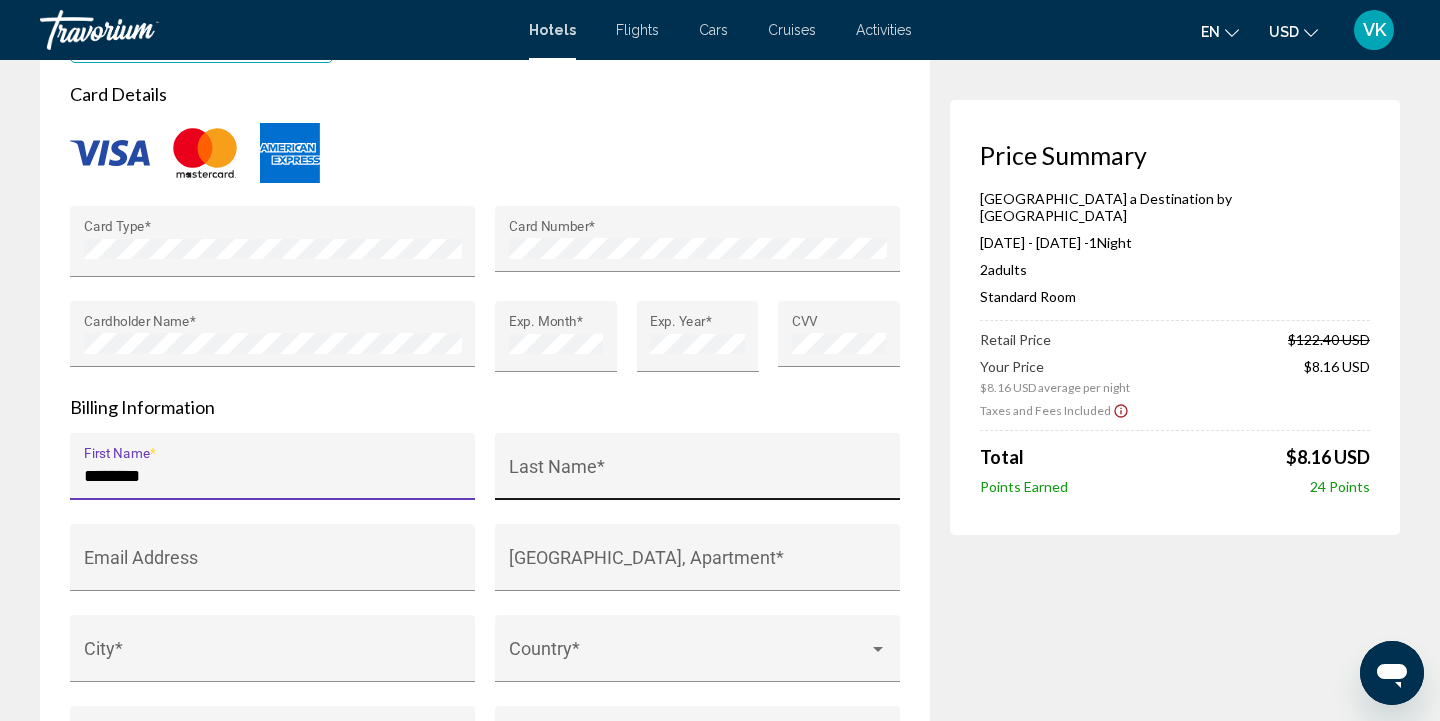 type on "********" 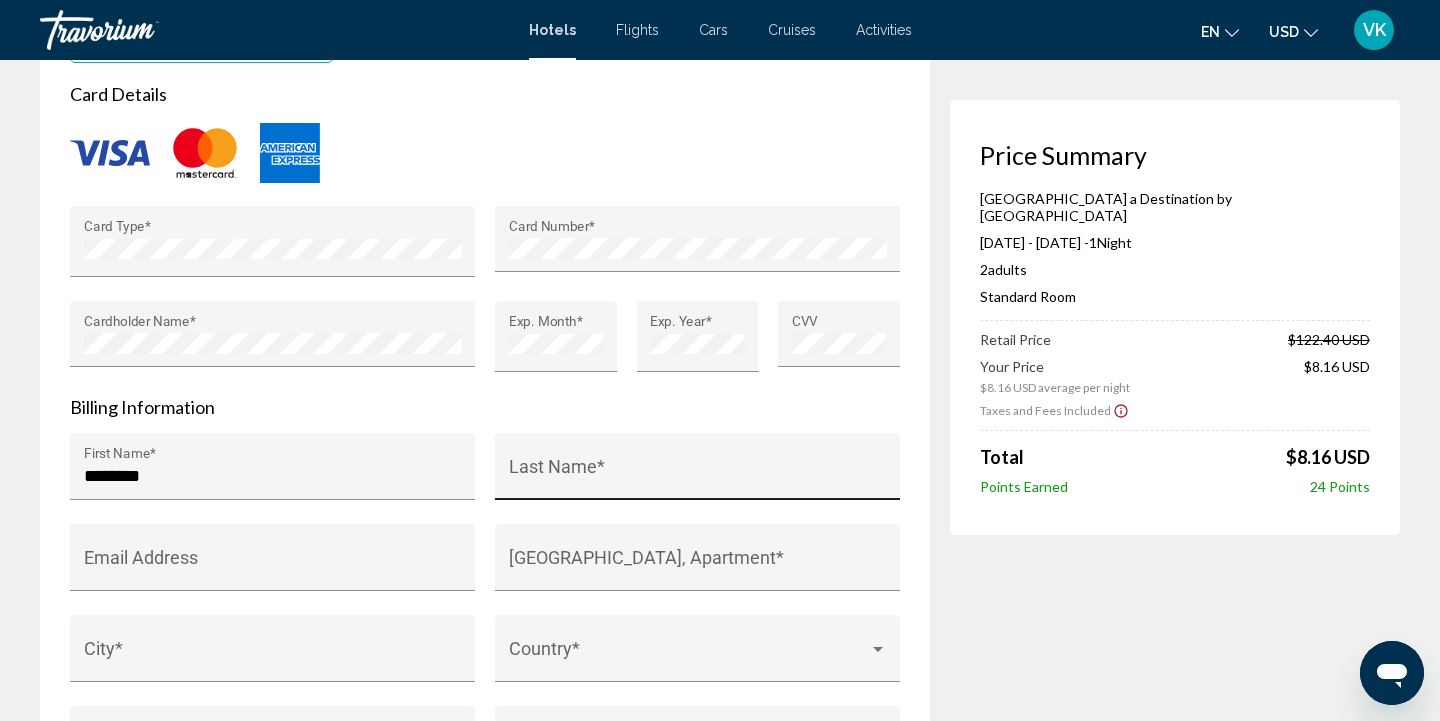 click on "Last Name  *" at bounding box center [698, 472] 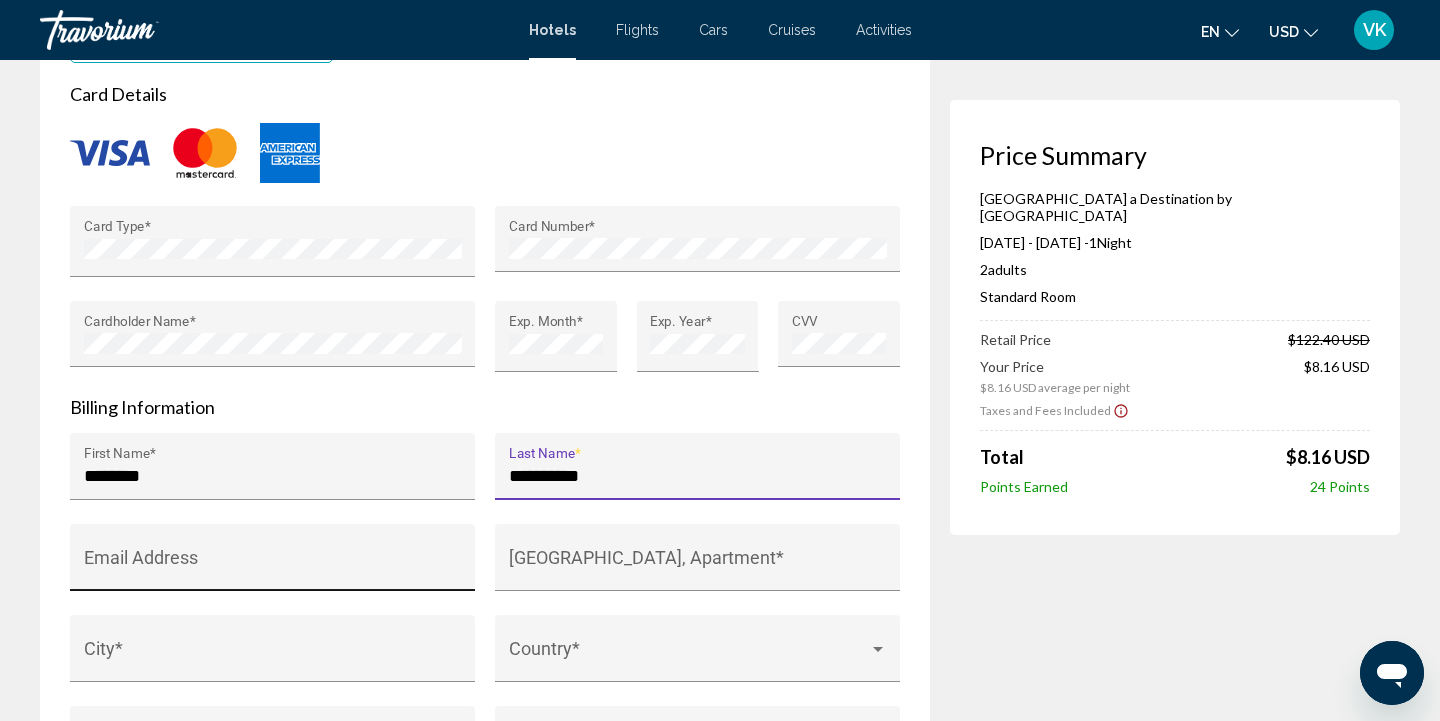 type on "**********" 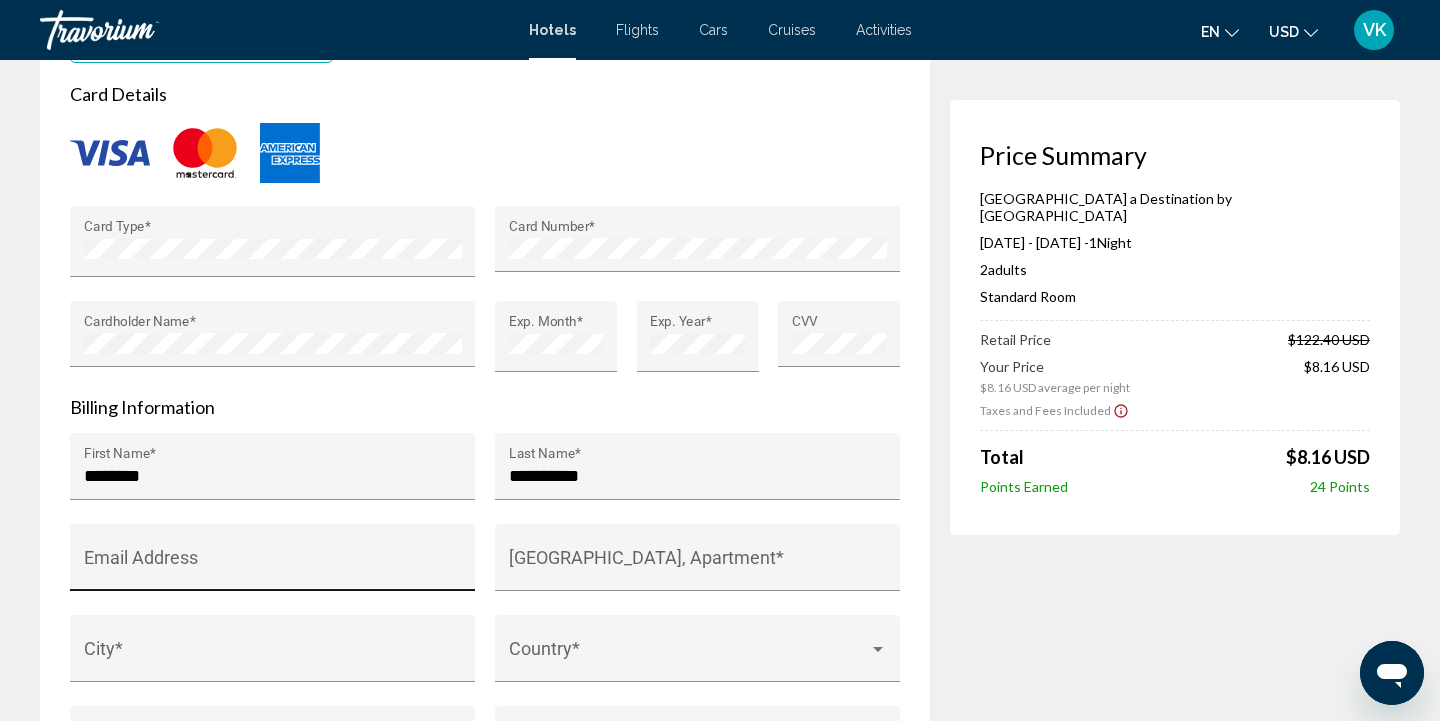 click on "Email Address" at bounding box center [273, 563] 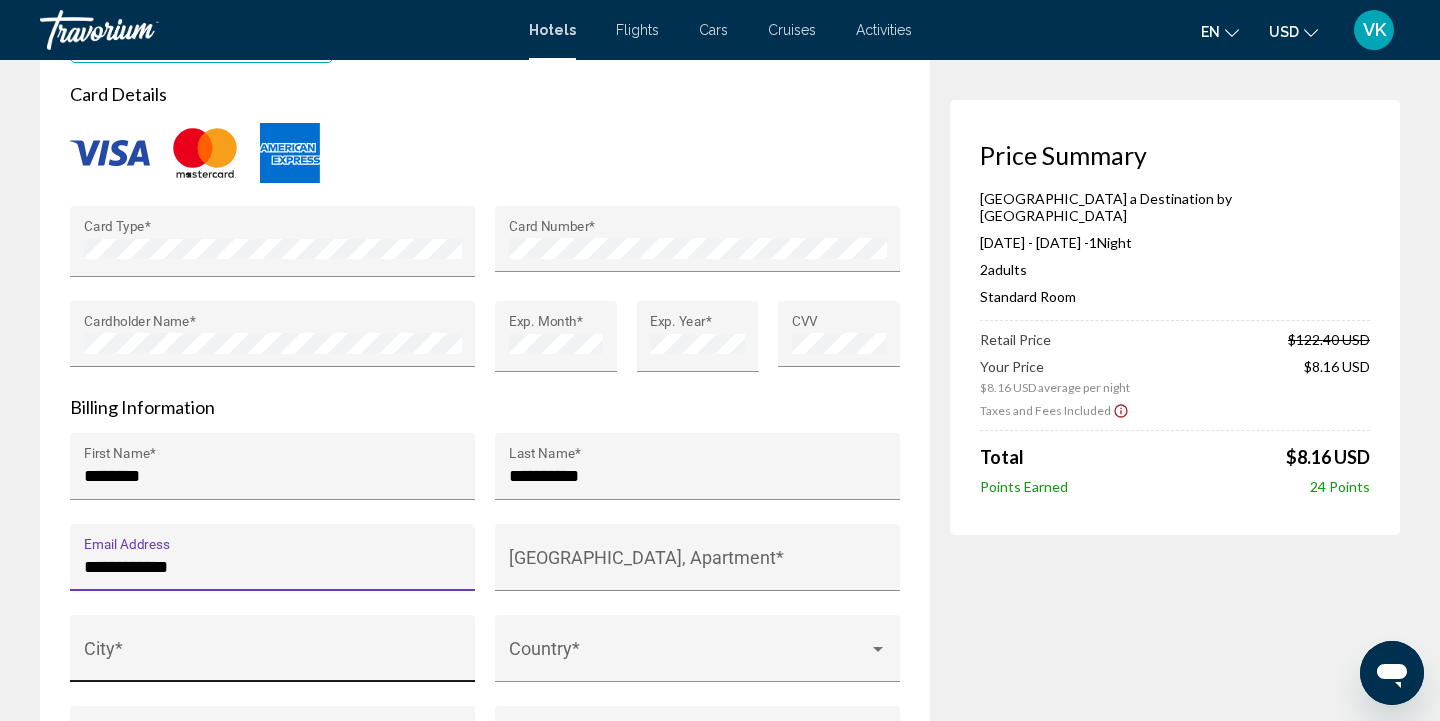 type on "**********" 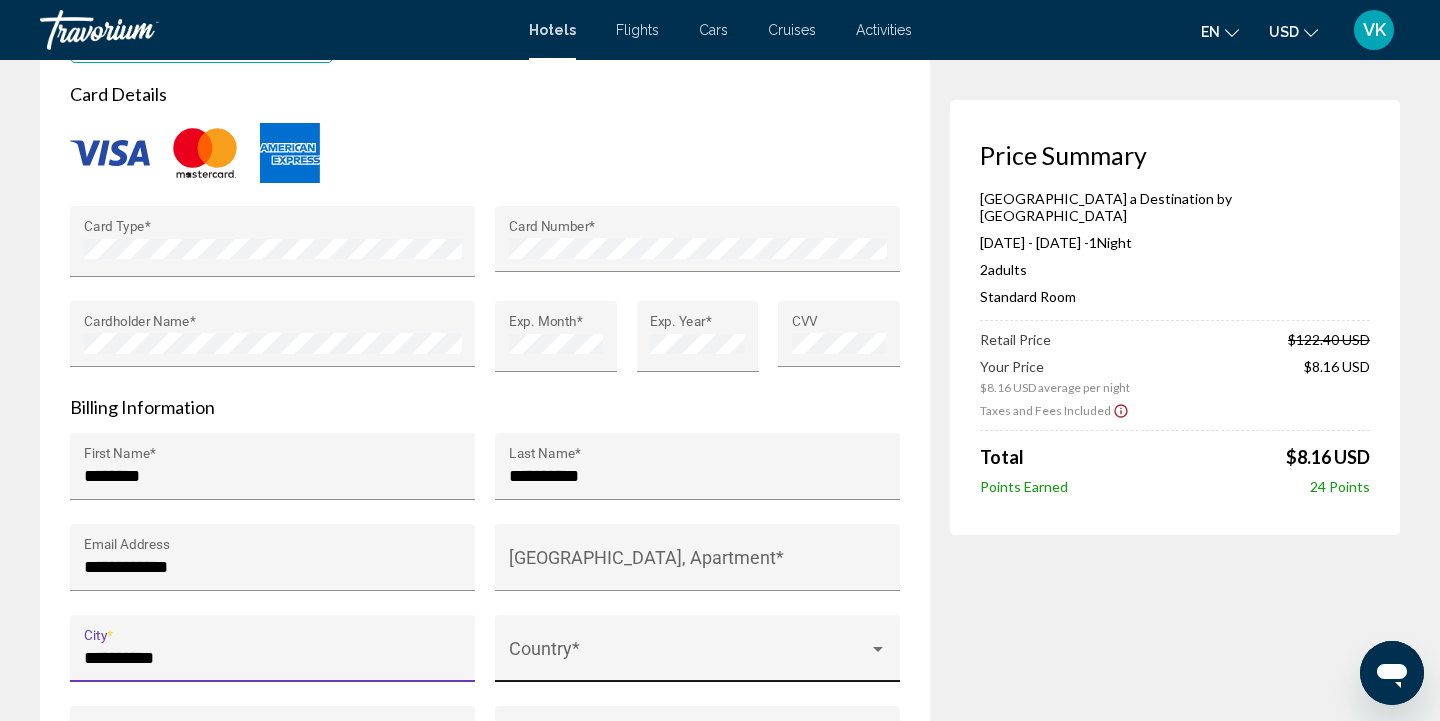 type on "**********" 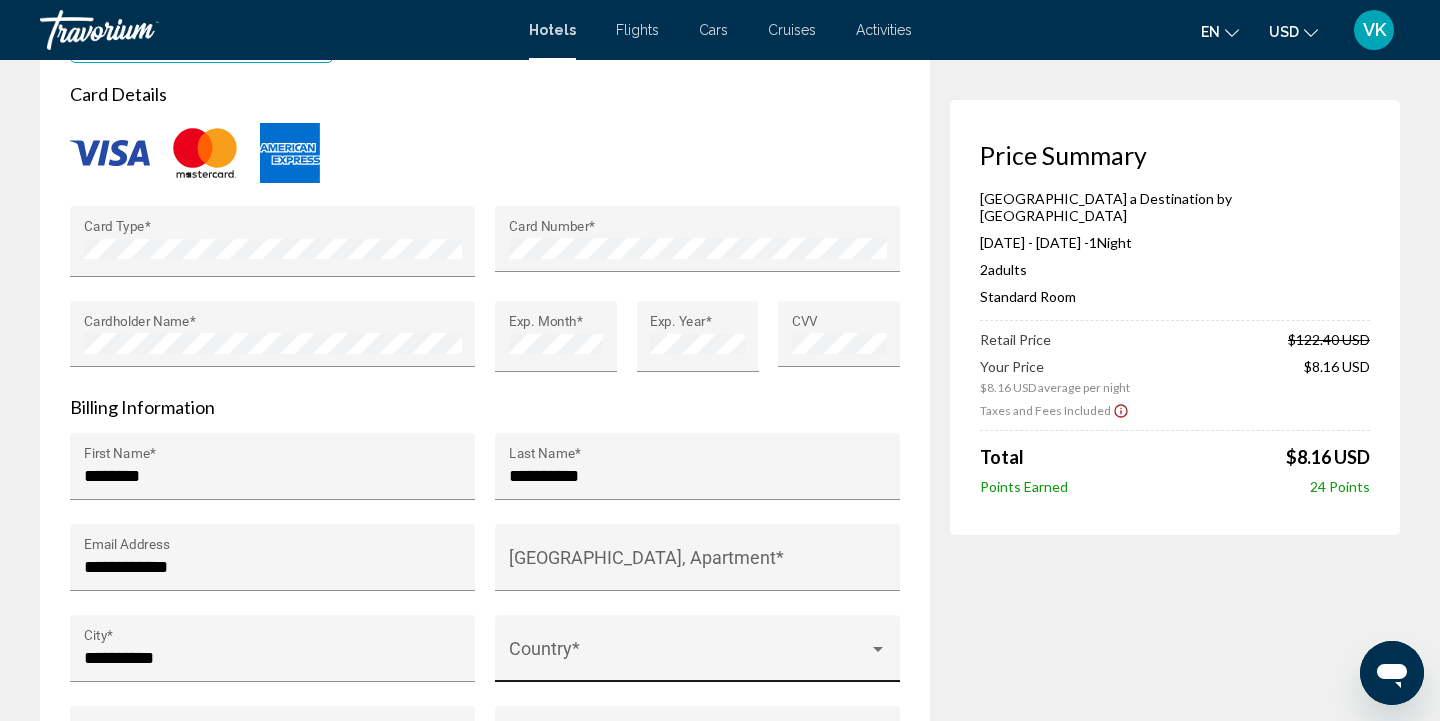 click on "Country  *" at bounding box center (698, 654) 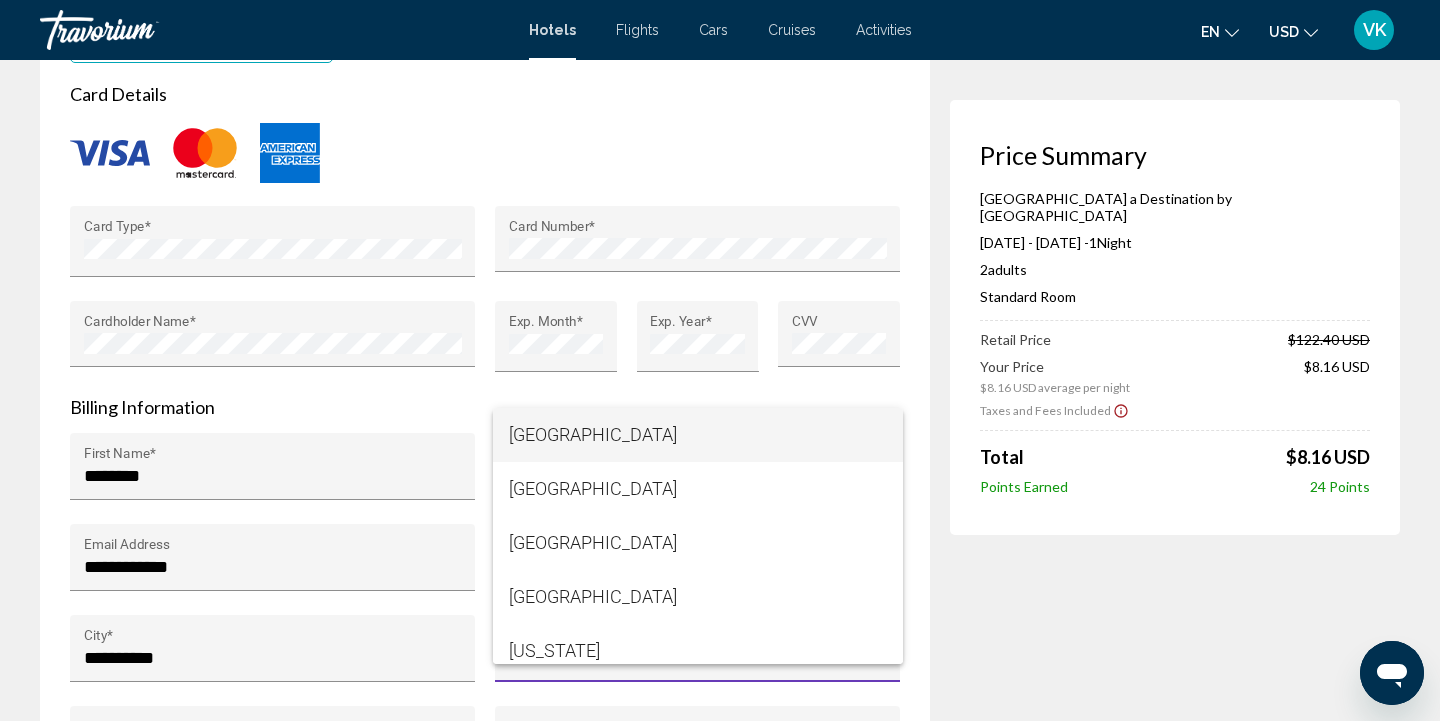 scroll, scrollTop: 0, scrollLeft: 0, axis: both 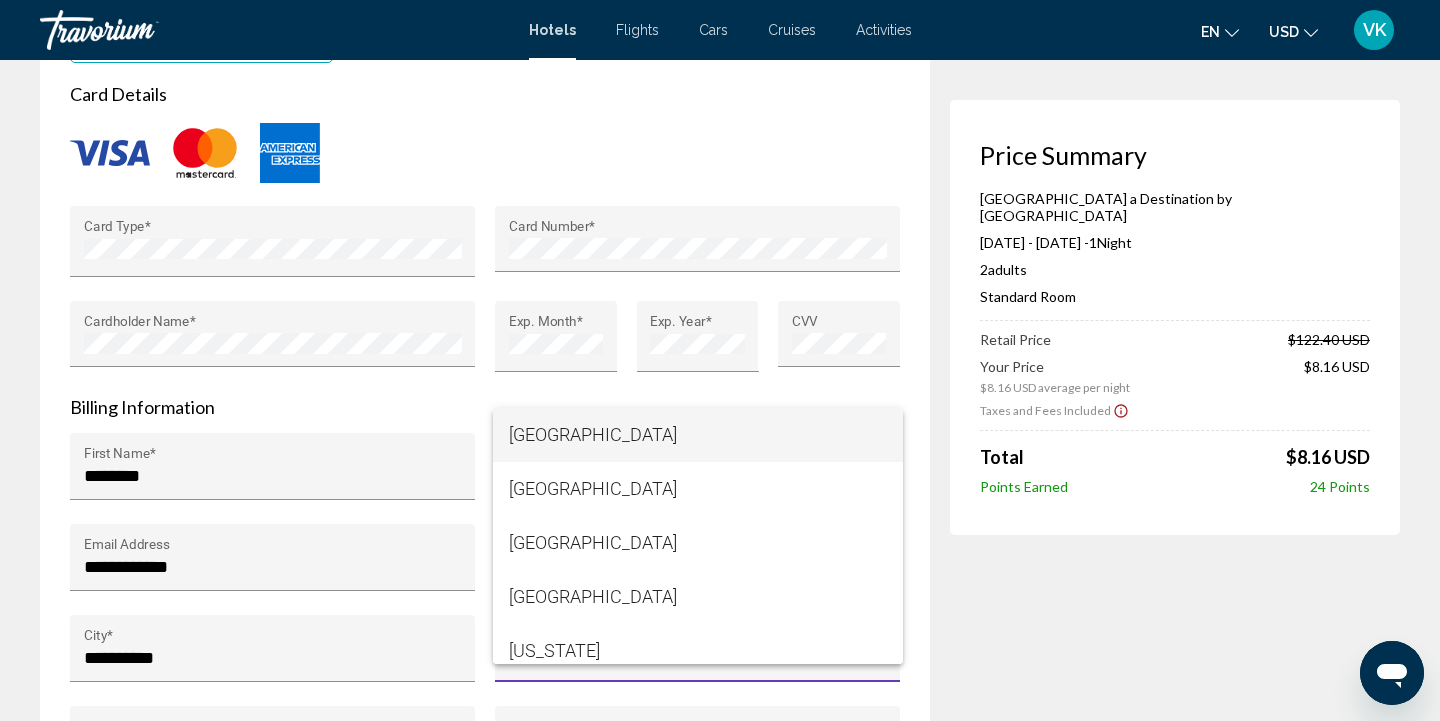 click at bounding box center [720, 360] 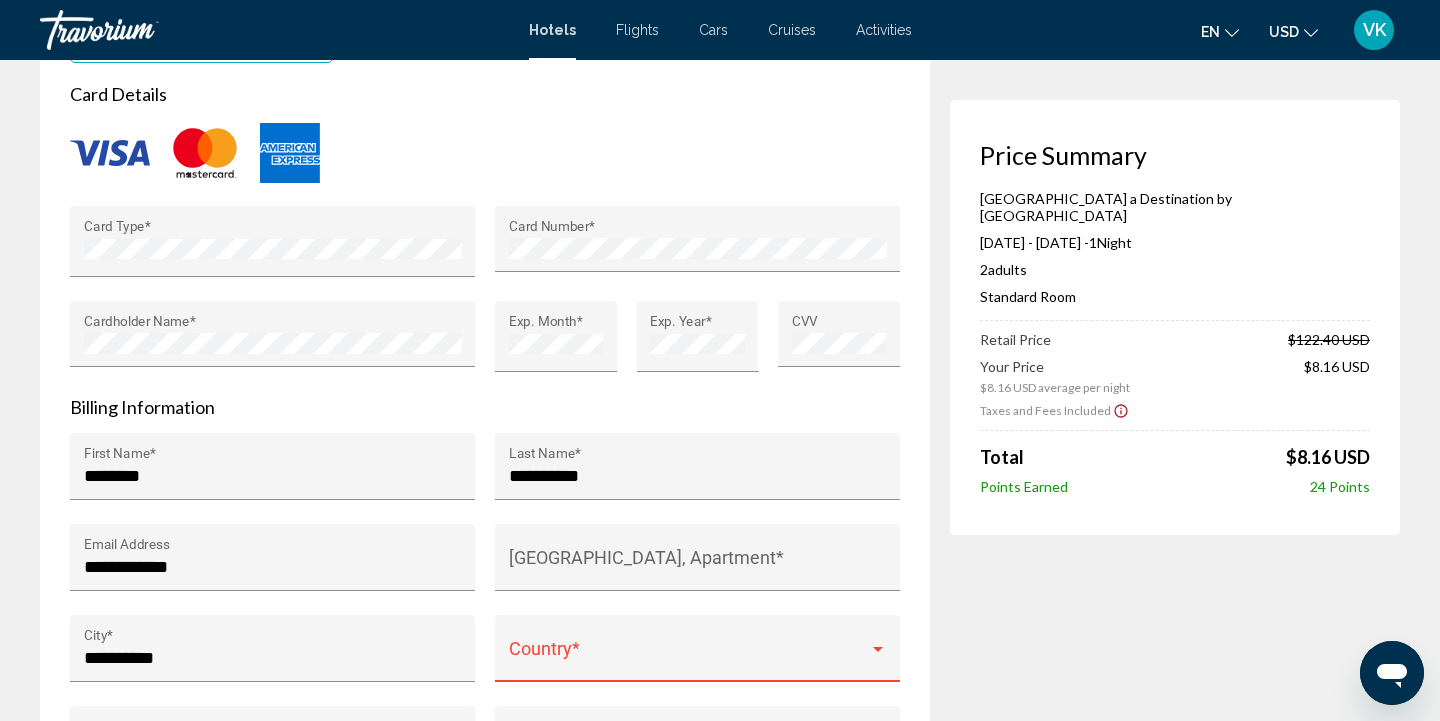 click at bounding box center (878, 649) 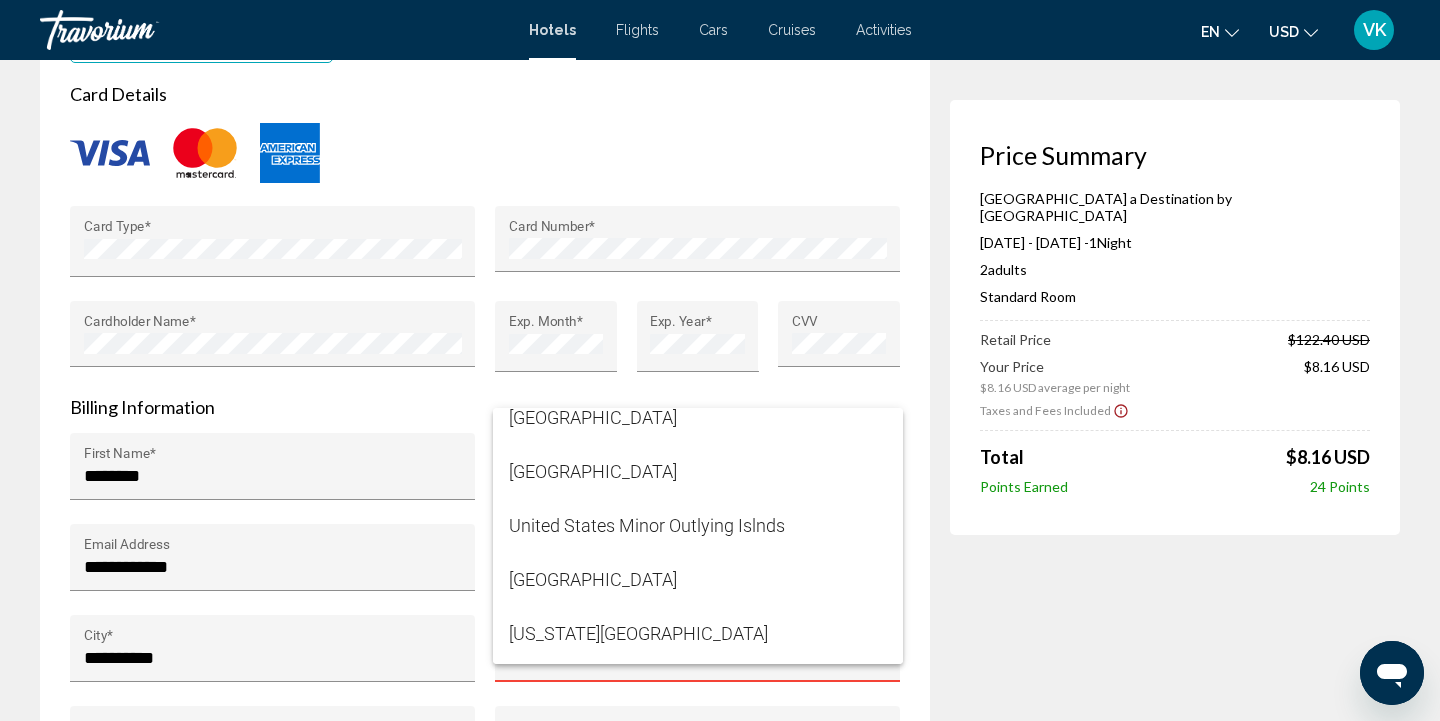 scroll, scrollTop: 13027, scrollLeft: 0, axis: vertical 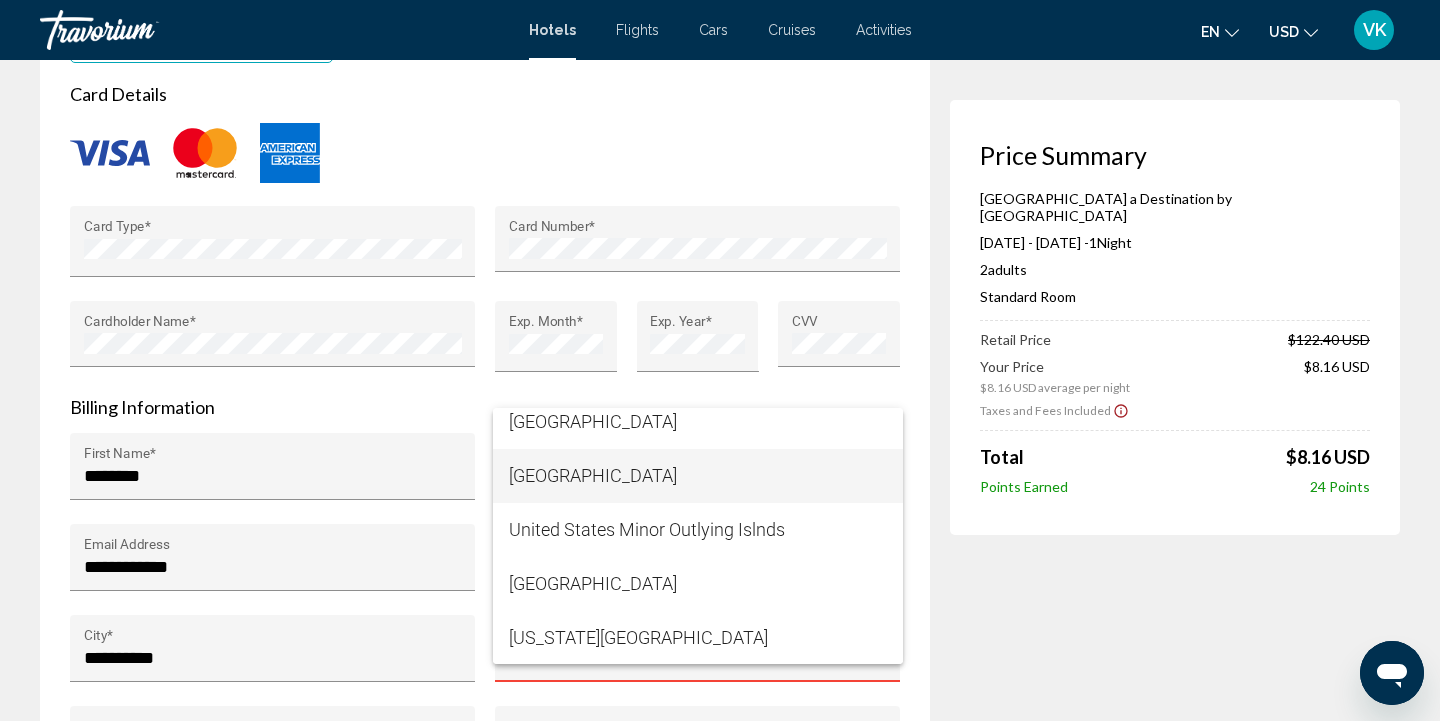 click on "[GEOGRAPHIC_DATA]" at bounding box center (698, 476) 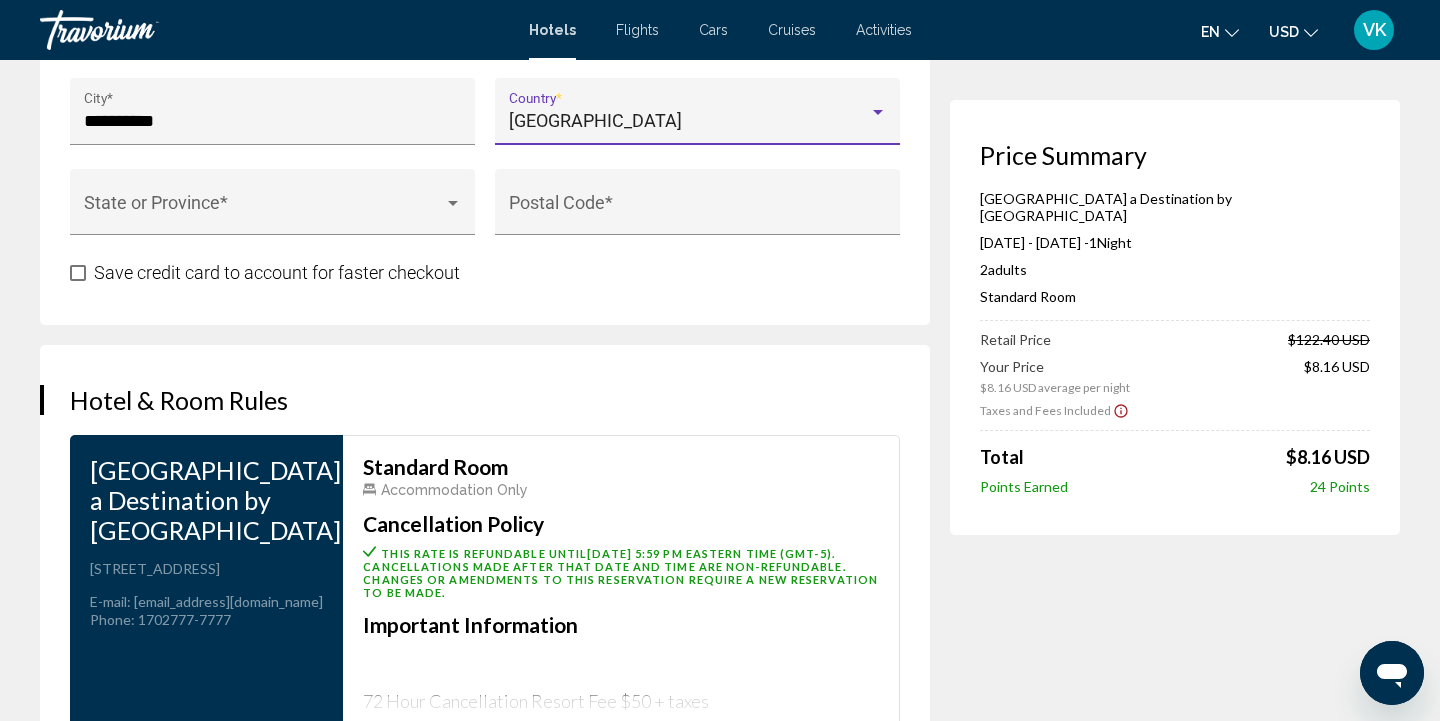 scroll, scrollTop: 2371, scrollLeft: 0, axis: vertical 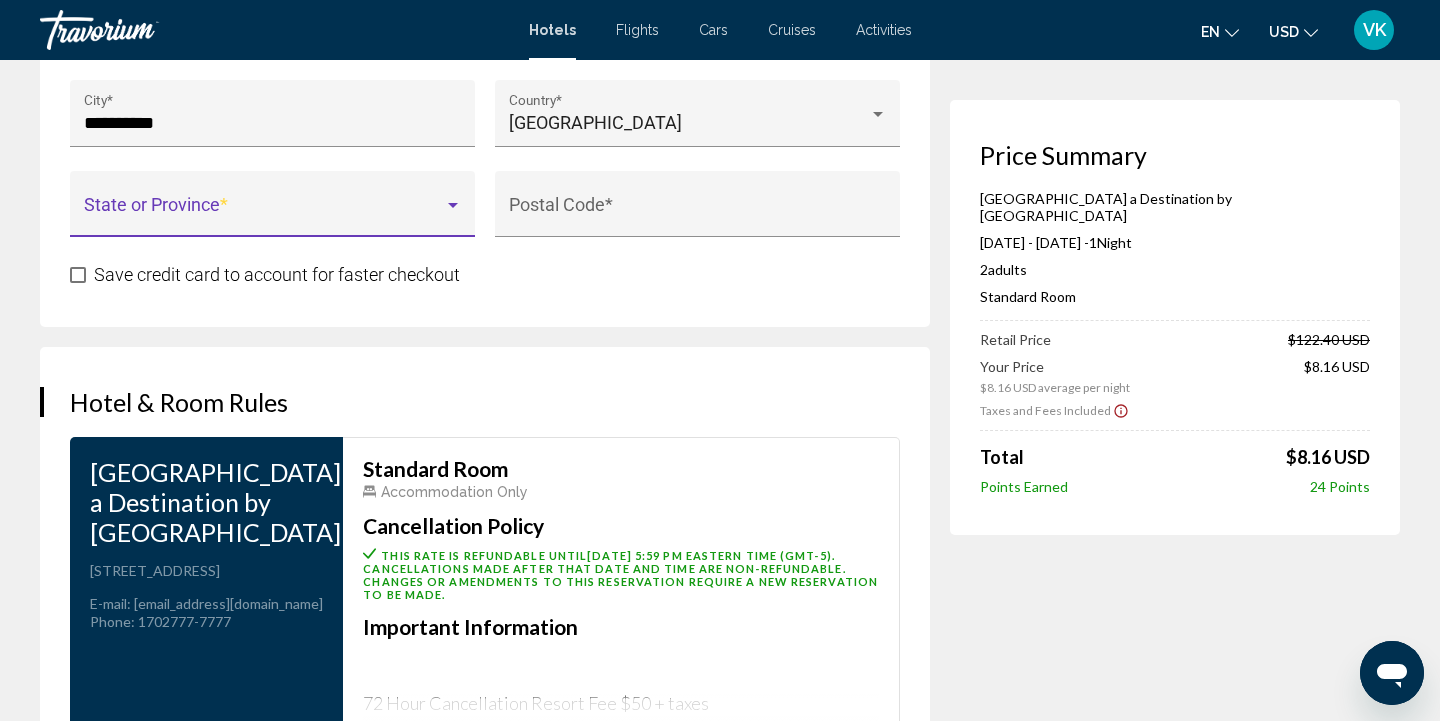 click at bounding box center [453, 205] 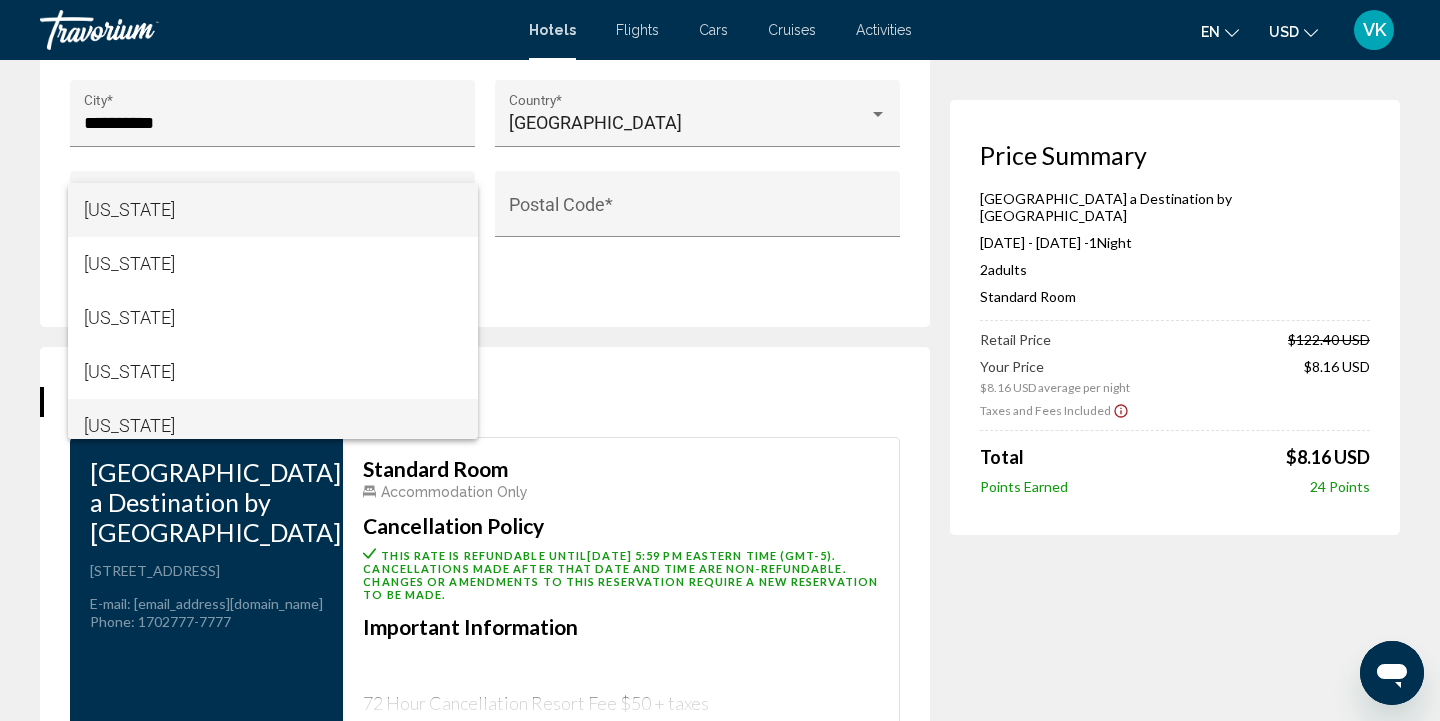 click on "[US_STATE]" at bounding box center (273, 426) 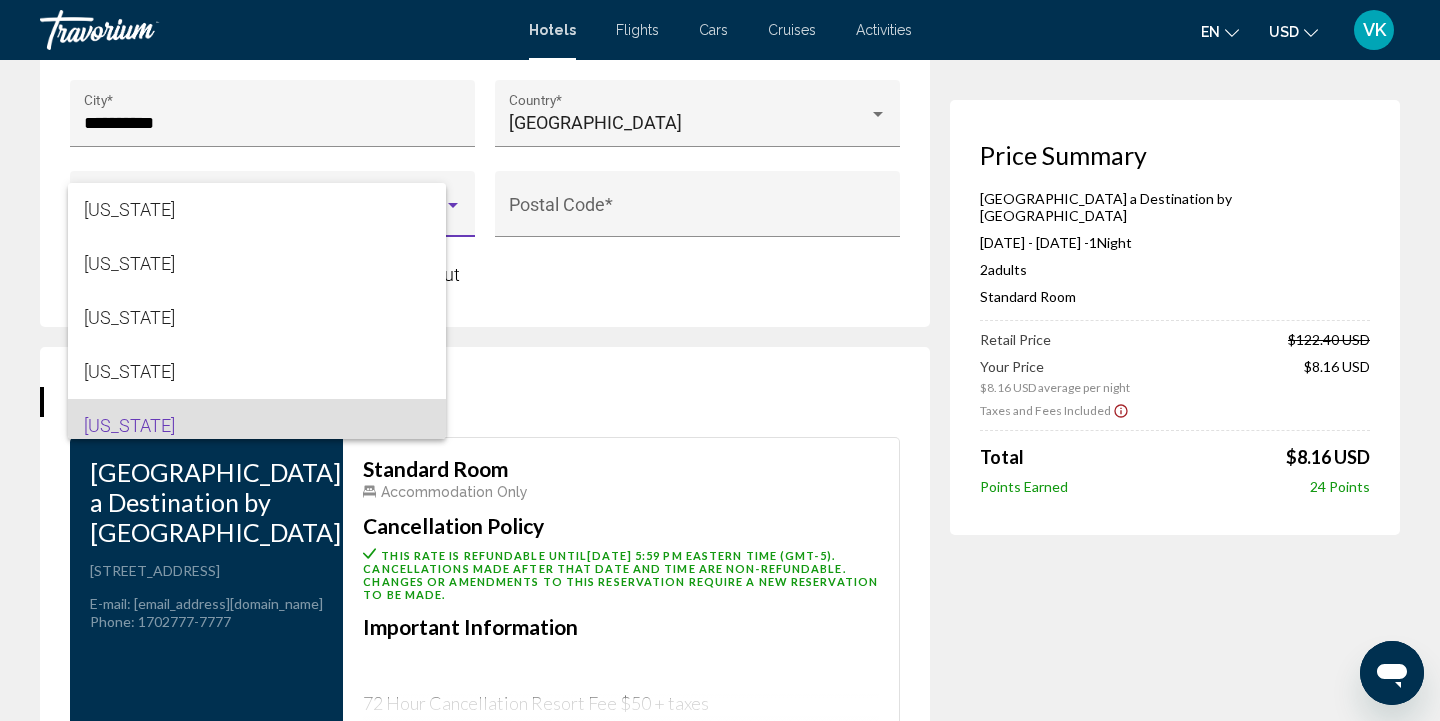 scroll, scrollTop: 14, scrollLeft: 0, axis: vertical 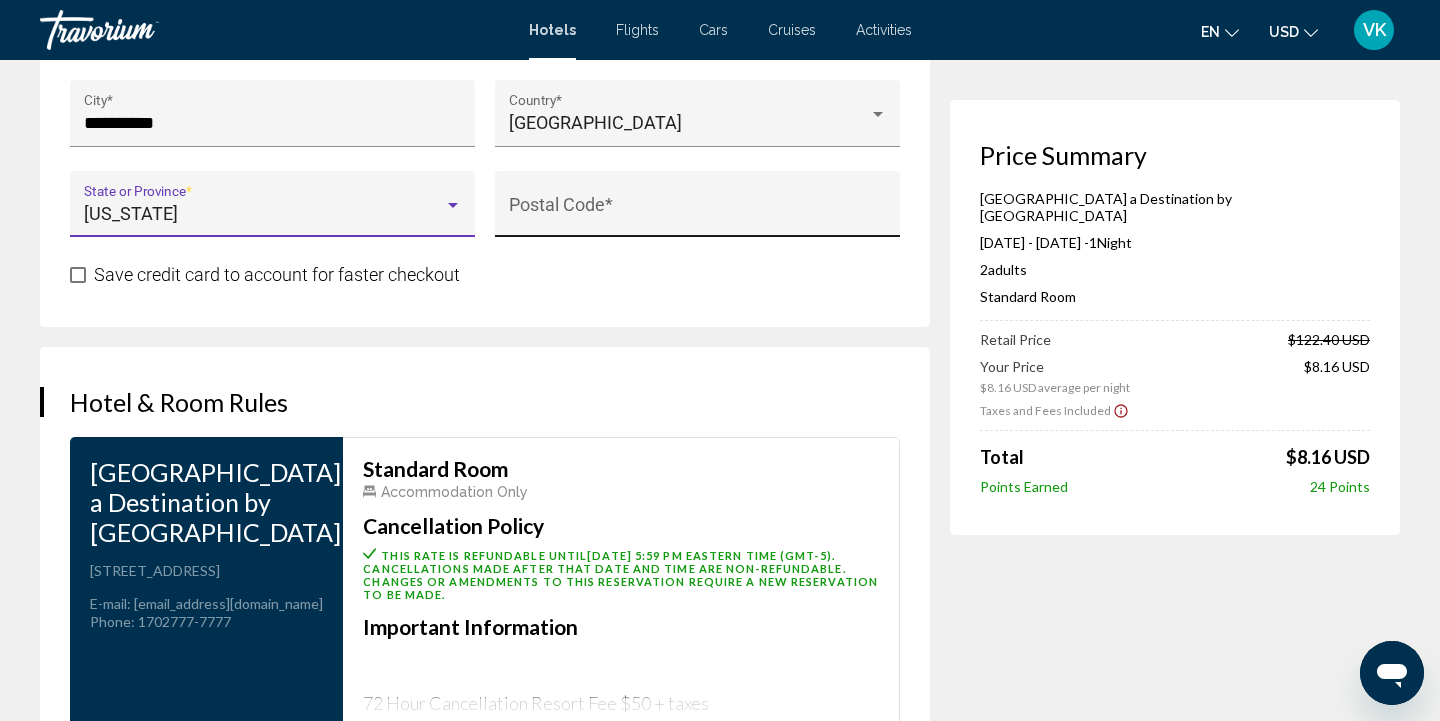 click on "Postal Code  *" at bounding box center (698, 210) 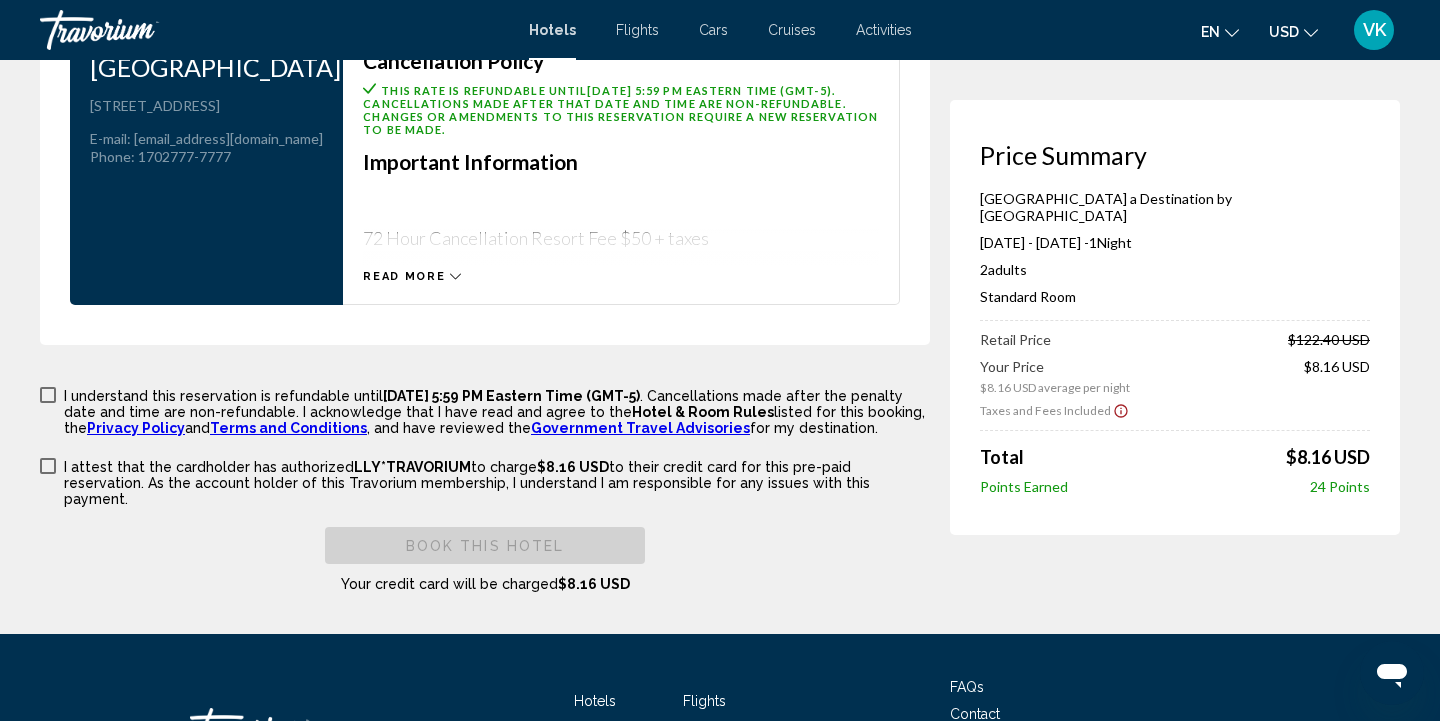 scroll, scrollTop: 2837, scrollLeft: 0, axis: vertical 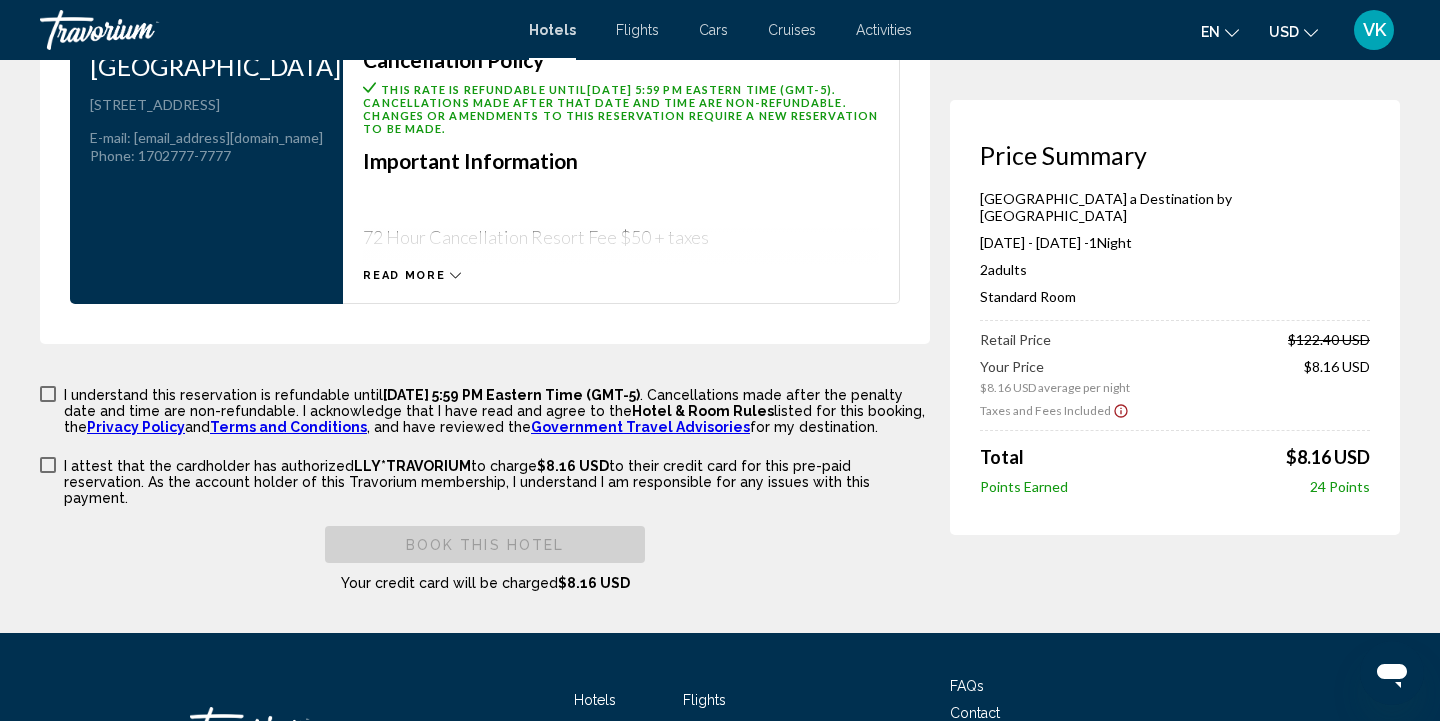 type on "*****" 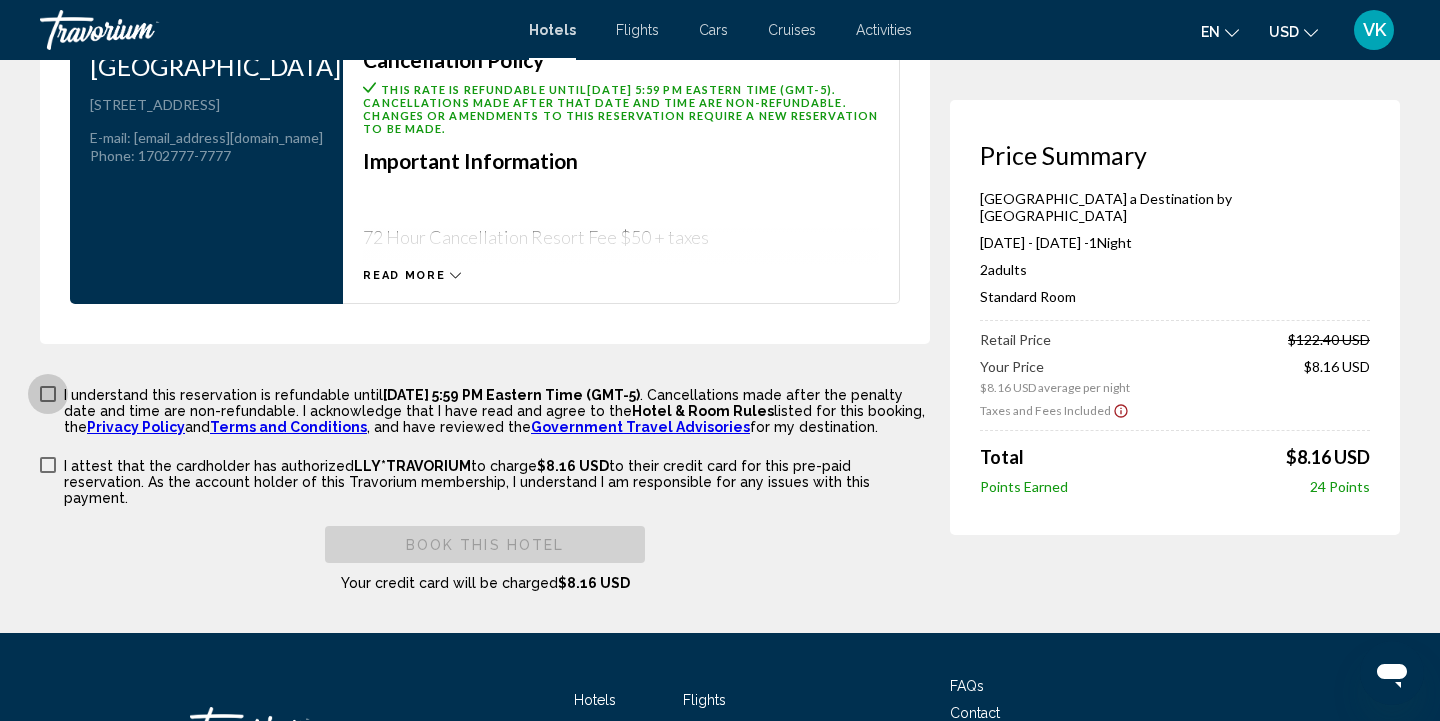 click on "Terms and Conditions" at bounding box center (288, 427) 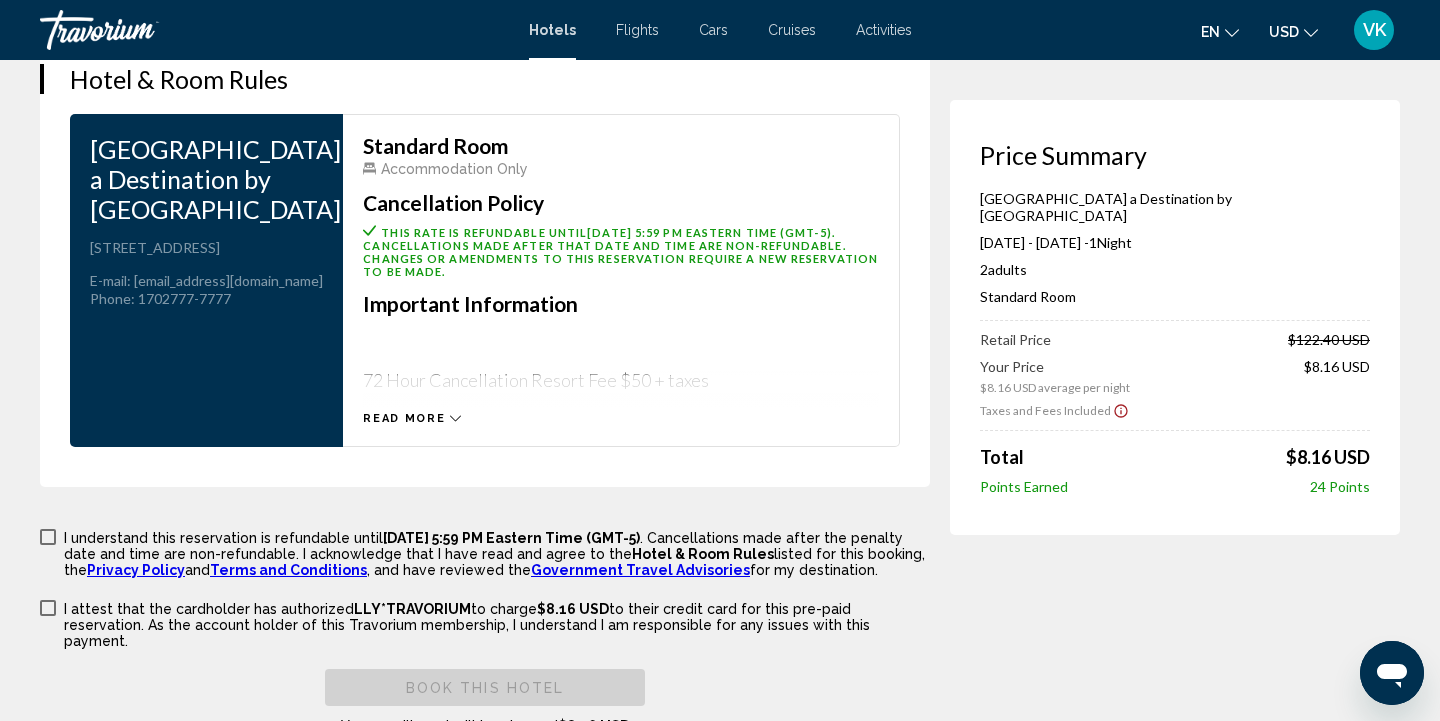 scroll, scrollTop: 2699, scrollLeft: 0, axis: vertical 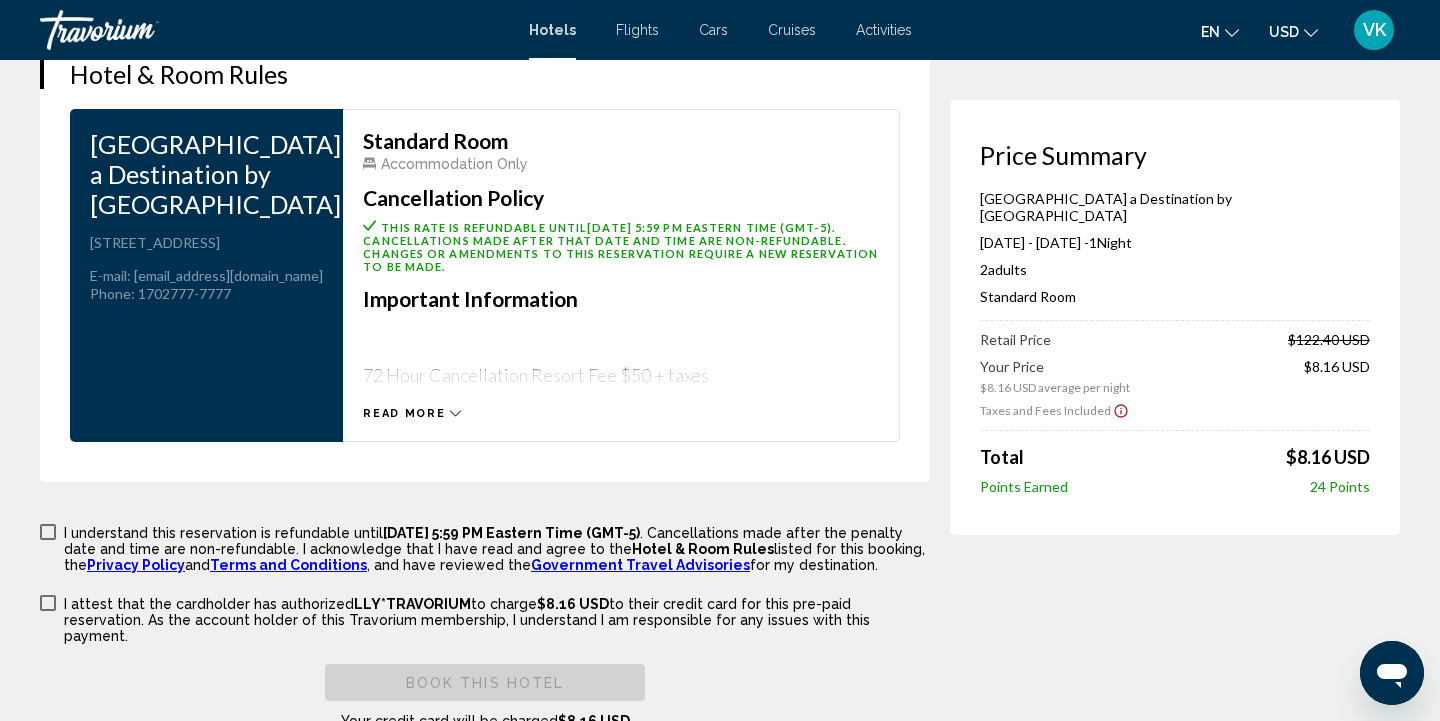 click at bounding box center [48, 532] 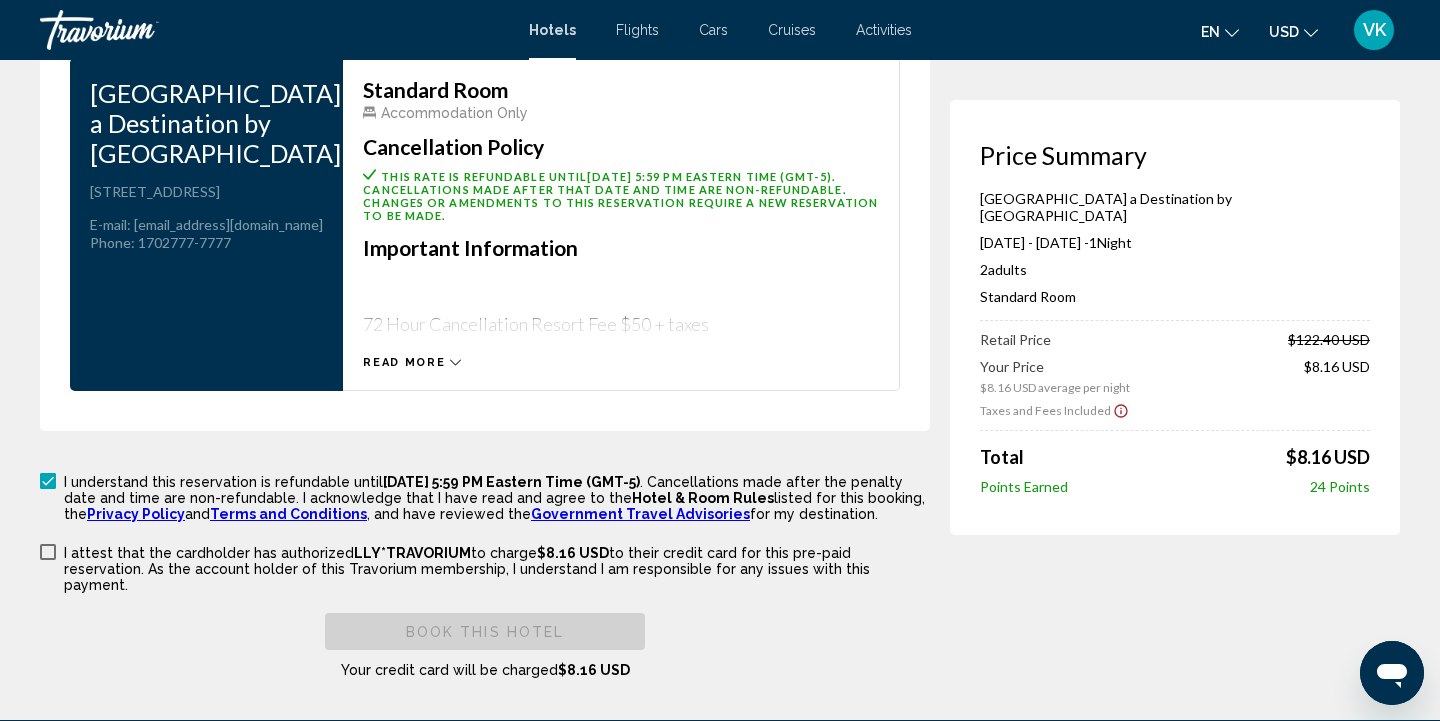 scroll, scrollTop: 2759, scrollLeft: 0, axis: vertical 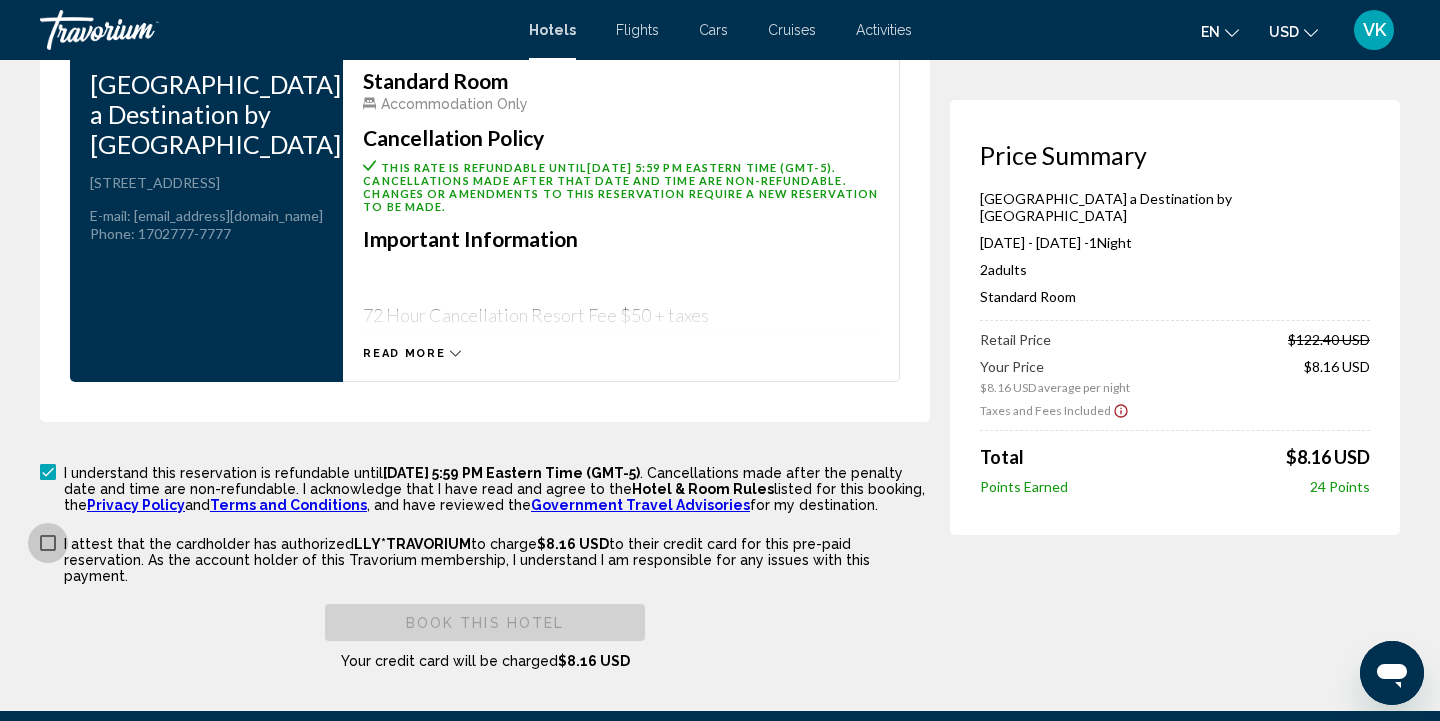 click at bounding box center [48, 543] 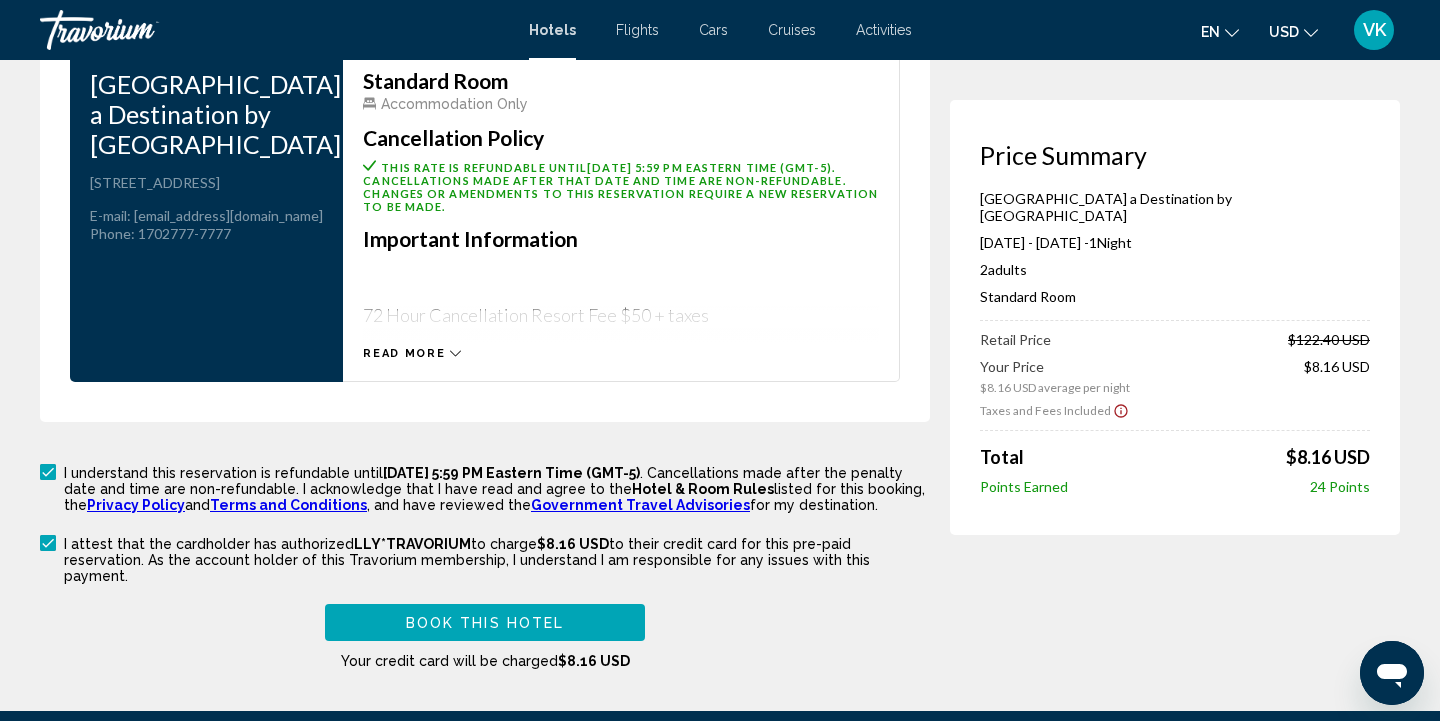 click on "Book this hotel" at bounding box center (485, 623) 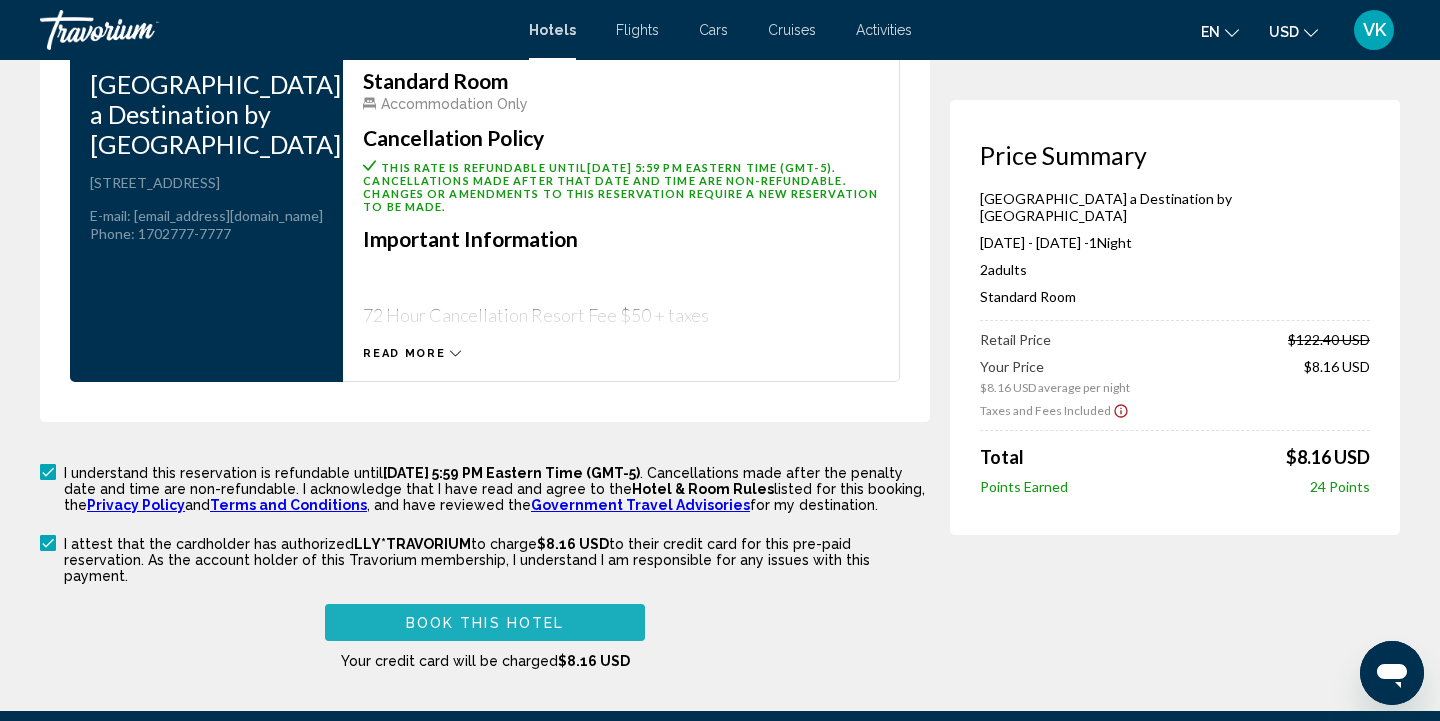 scroll, scrollTop: 2039, scrollLeft: 0, axis: vertical 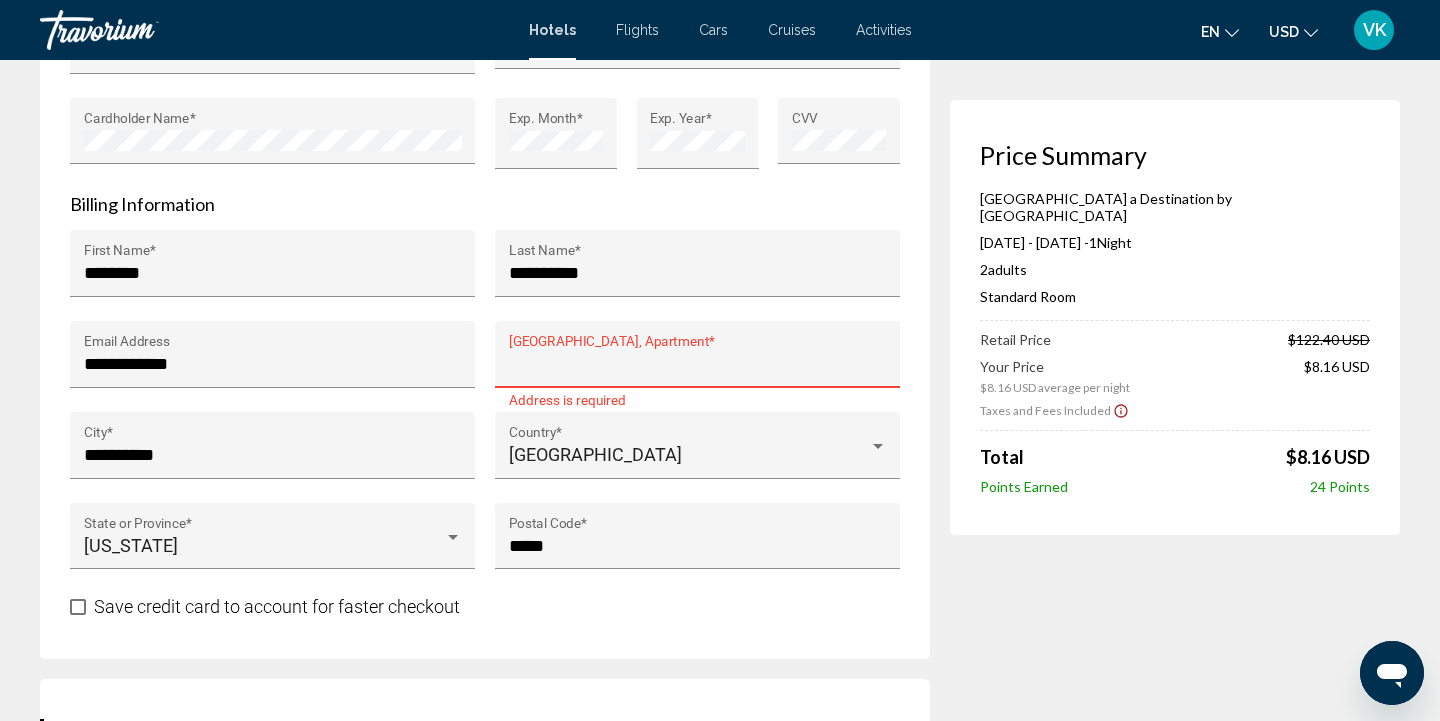 click on "[GEOGRAPHIC_DATA], Apartment  *" at bounding box center [698, 364] 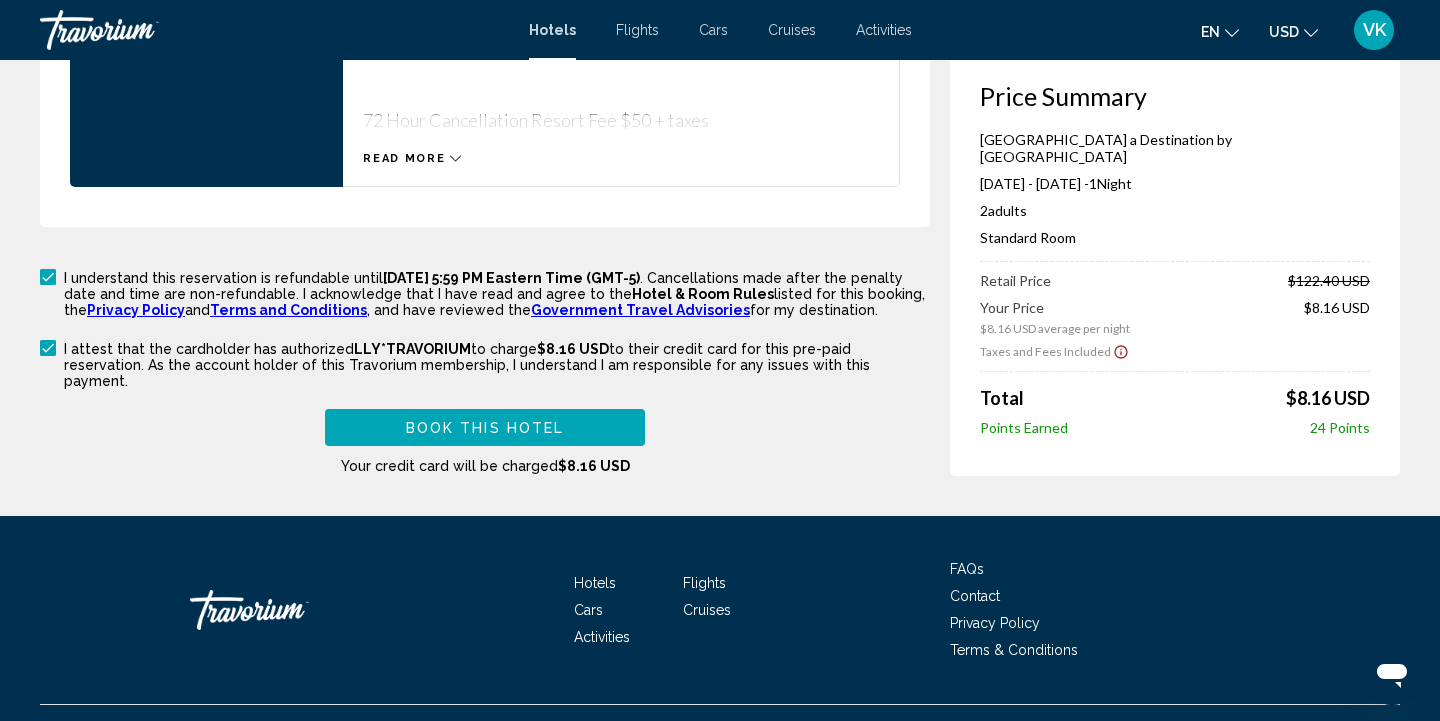 scroll, scrollTop: 2959, scrollLeft: 0, axis: vertical 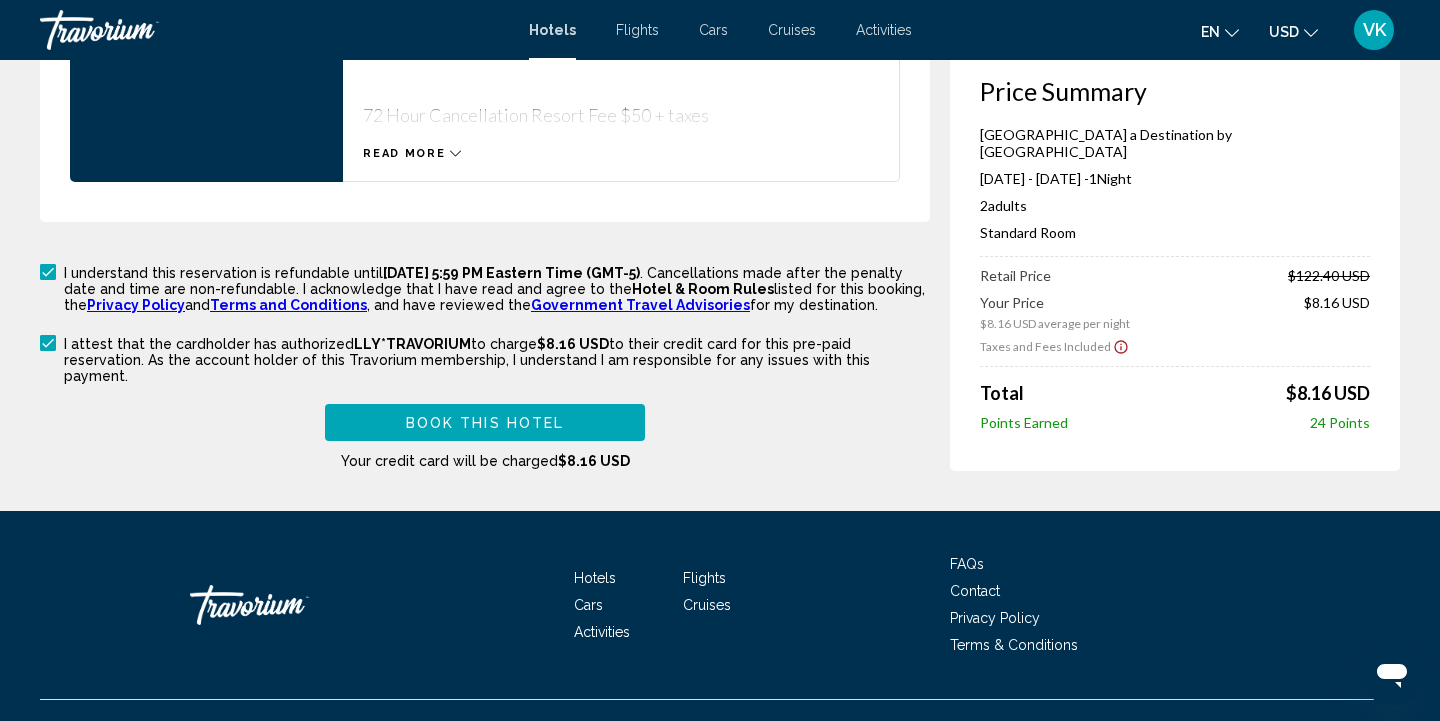 type on "**********" 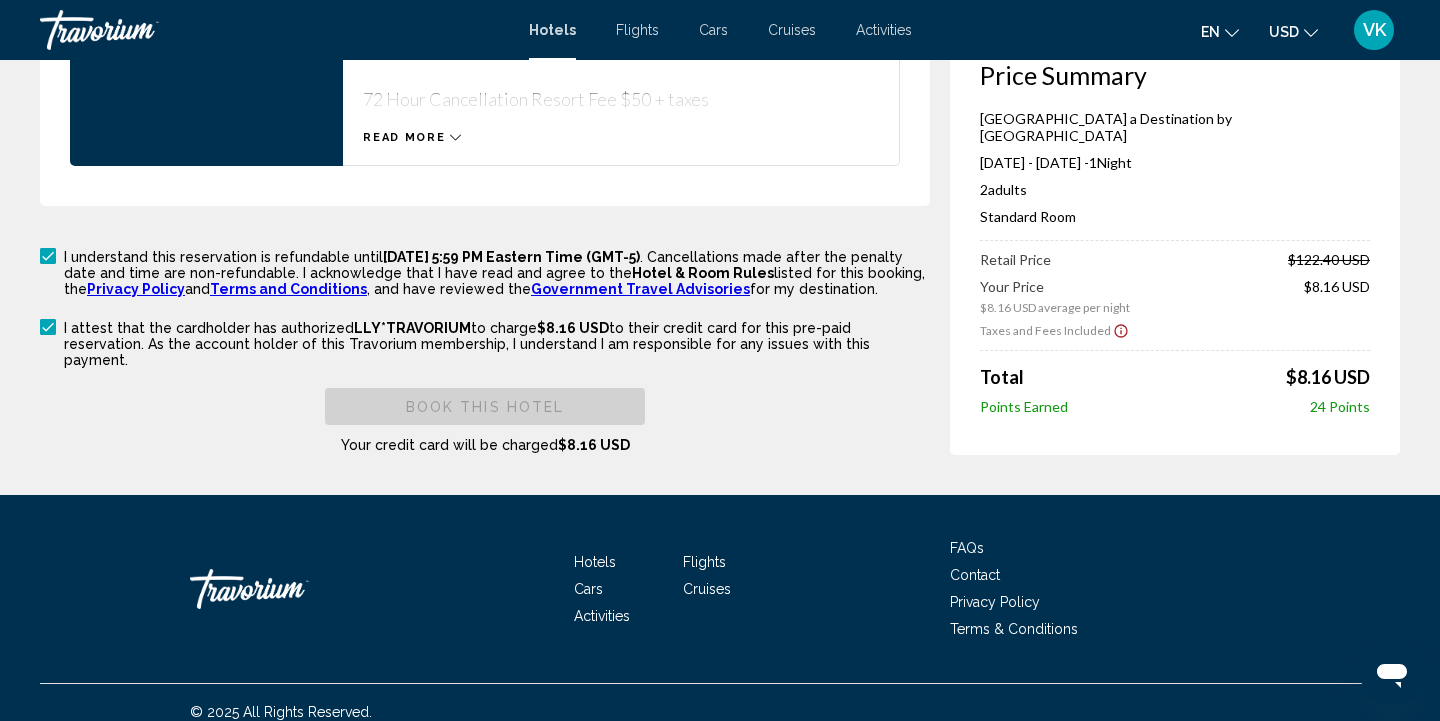 scroll, scrollTop: 3046, scrollLeft: 0, axis: vertical 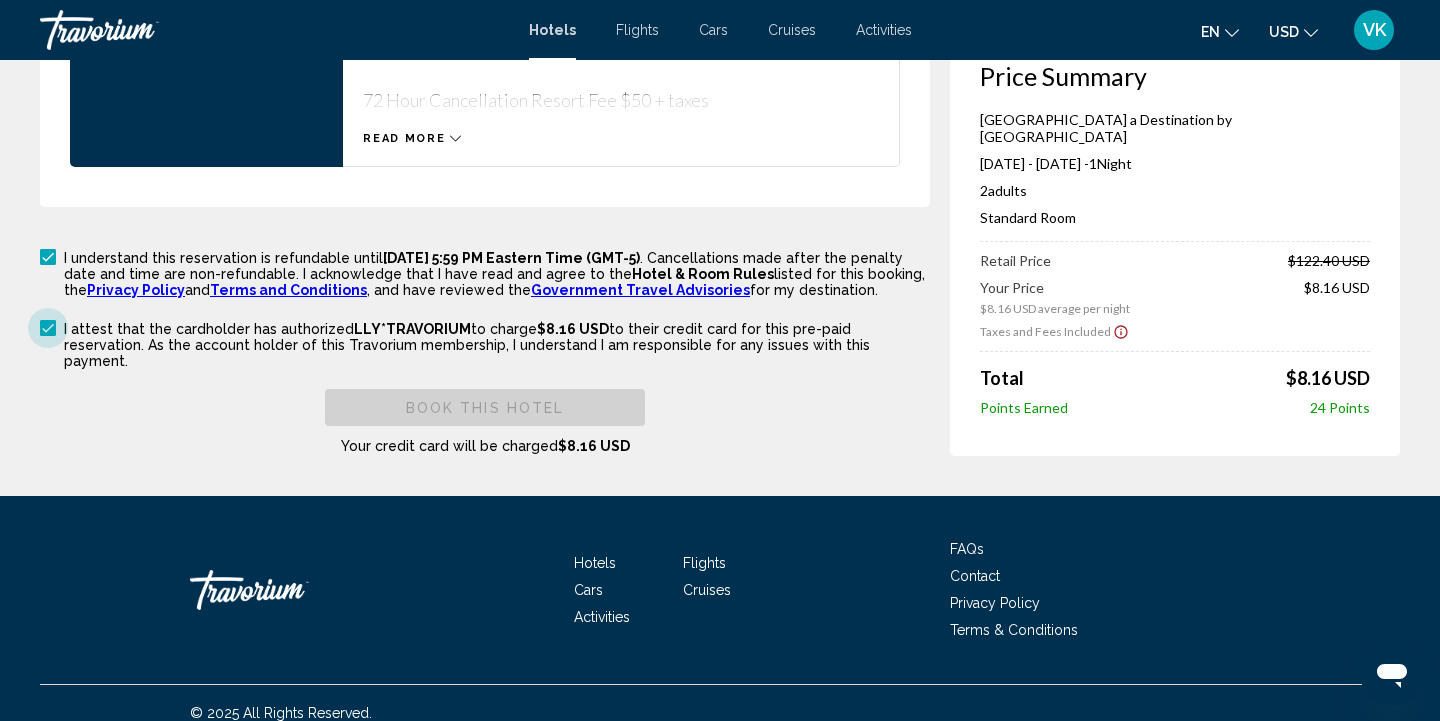 click at bounding box center [48, 328] 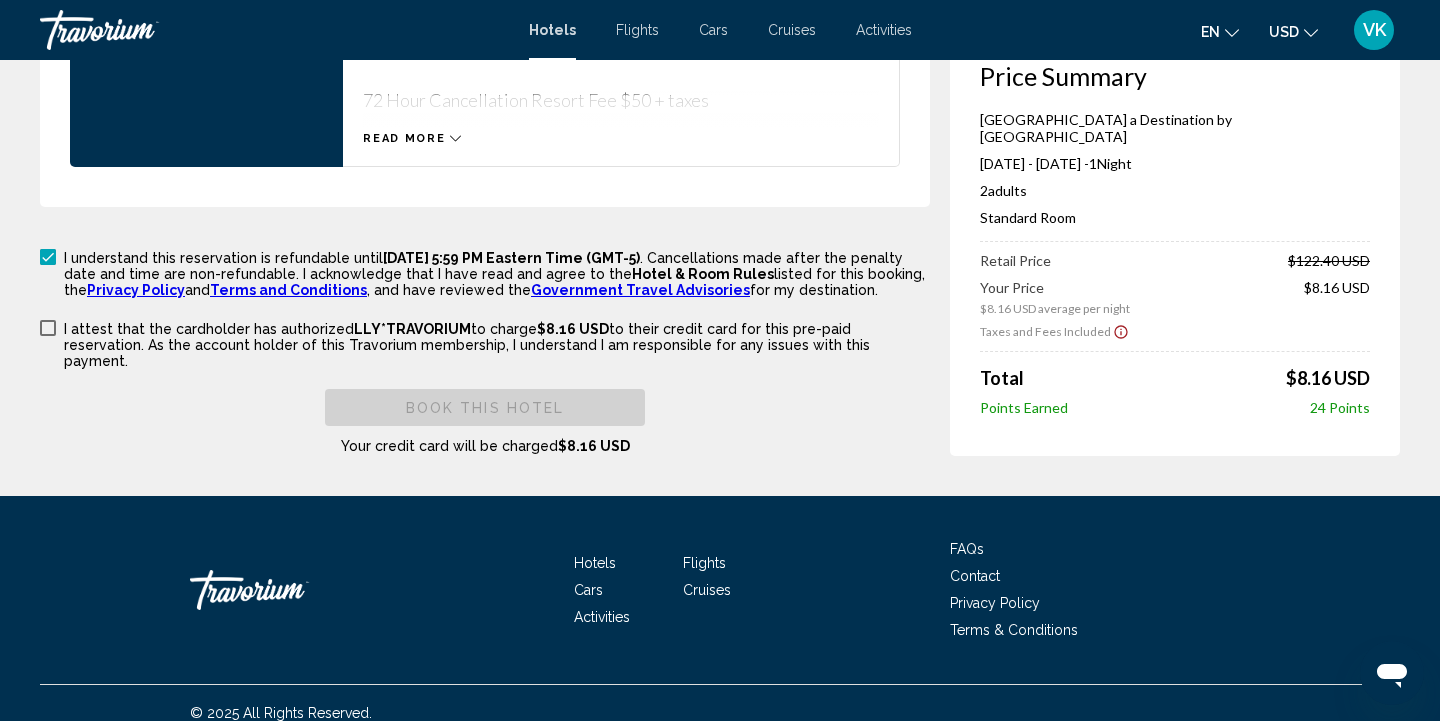 click at bounding box center (48, 328) 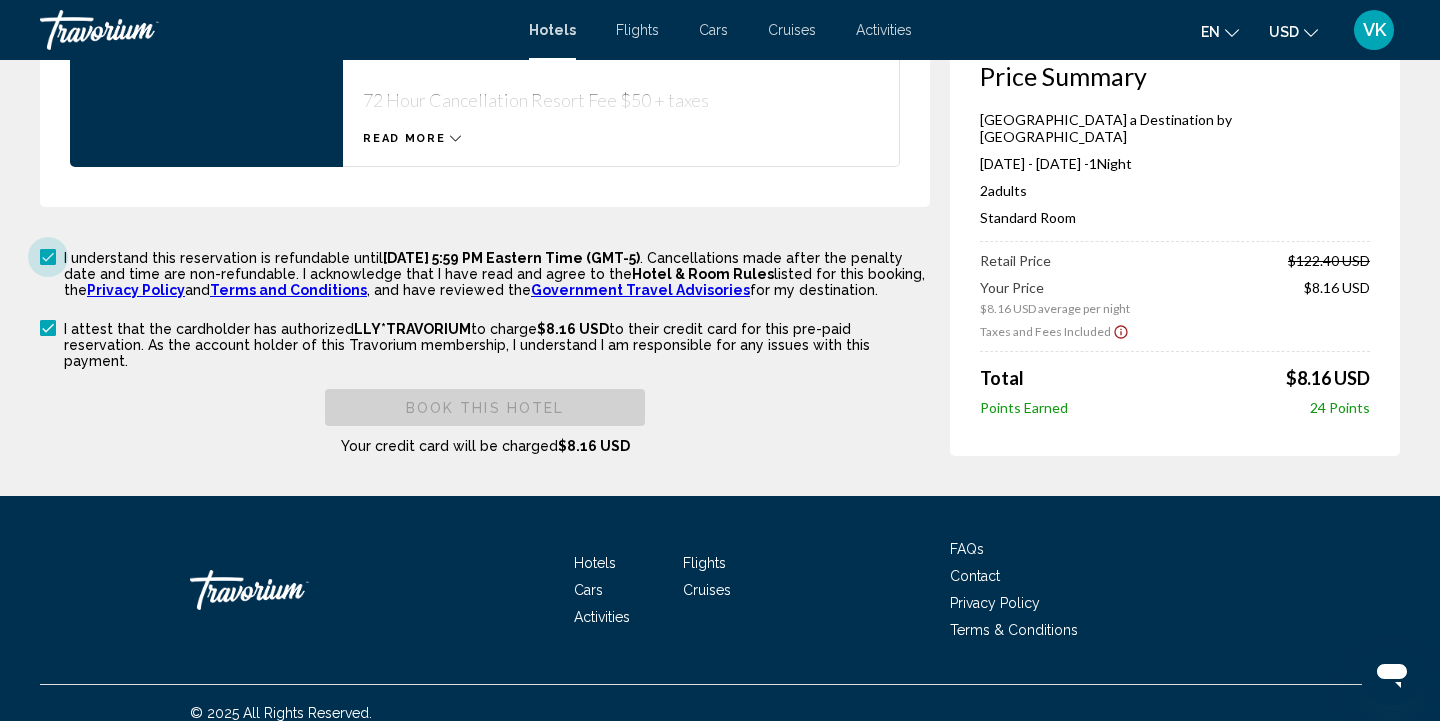 click at bounding box center (48, 257) 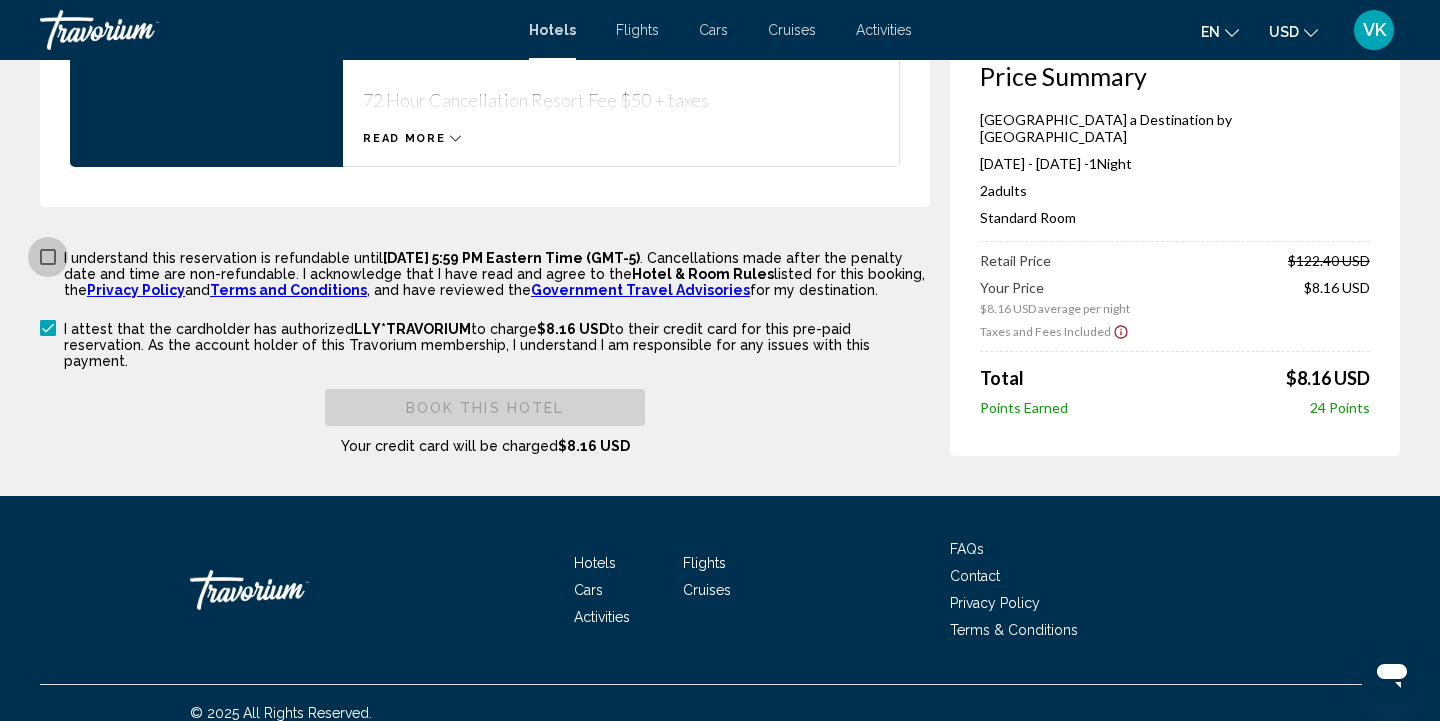 click at bounding box center [48, 257] 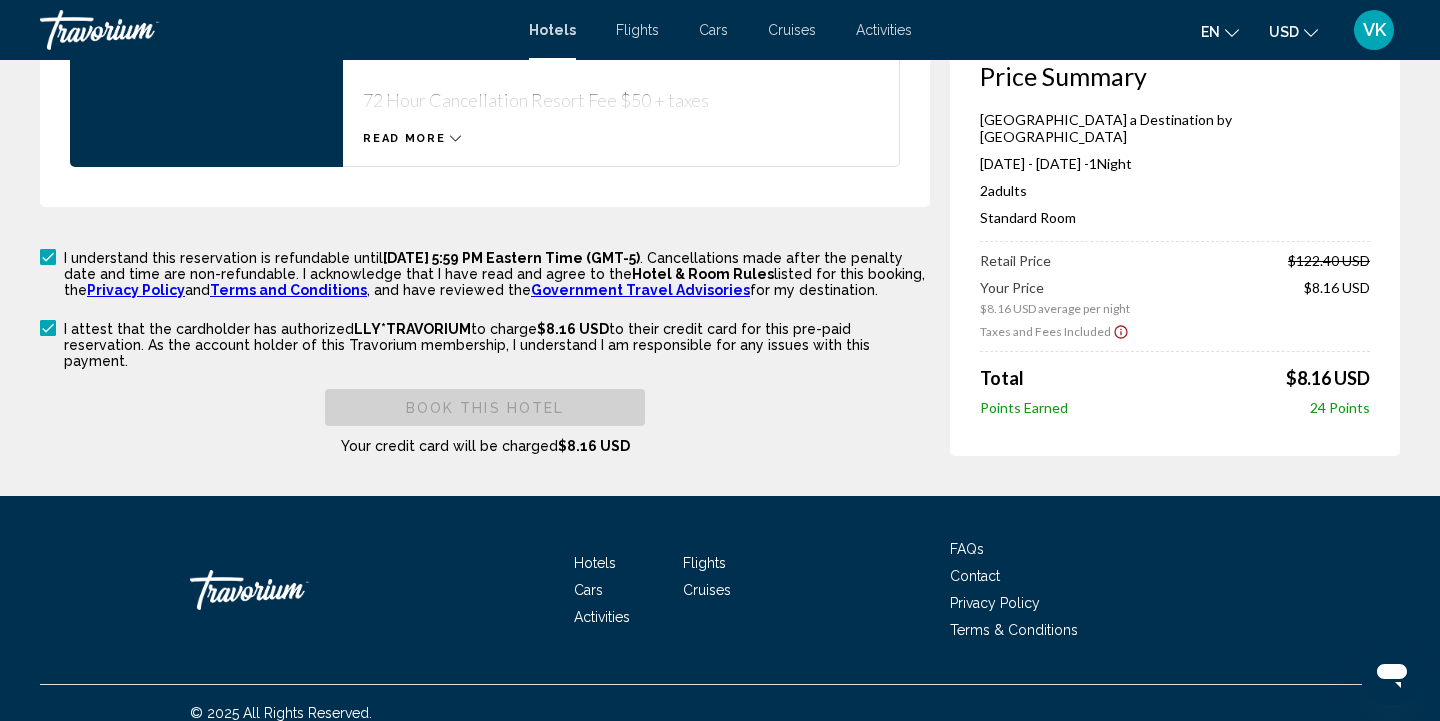 click at bounding box center (48, 257) 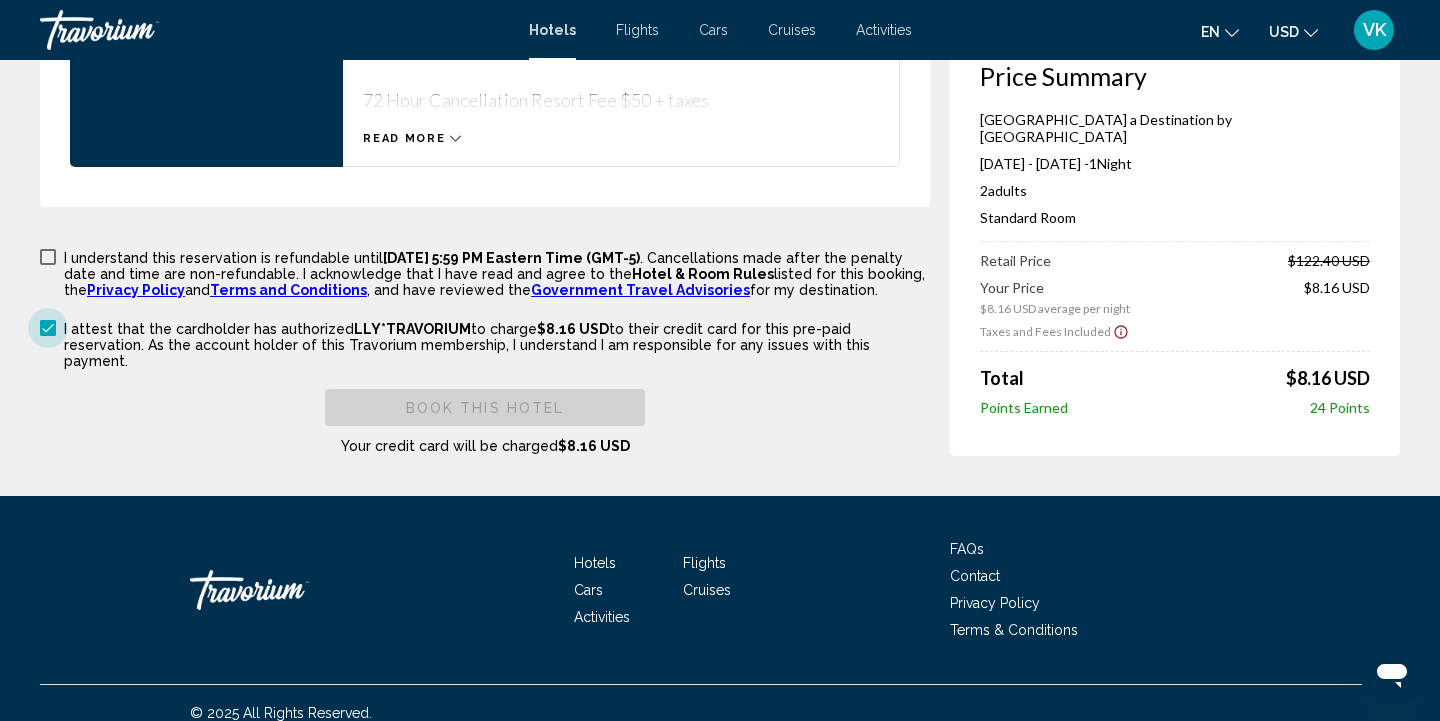 click at bounding box center (48, 328) 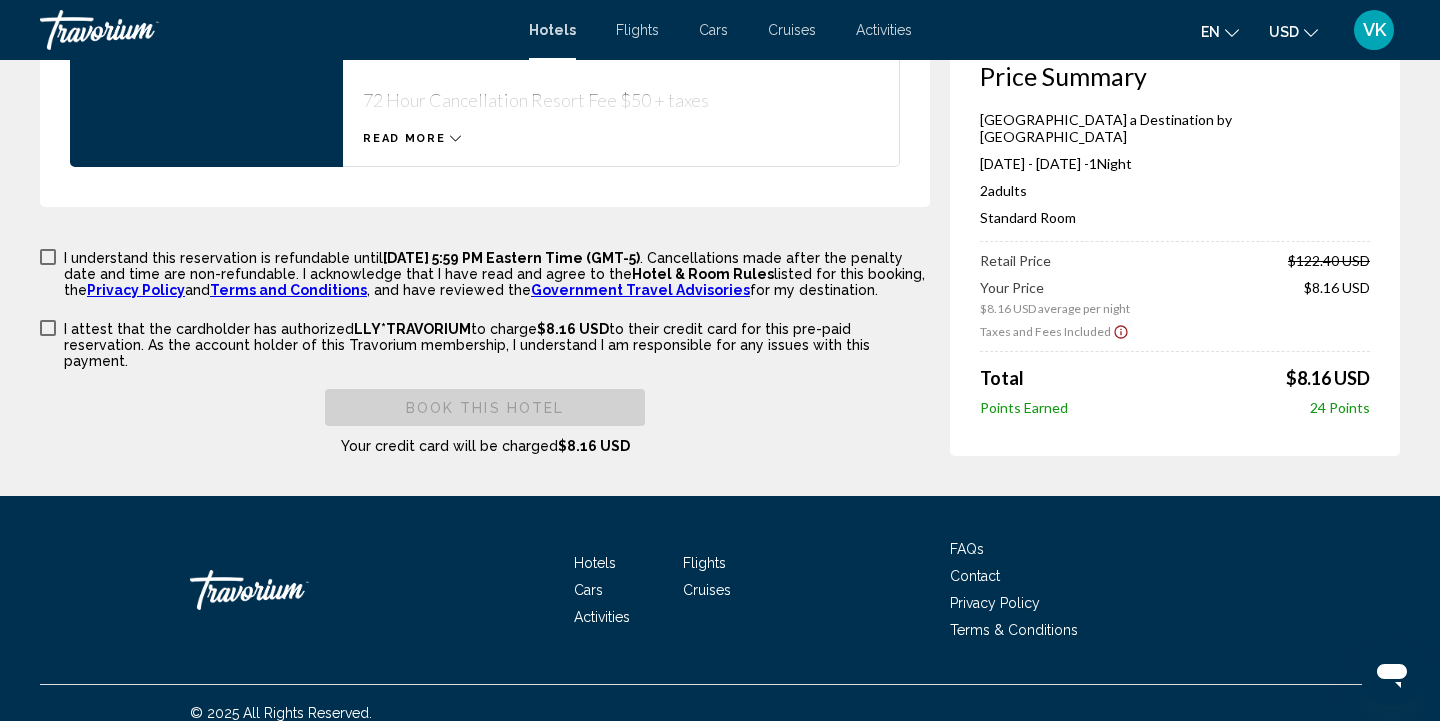 click at bounding box center [48, 328] 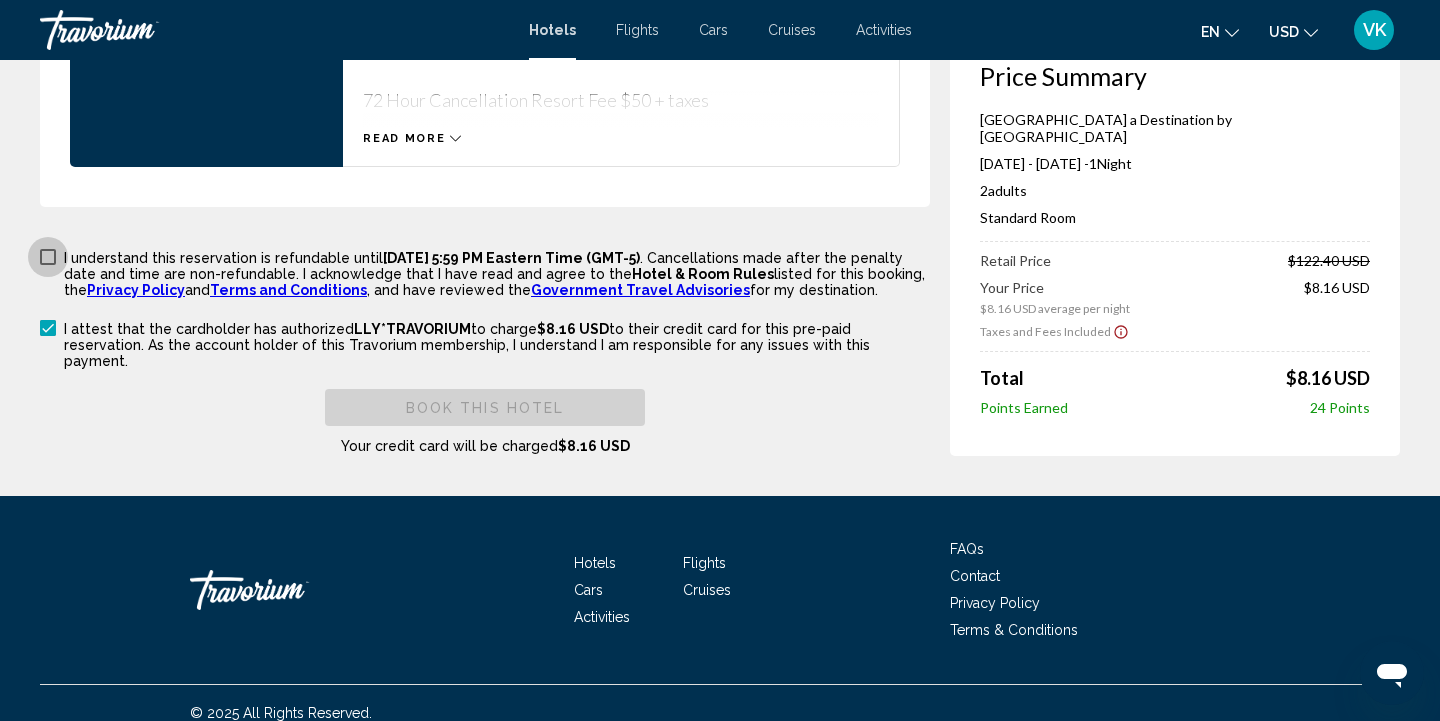 click at bounding box center (48, 257) 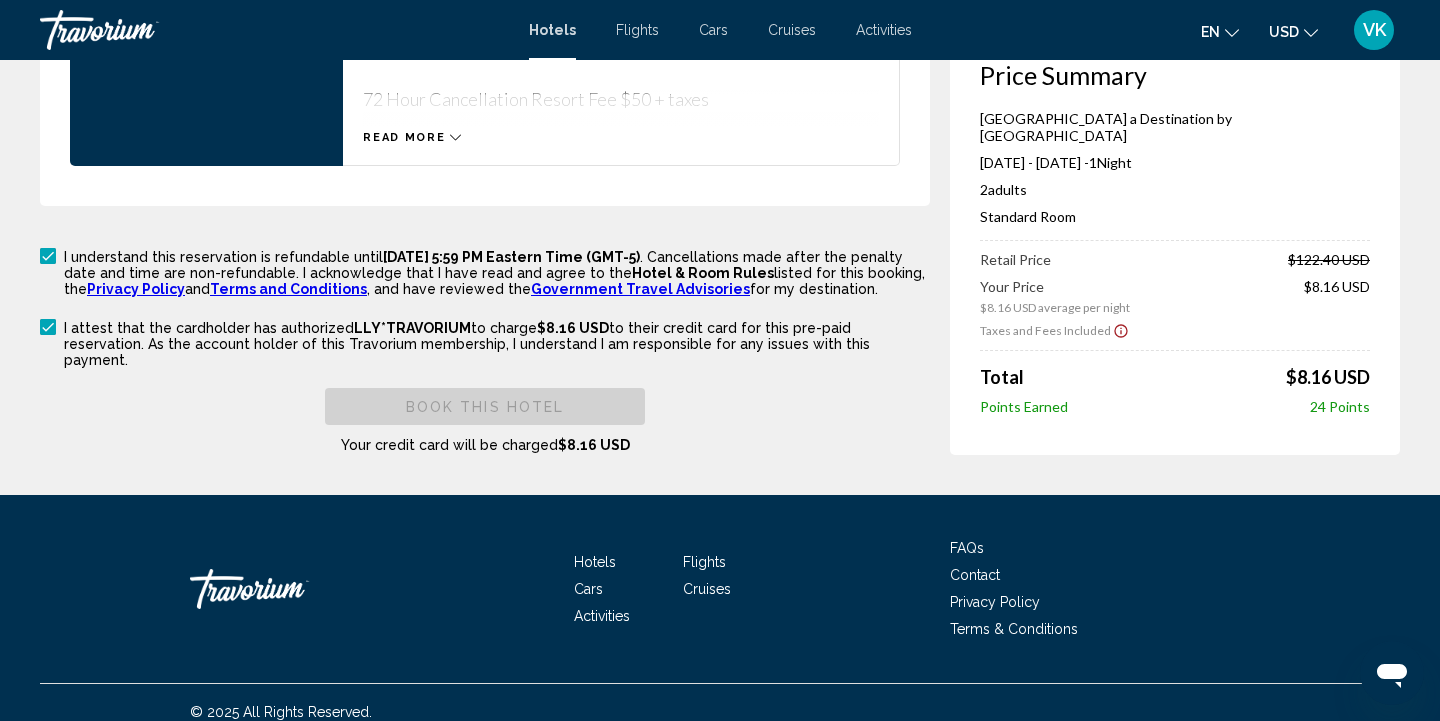 scroll, scrollTop: 3046, scrollLeft: 0, axis: vertical 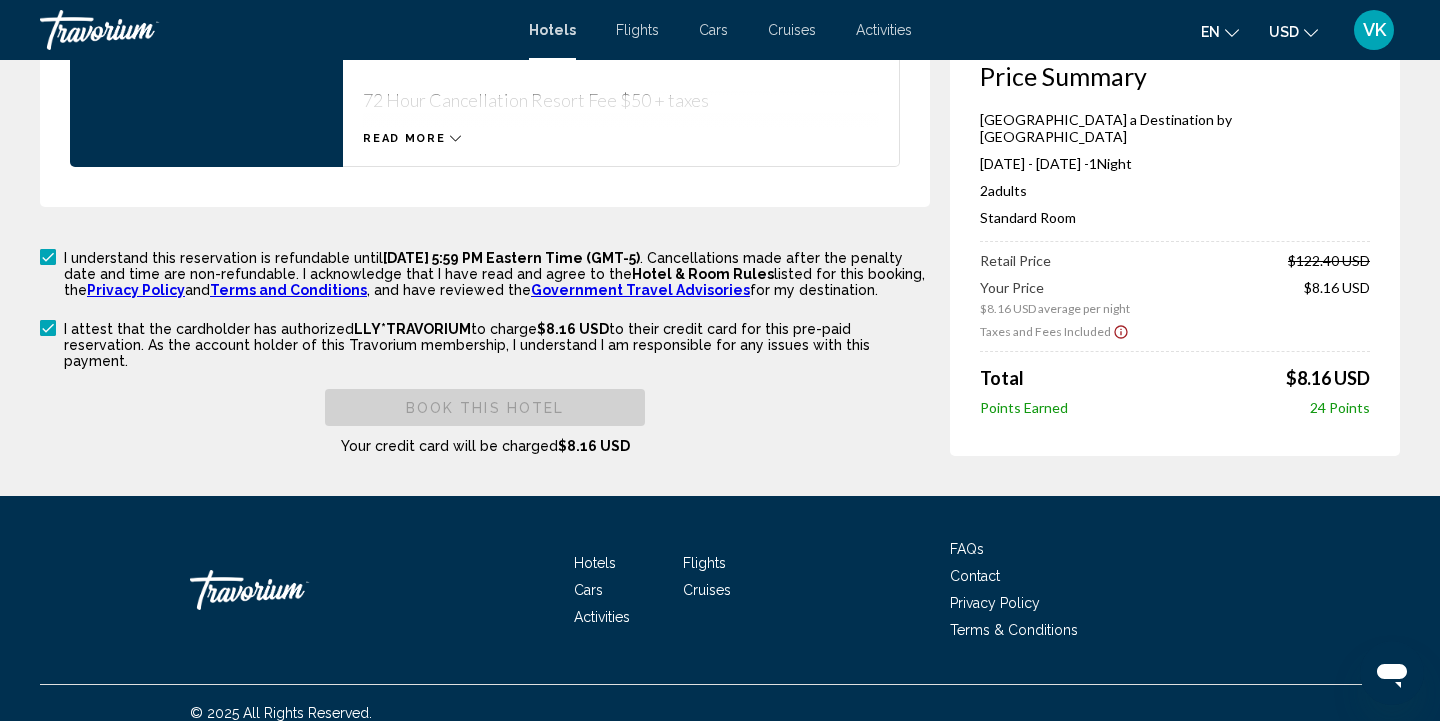 click on "Your credit card will be charged  $8.16 USD" at bounding box center [485, 446] 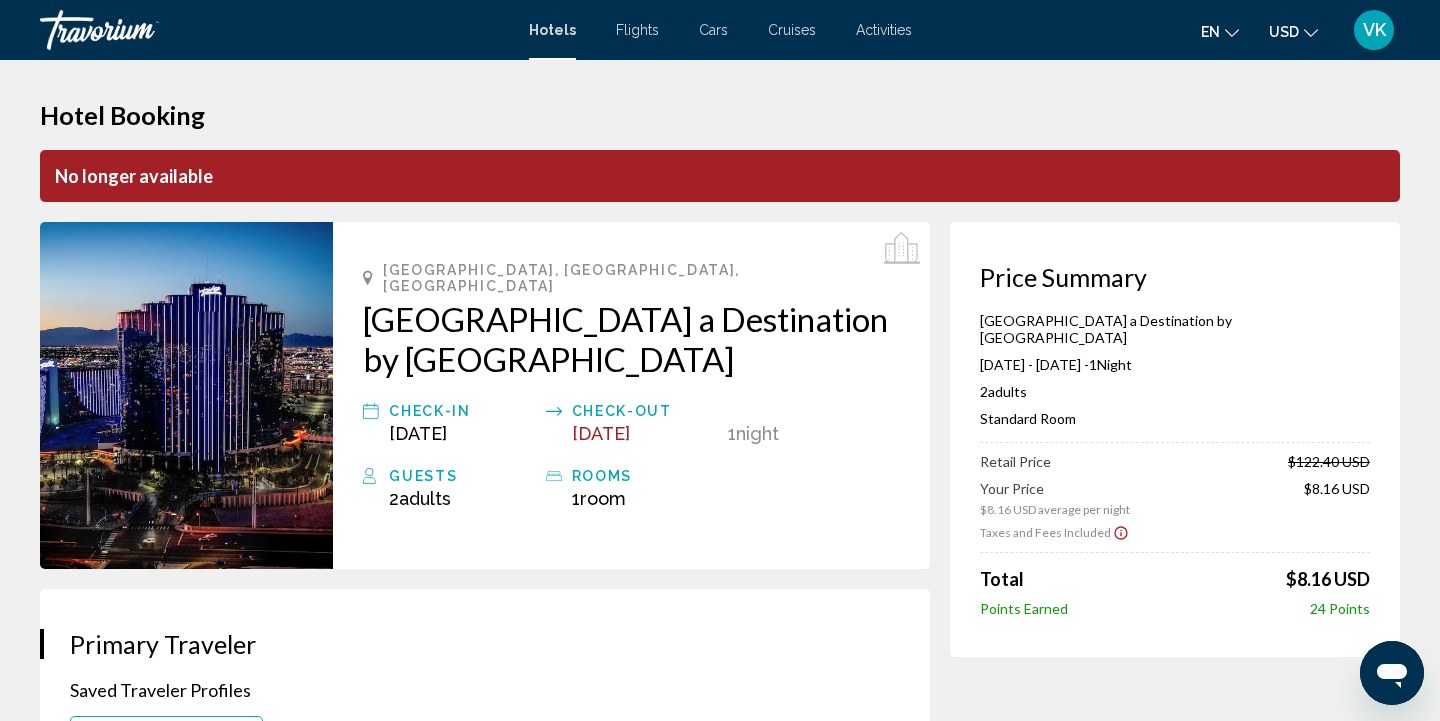 scroll, scrollTop: 0, scrollLeft: 0, axis: both 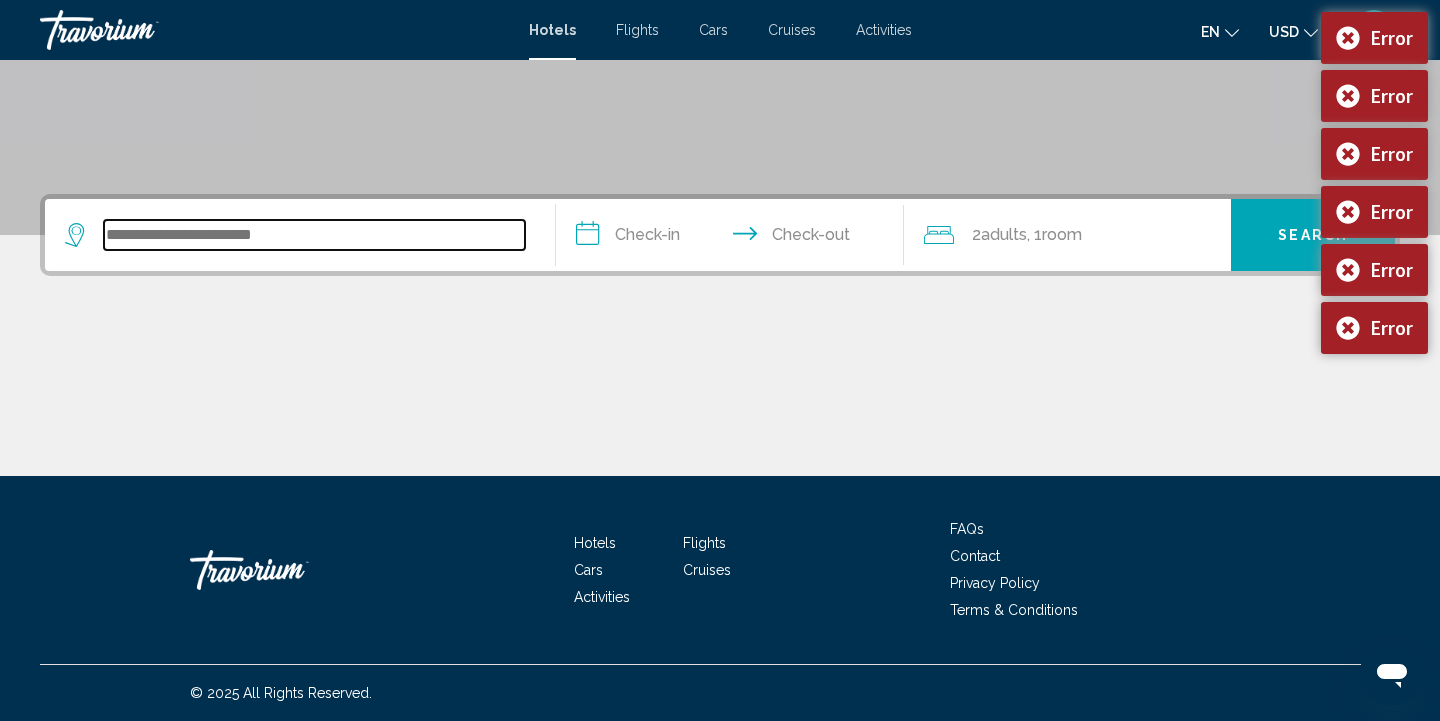 click at bounding box center (314, 235) 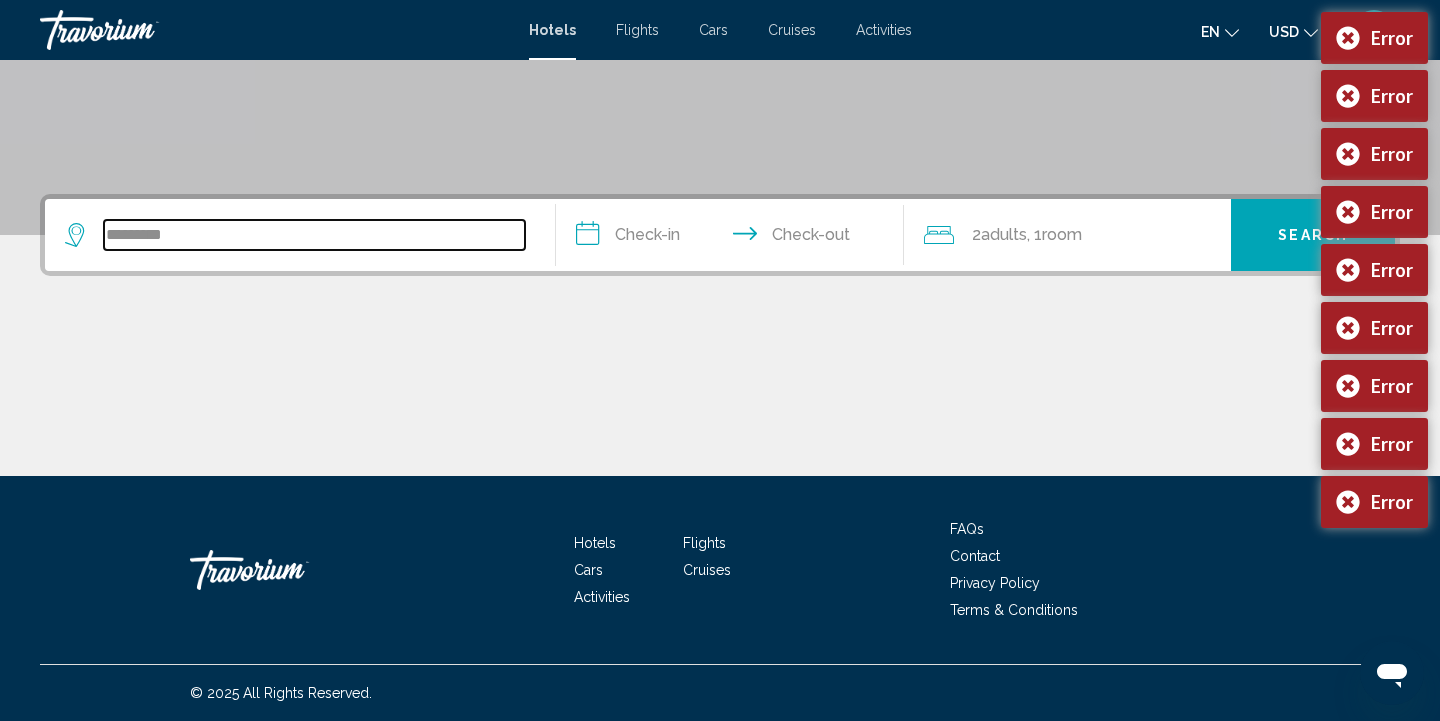 click on "*********" at bounding box center [314, 235] 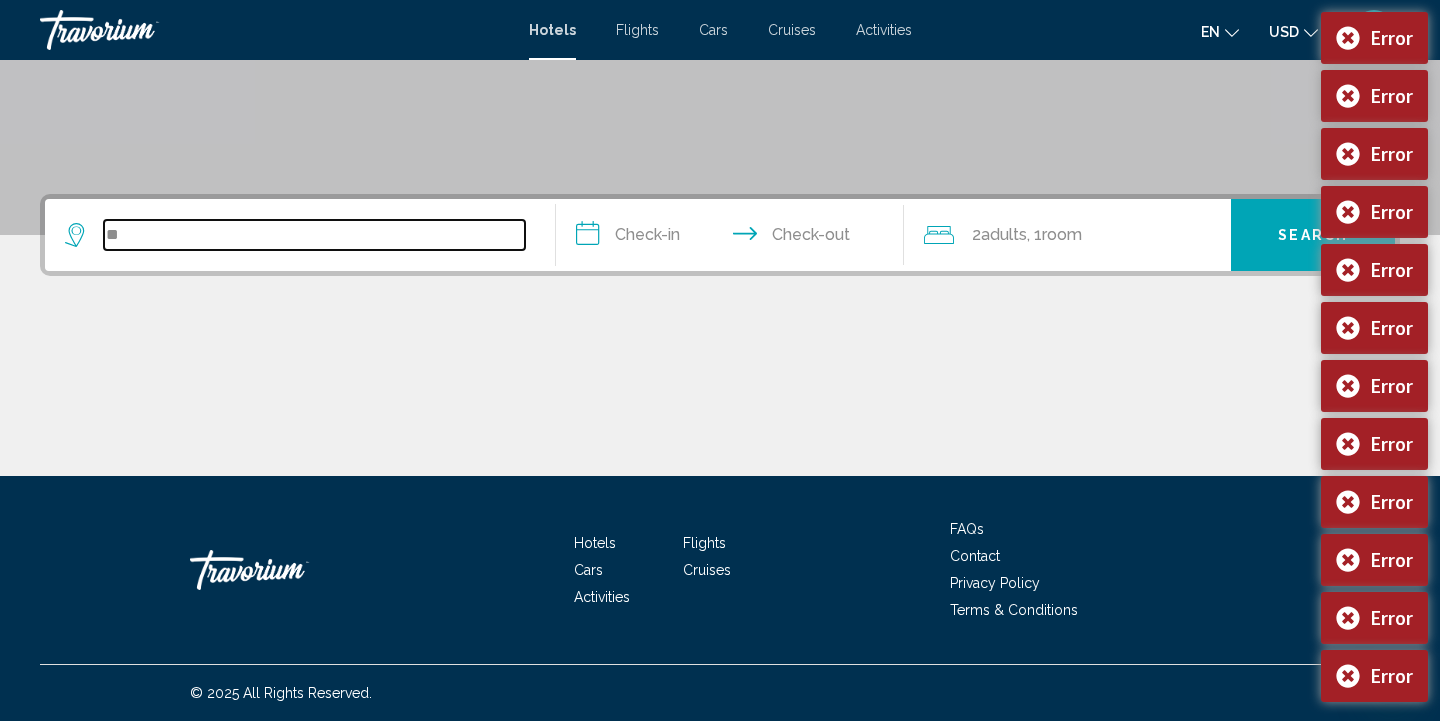type on "*" 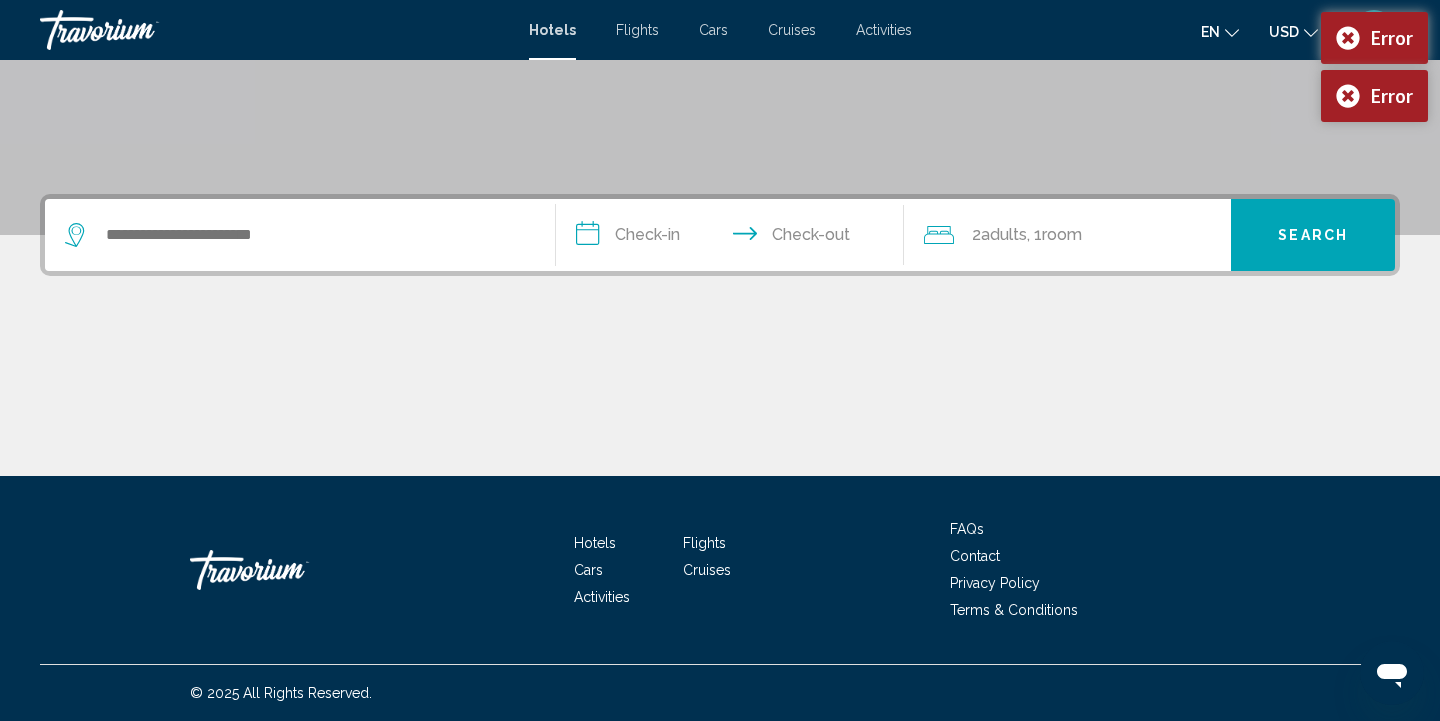 click at bounding box center [720, 401] 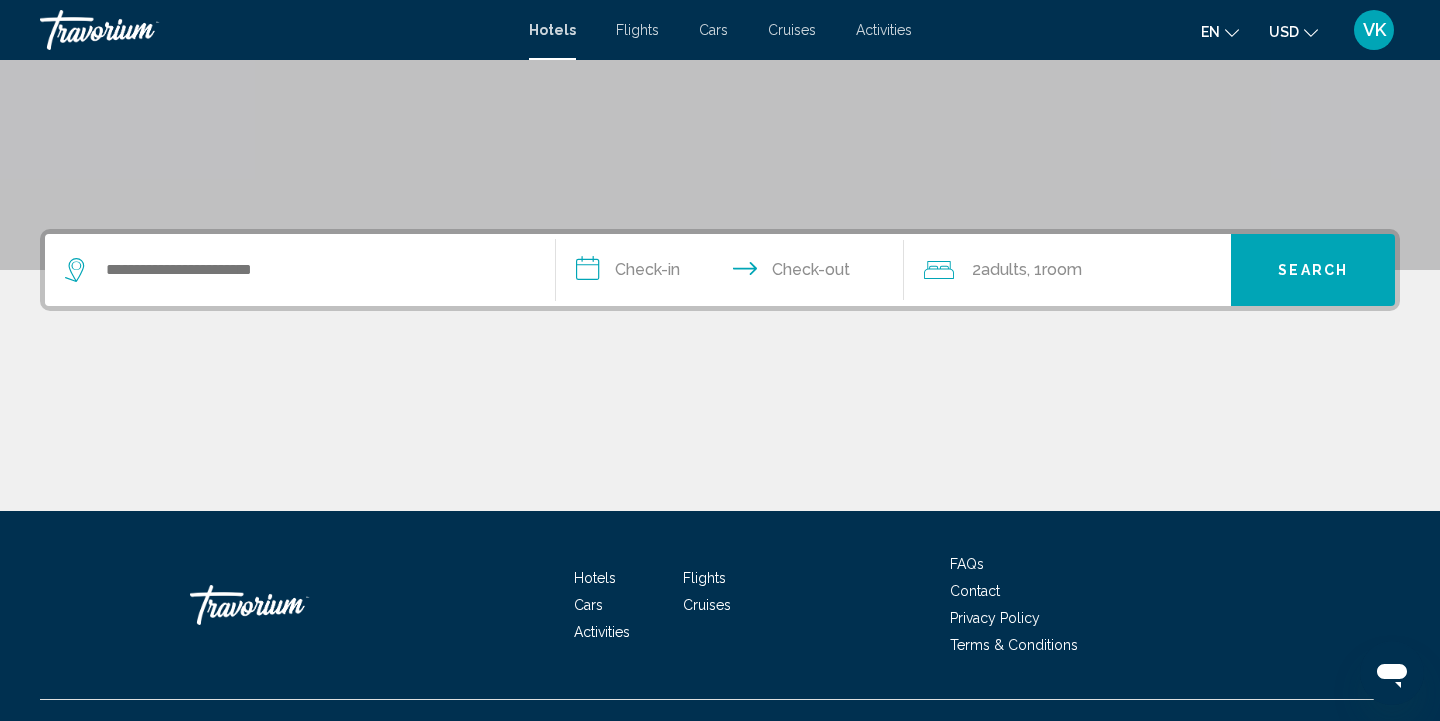 scroll, scrollTop: 346, scrollLeft: 0, axis: vertical 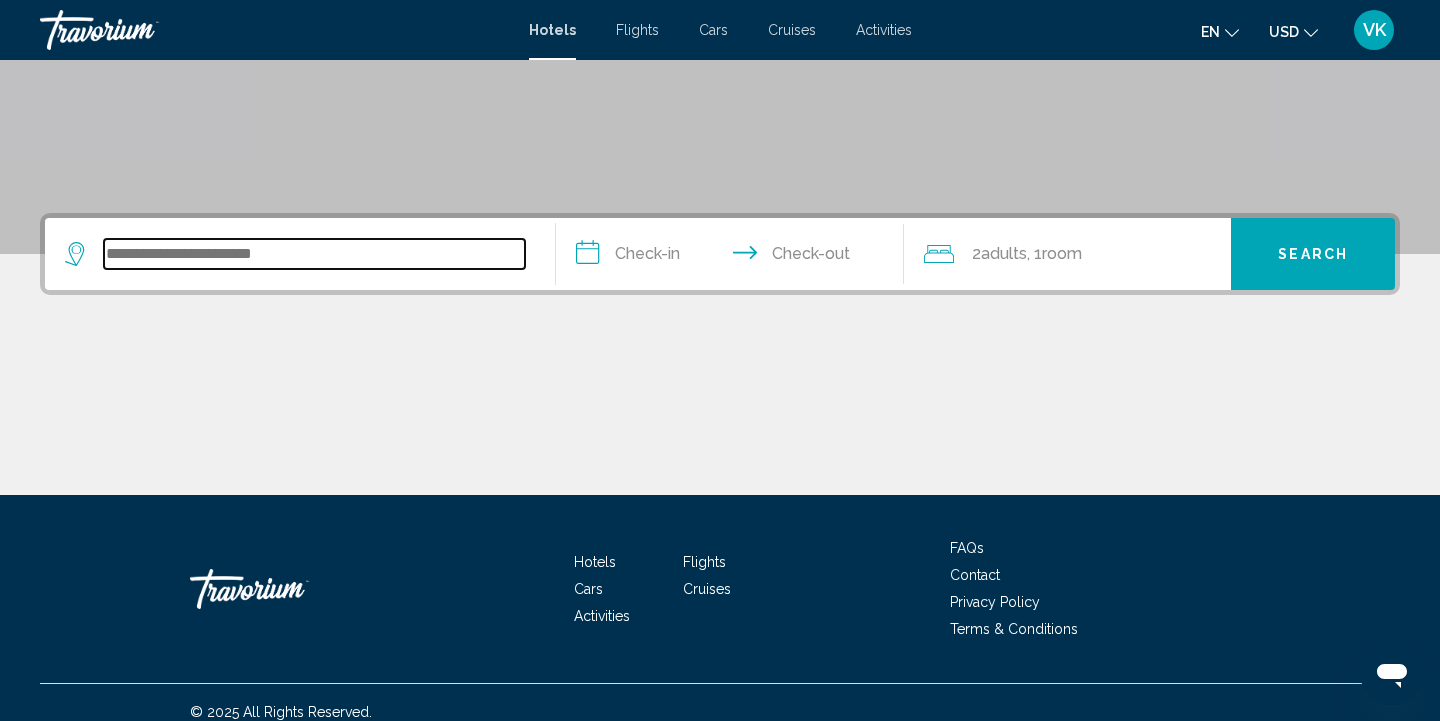 click at bounding box center [314, 254] 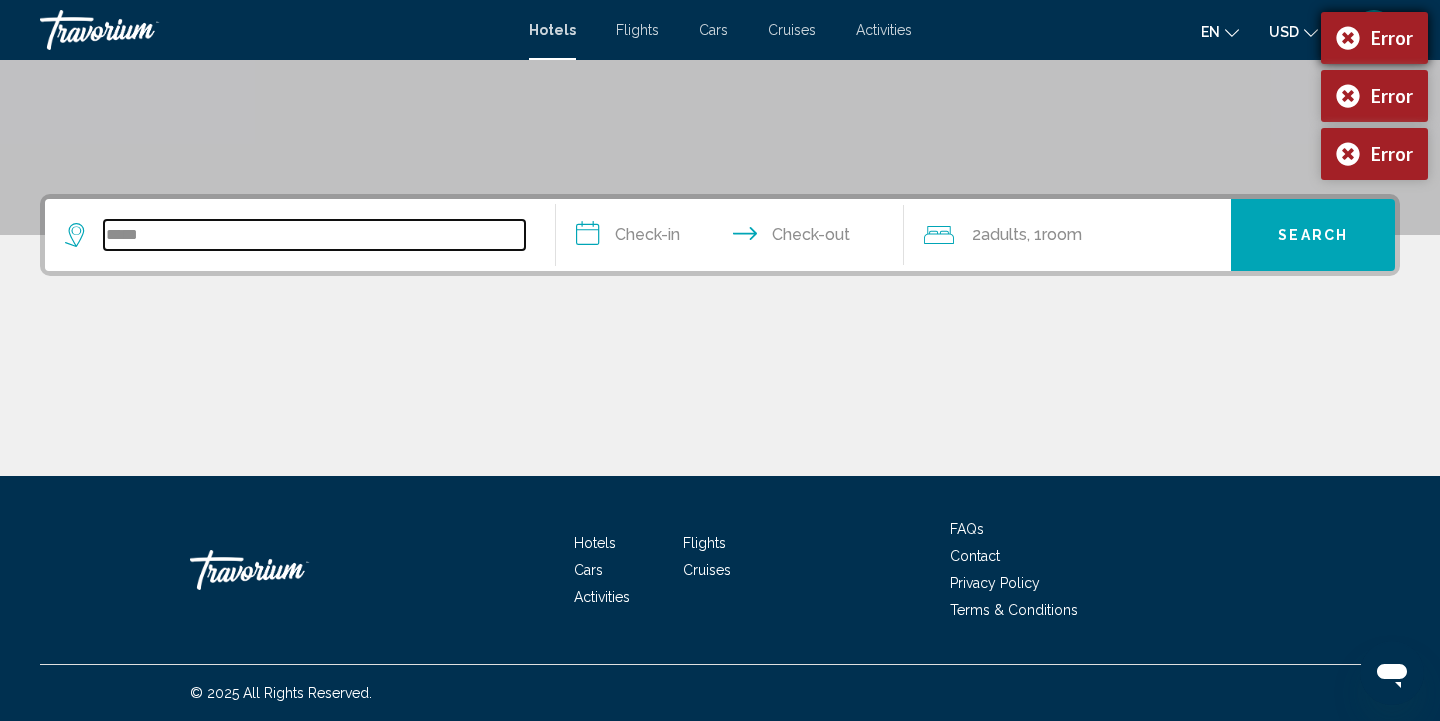 type on "*****" 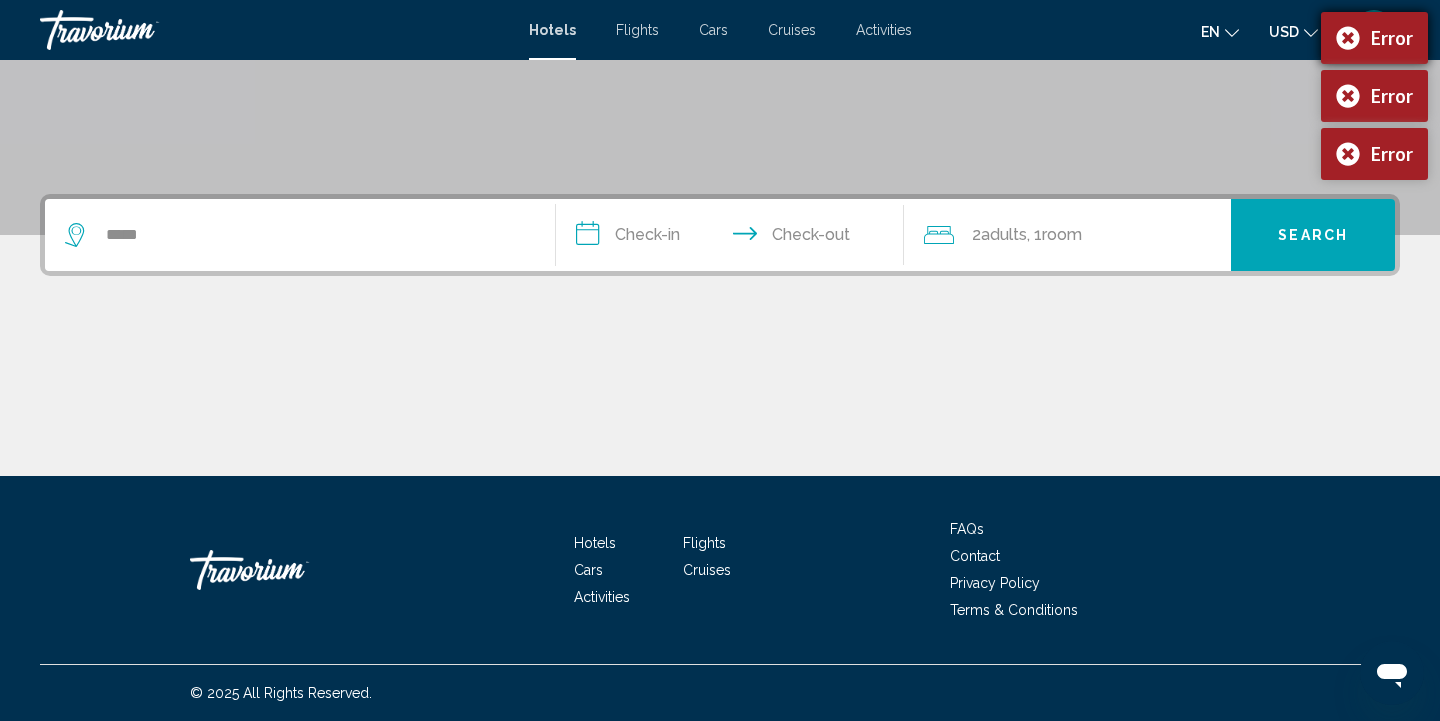 click on "Error" at bounding box center (1374, 38) 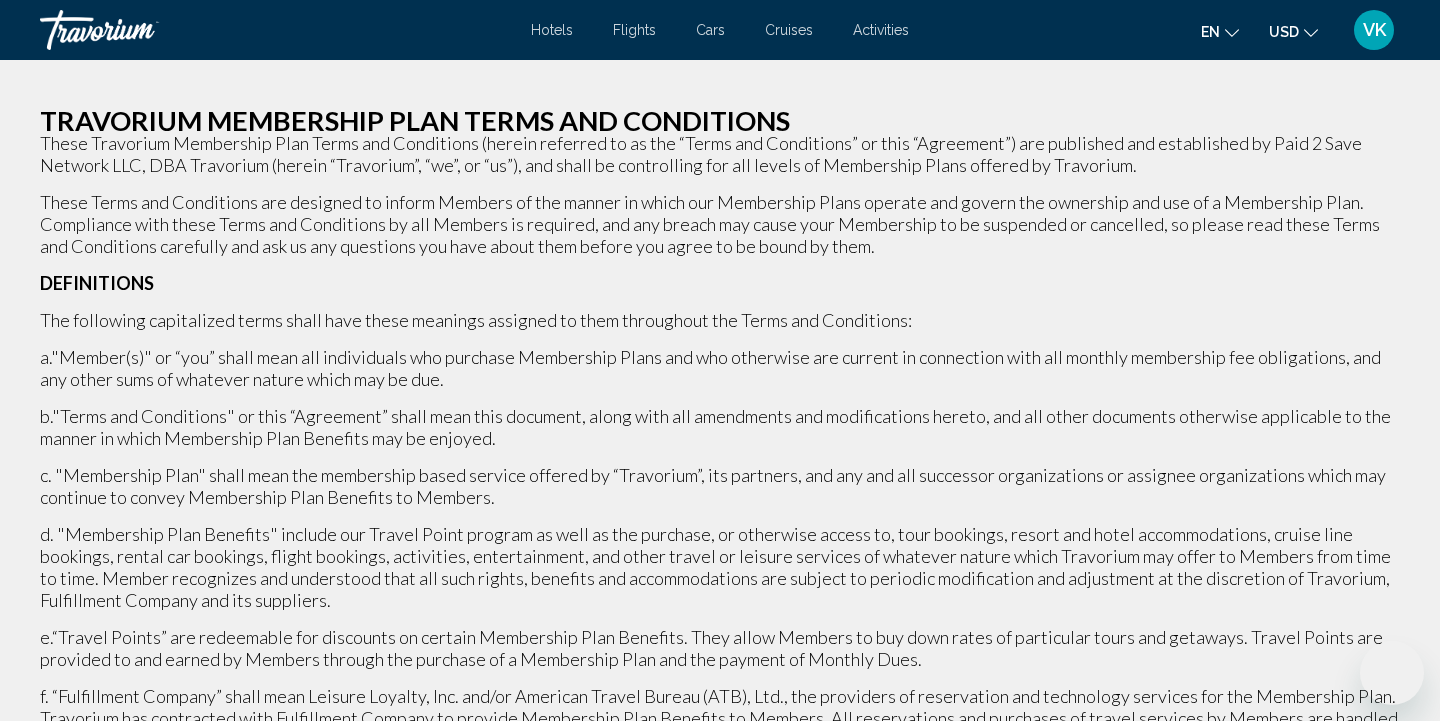 scroll, scrollTop: 0, scrollLeft: 0, axis: both 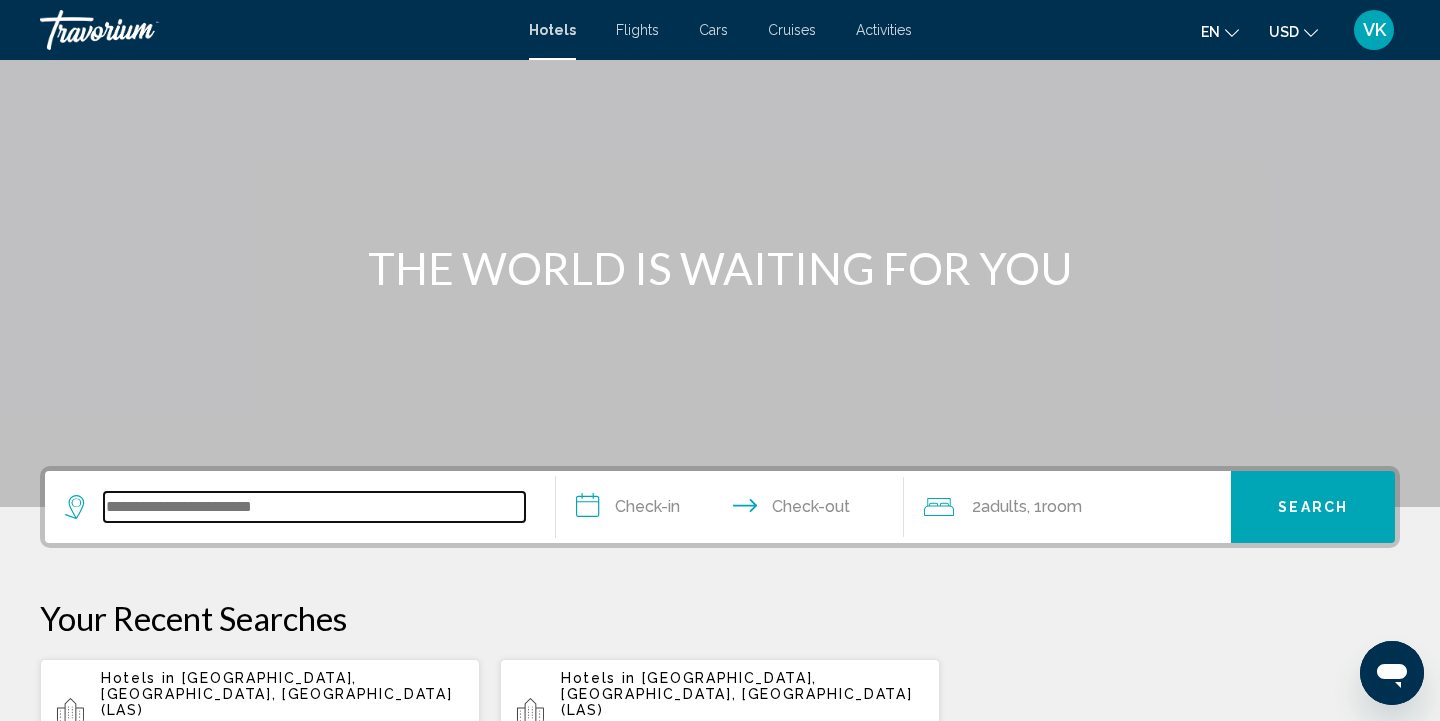 click at bounding box center [314, 507] 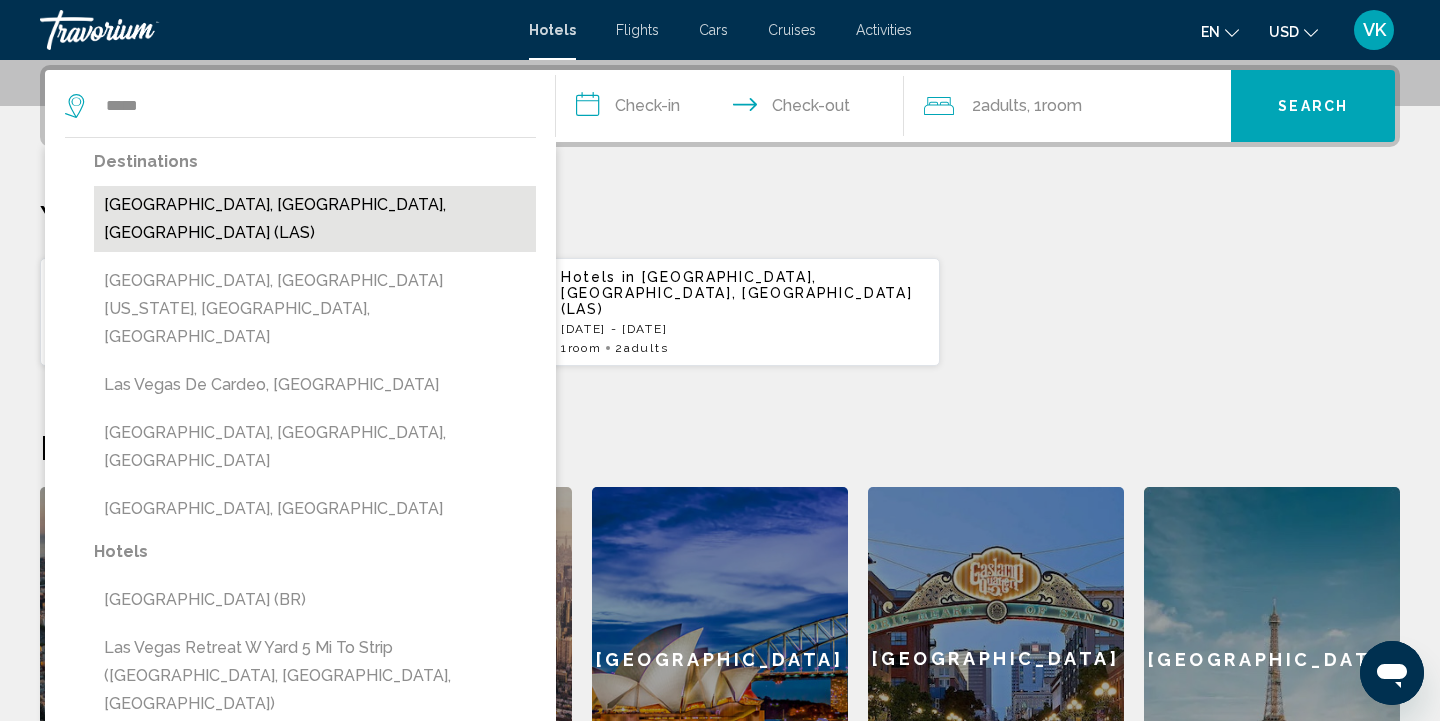 click on "[GEOGRAPHIC_DATA], [GEOGRAPHIC_DATA], [GEOGRAPHIC_DATA] (LAS)" at bounding box center [315, 219] 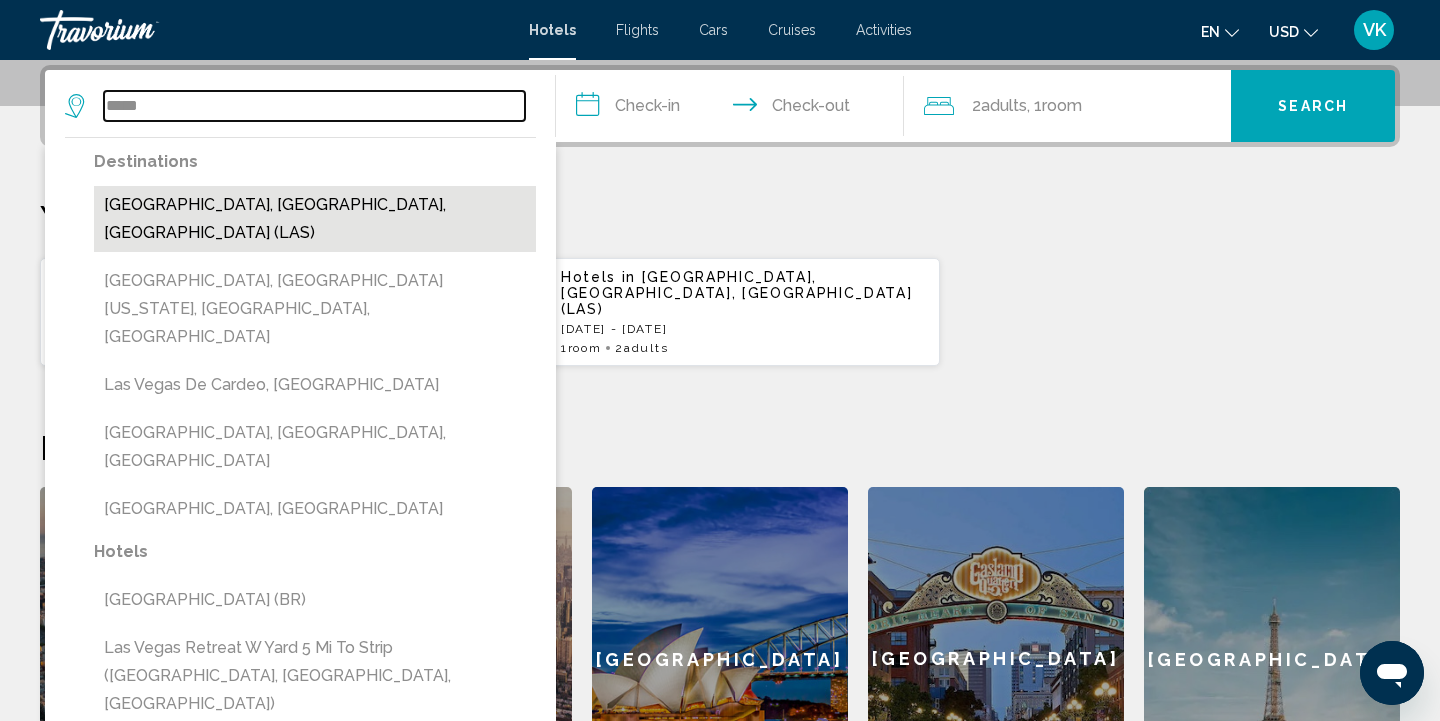 type on "**********" 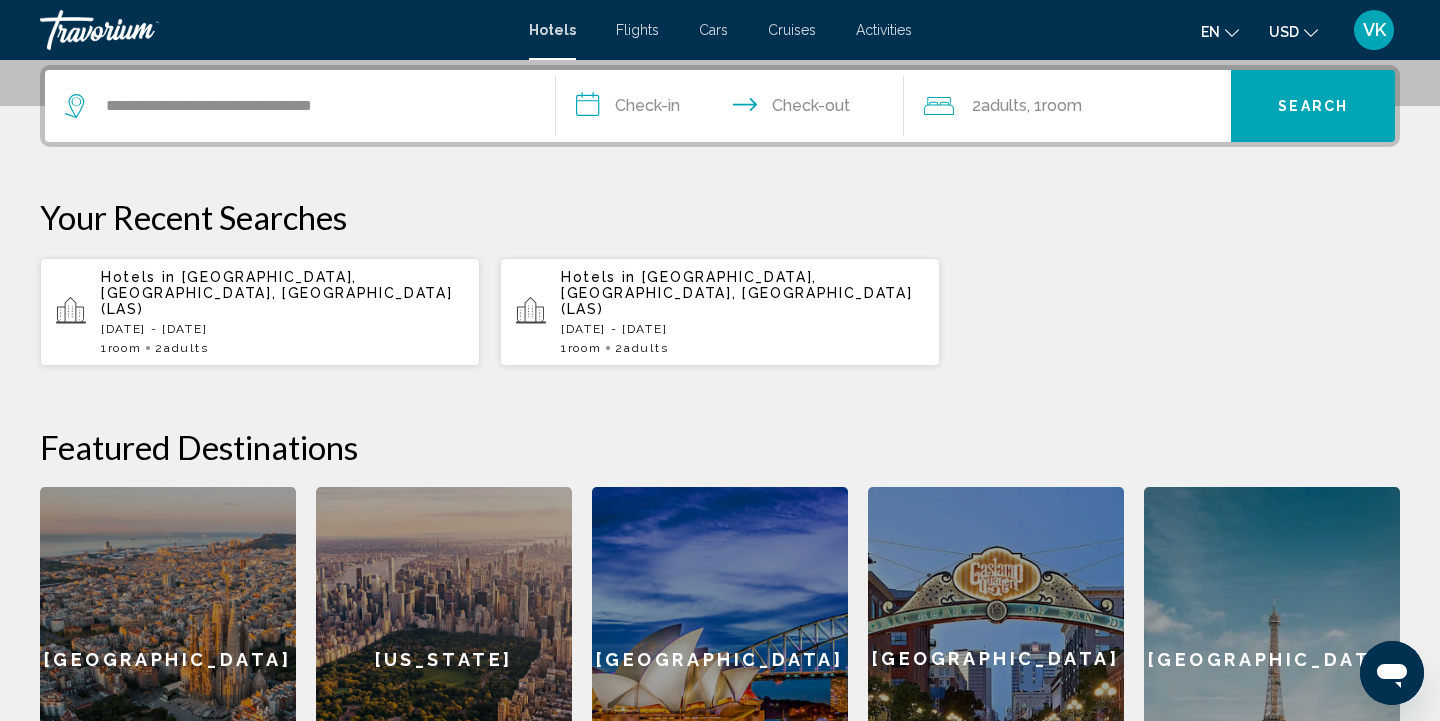 click on "**********" at bounding box center [734, 109] 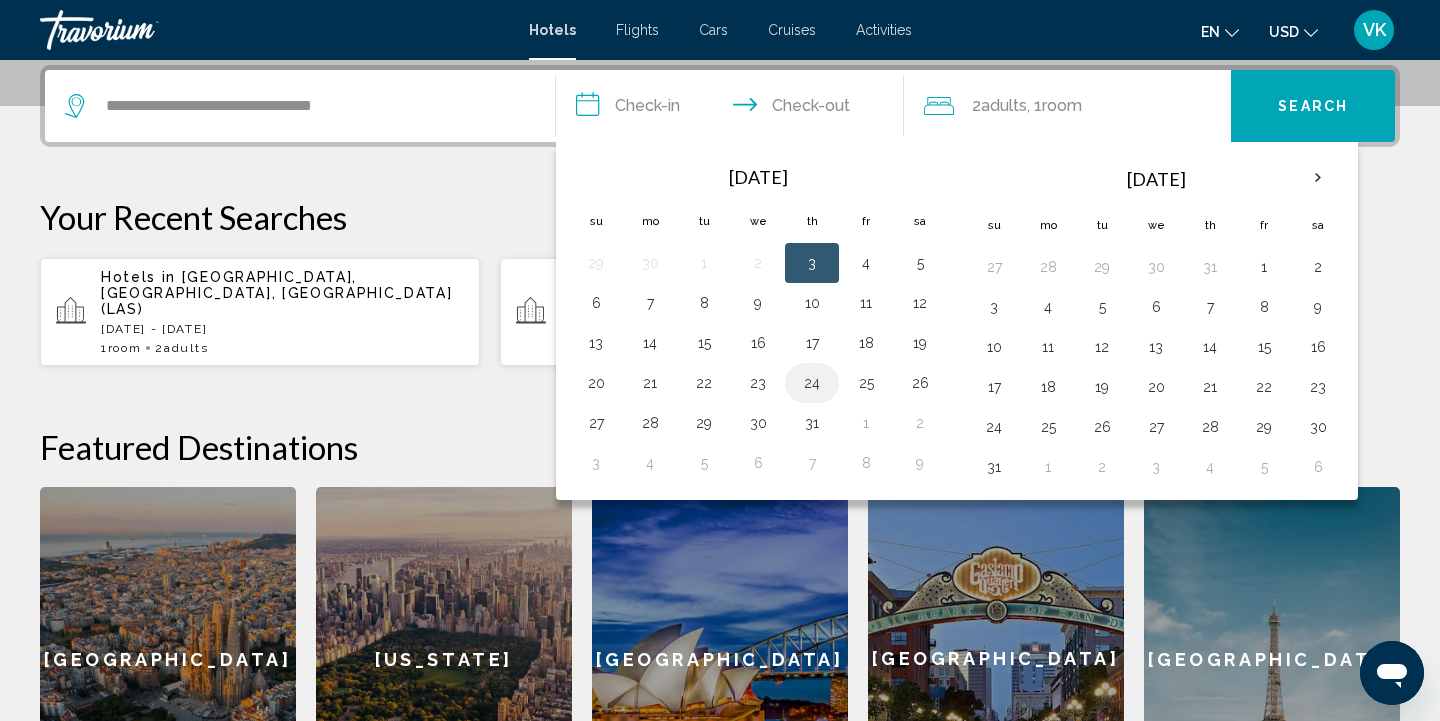 click on "24" at bounding box center (812, 383) 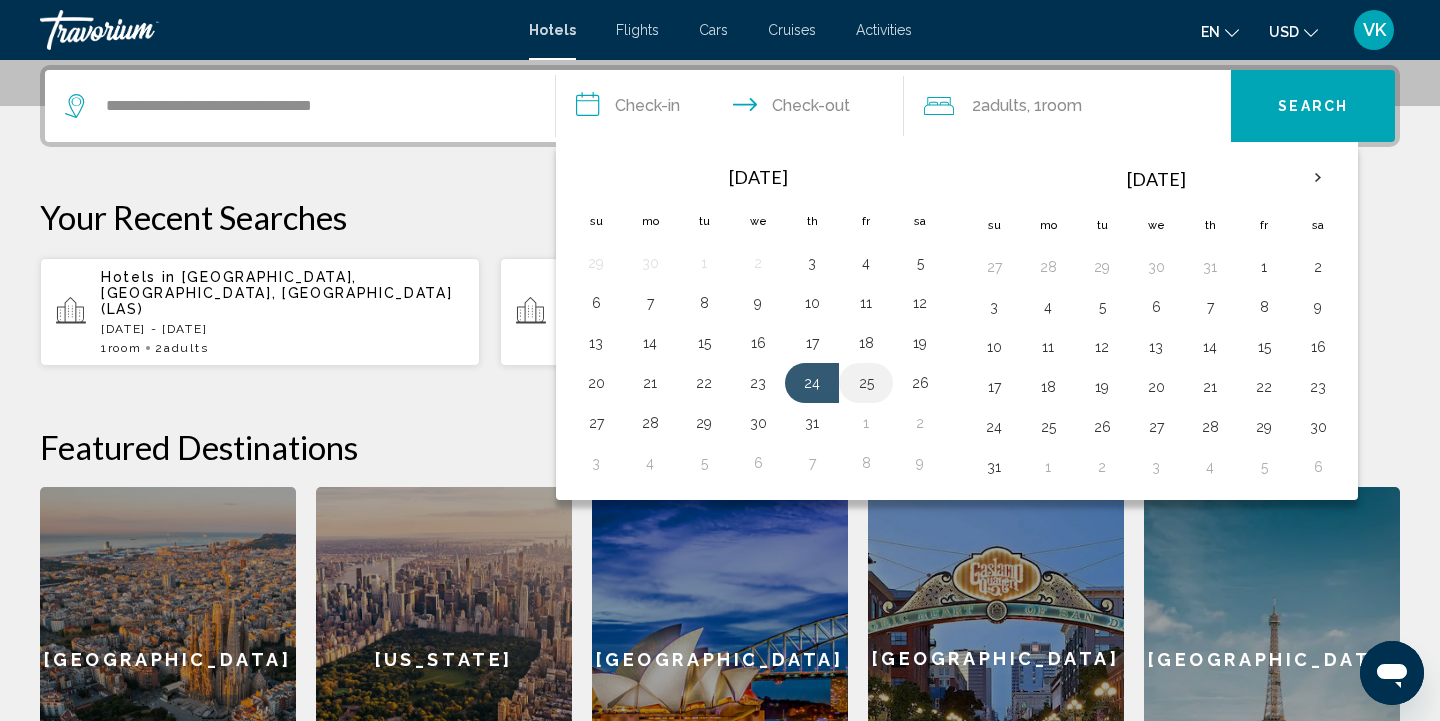 click on "25" at bounding box center [866, 383] 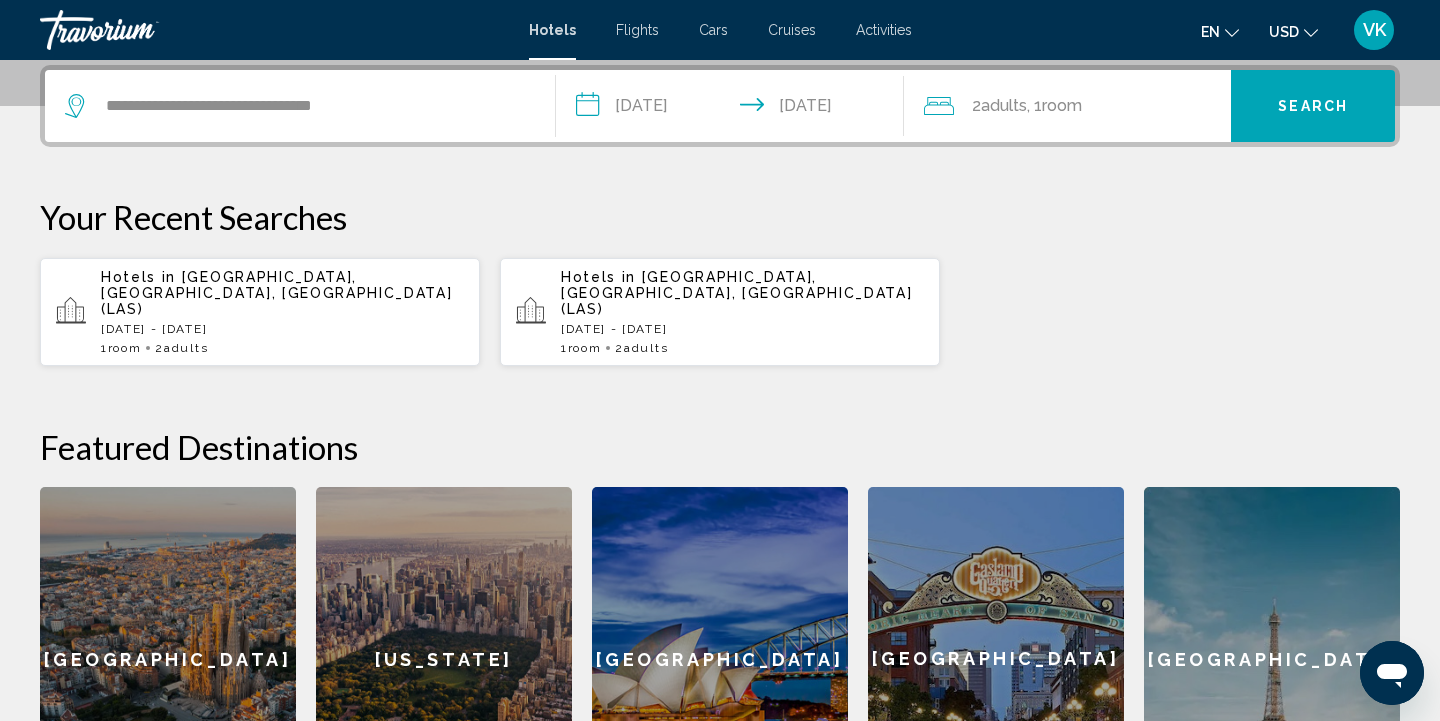 click on "2  Adult Adults , 1  Room rooms" 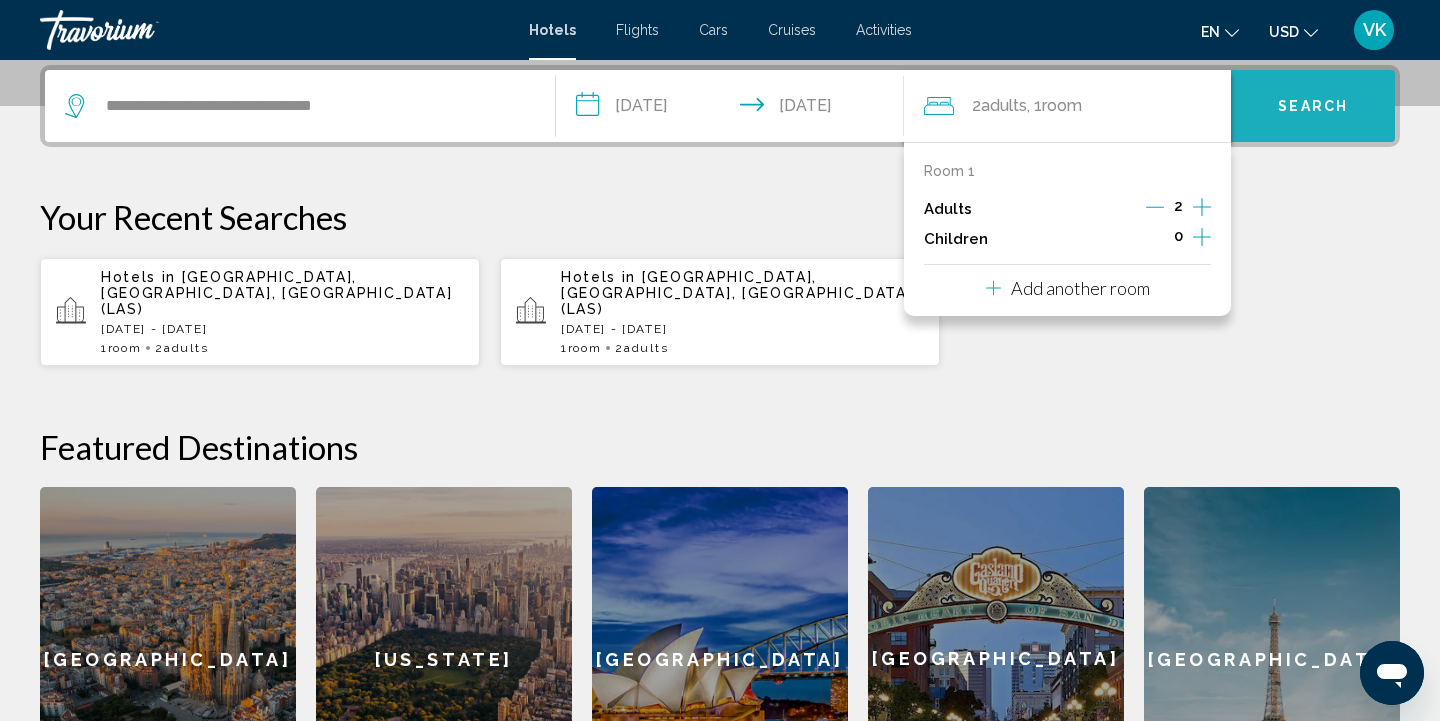 click on "Search" at bounding box center [1313, 107] 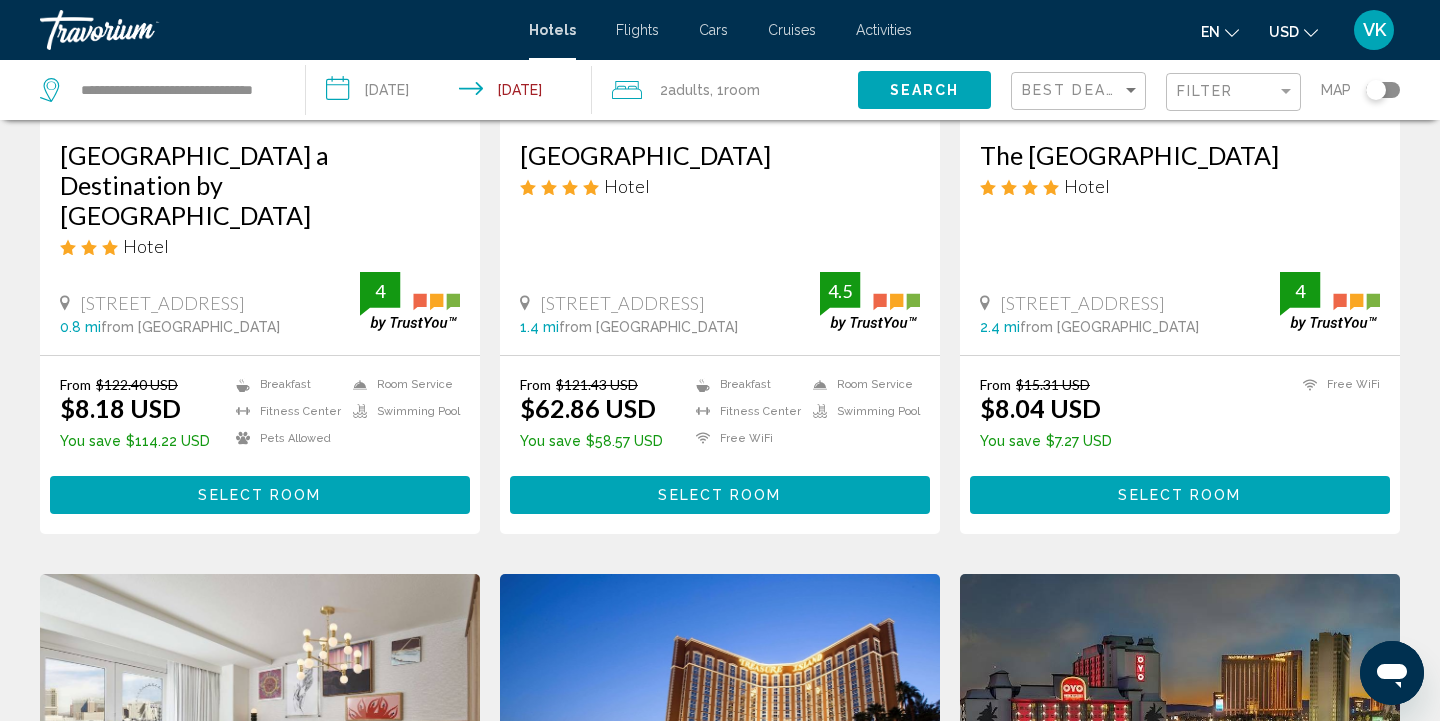 scroll, scrollTop: 403, scrollLeft: 0, axis: vertical 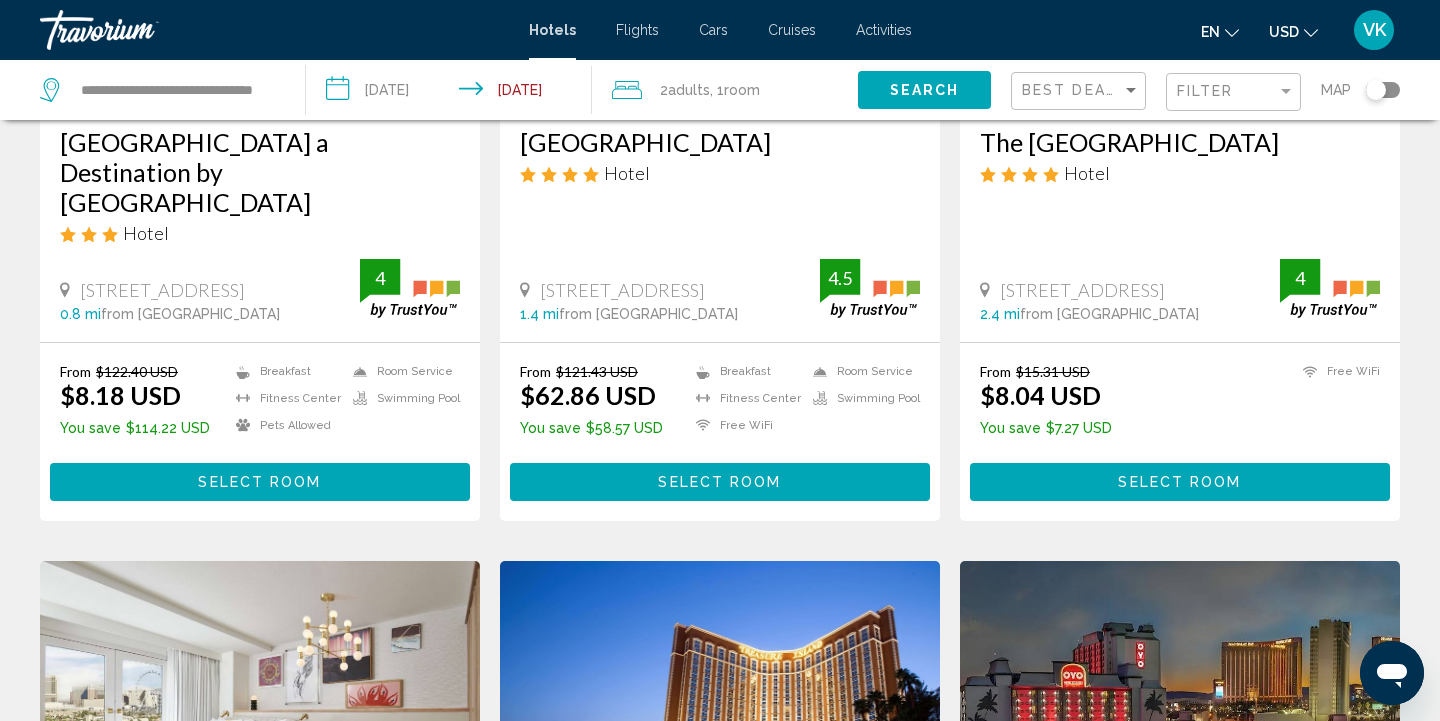 click on "Select Room" at bounding box center (260, 481) 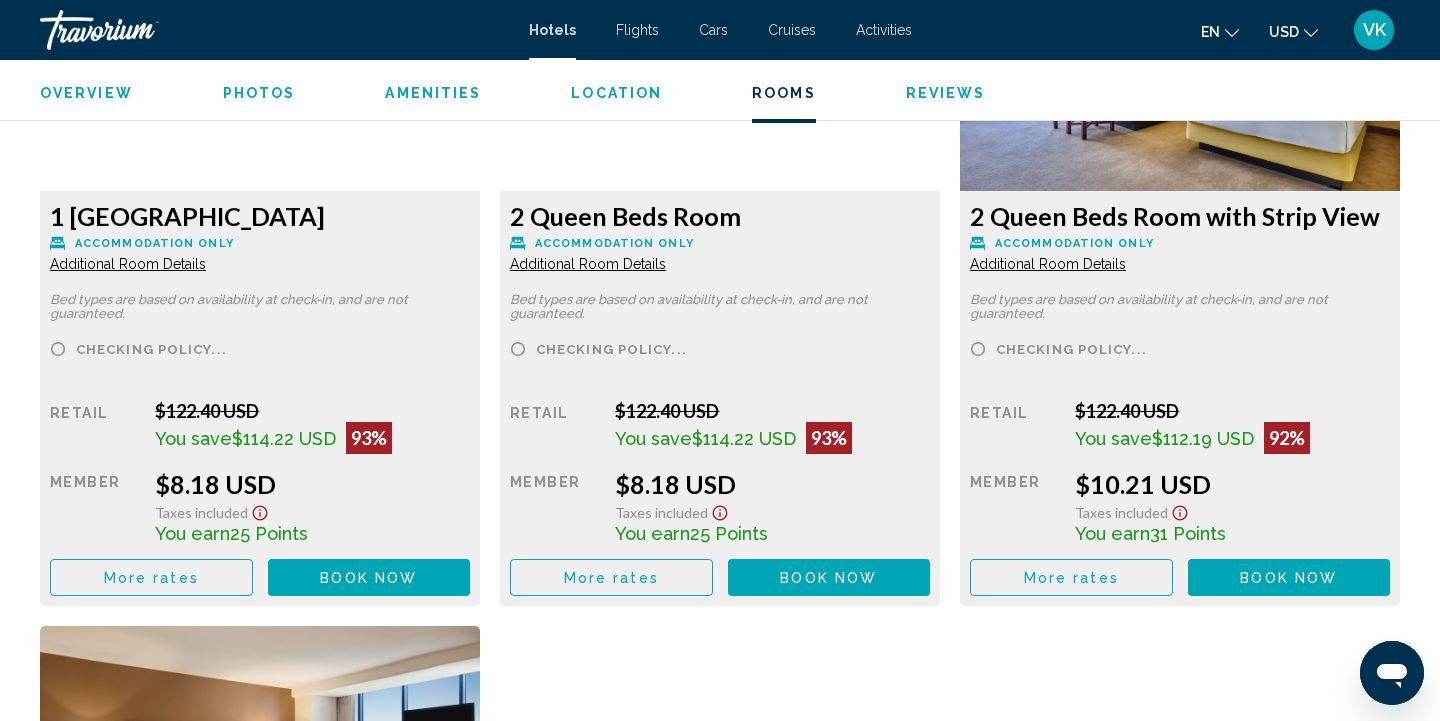 scroll, scrollTop: 2905, scrollLeft: 0, axis: vertical 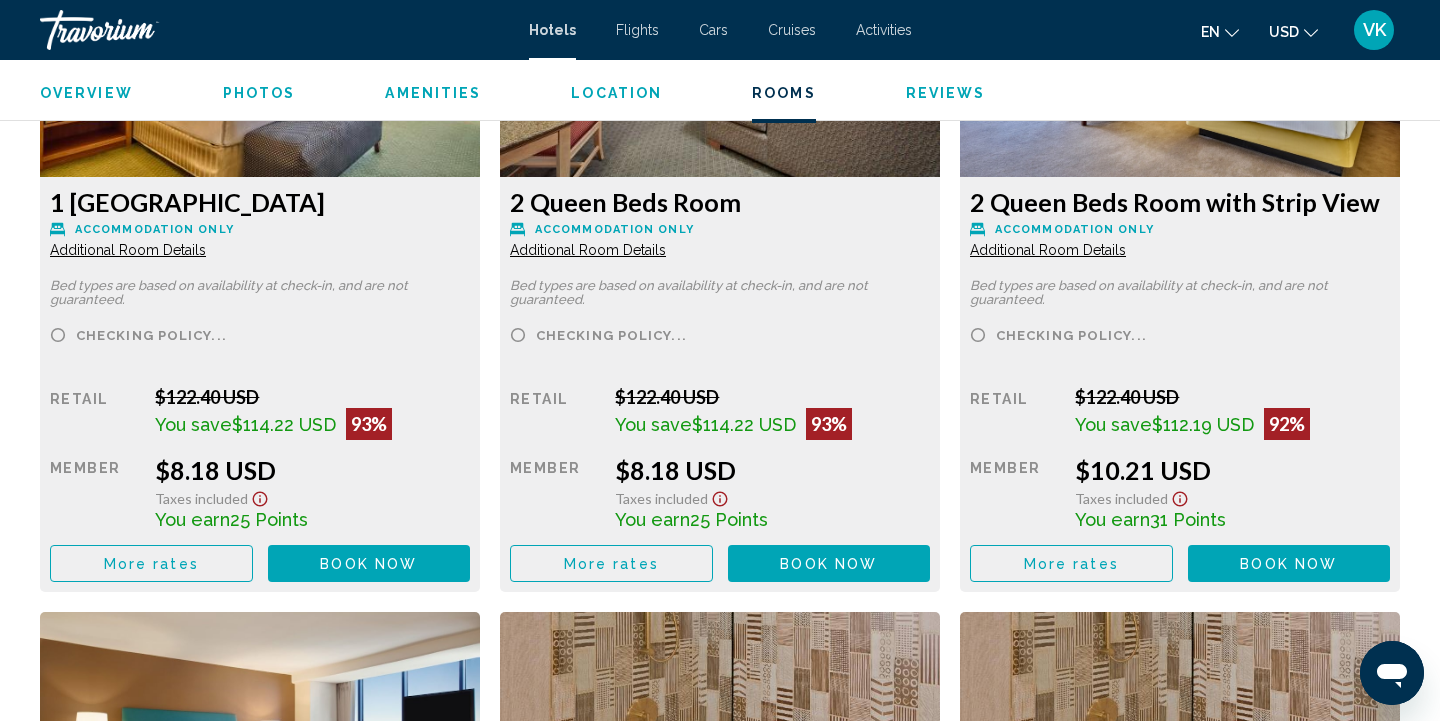 click on "Book now No longer available" at bounding box center [368, 563] 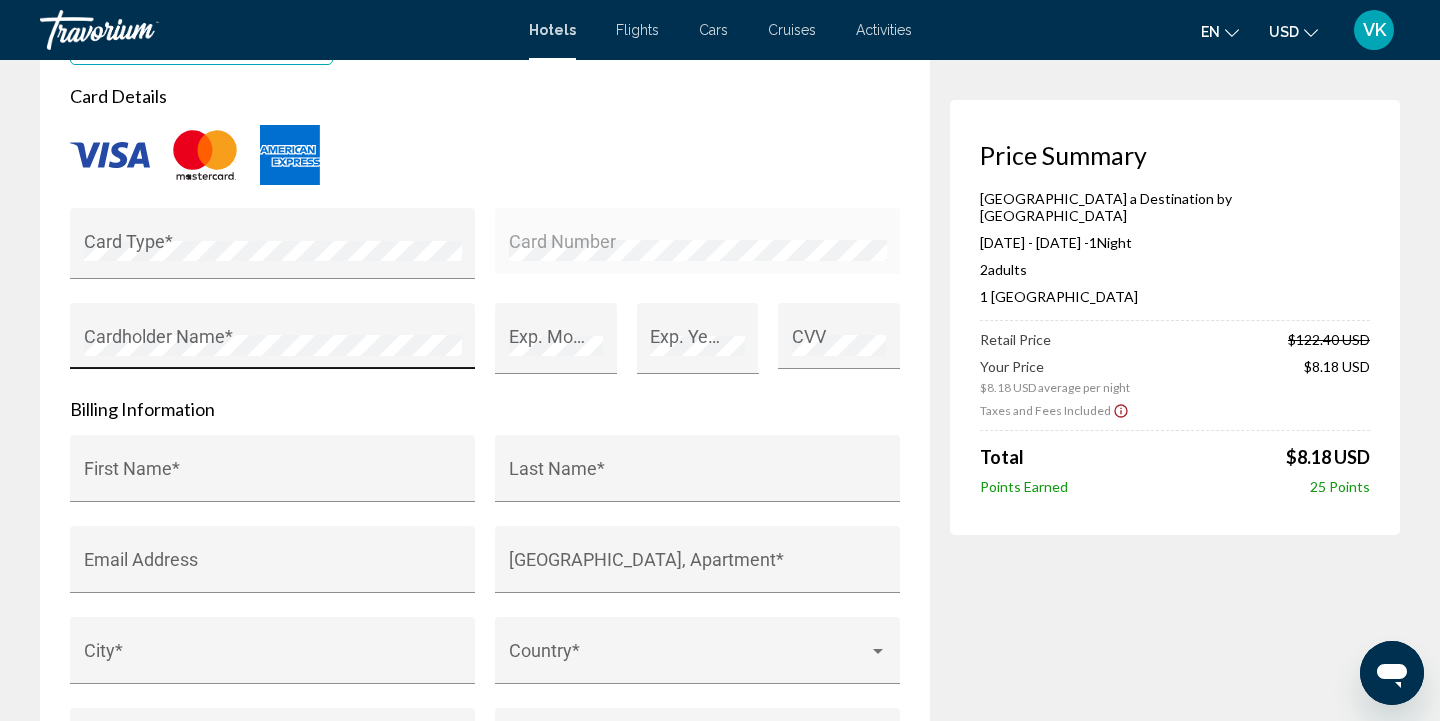 scroll, scrollTop: 1835, scrollLeft: 0, axis: vertical 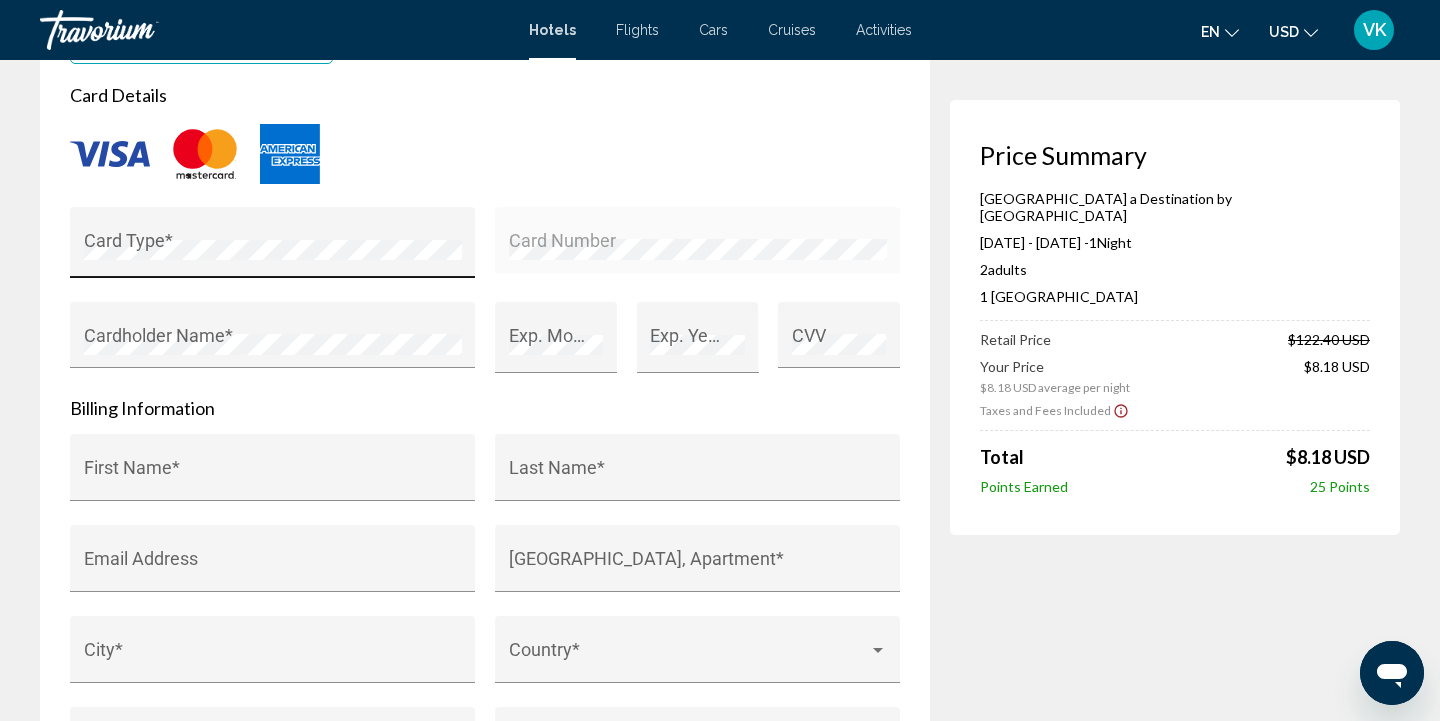 click on "Card Type  *" at bounding box center (273, 249) 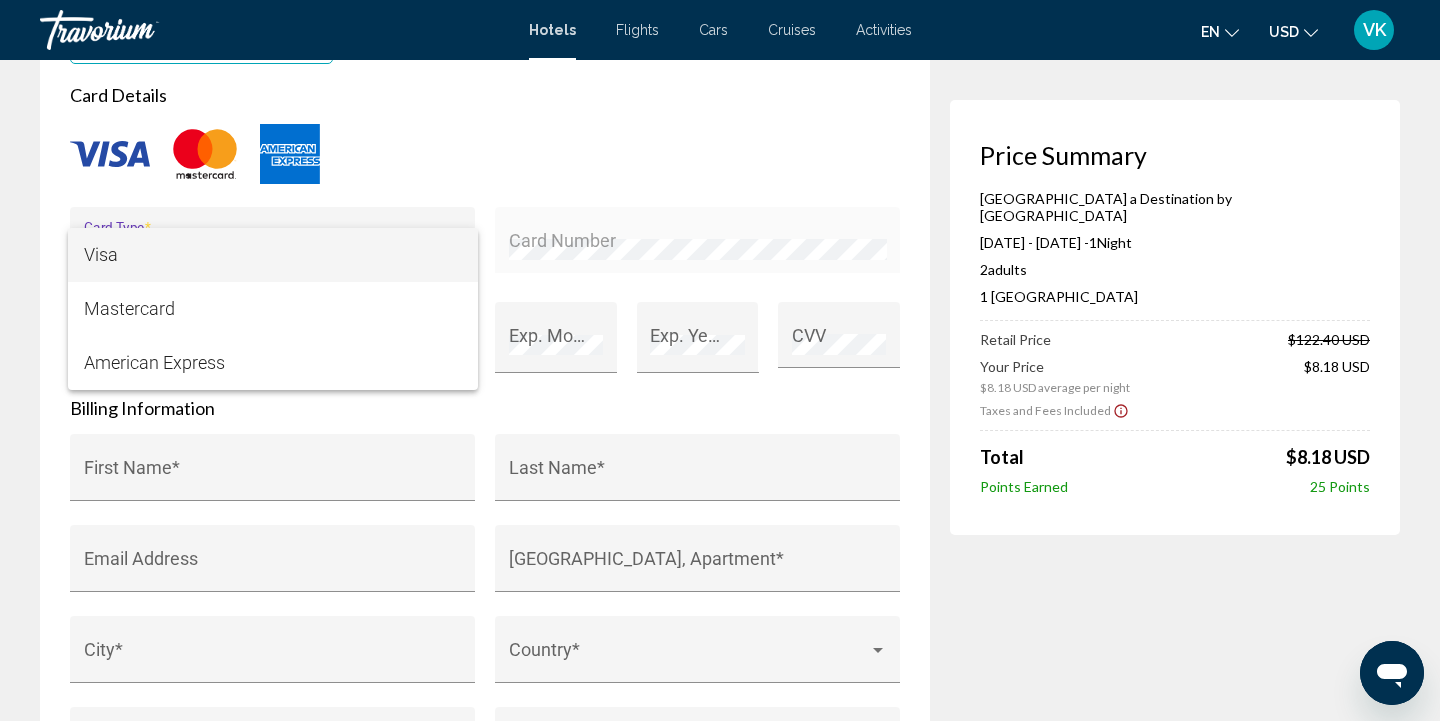 click on "Visa" at bounding box center [273, 255] 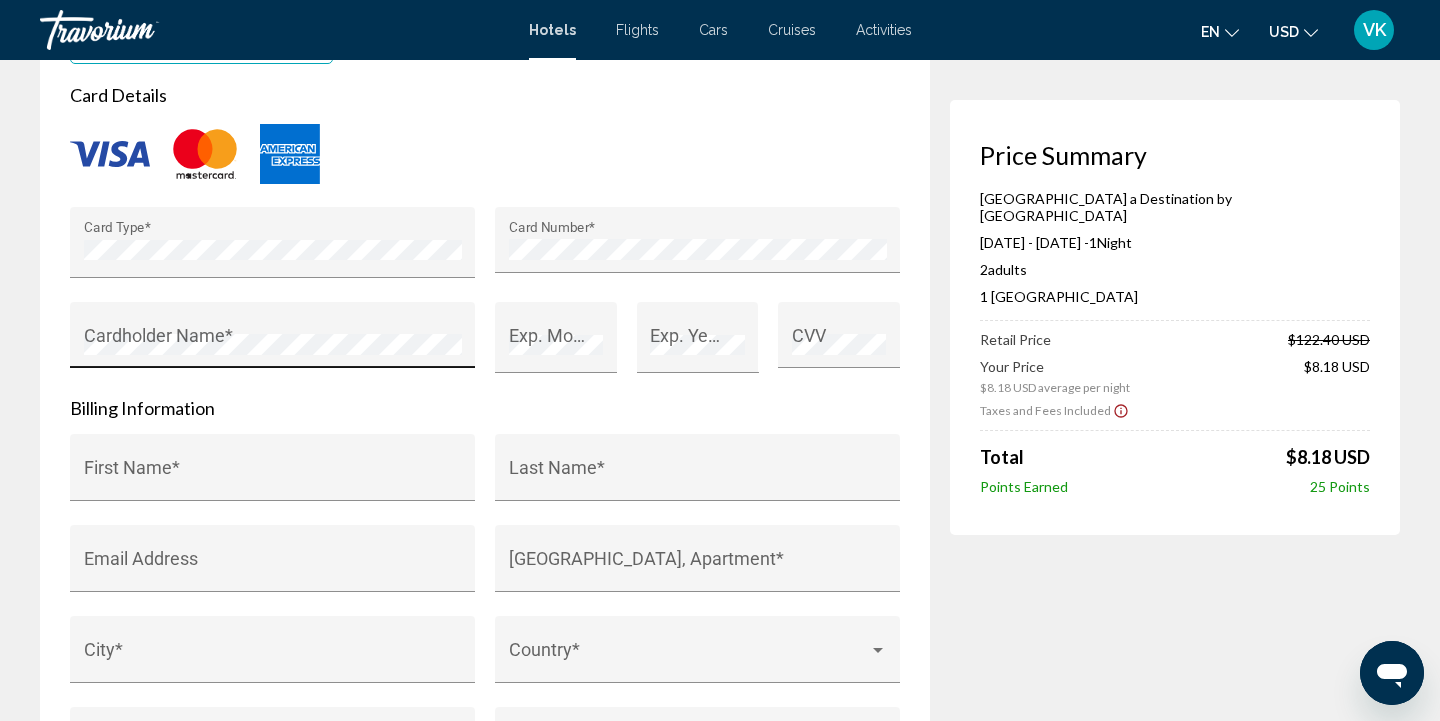 click on "Cardholder Name  *" at bounding box center (273, 341) 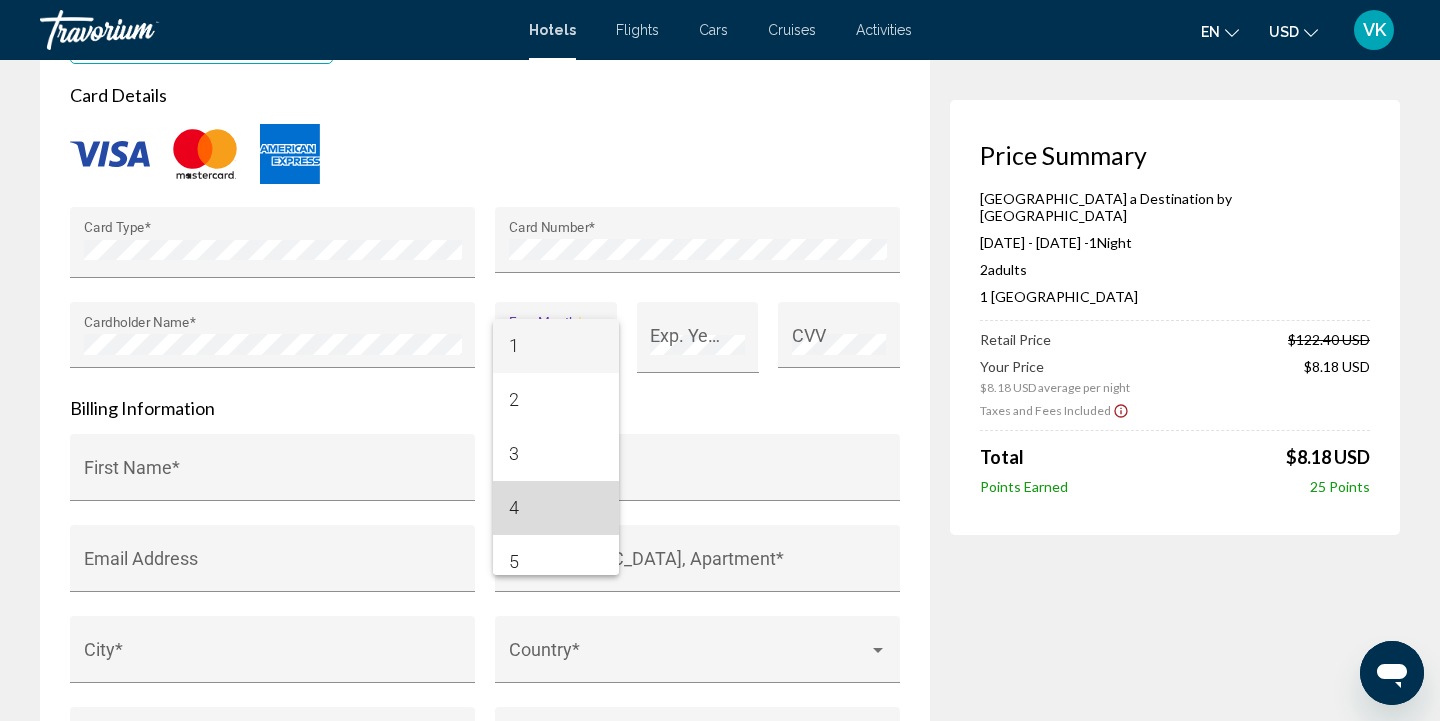 click on "4" at bounding box center [556, 508] 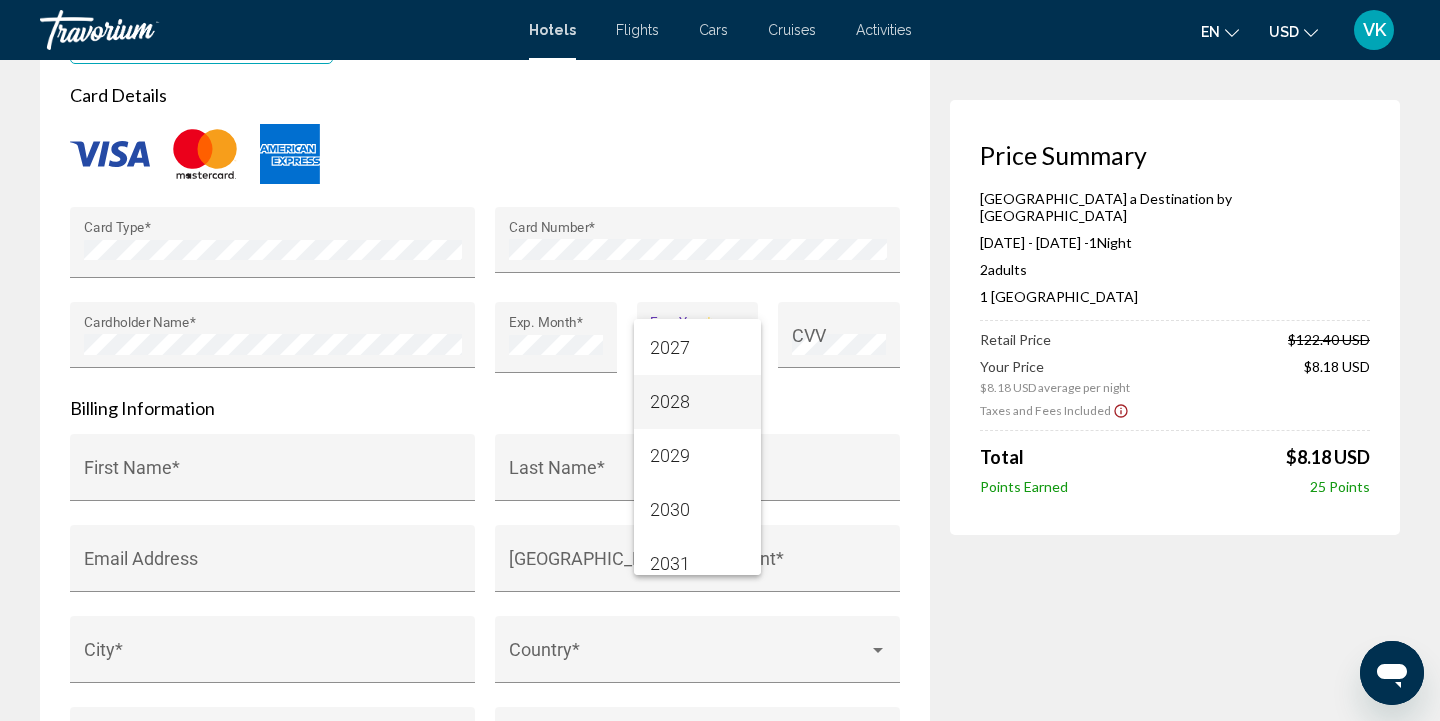 scroll, scrollTop: 107, scrollLeft: 0, axis: vertical 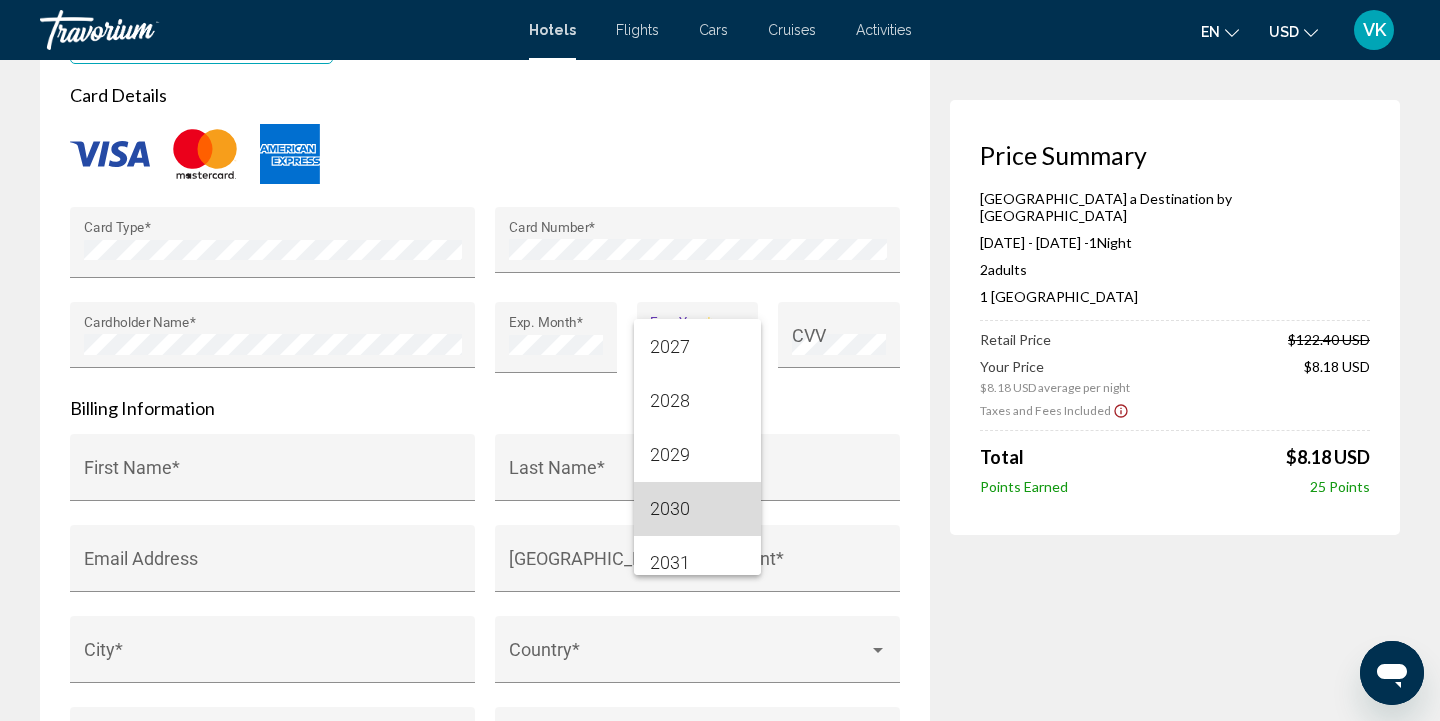 click on "2030" at bounding box center [697, 509] 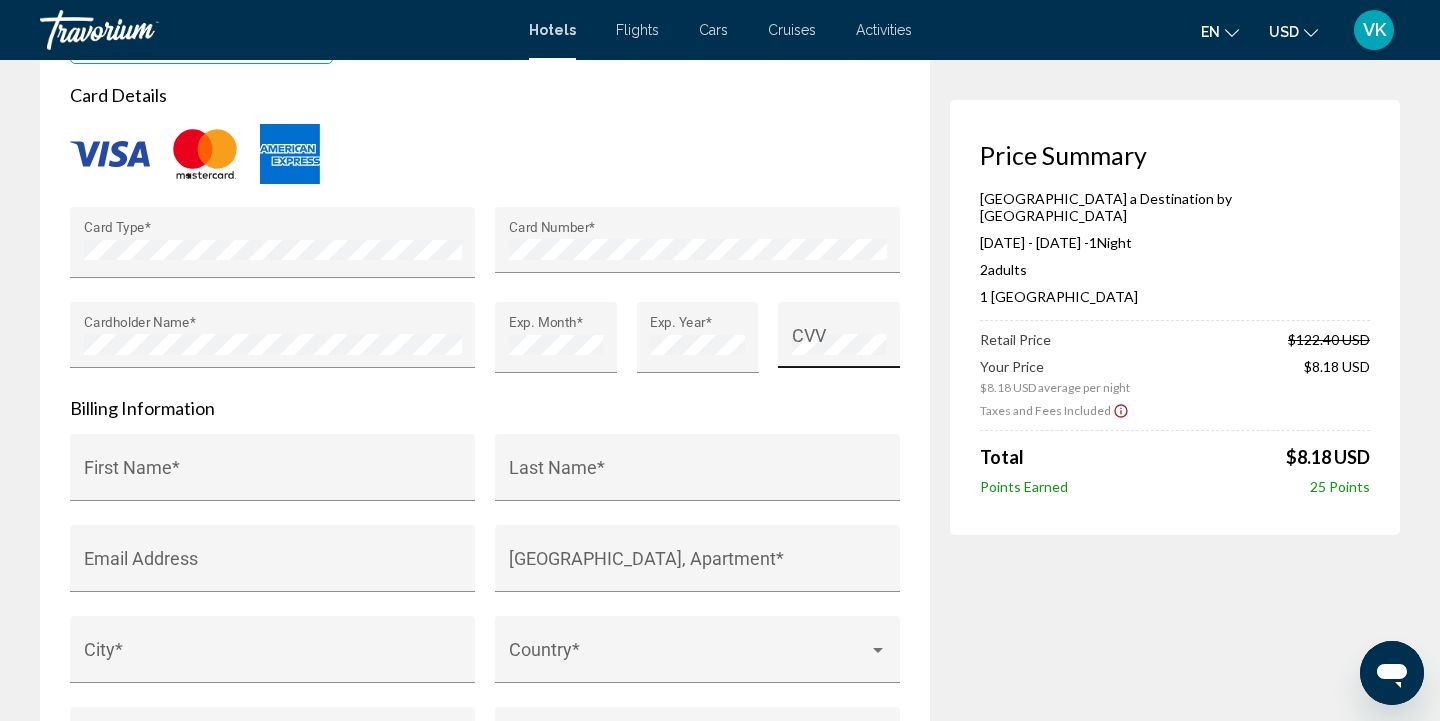 click on "CVV" at bounding box center (839, 341) 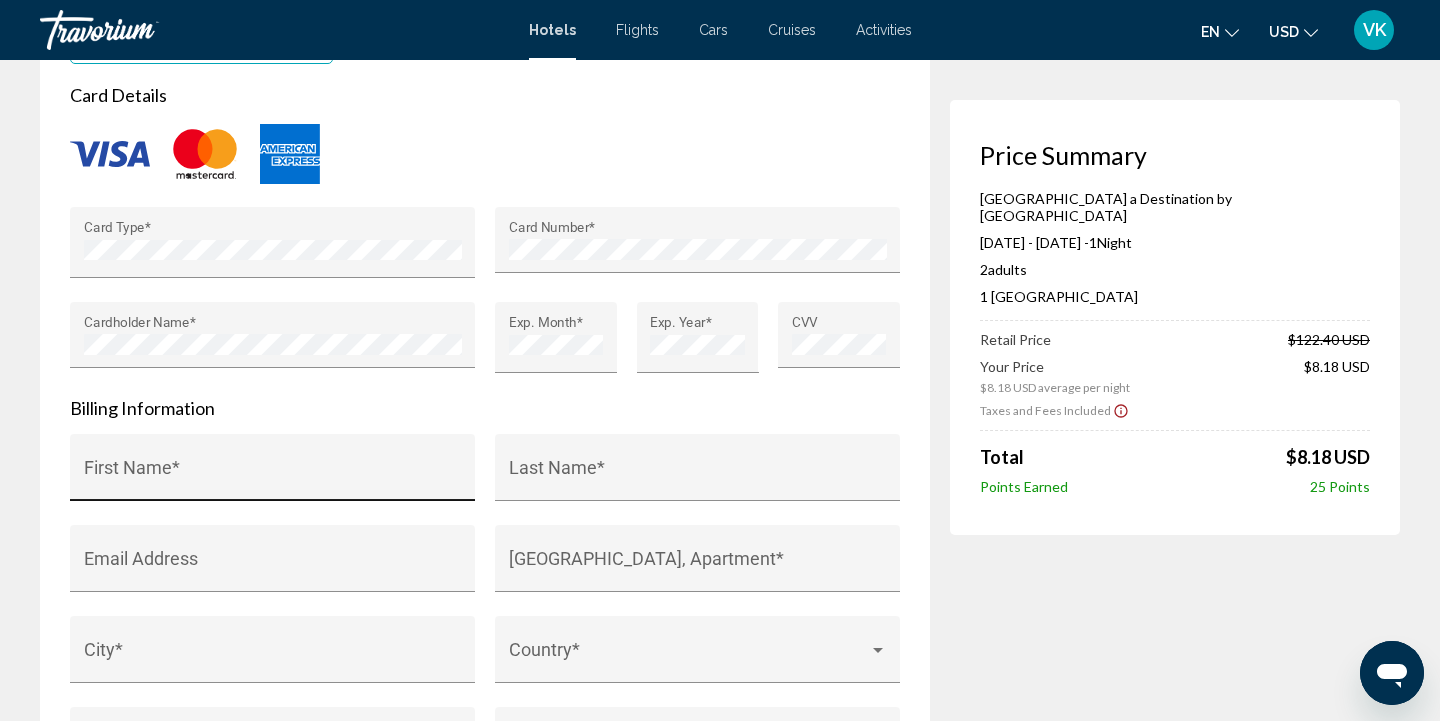 click on "First Name  *" at bounding box center [273, 473] 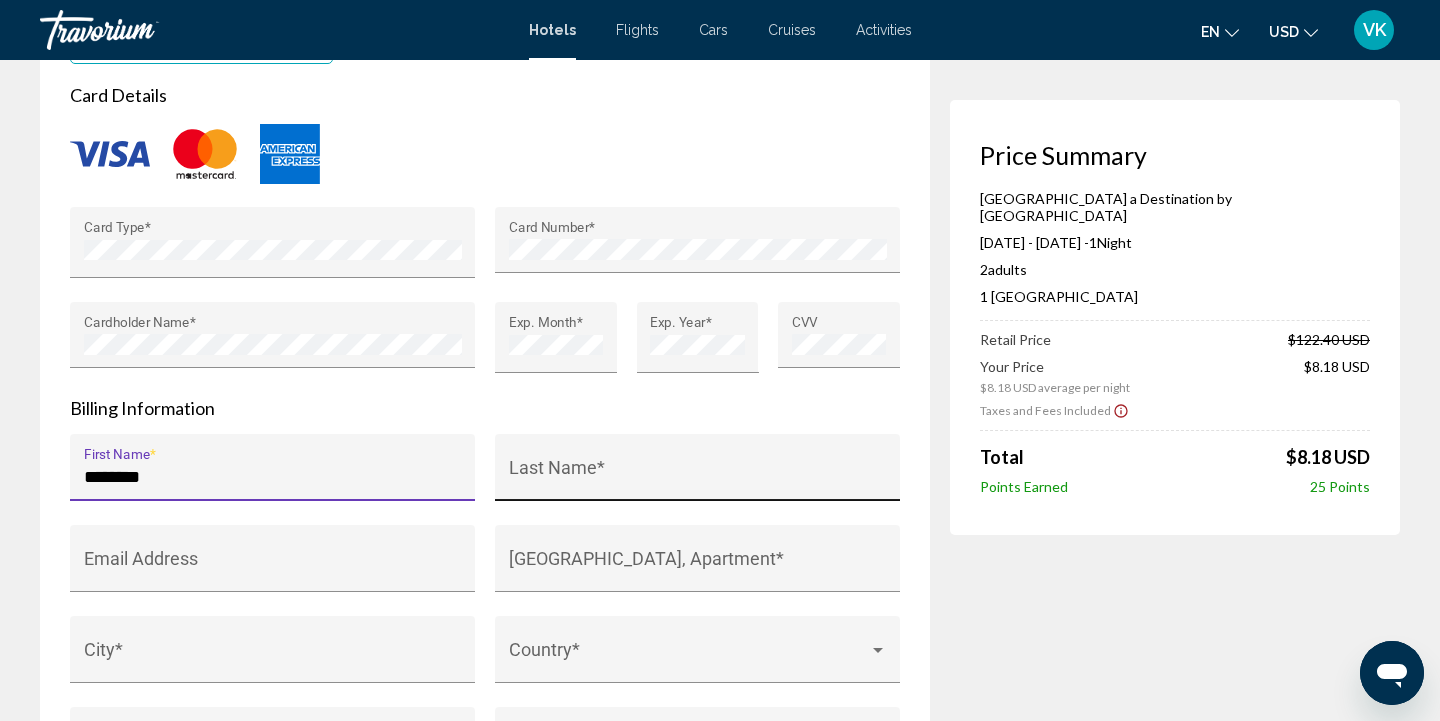 type on "********" 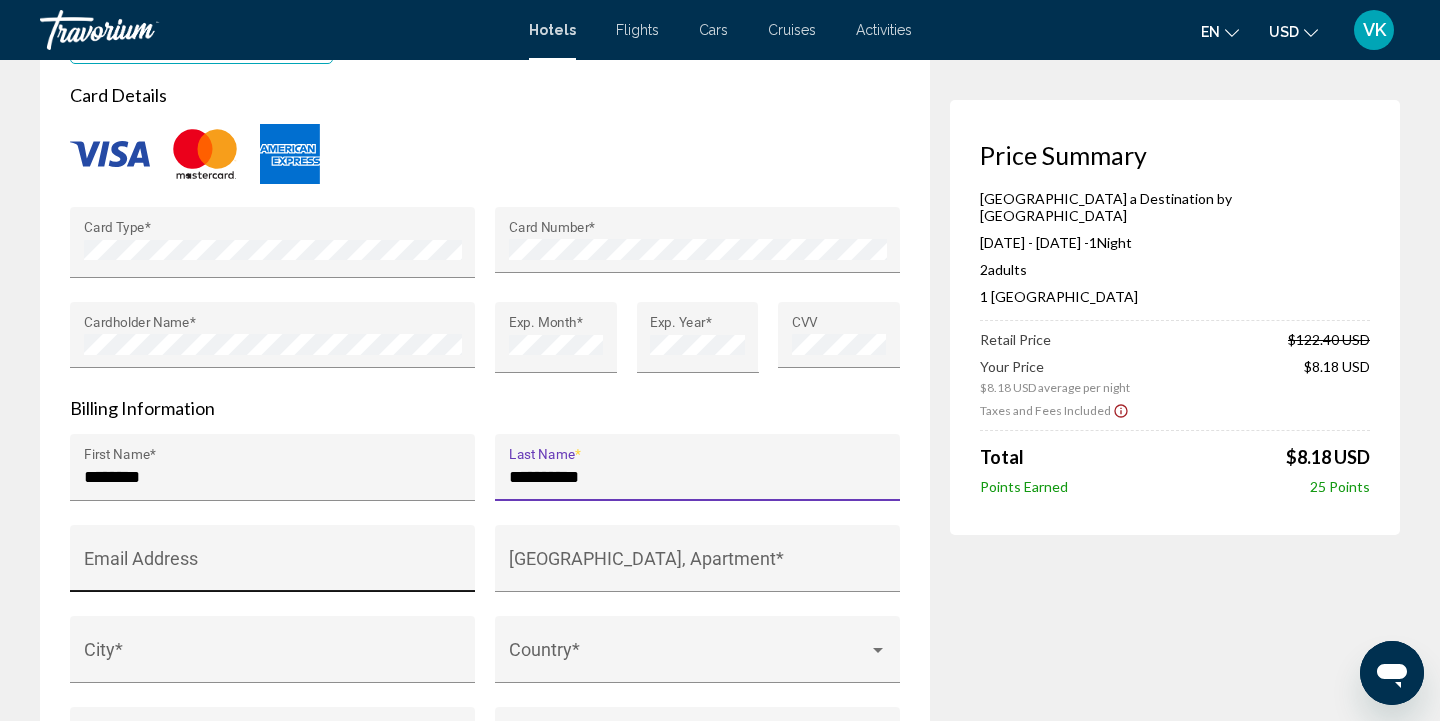type on "**********" 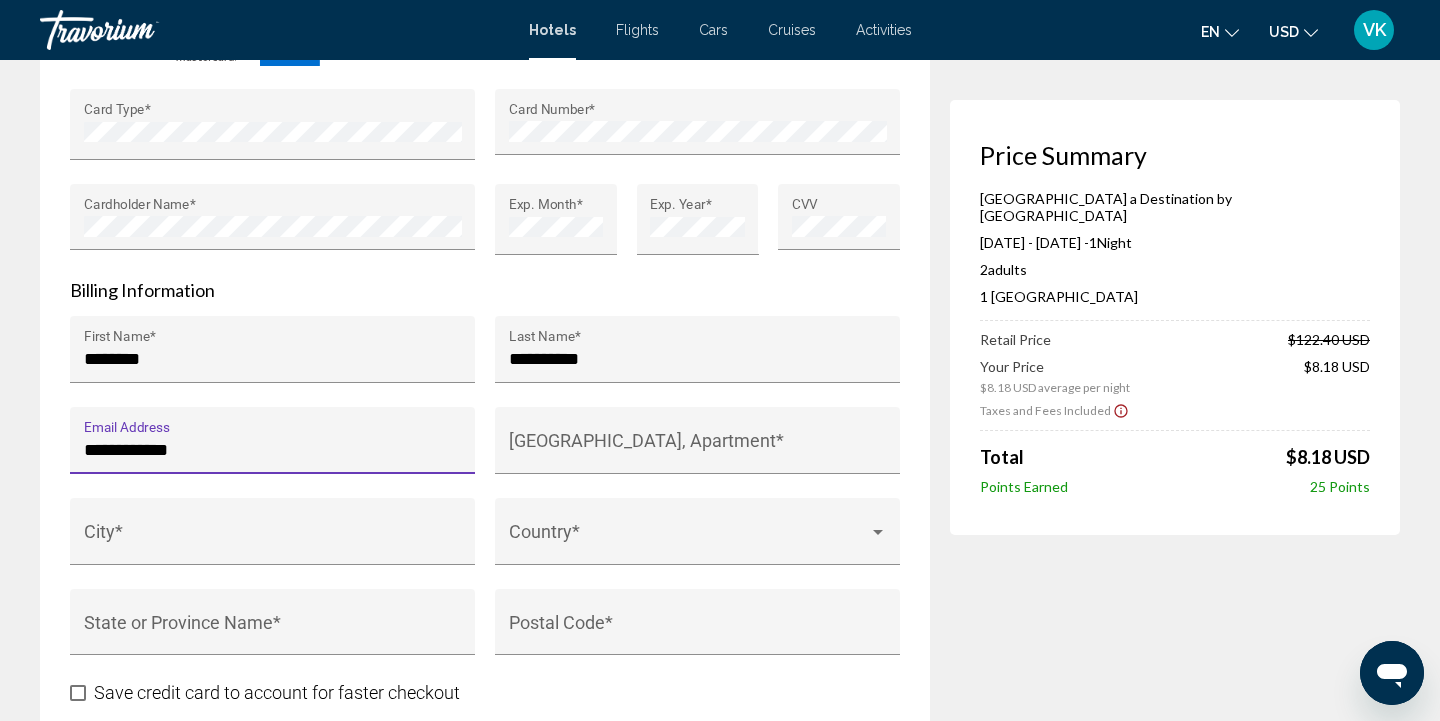 scroll, scrollTop: 1956, scrollLeft: 0, axis: vertical 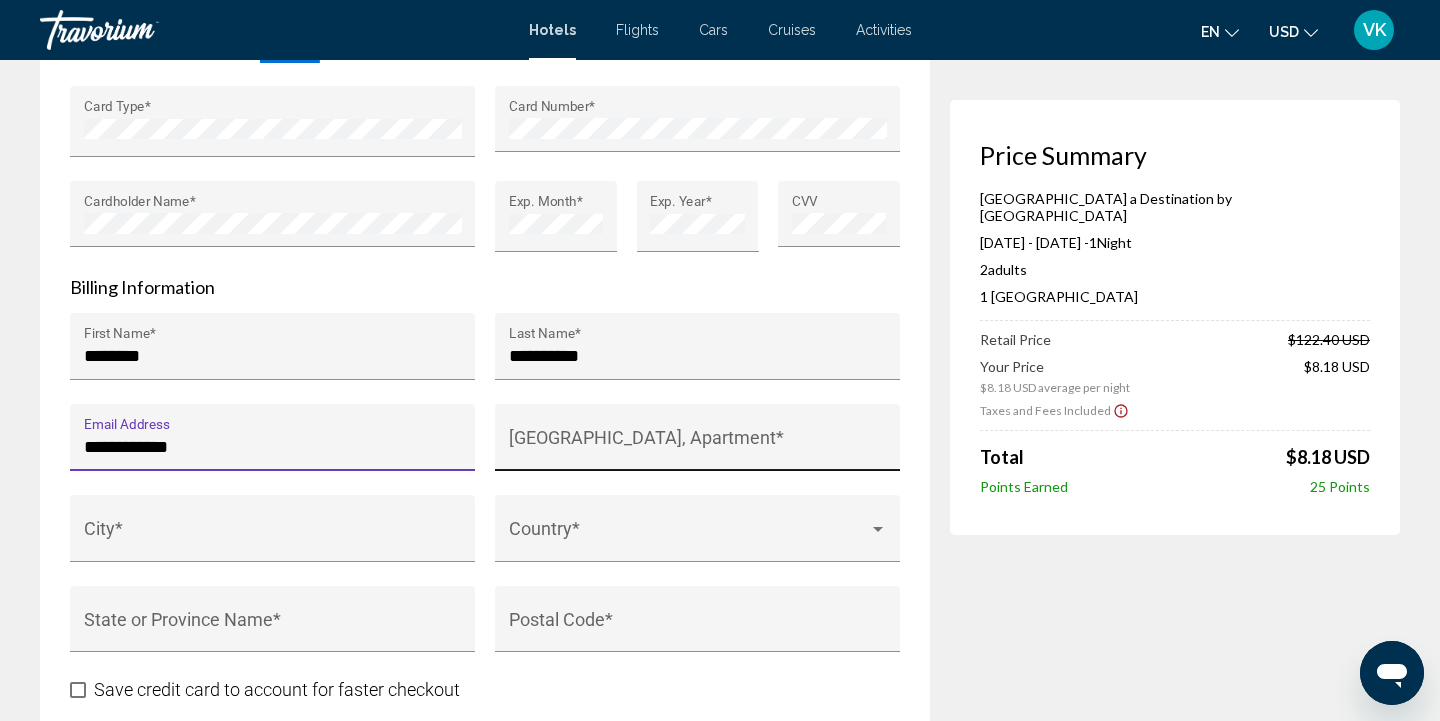 type on "**********" 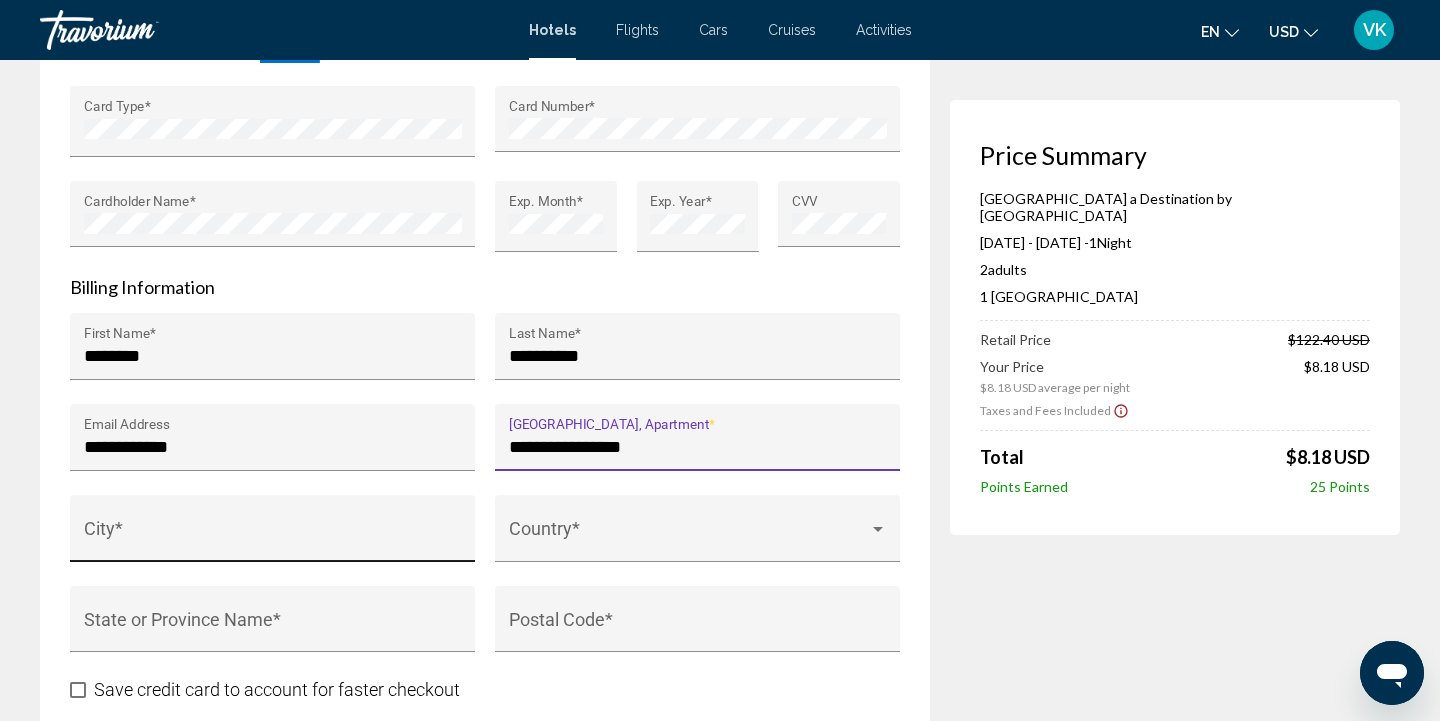 type on "**********" 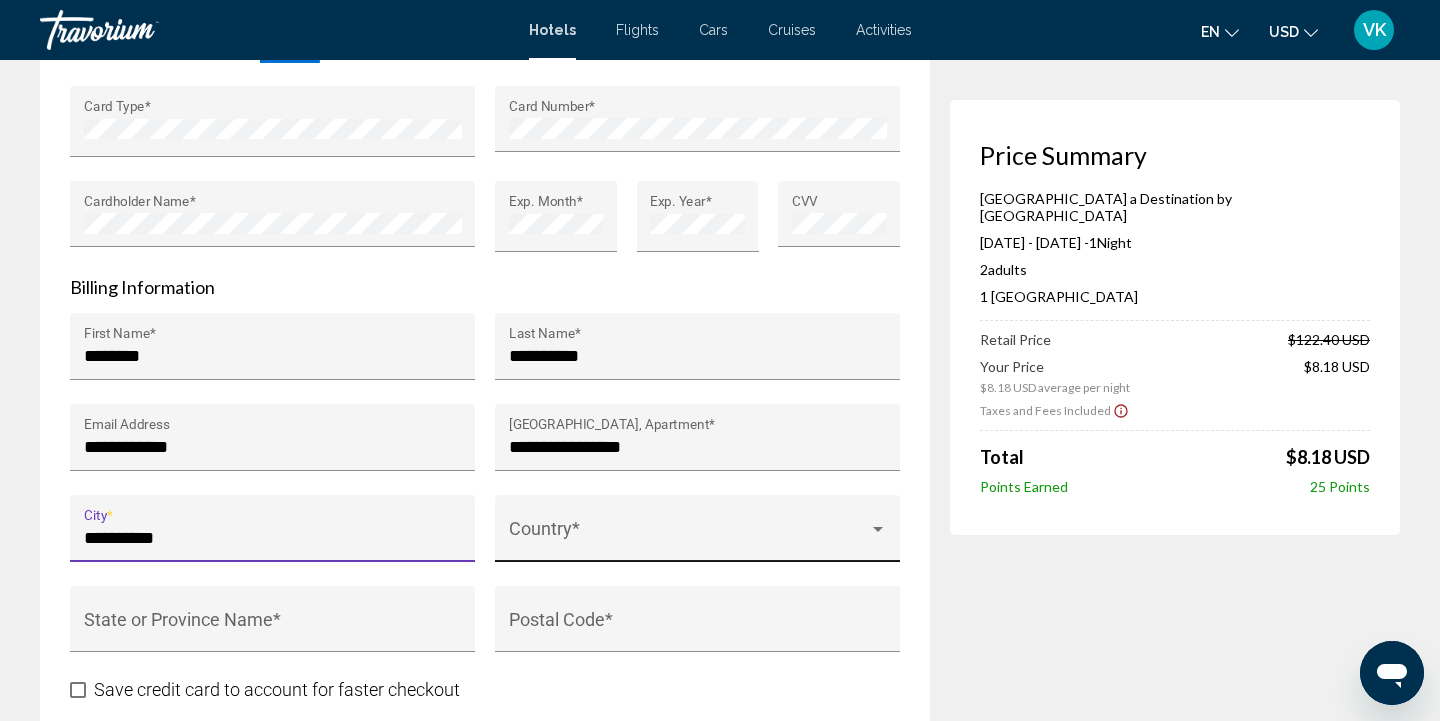 type on "**********" 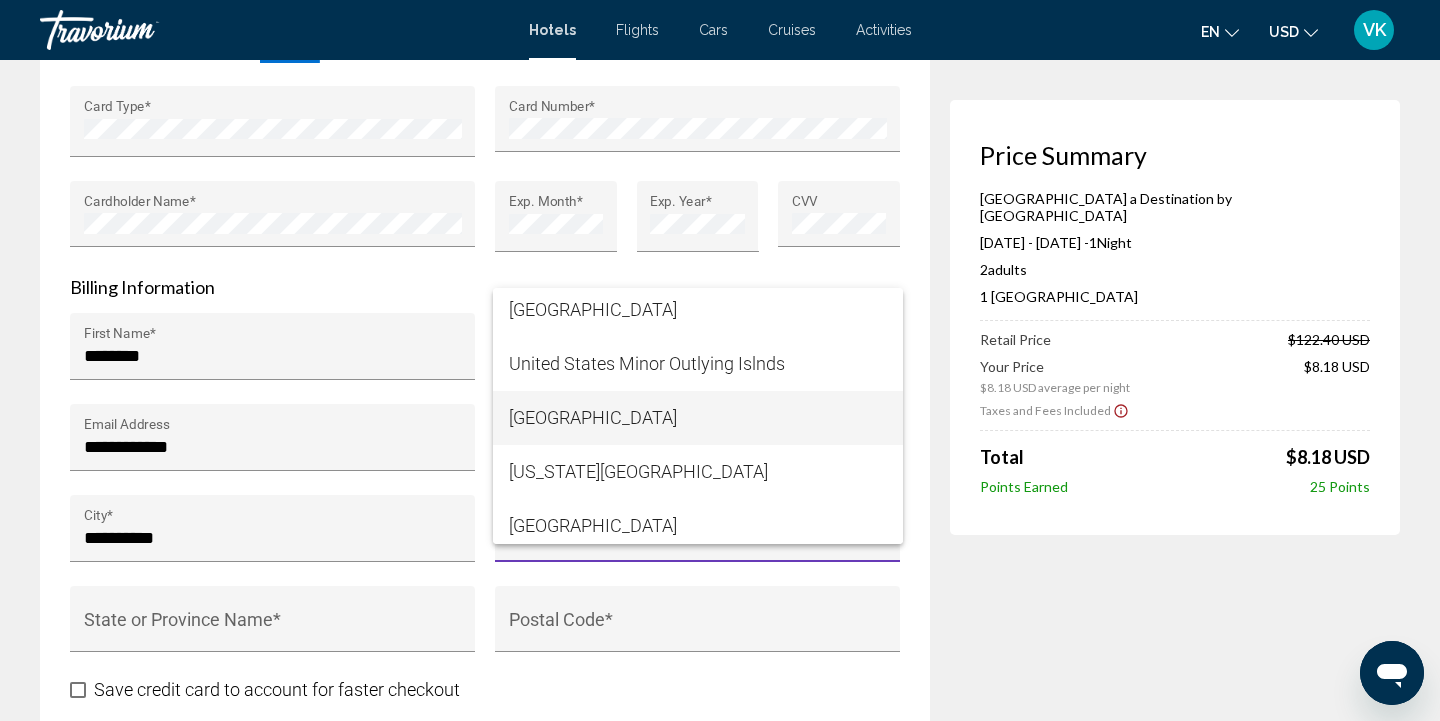 scroll, scrollTop: 13069, scrollLeft: 0, axis: vertical 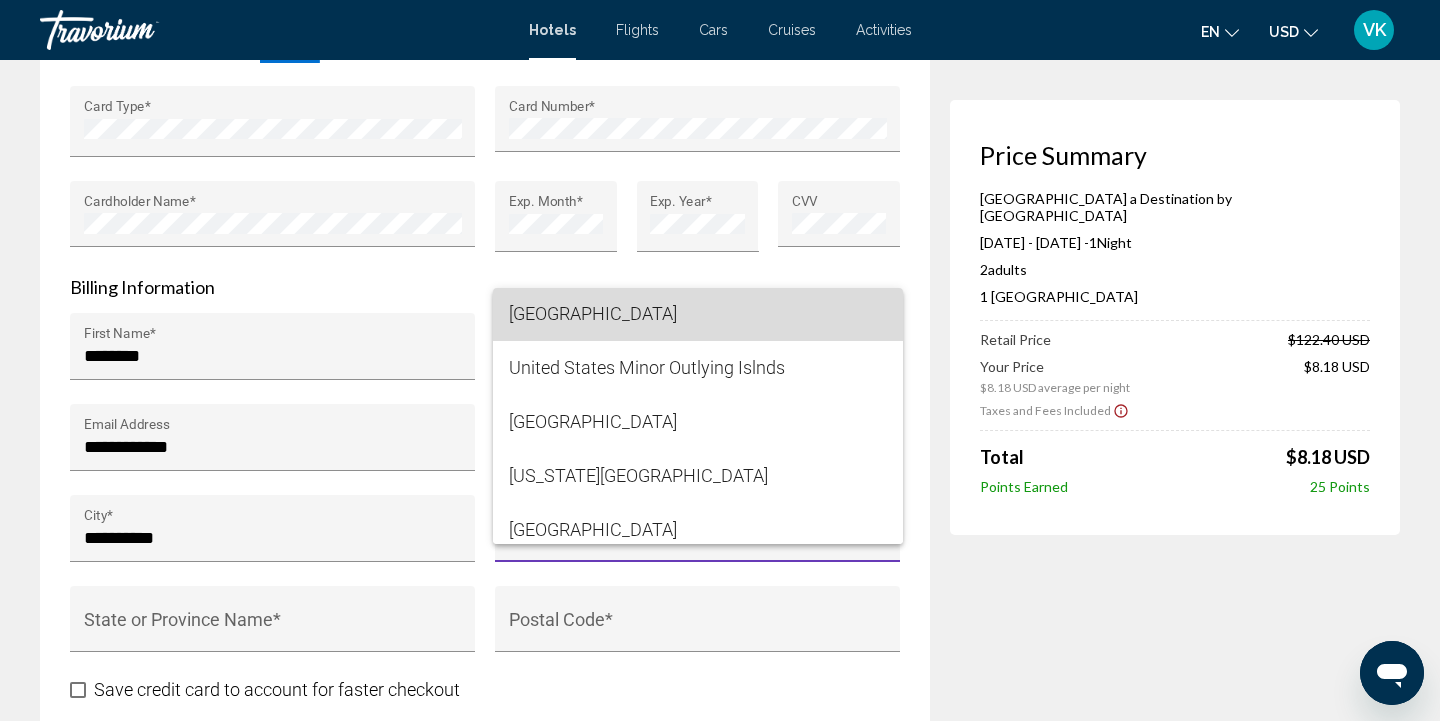 click on "[GEOGRAPHIC_DATA]" at bounding box center (698, 314) 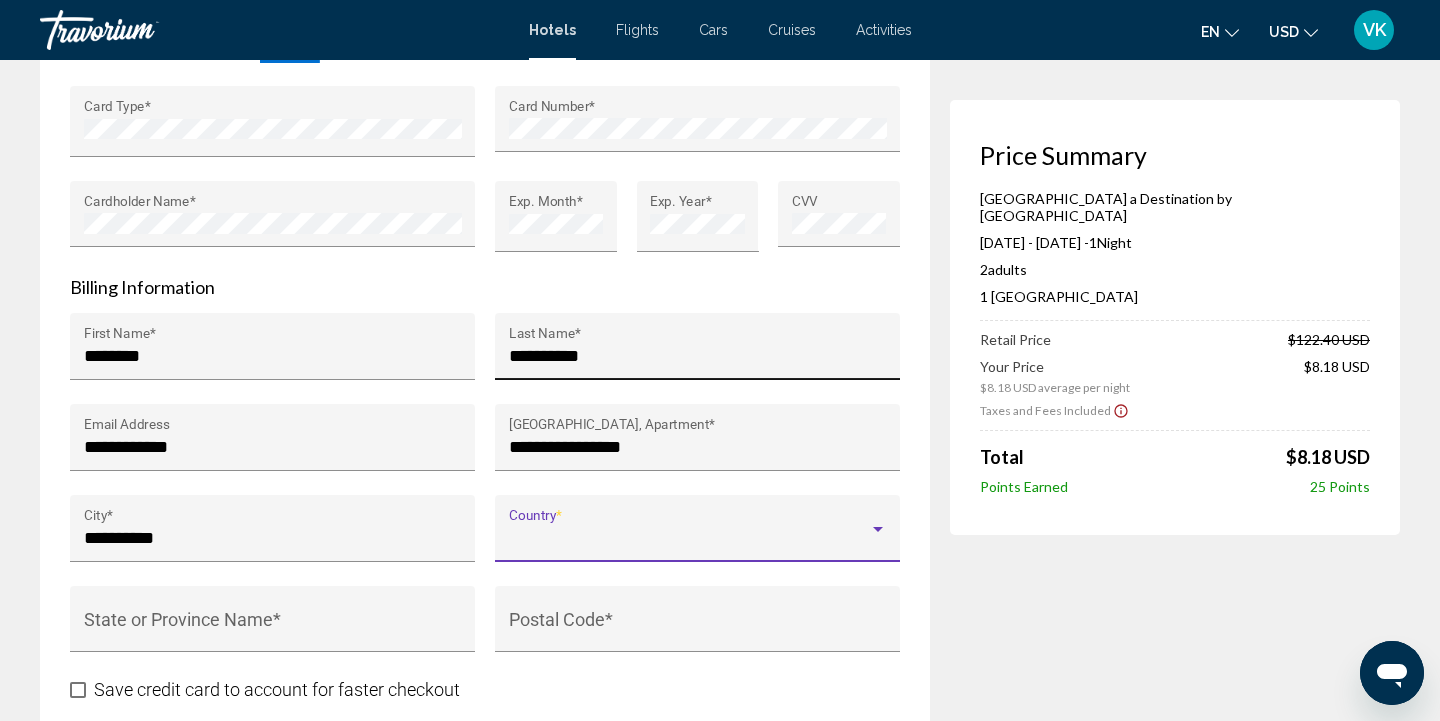 scroll, scrollTop: 13068, scrollLeft: 0, axis: vertical 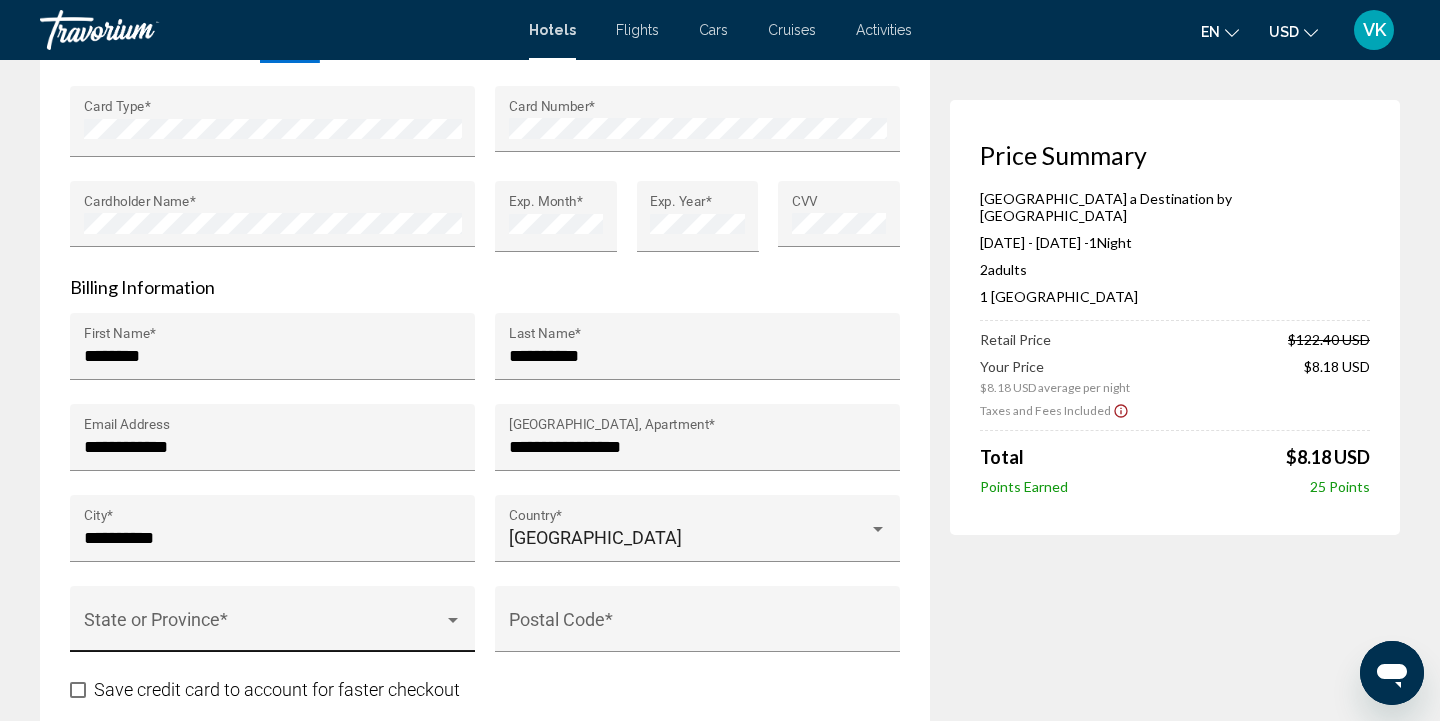 click on "State or Province  *" at bounding box center (273, 625) 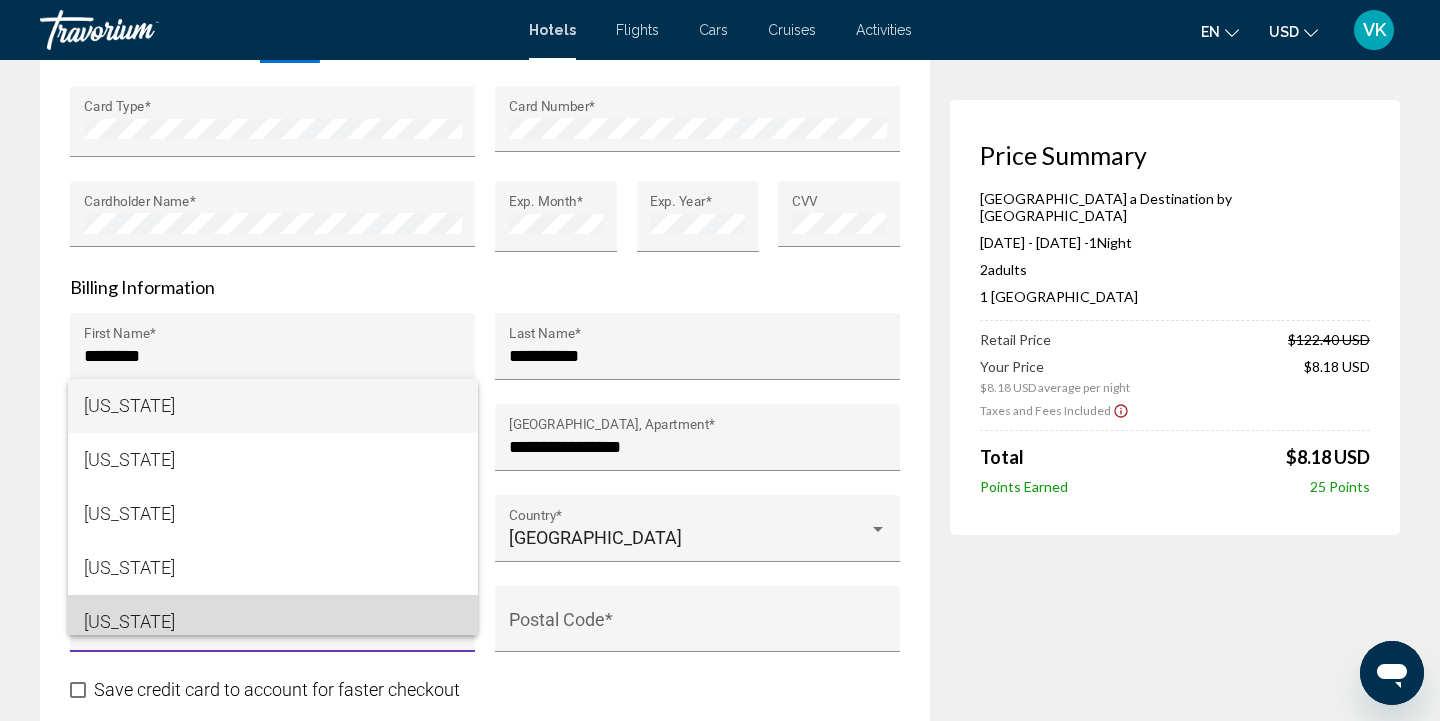 click on "[US_STATE]" at bounding box center (273, 622) 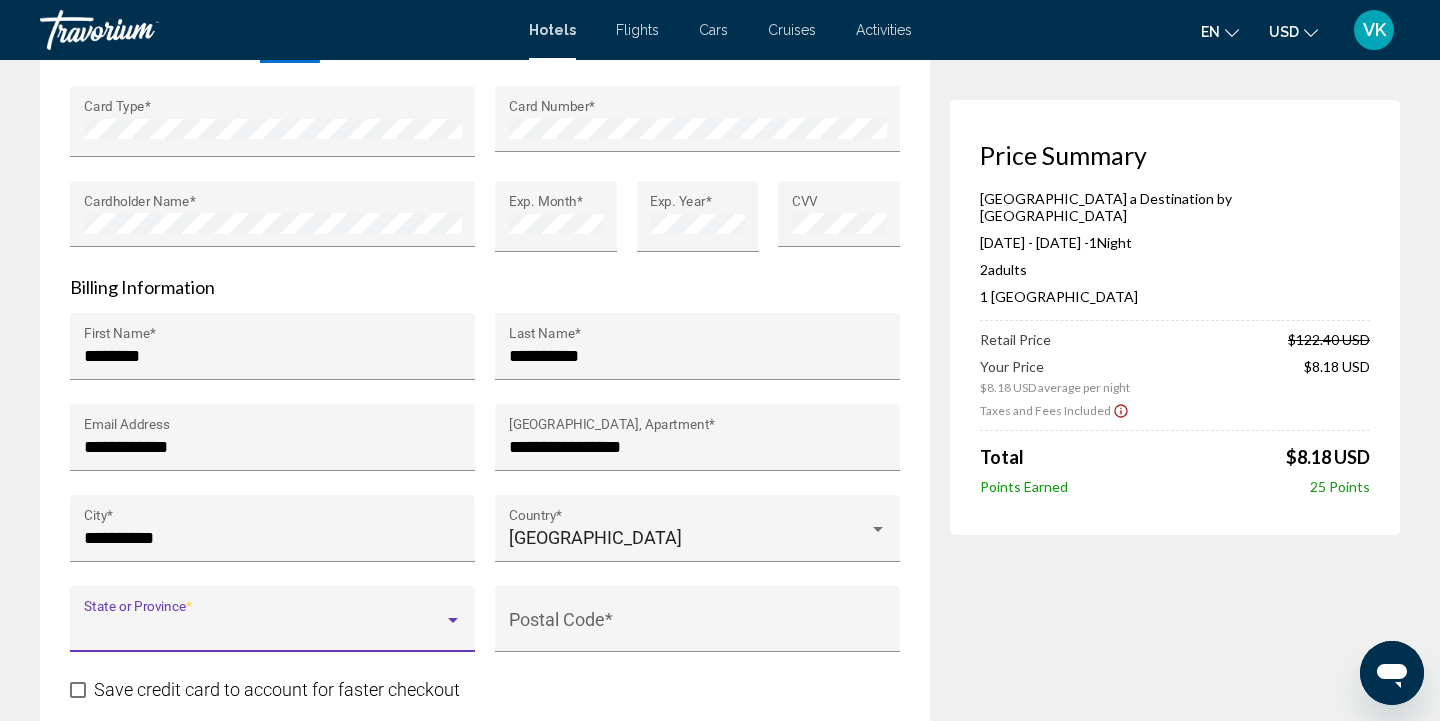 scroll, scrollTop: 14, scrollLeft: 0, axis: vertical 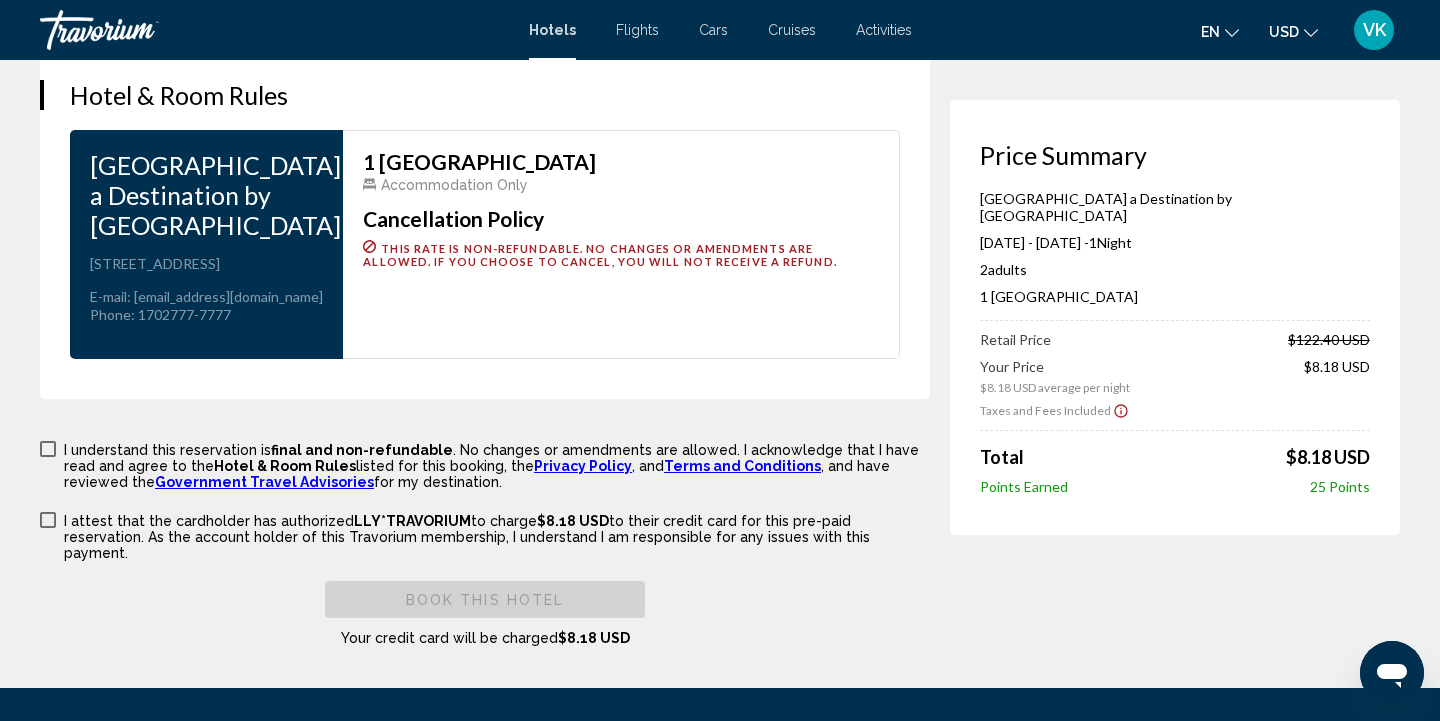 type on "*****" 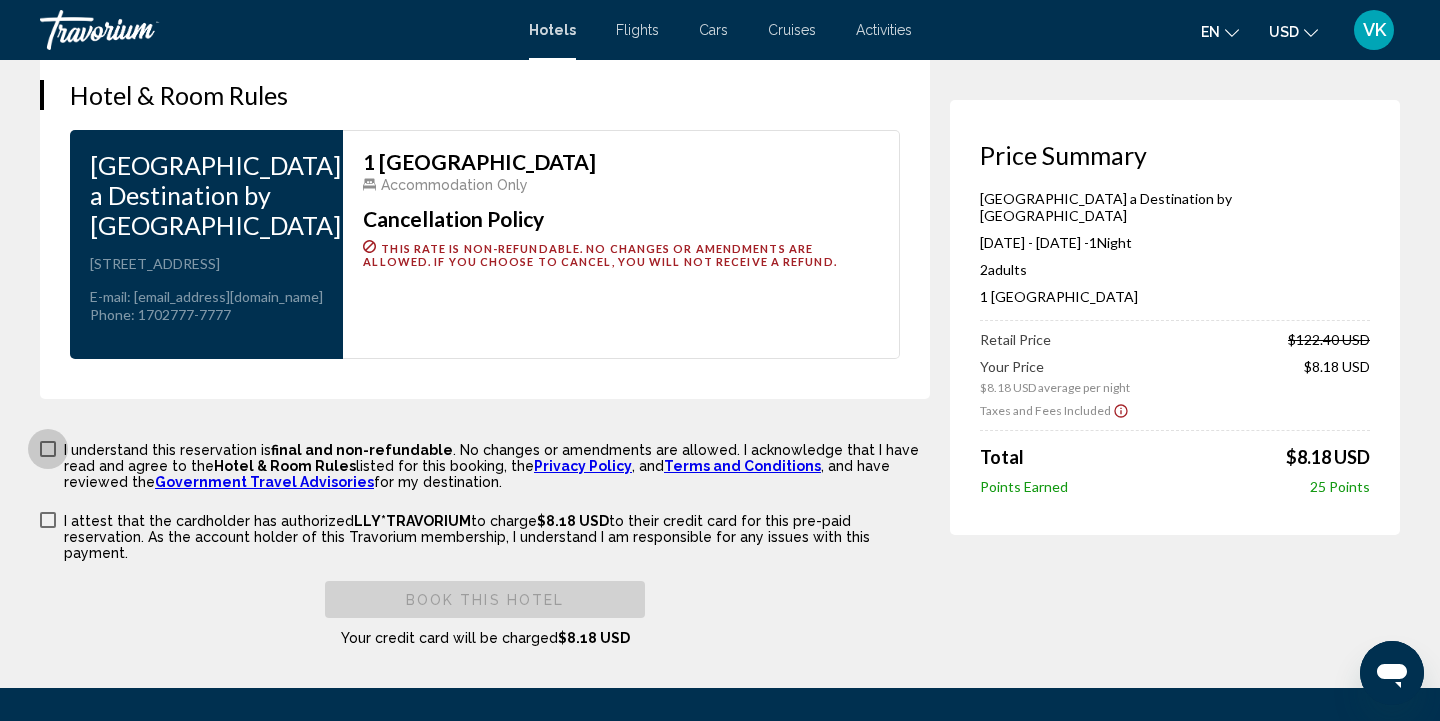 click at bounding box center (48, 449) 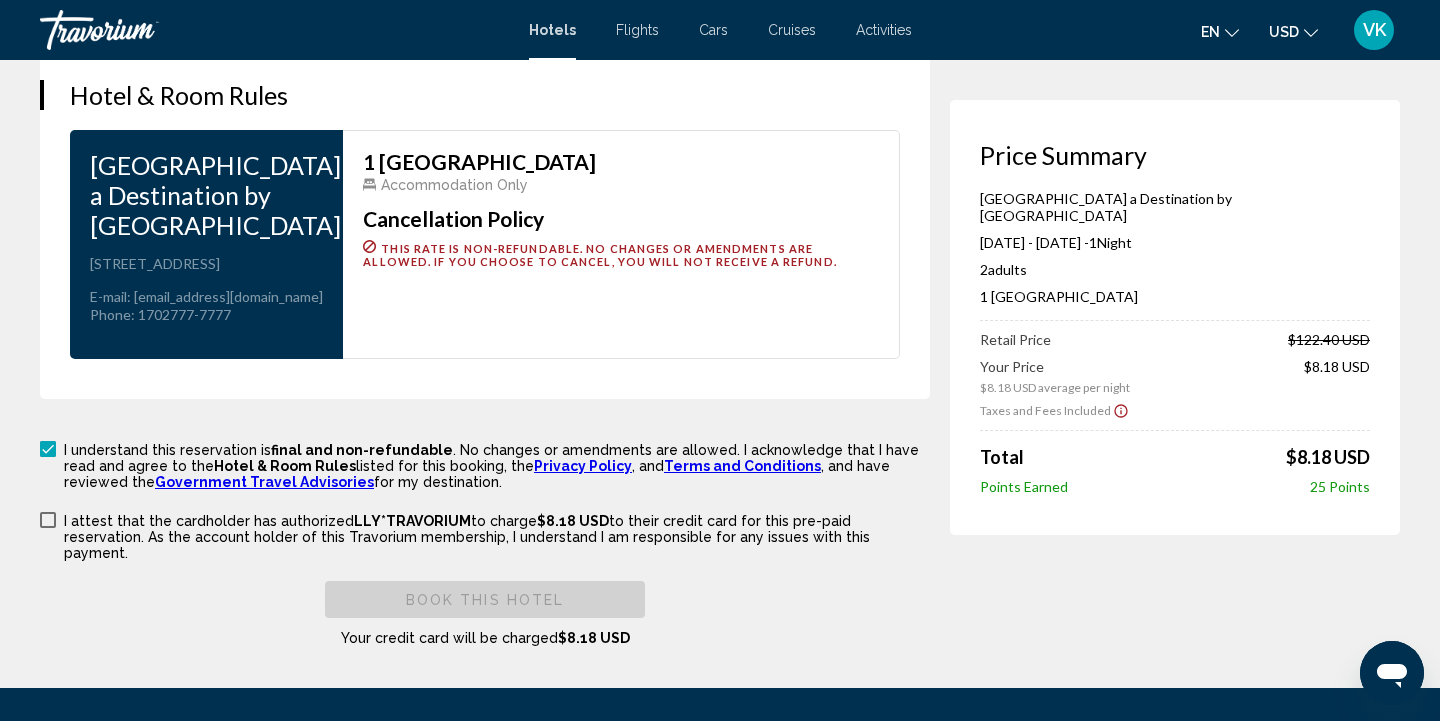 click at bounding box center (48, 520) 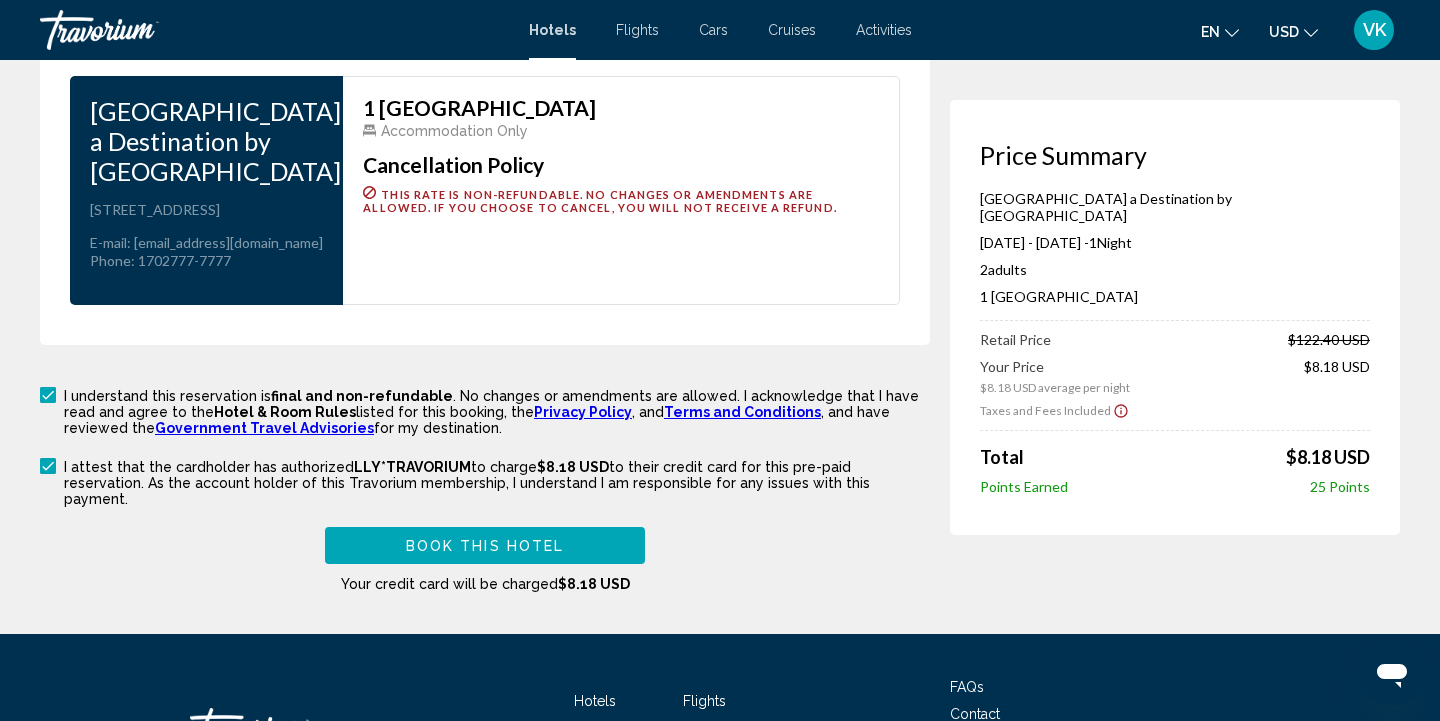 scroll, scrollTop: 2734, scrollLeft: 0, axis: vertical 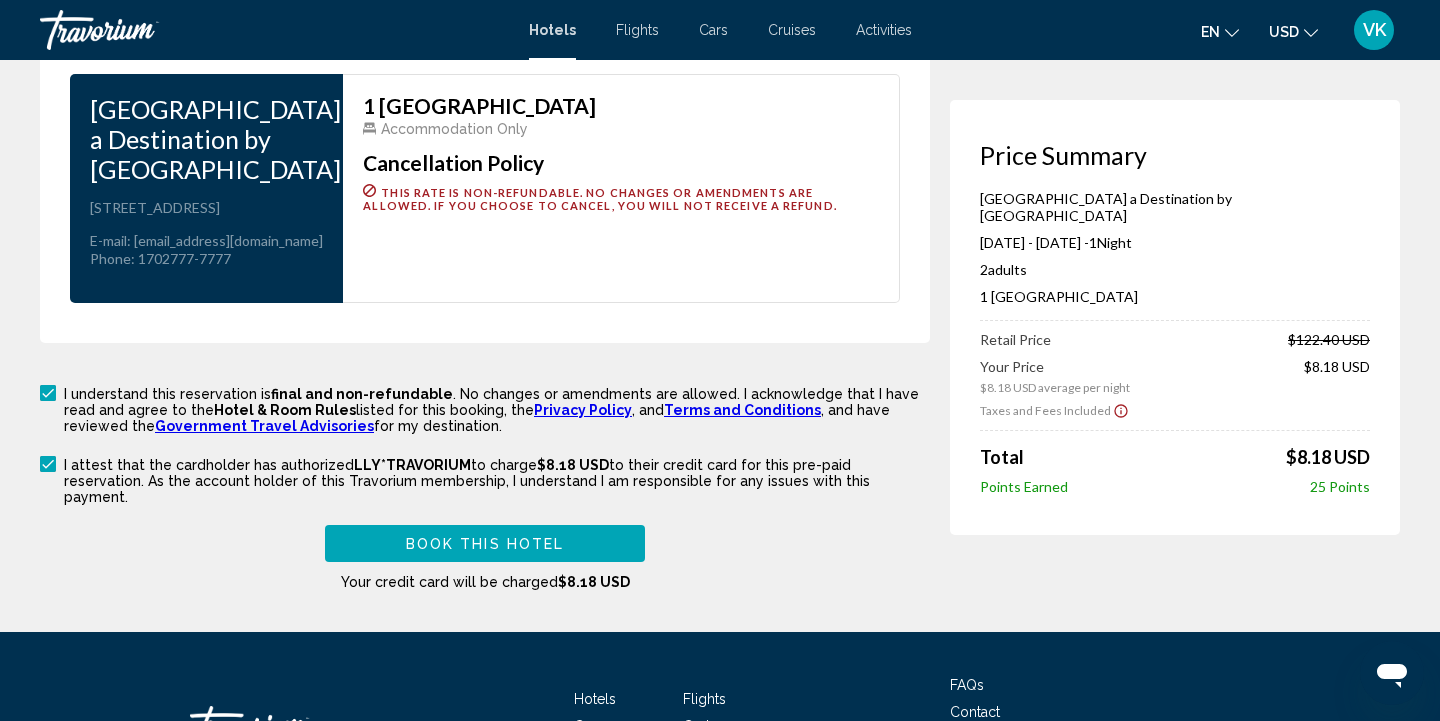 click on "Book this hotel" at bounding box center [485, 544] 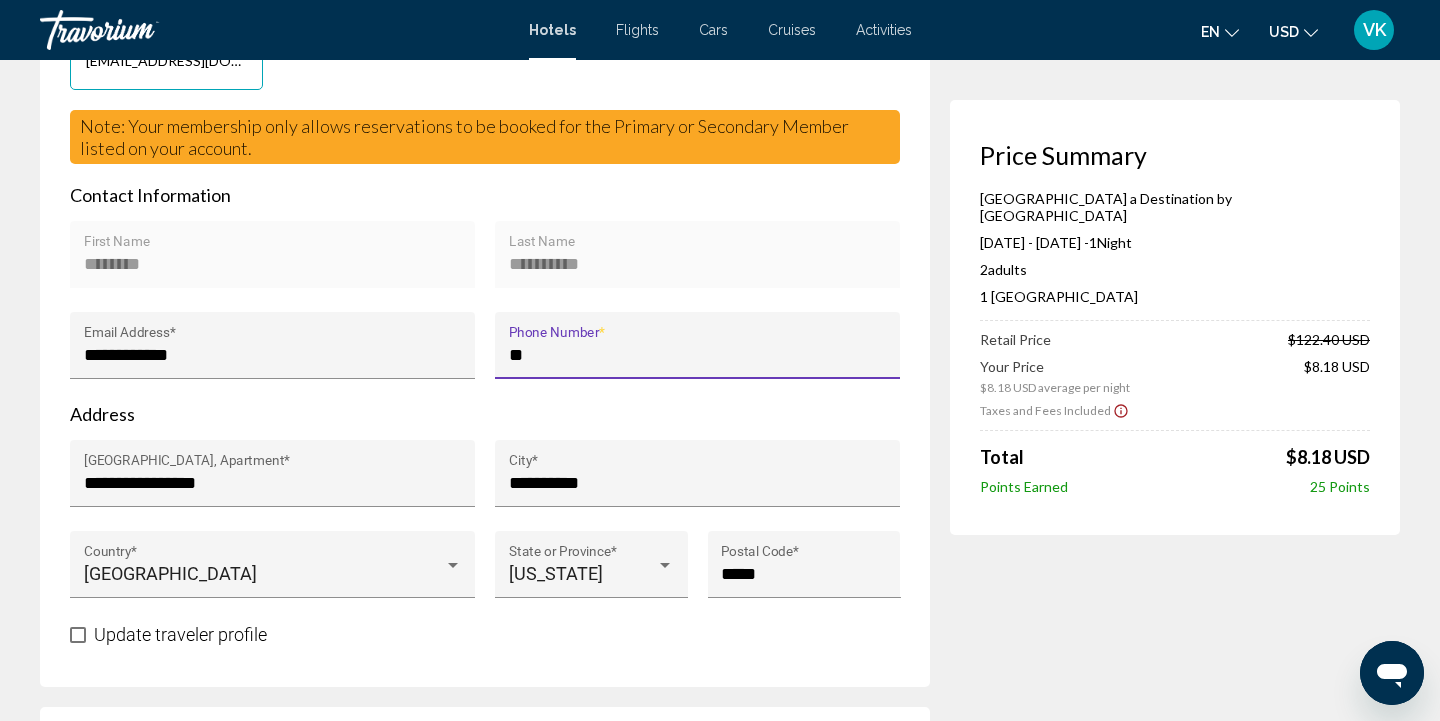 type on "***" 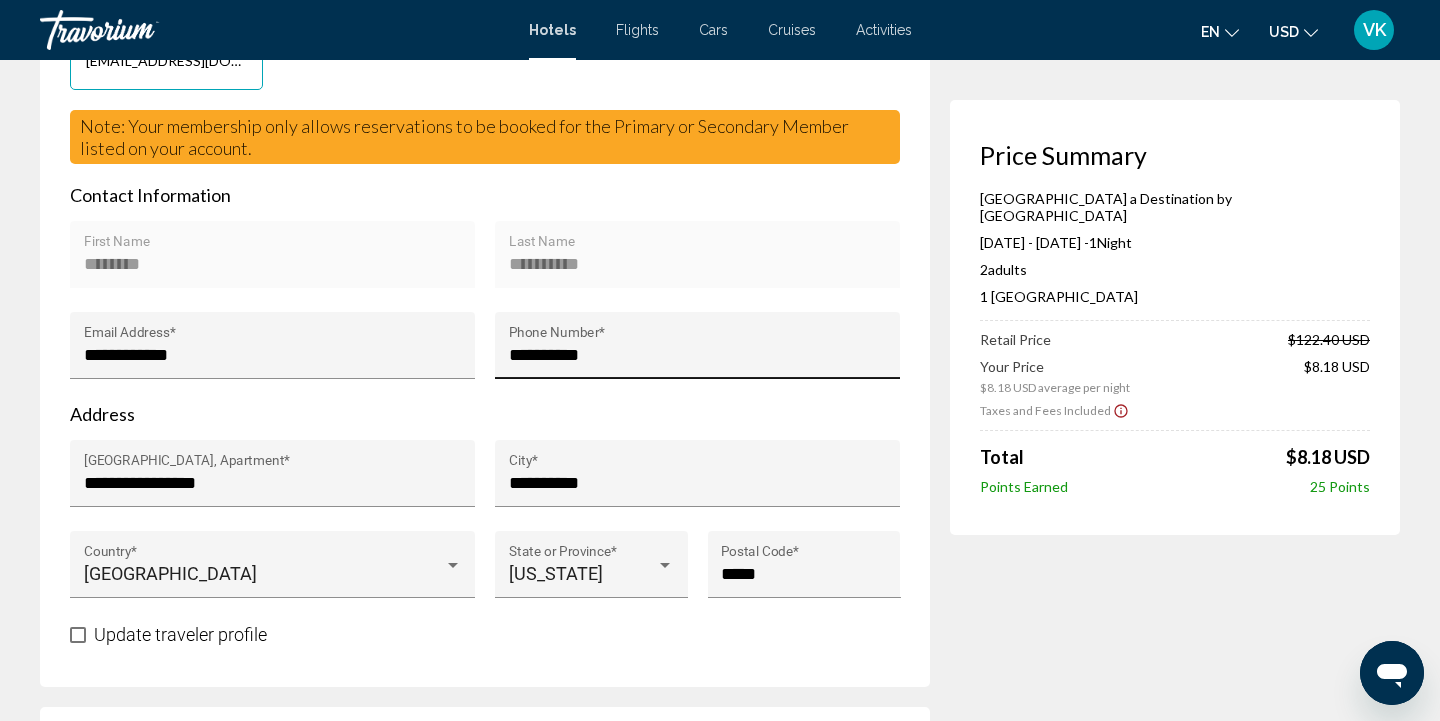 click on "**********" at bounding box center [698, 355] 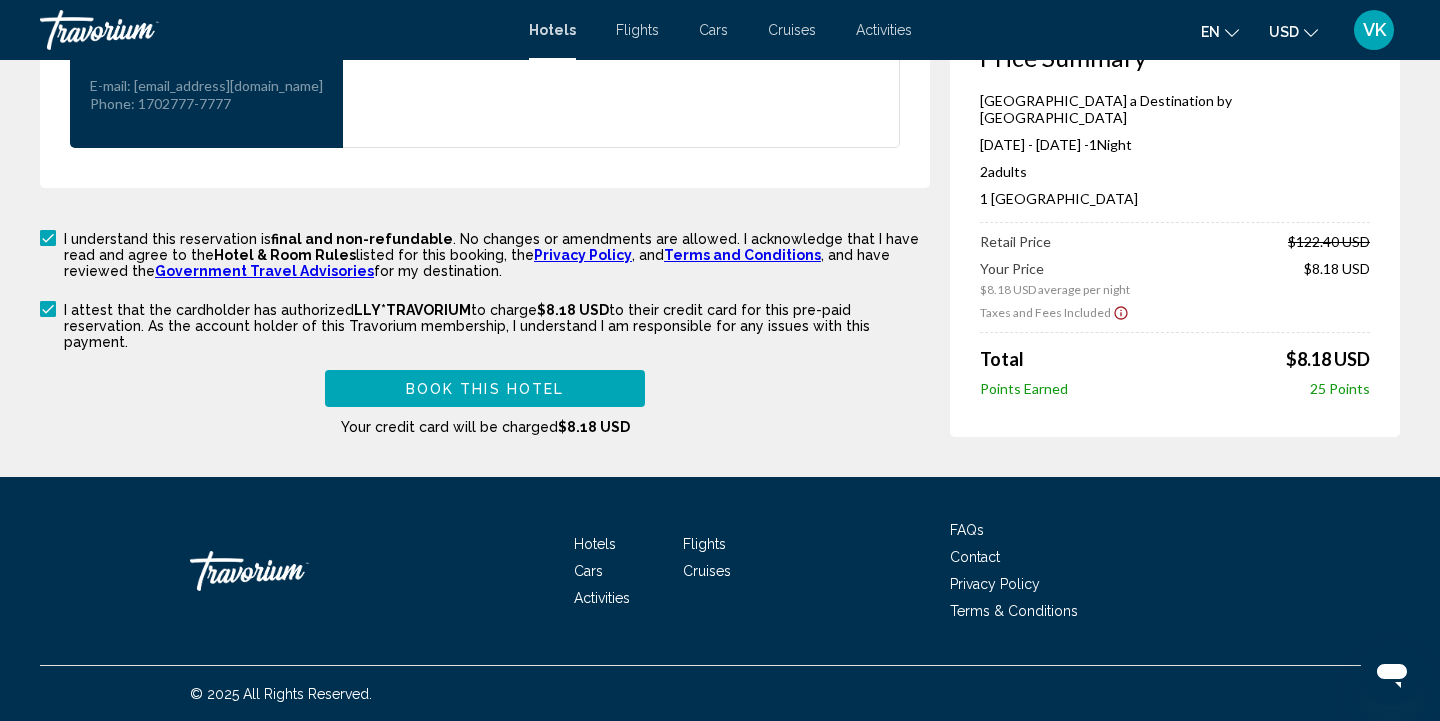 scroll, scrollTop: 2888, scrollLeft: 0, axis: vertical 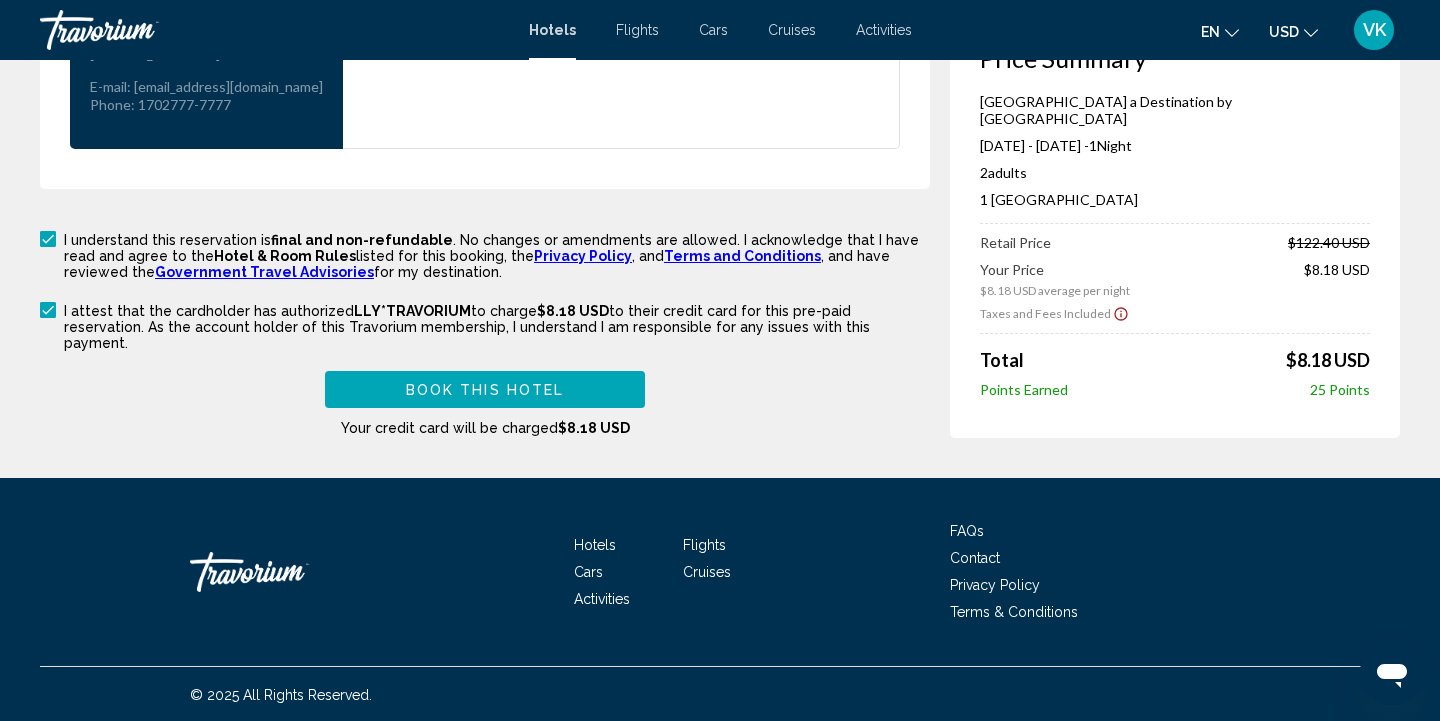 type on "**********" 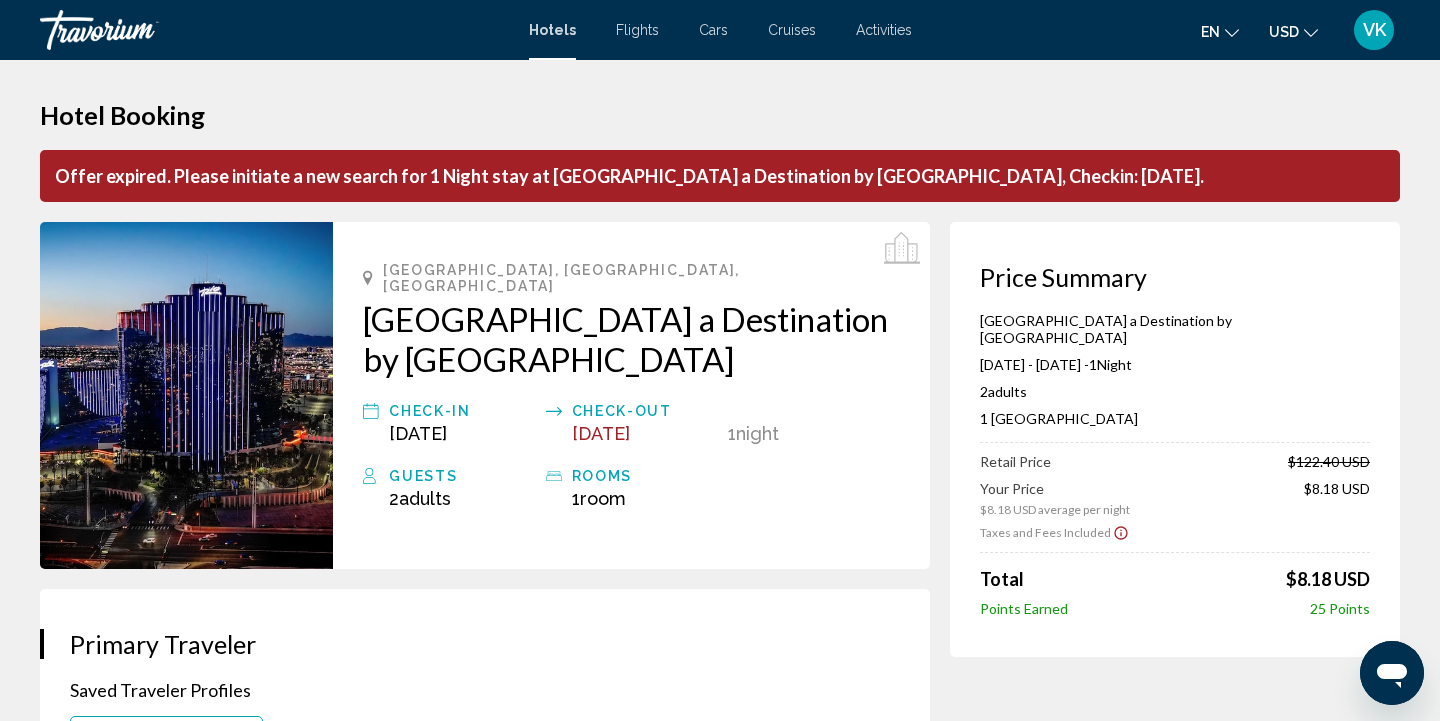 scroll, scrollTop: 0, scrollLeft: 0, axis: both 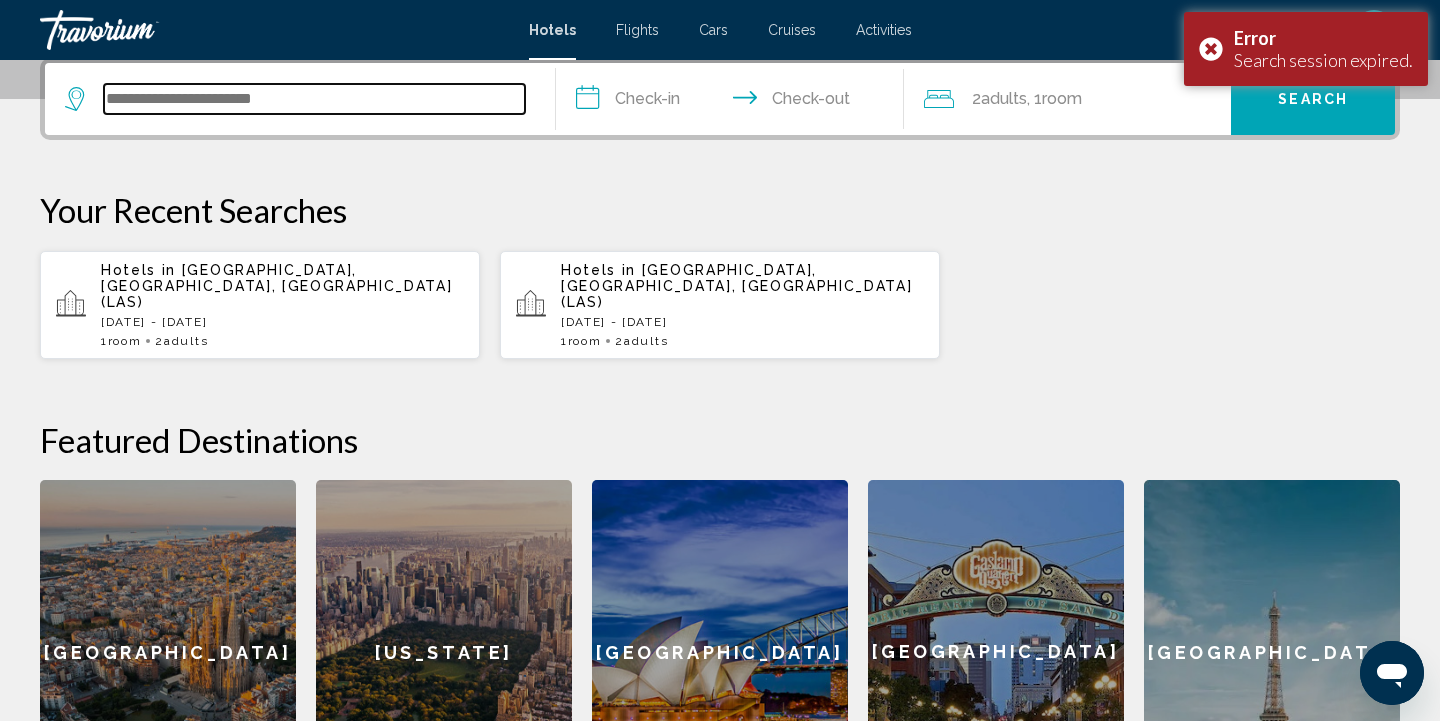 click at bounding box center (314, 99) 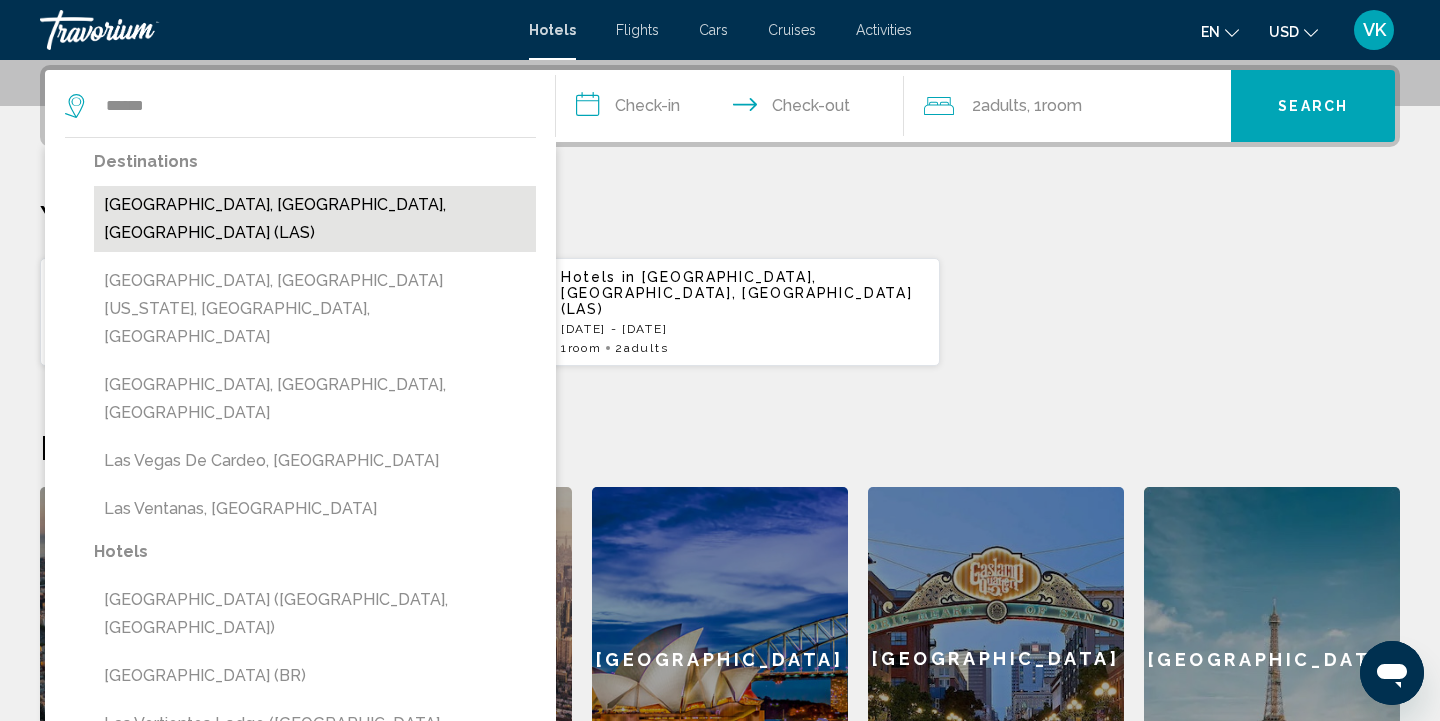 click on "[GEOGRAPHIC_DATA], [GEOGRAPHIC_DATA], [GEOGRAPHIC_DATA] (LAS)" at bounding box center [315, 219] 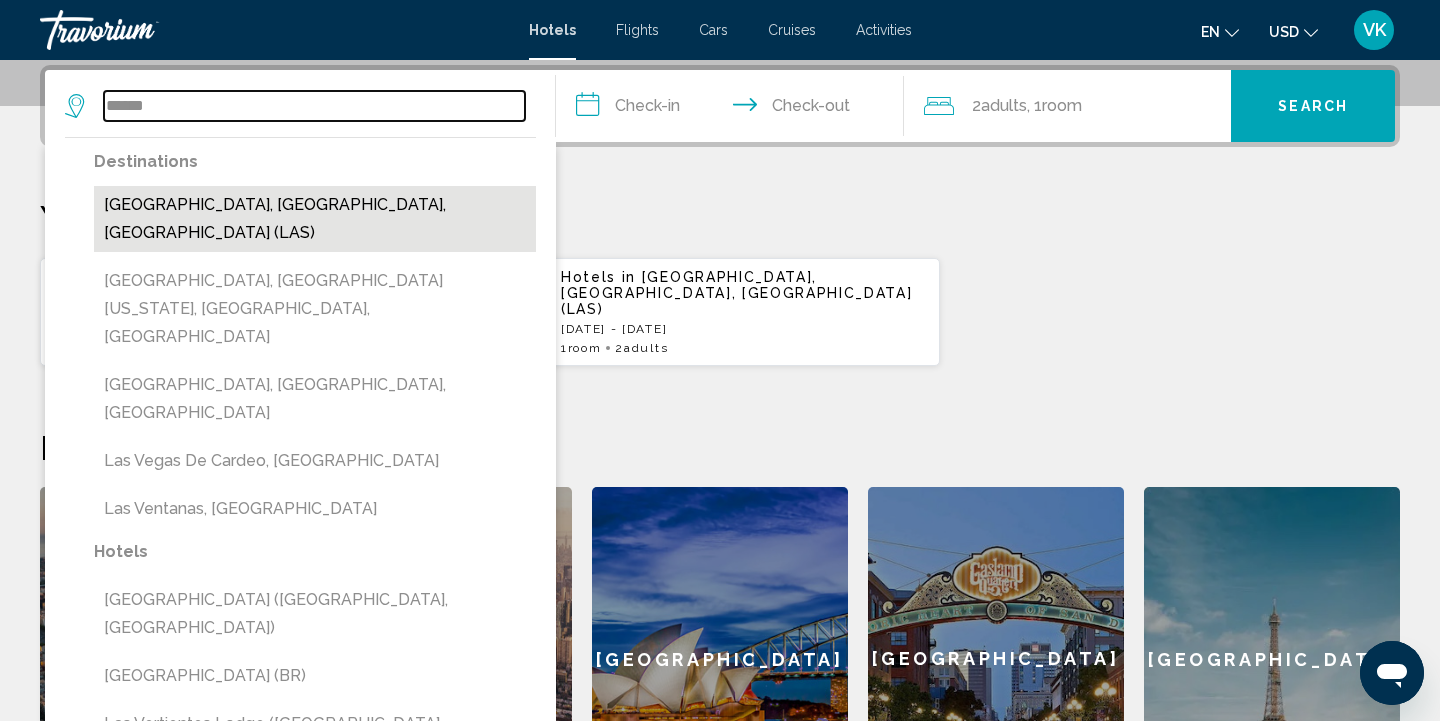 type on "**********" 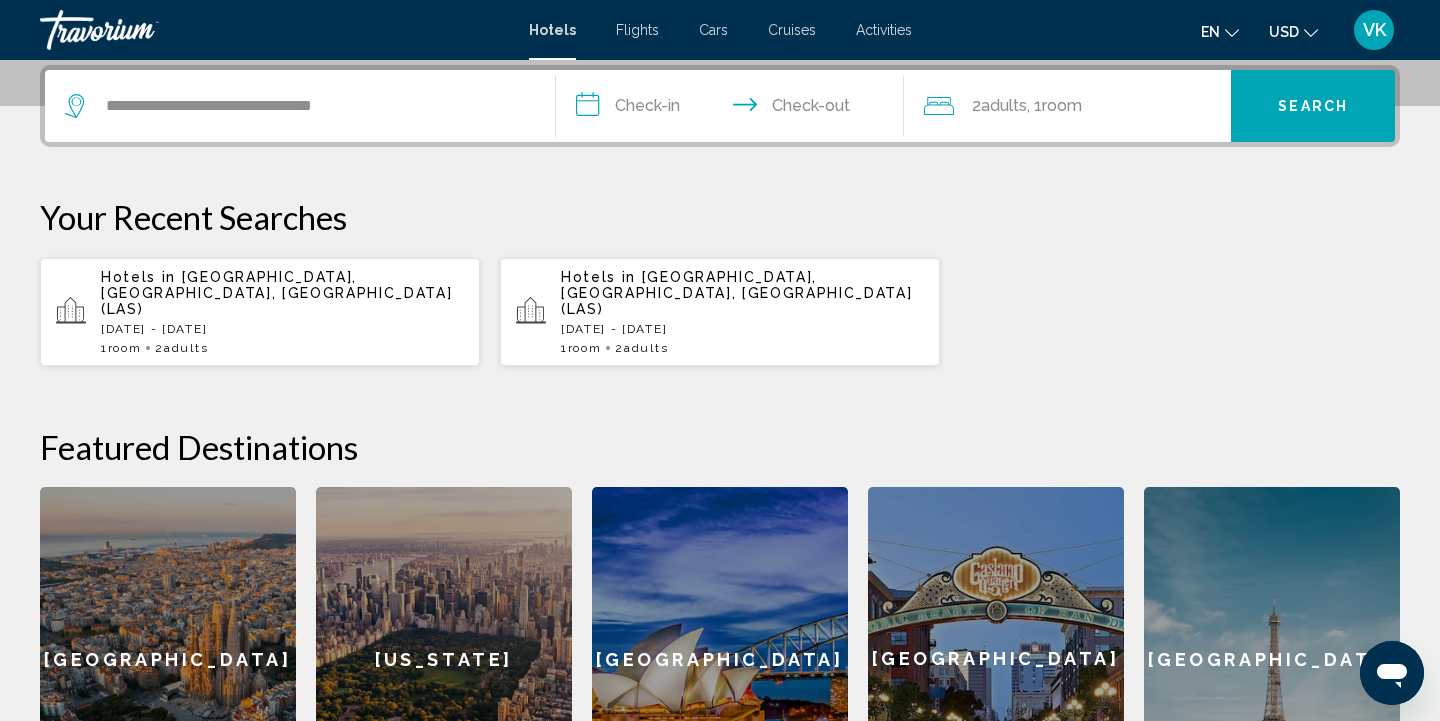 click on "**********" at bounding box center [734, 109] 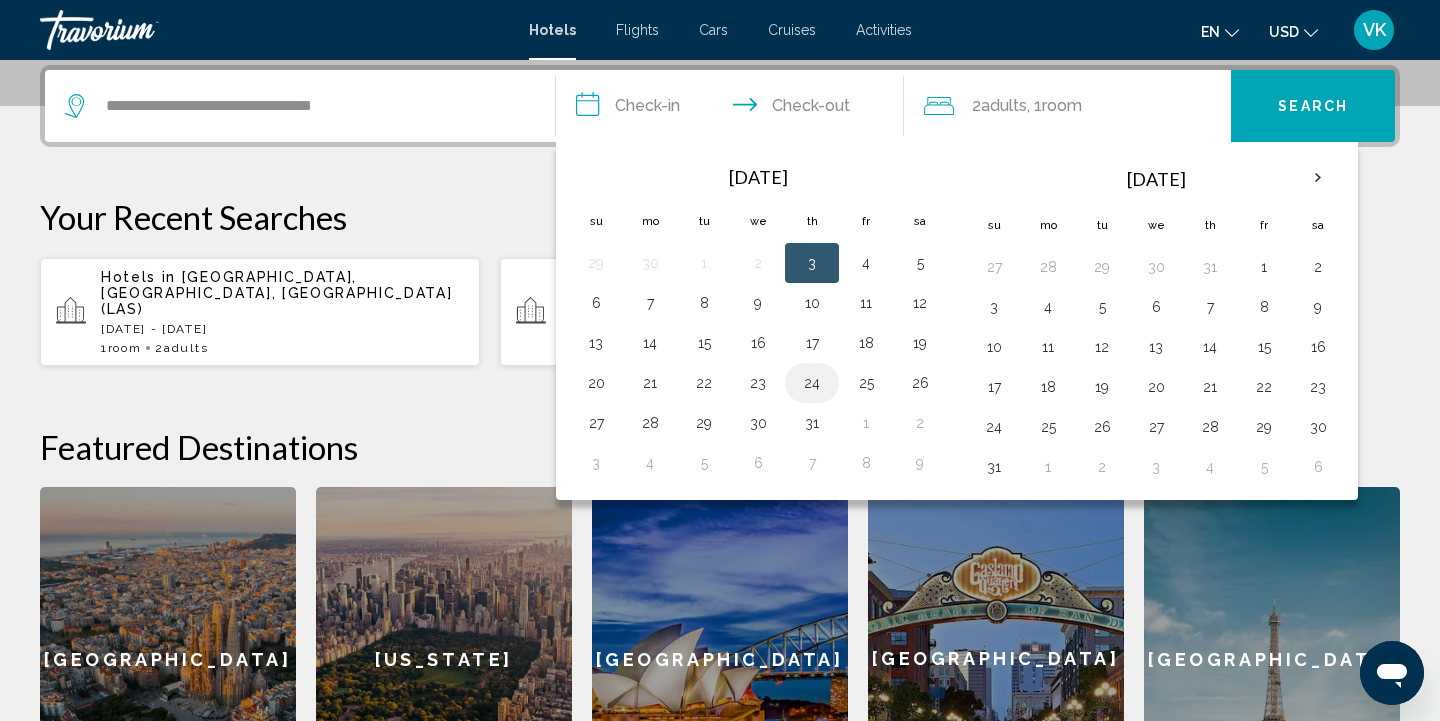 click on "24" at bounding box center (812, 383) 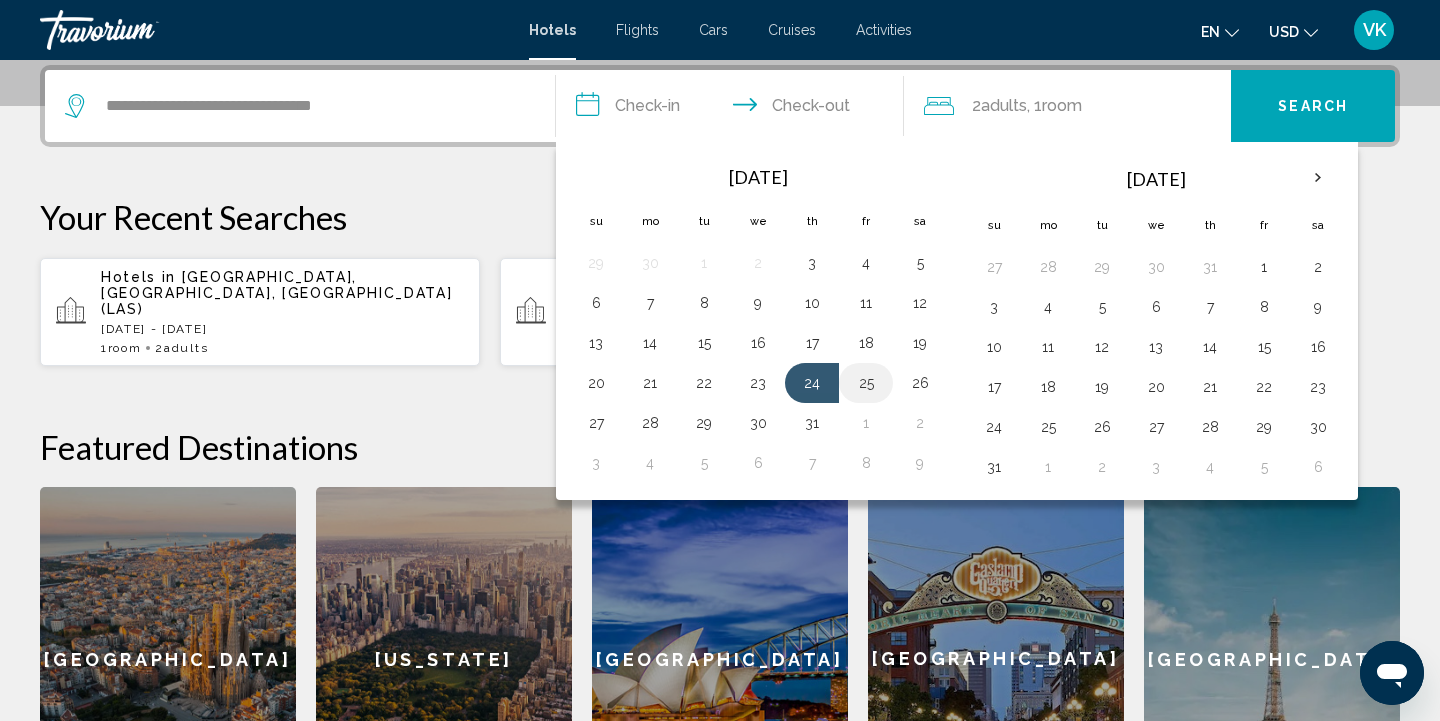 click on "25" at bounding box center [866, 383] 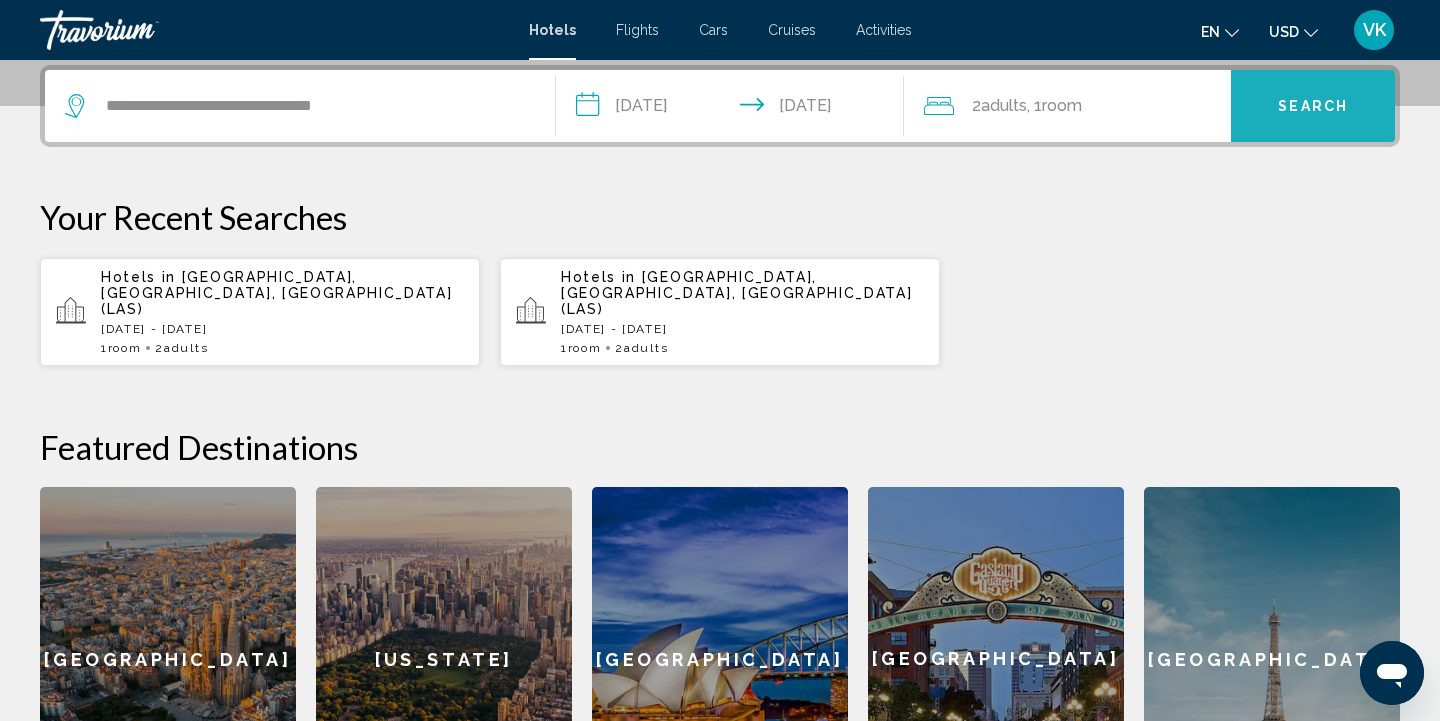 click on "Search" at bounding box center (1313, 107) 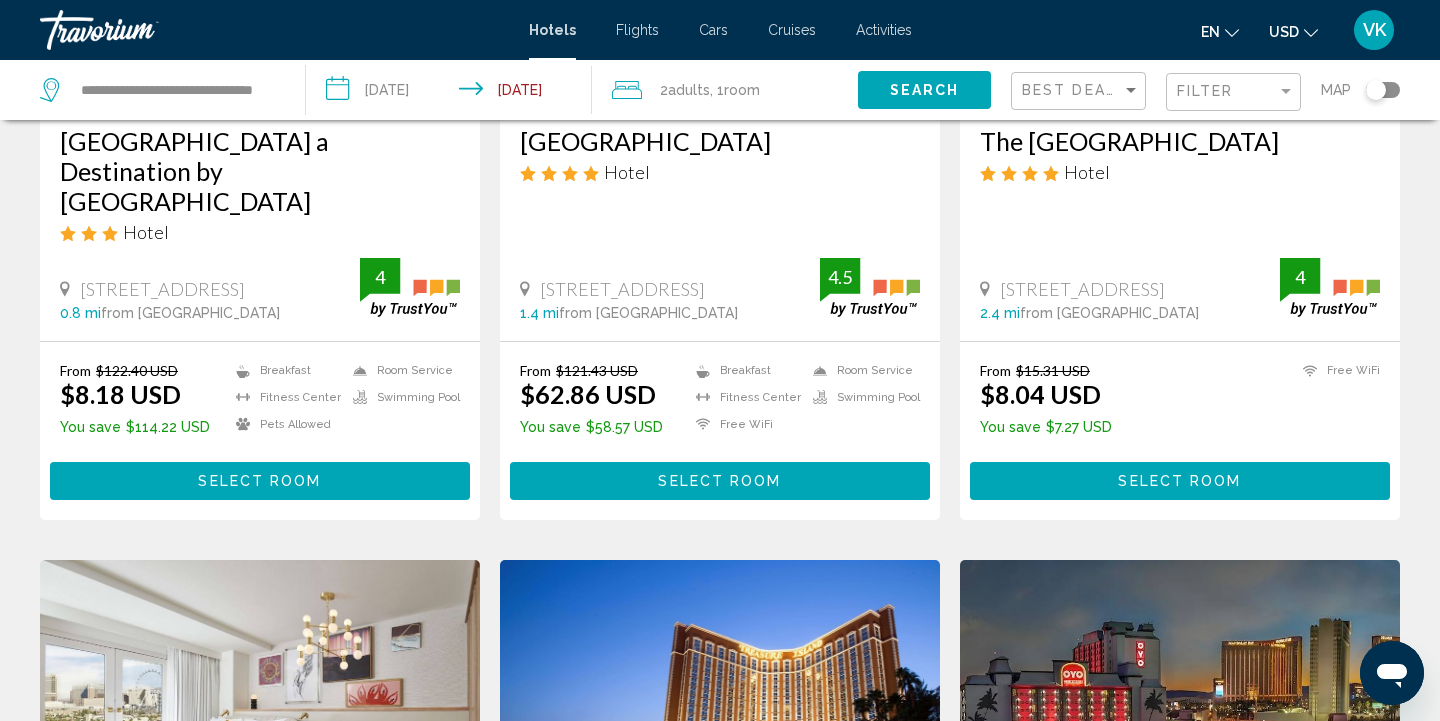 scroll, scrollTop: 392, scrollLeft: 0, axis: vertical 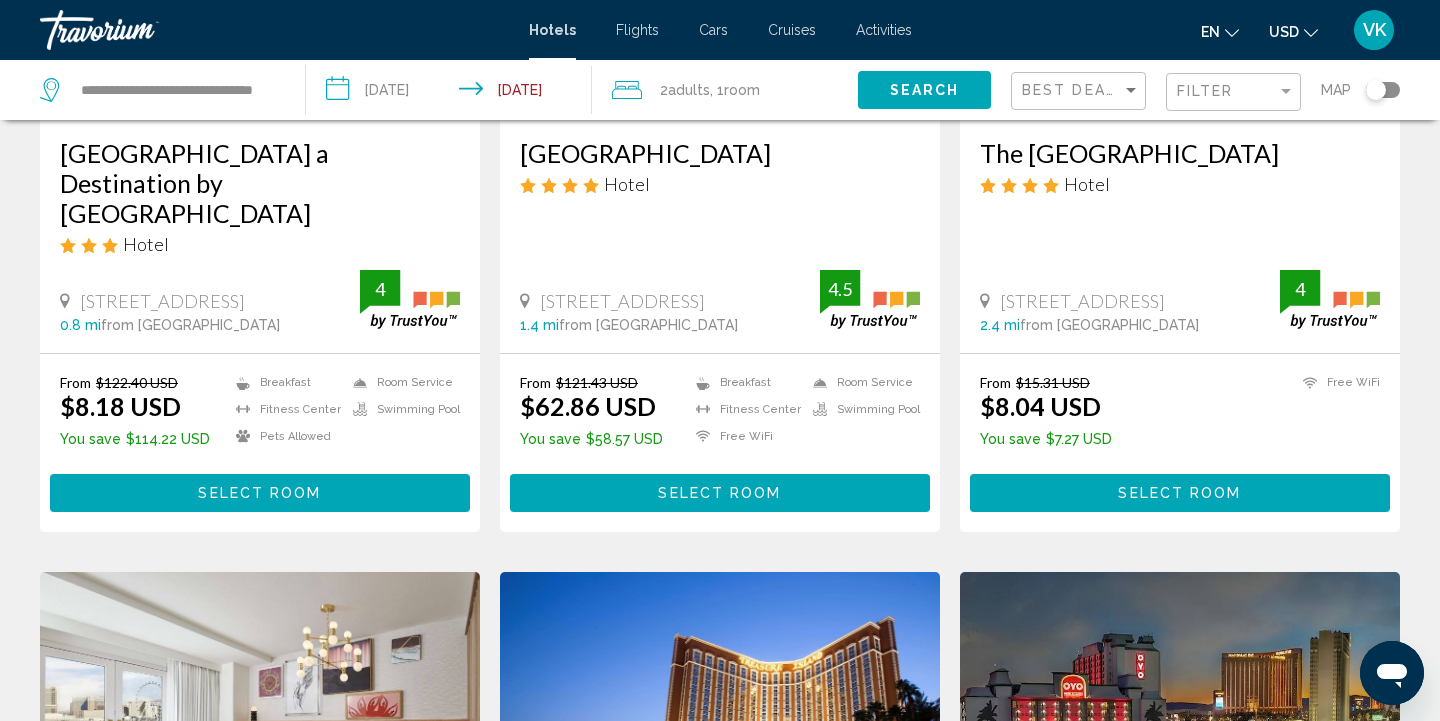 click on "Select Room" at bounding box center (260, 492) 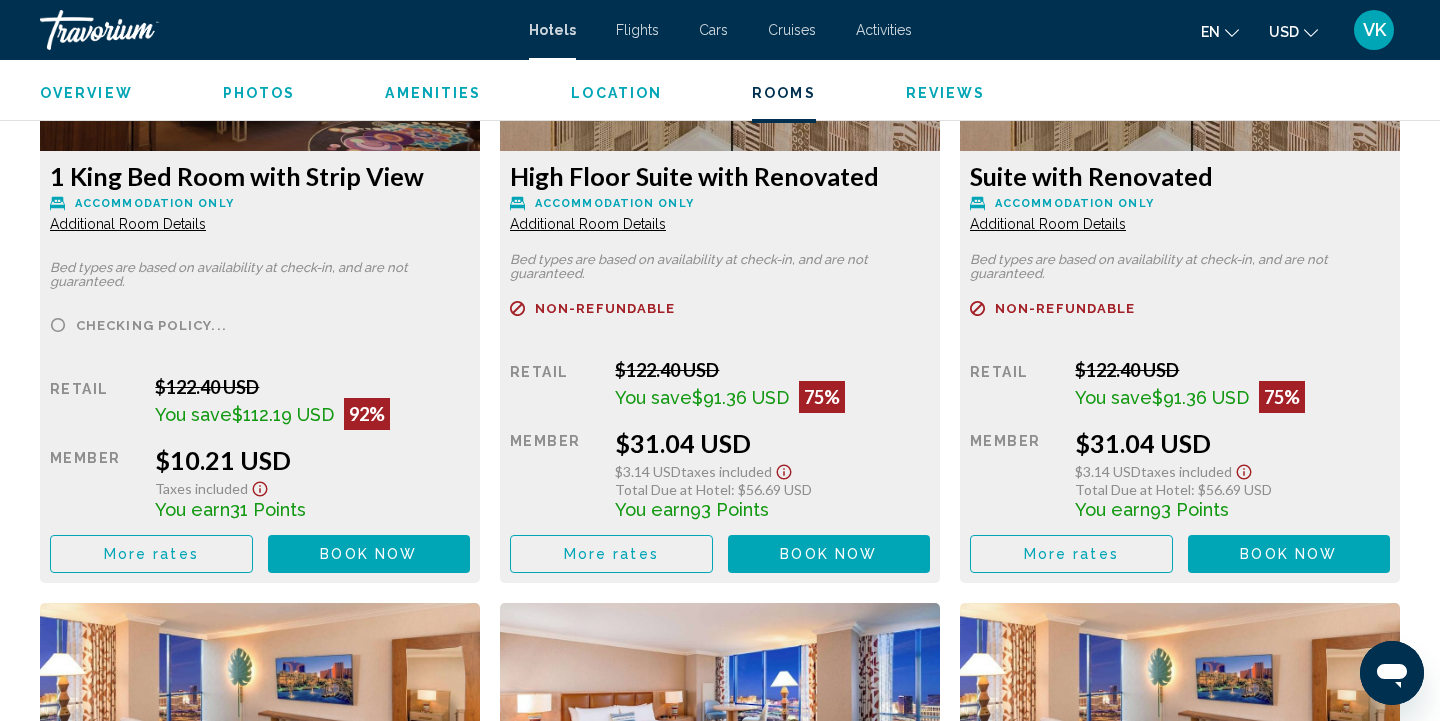 scroll, scrollTop: 3617, scrollLeft: 0, axis: vertical 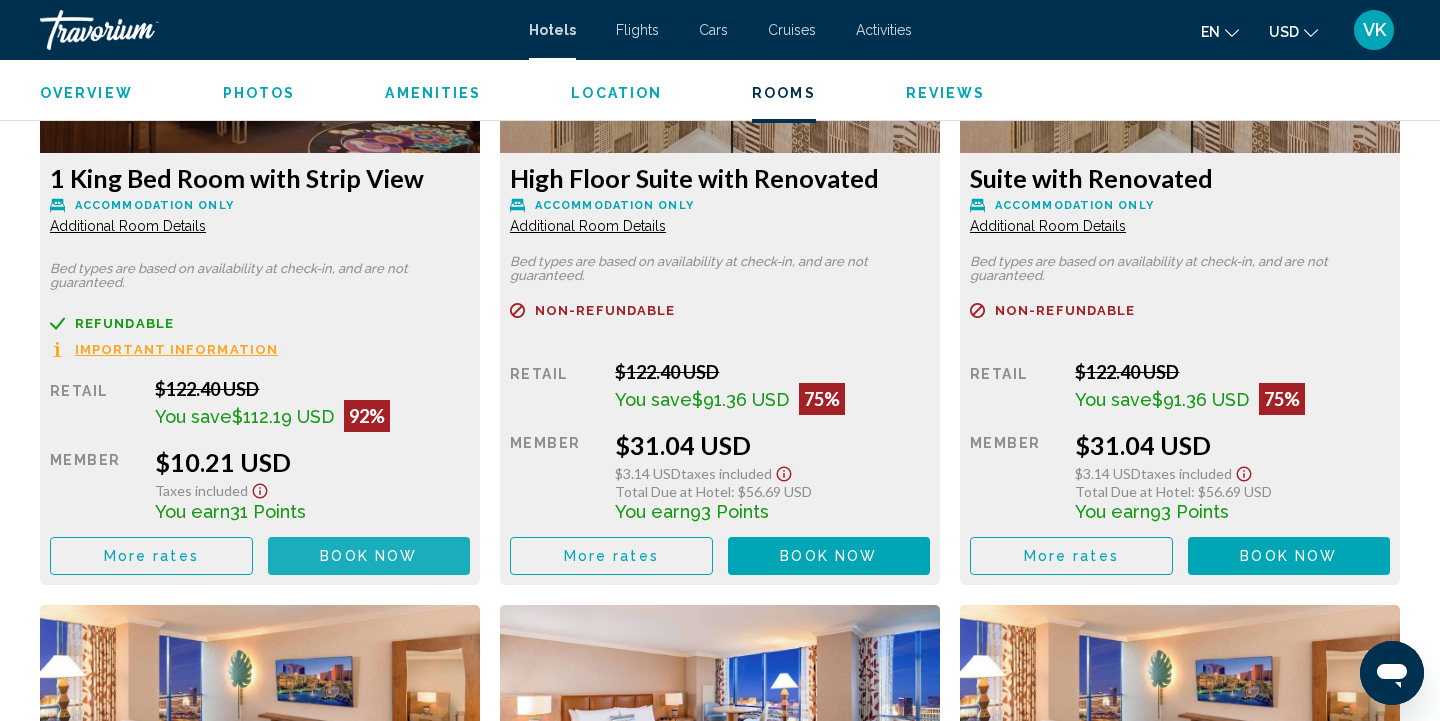 click on "Book now" at bounding box center (368, 557) 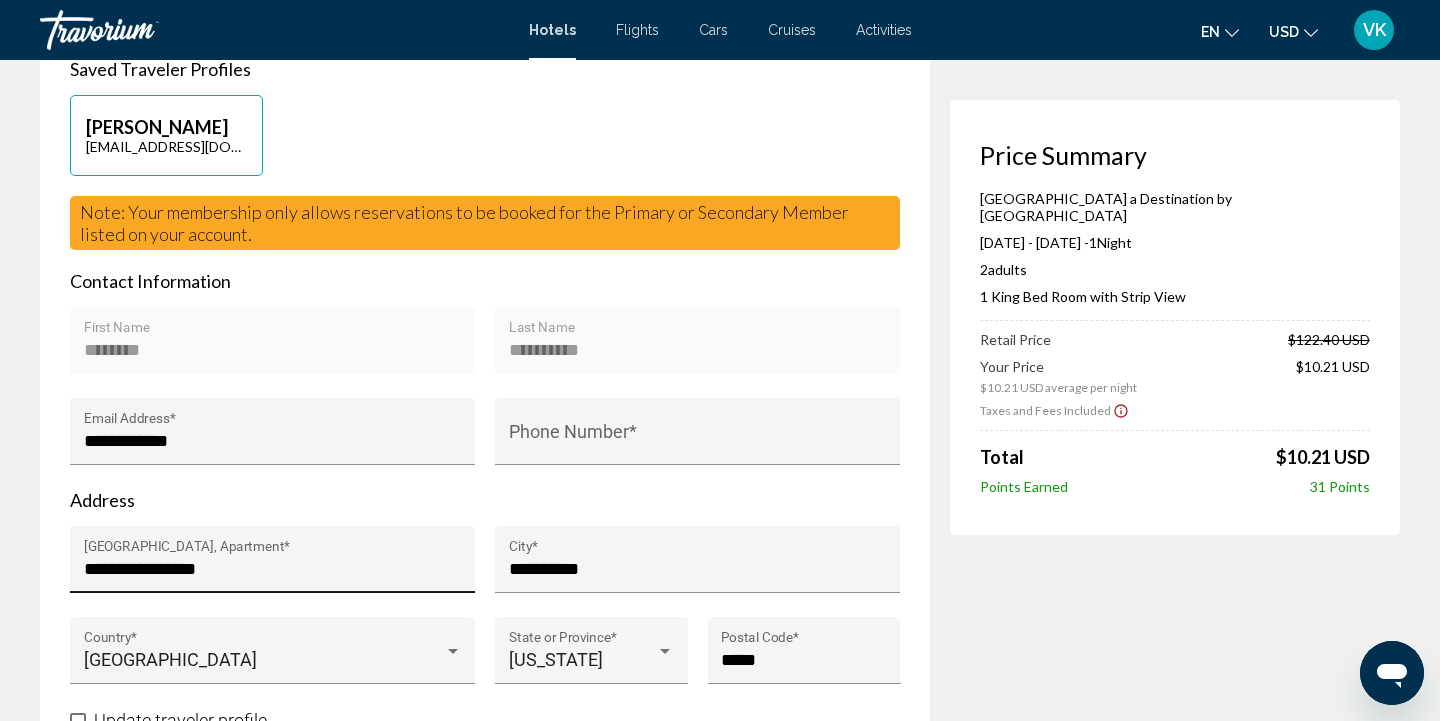 scroll, scrollTop: 581, scrollLeft: 0, axis: vertical 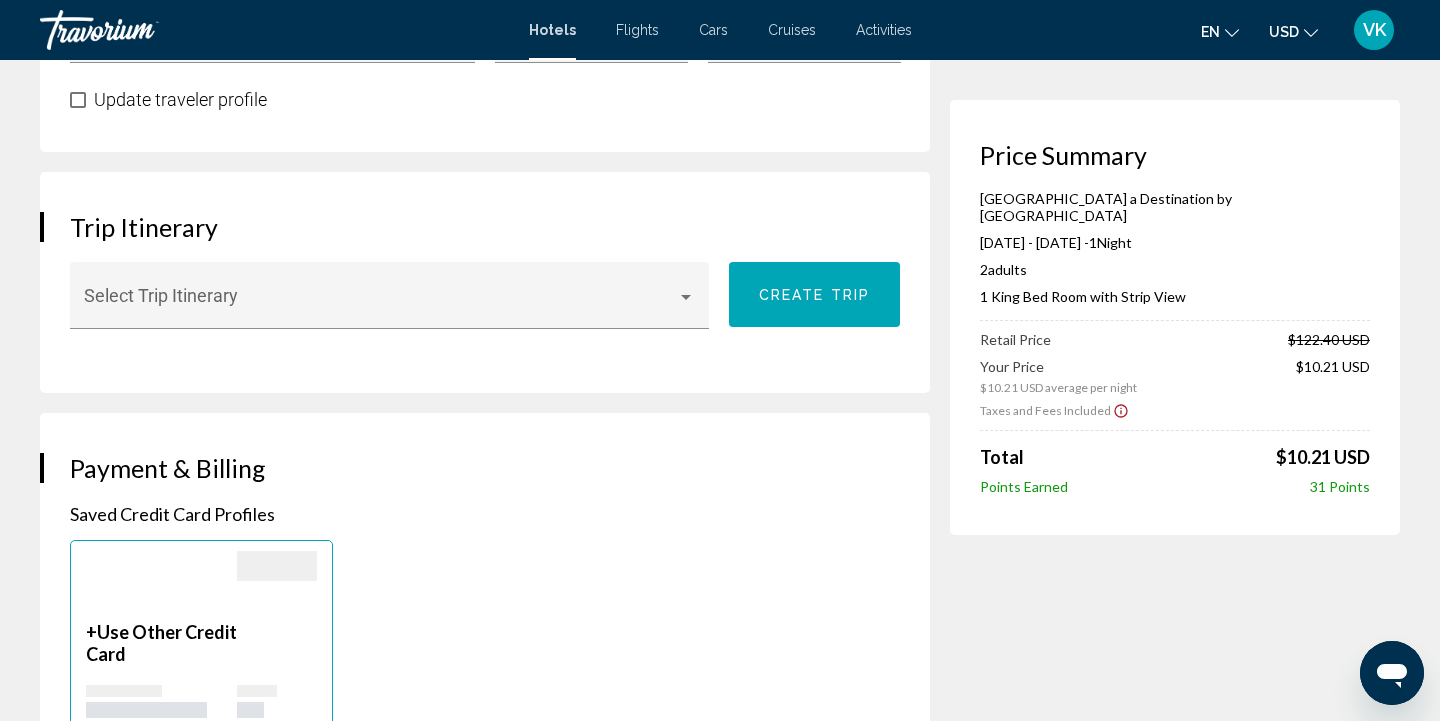 type on "**********" 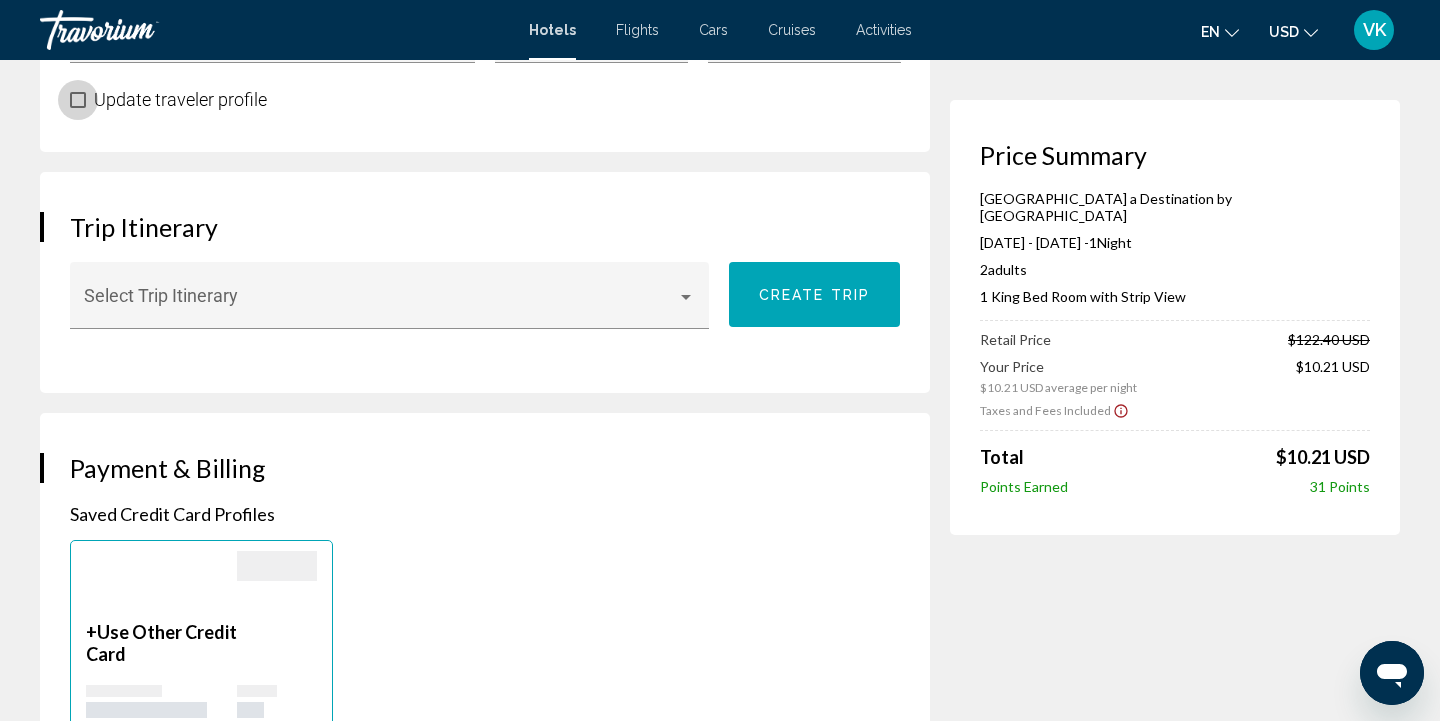 click at bounding box center [78, 100] 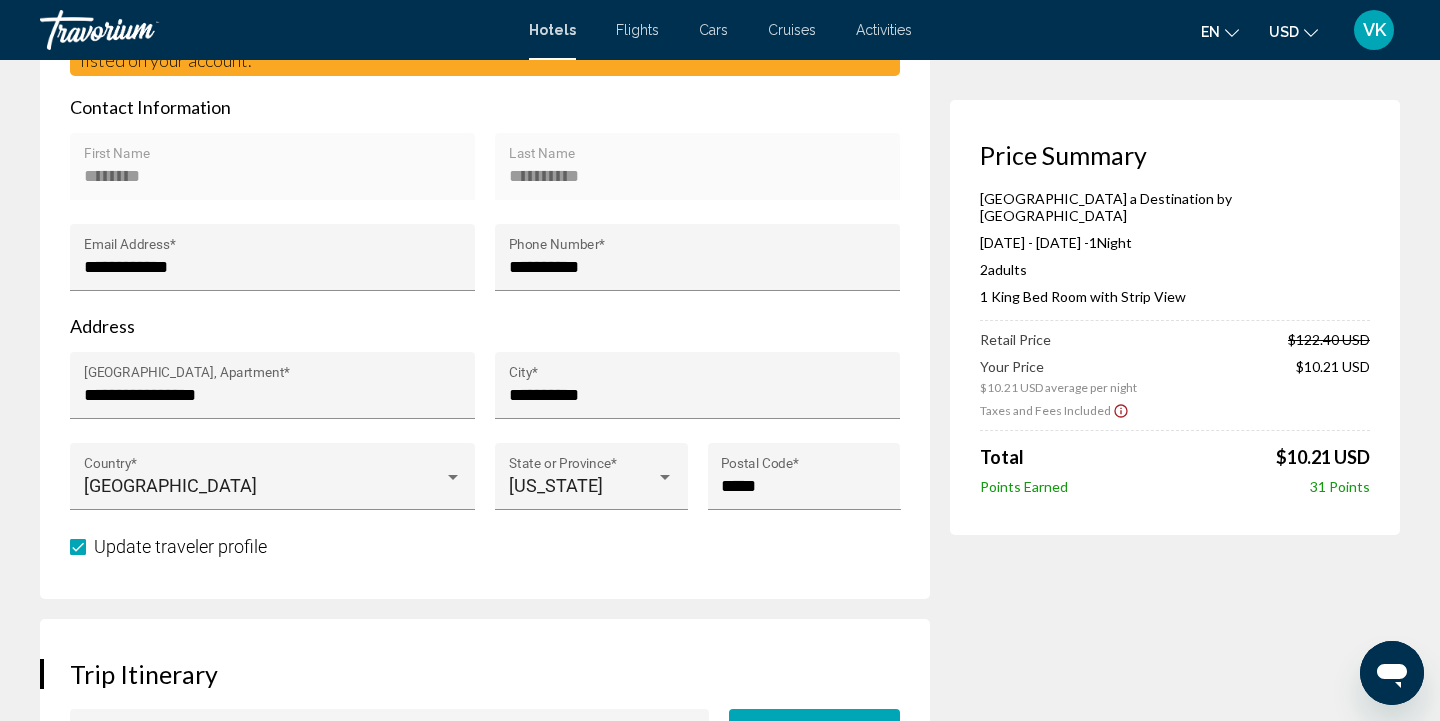 scroll, scrollTop: 725, scrollLeft: 0, axis: vertical 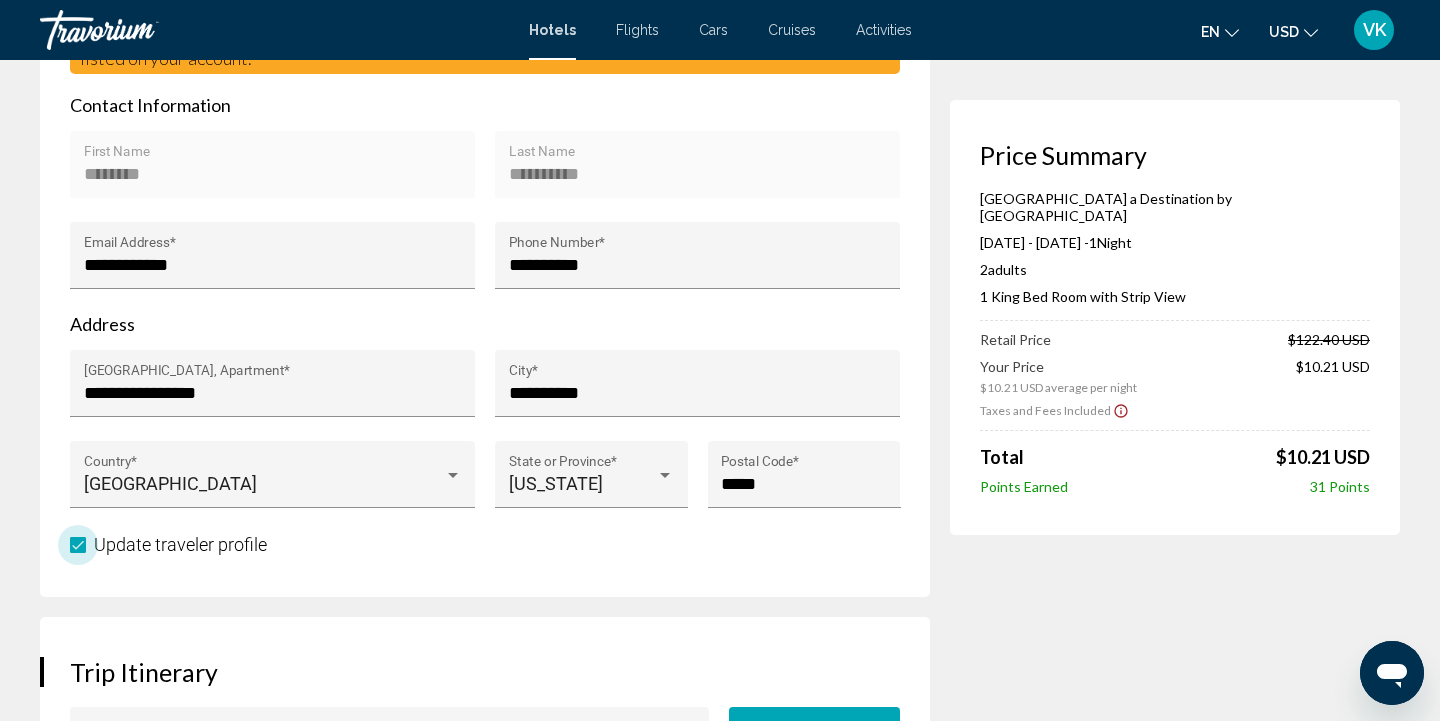 click at bounding box center [78, 545] 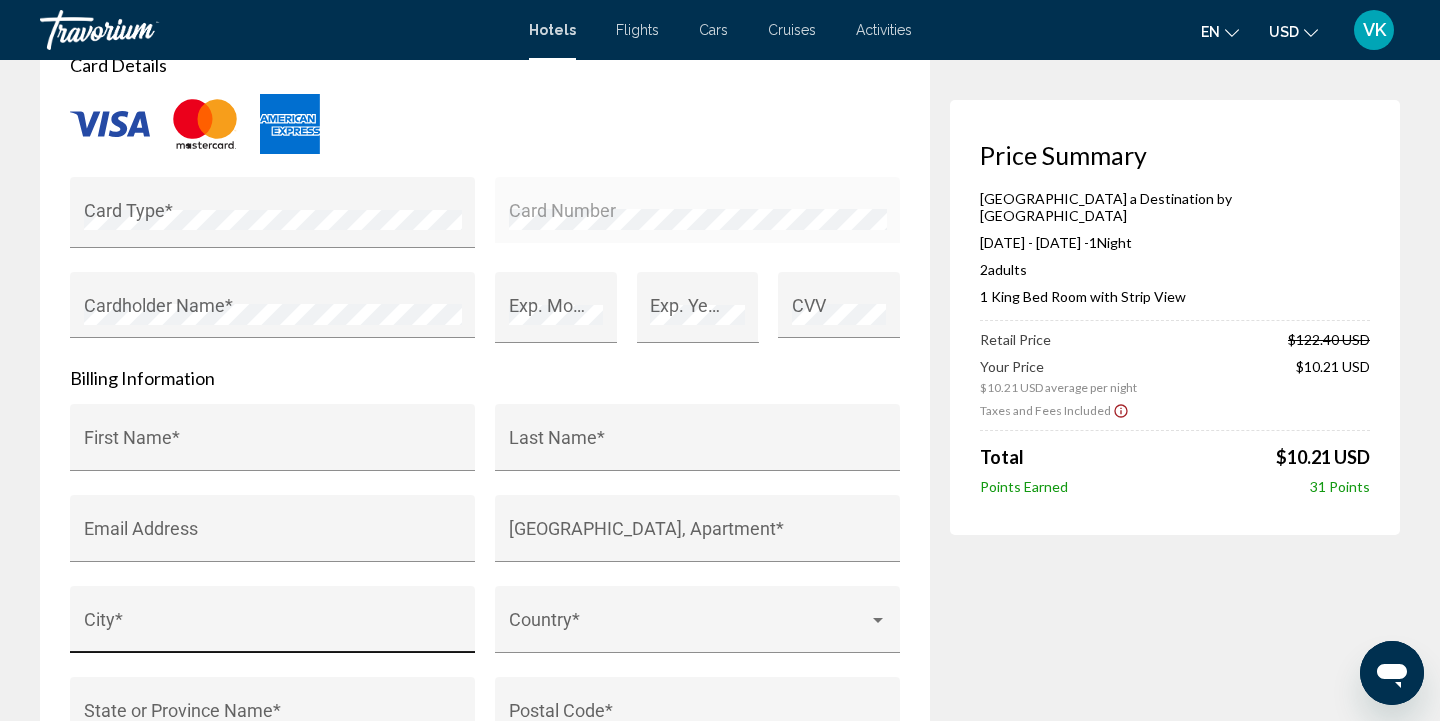 scroll, scrollTop: 1854, scrollLeft: 0, axis: vertical 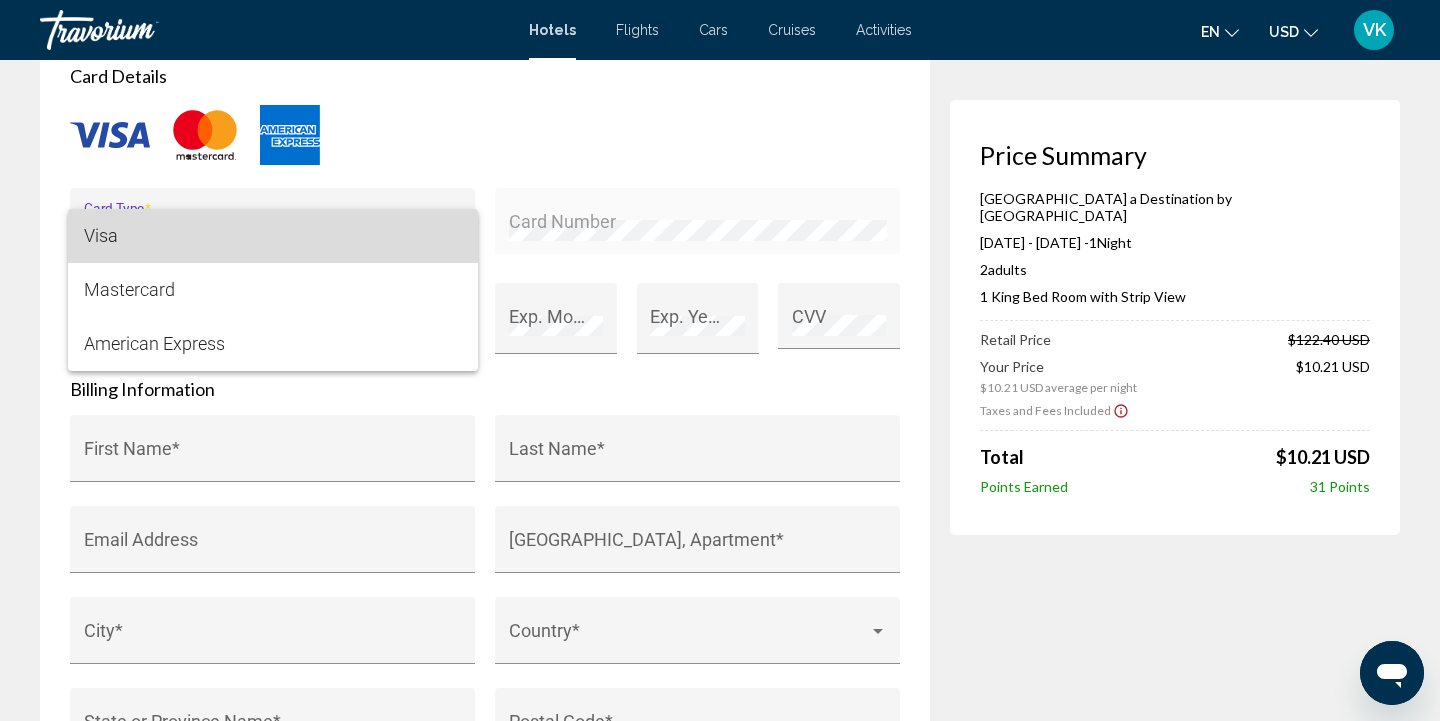 click on "Visa" at bounding box center [273, 236] 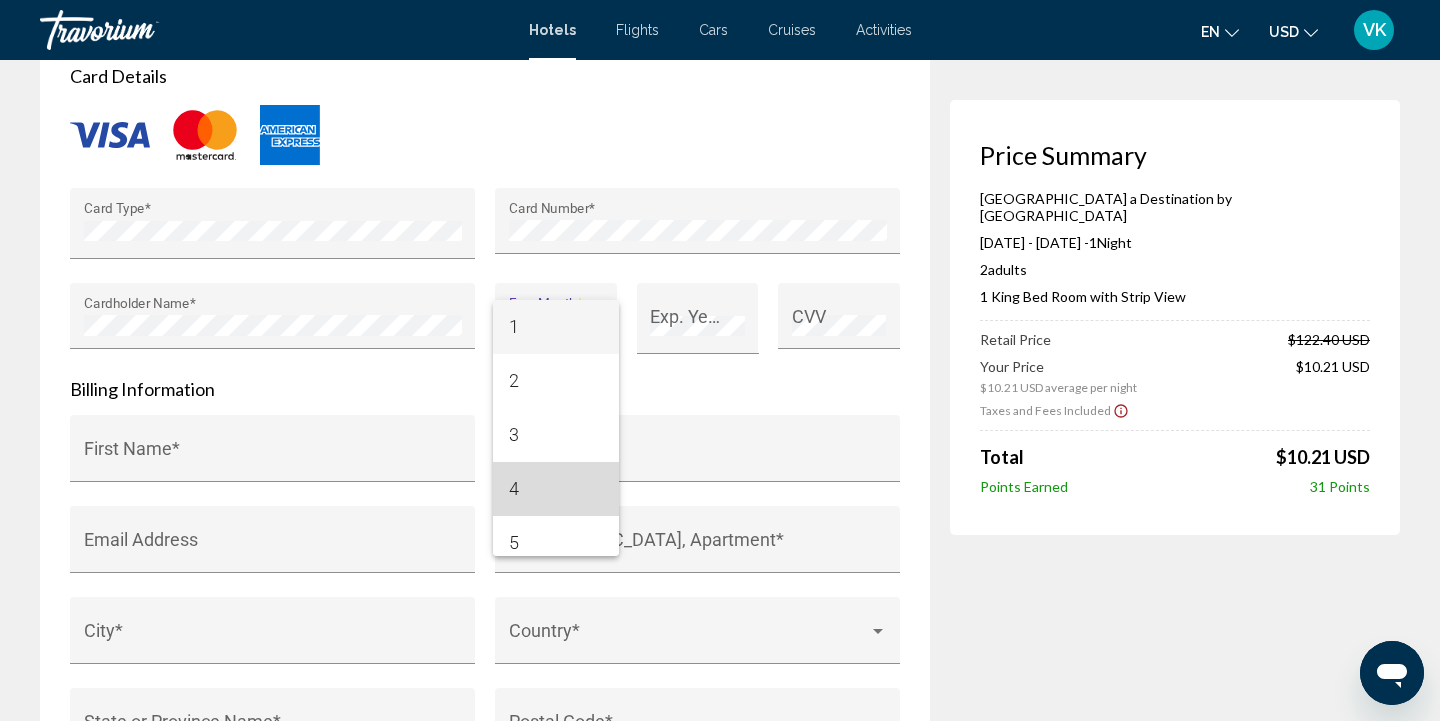 click on "4" at bounding box center (556, 489) 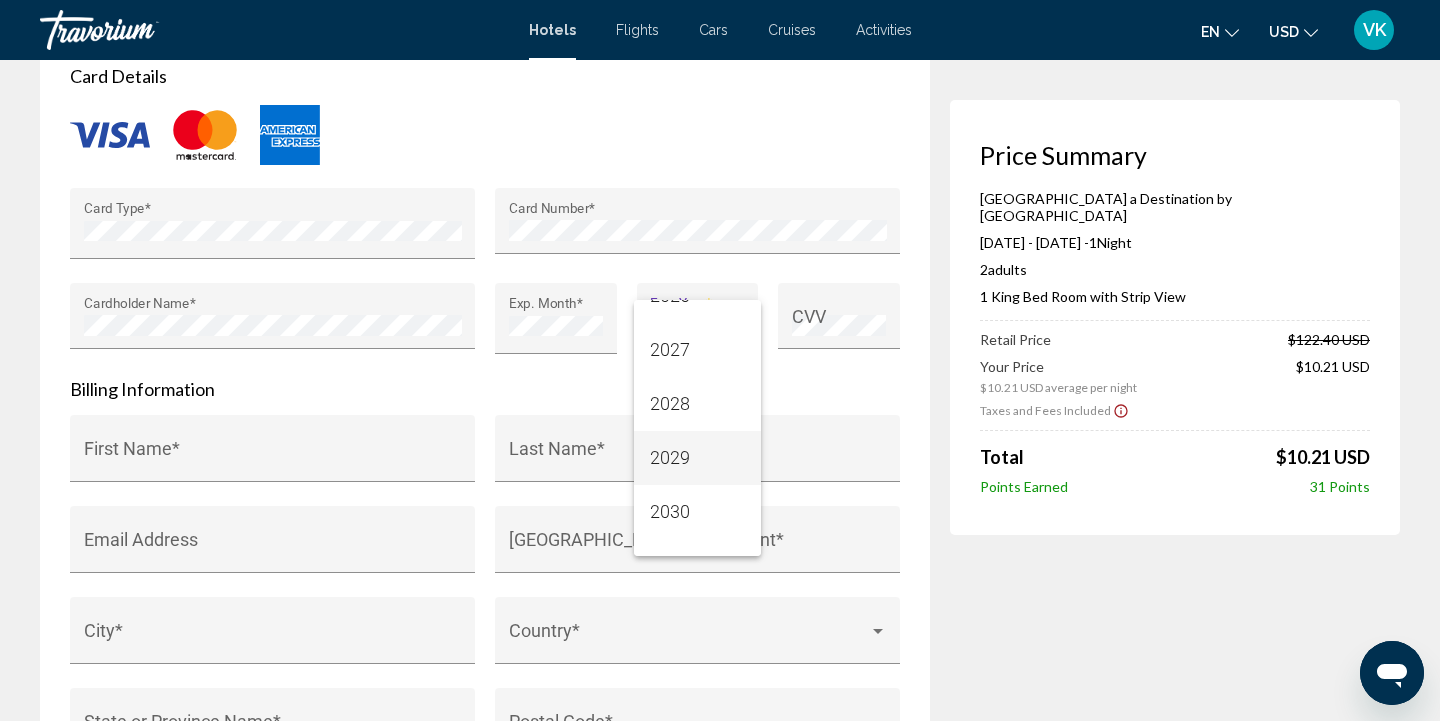 scroll, scrollTop: 95, scrollLeft: 0, axis: vertical 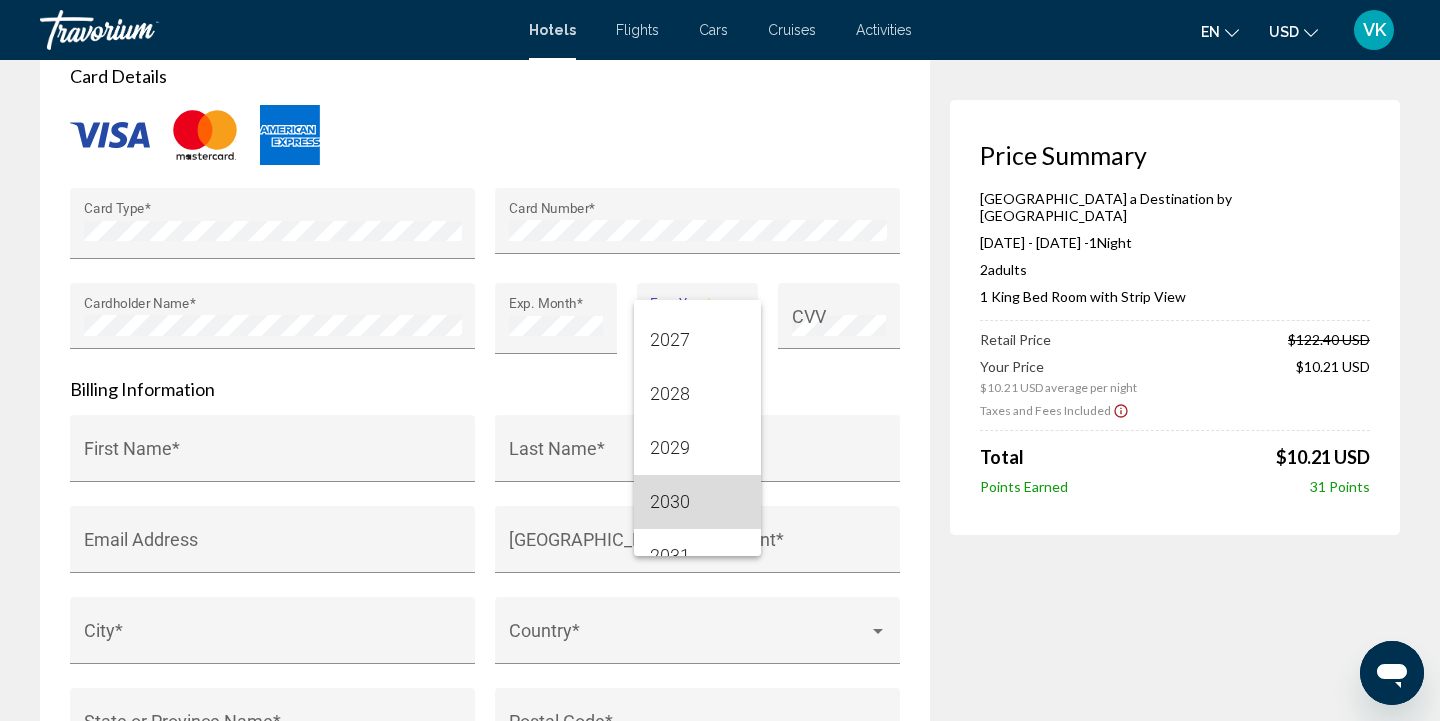 click on "2030" at bounding box center (697, 502) 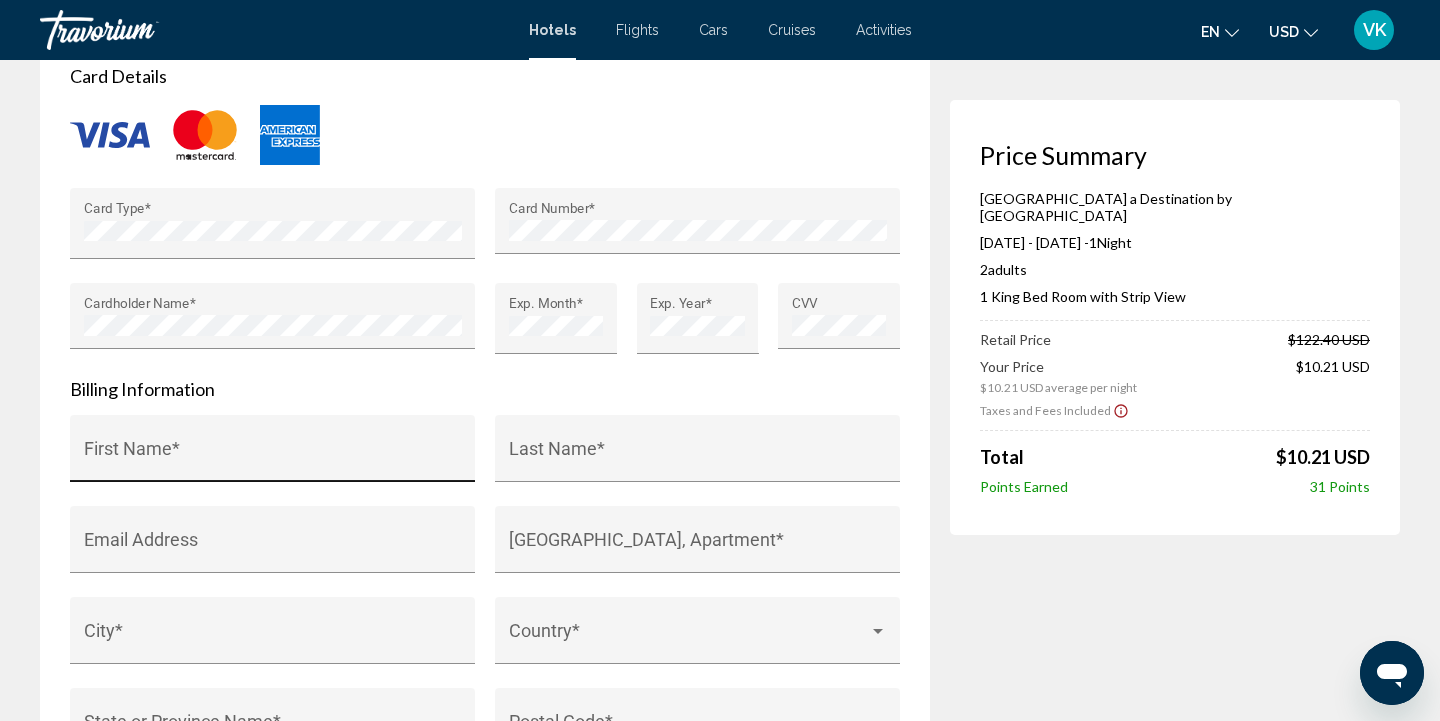 click on "First Name  *" at bounding box center [273, 454] 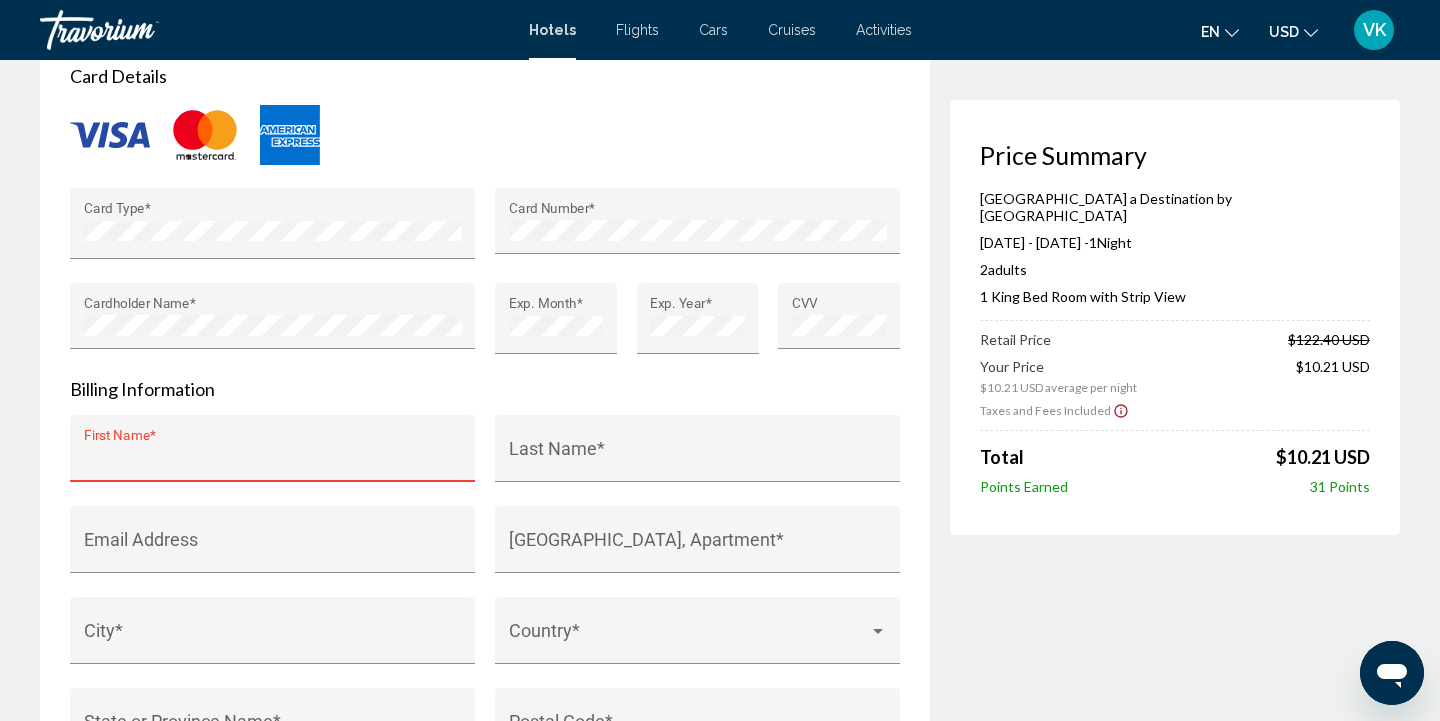click on "First Name  *" at bounding box center [273, 458] 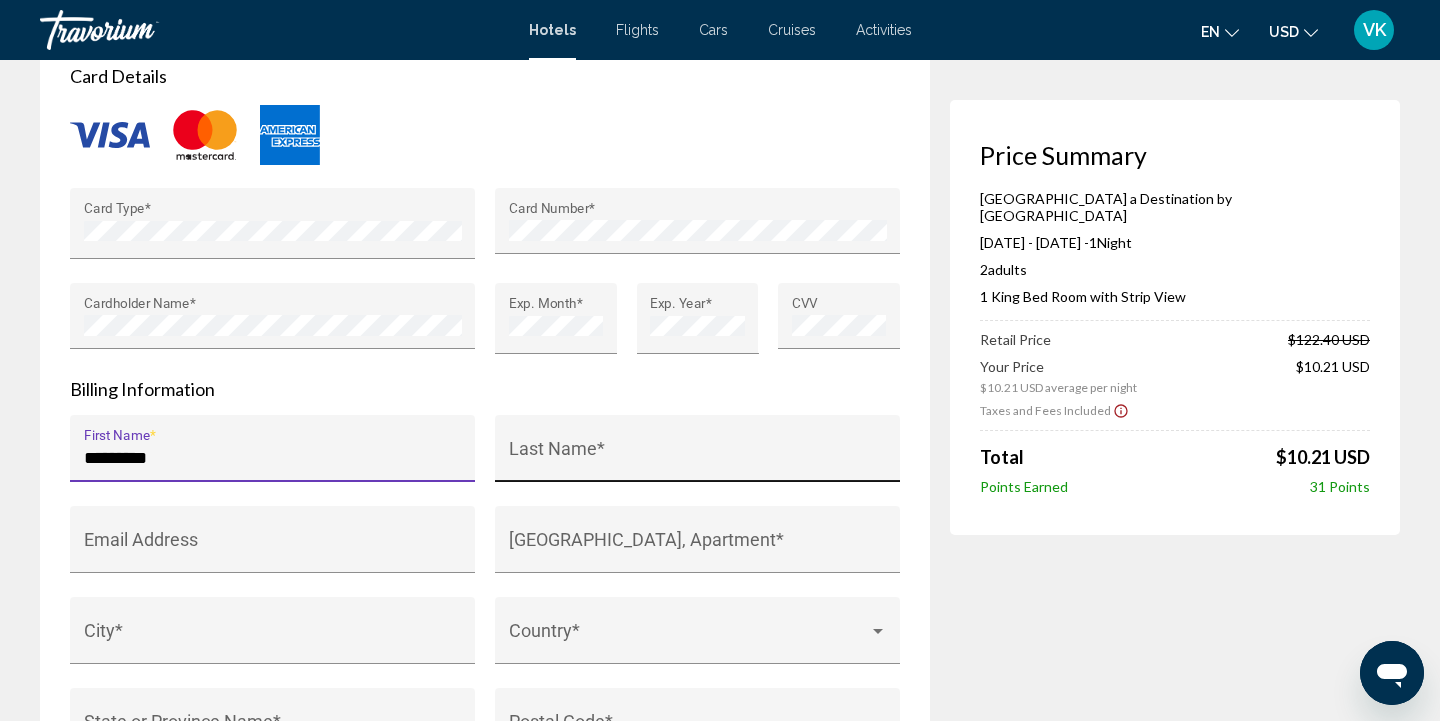 type on "********" 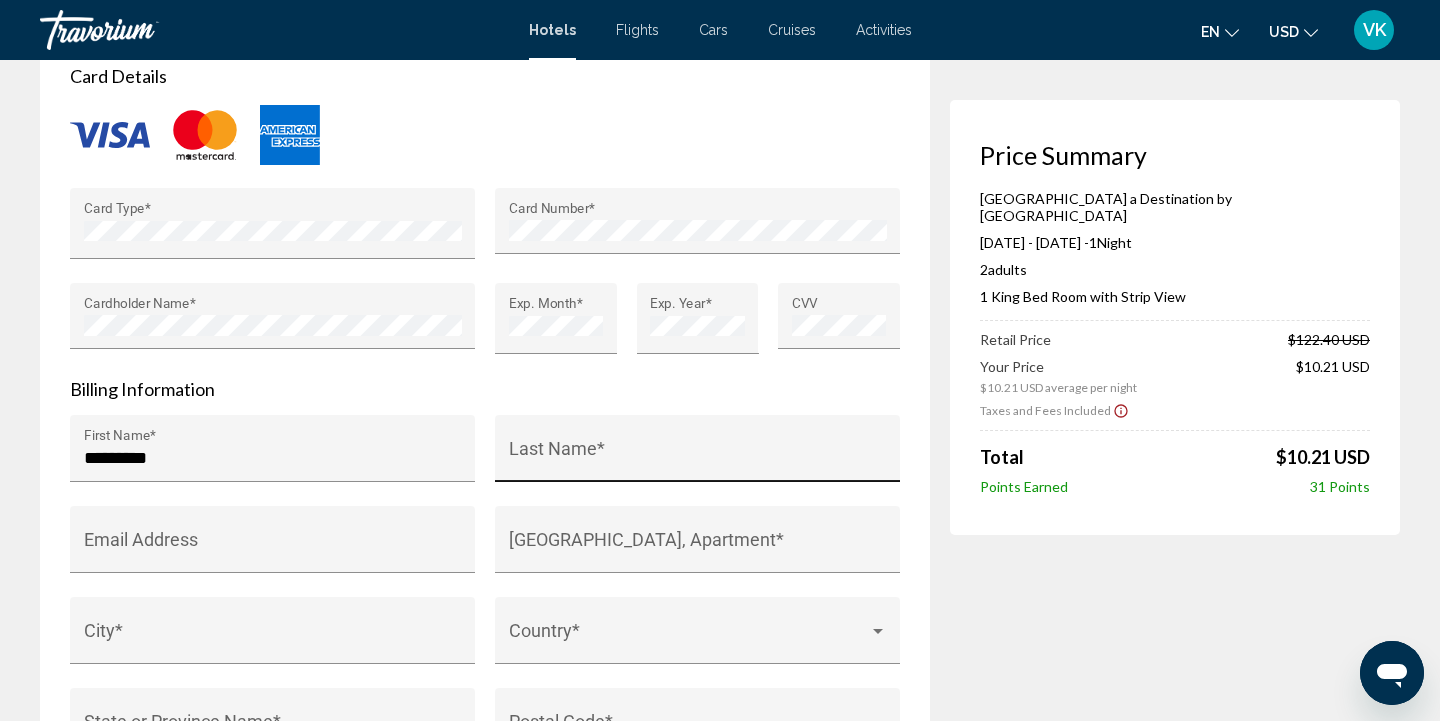 click on "Last Name  *" at bounding box center [698, 454] 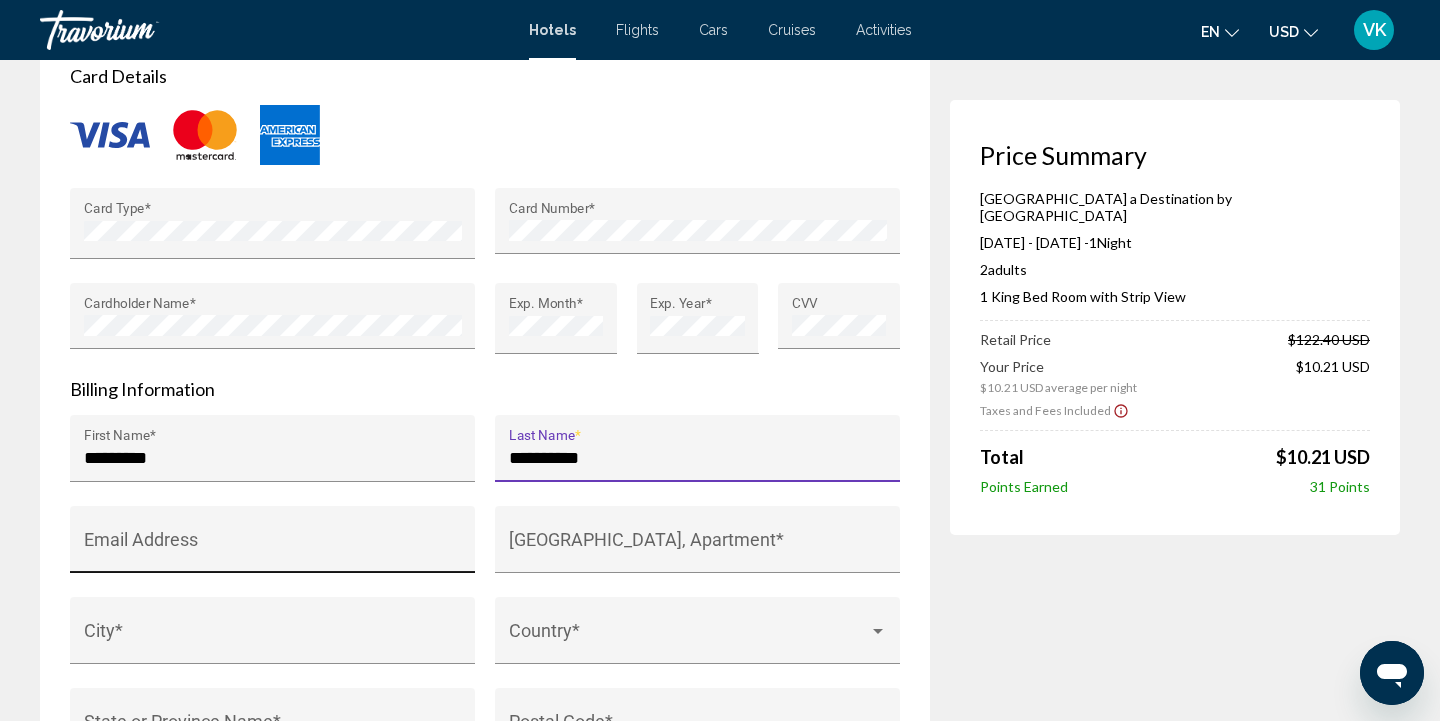 type on "**********" 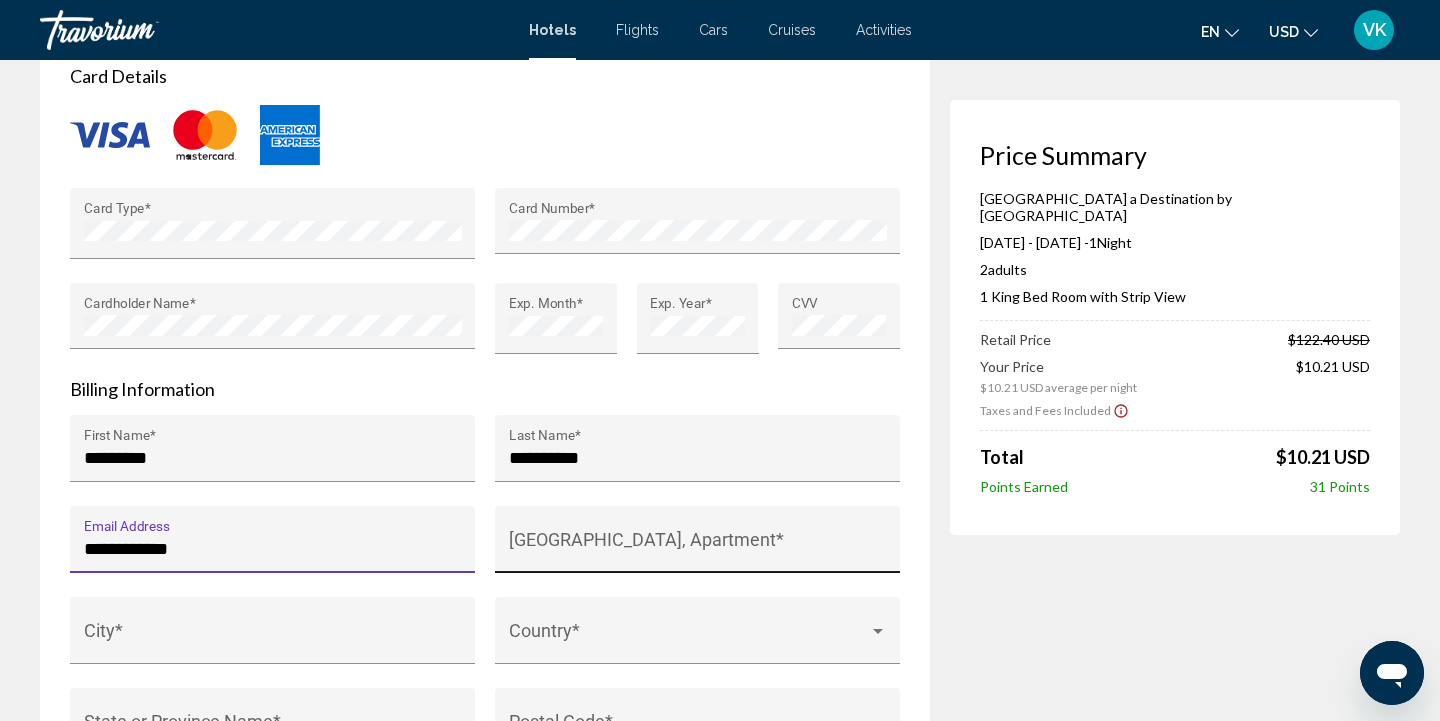 type on "**********" 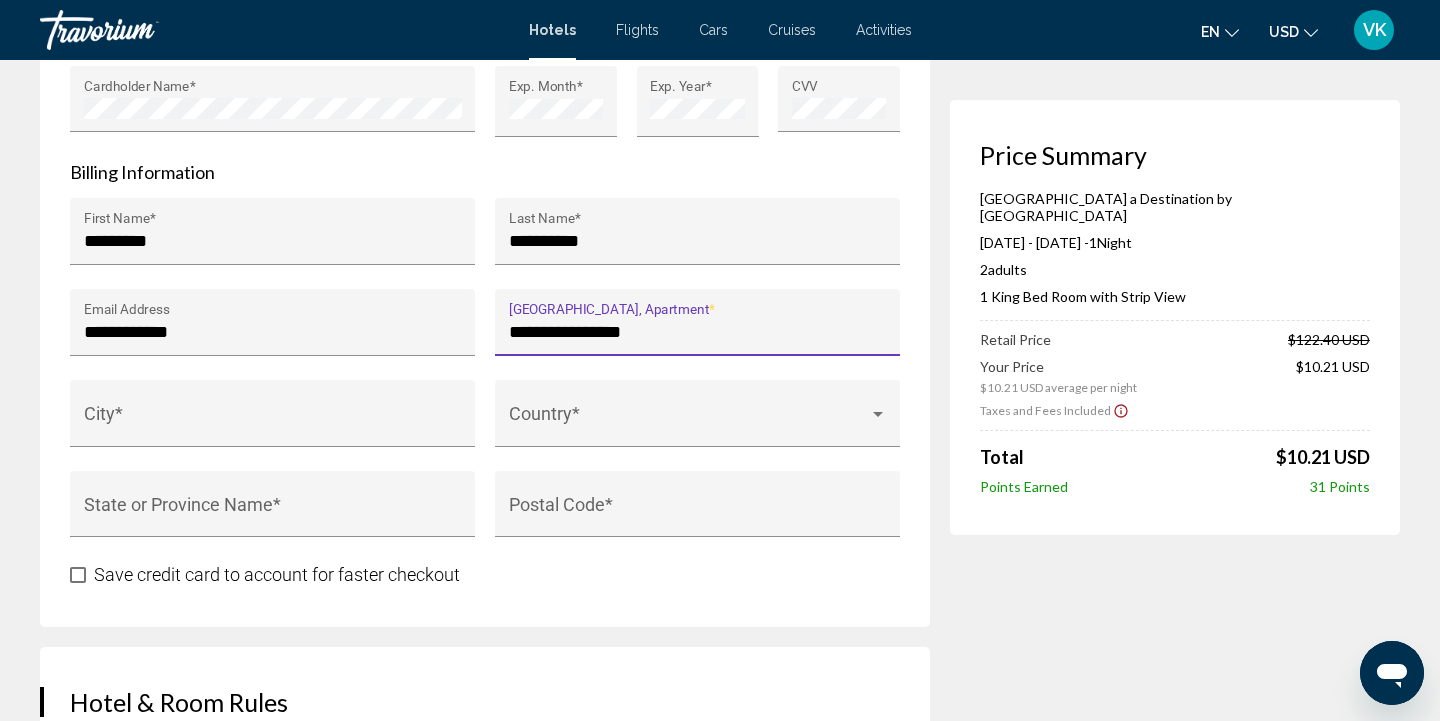 scroll, scrollTop: 2084, scrollLeft: 0, axis: vertical 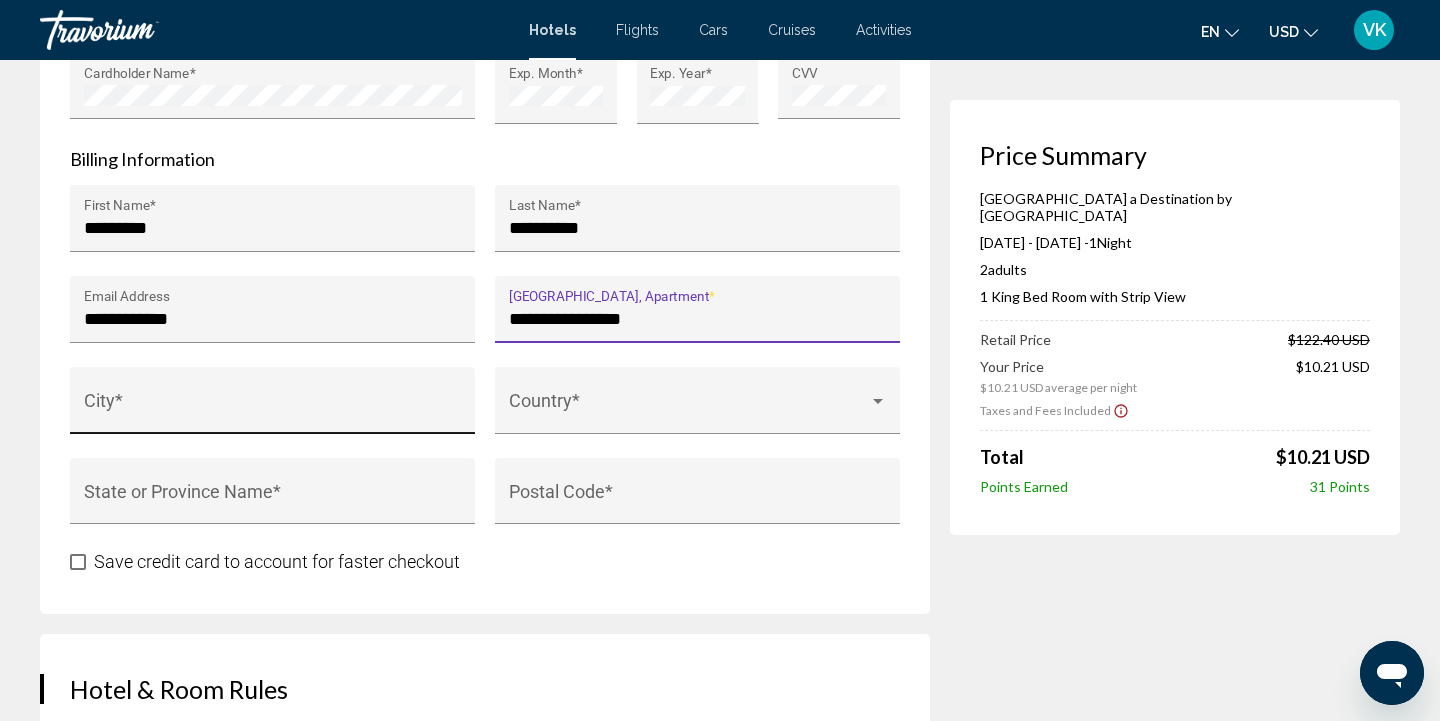 type on "**********" 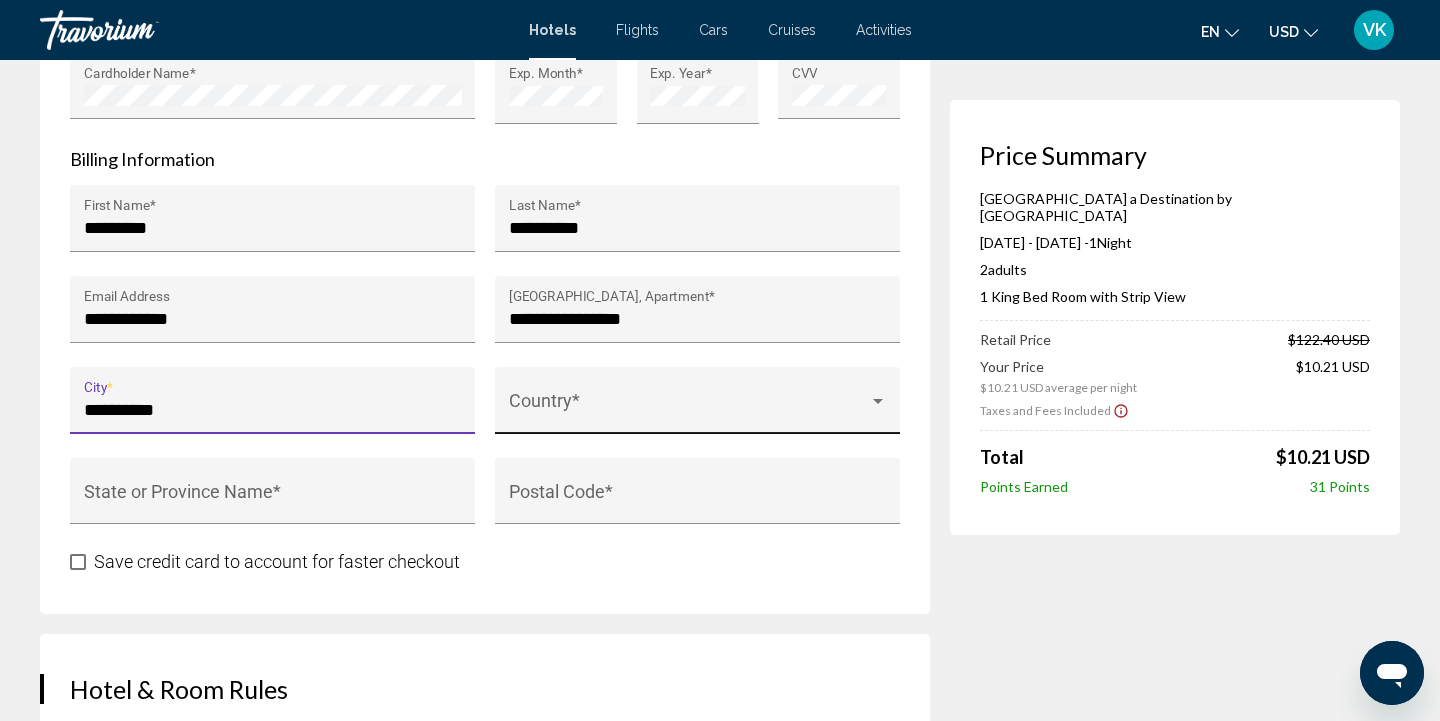 type on "**********" 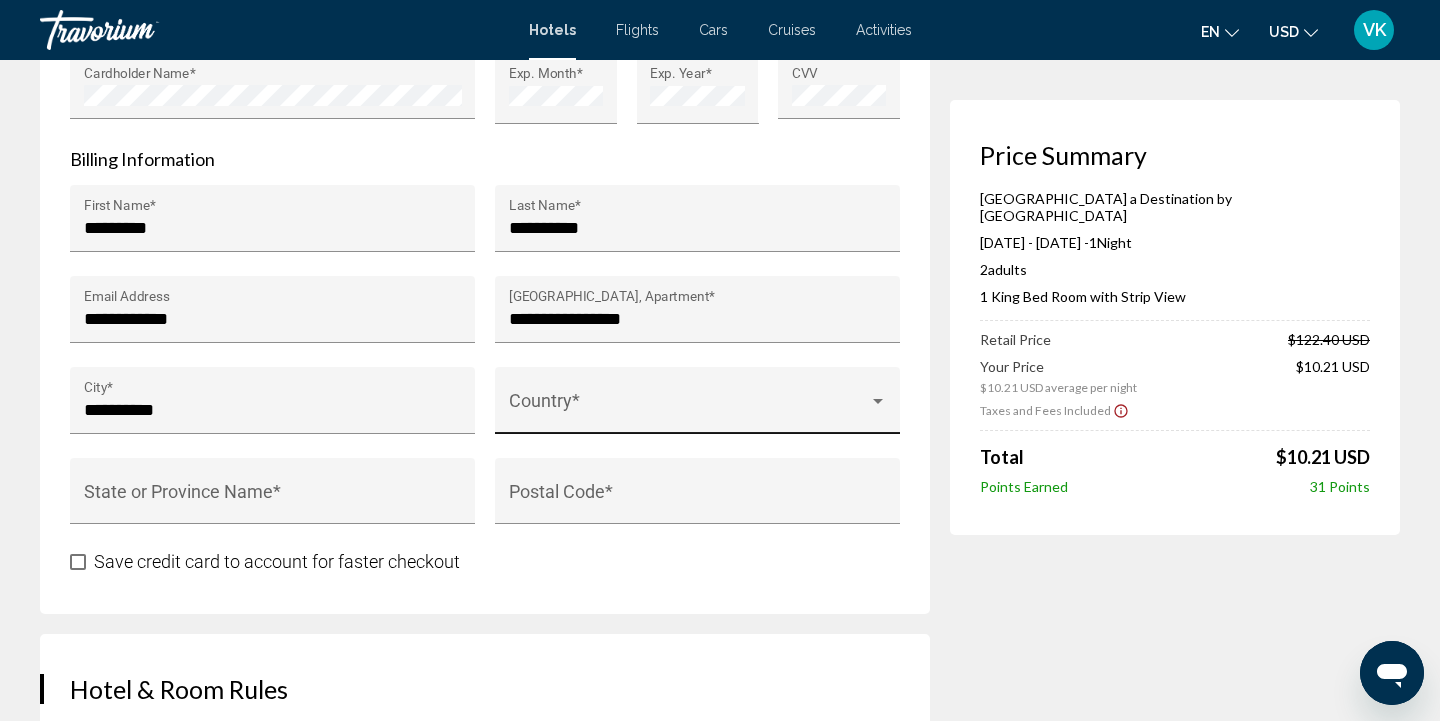 click on "Country  *" at bounding box center [697, 400] 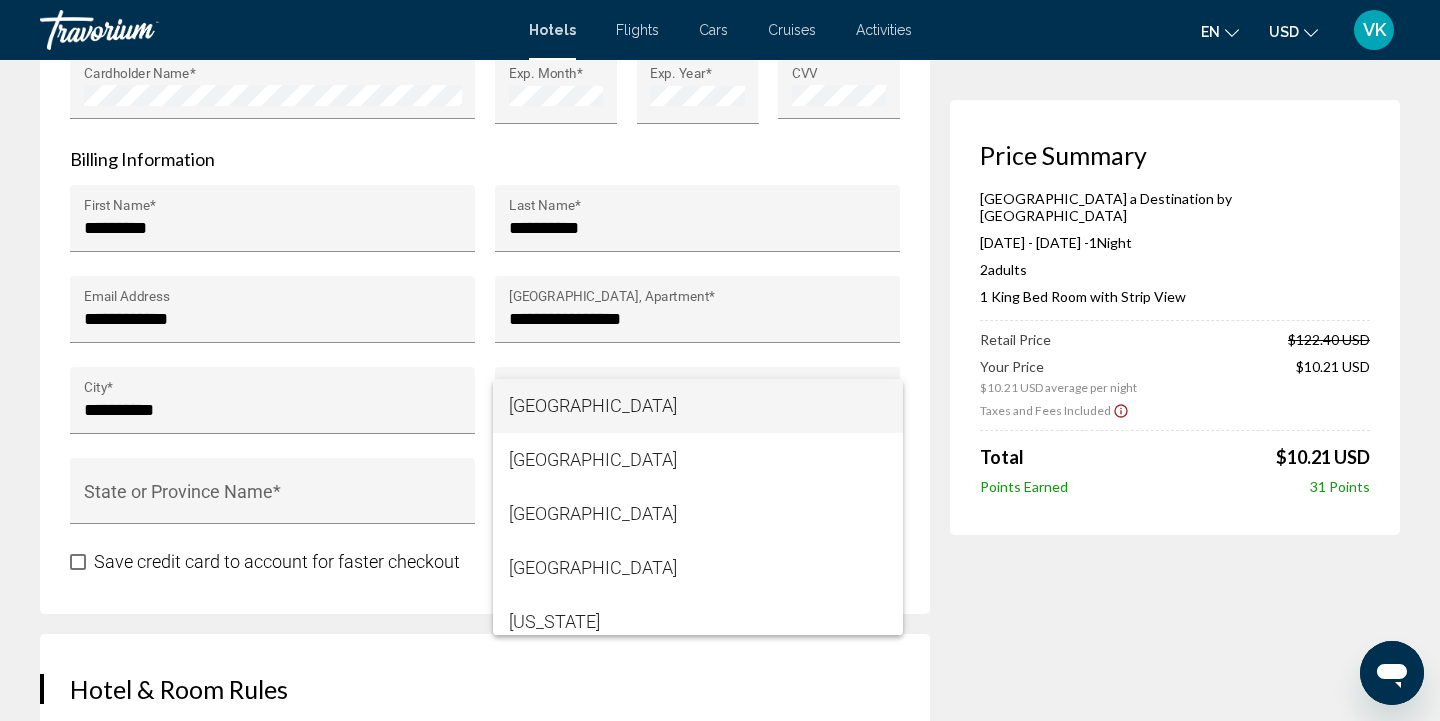 click at bounding box center (720, 360) 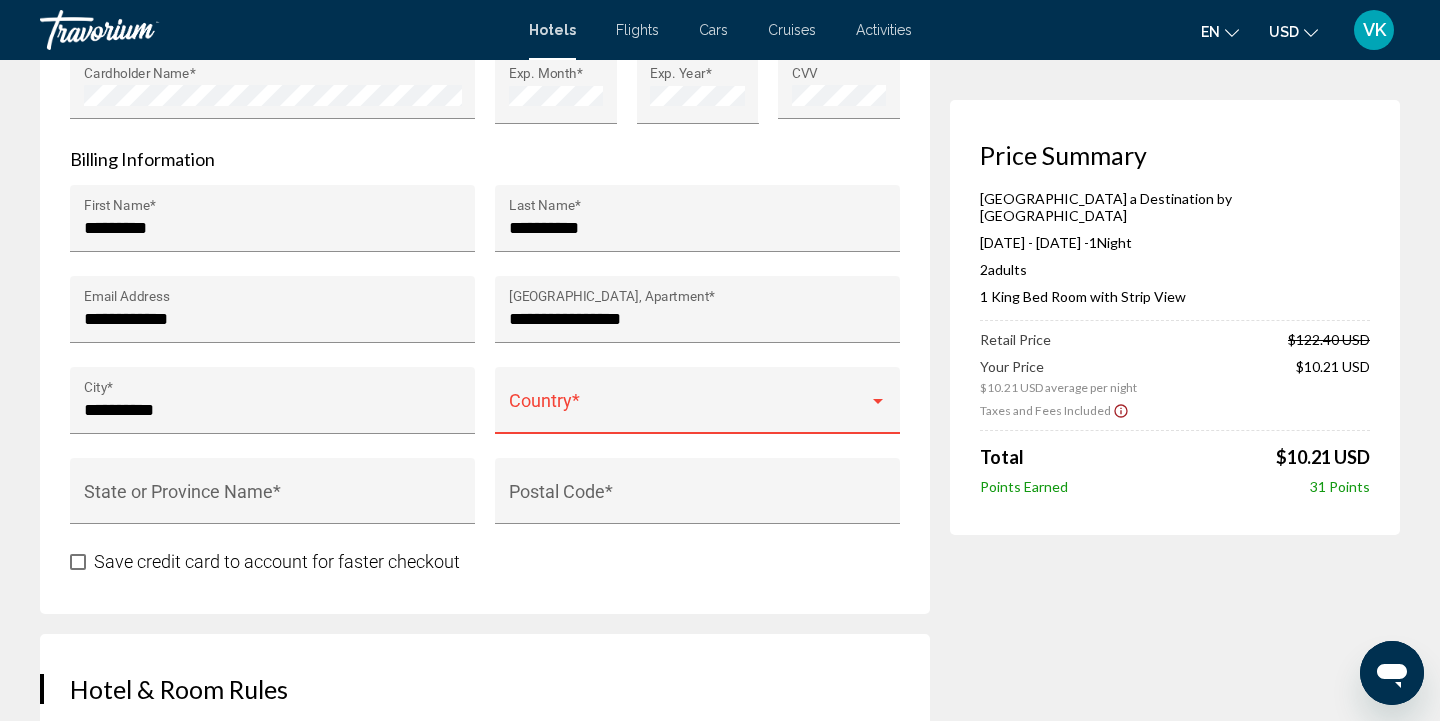 click on "Country  *" at bounding box center [697, 400] 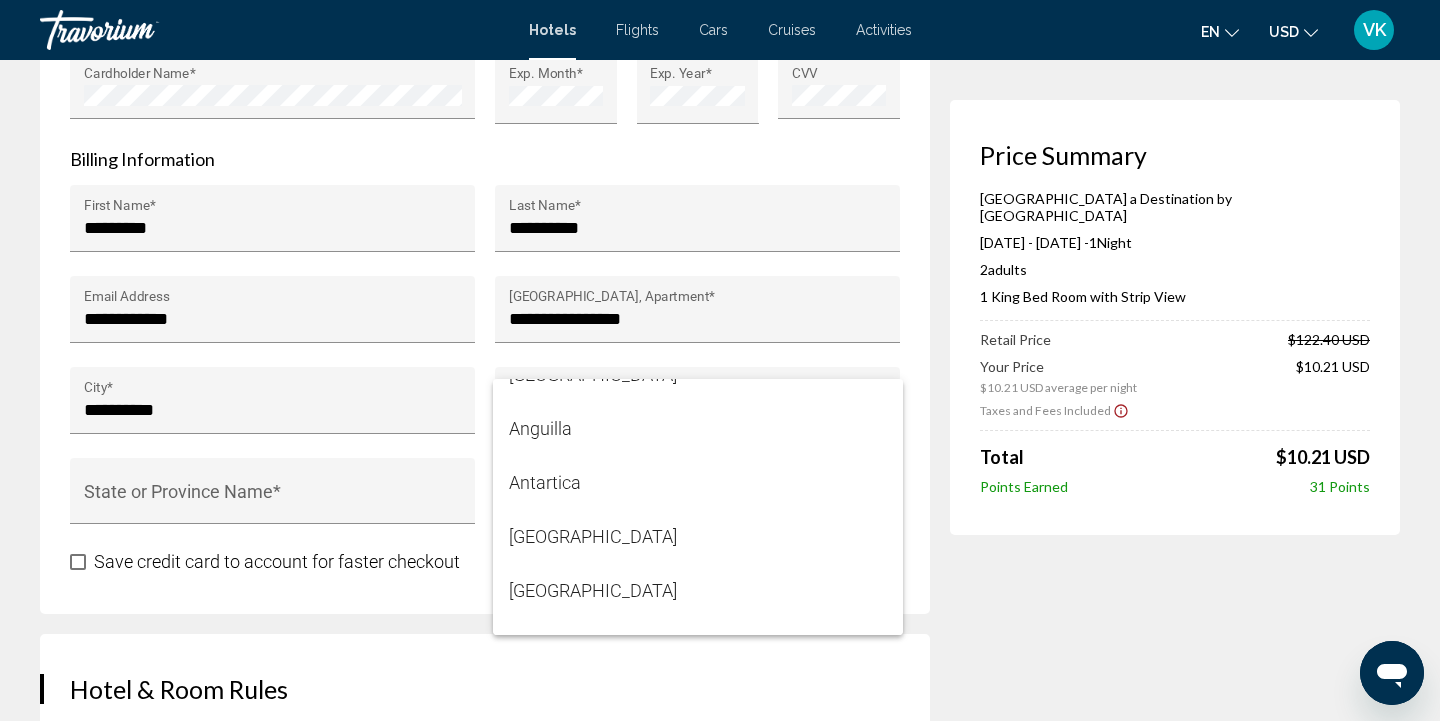 scroll, scrollTop: 390, scrollLeft: 0, axis: vertical 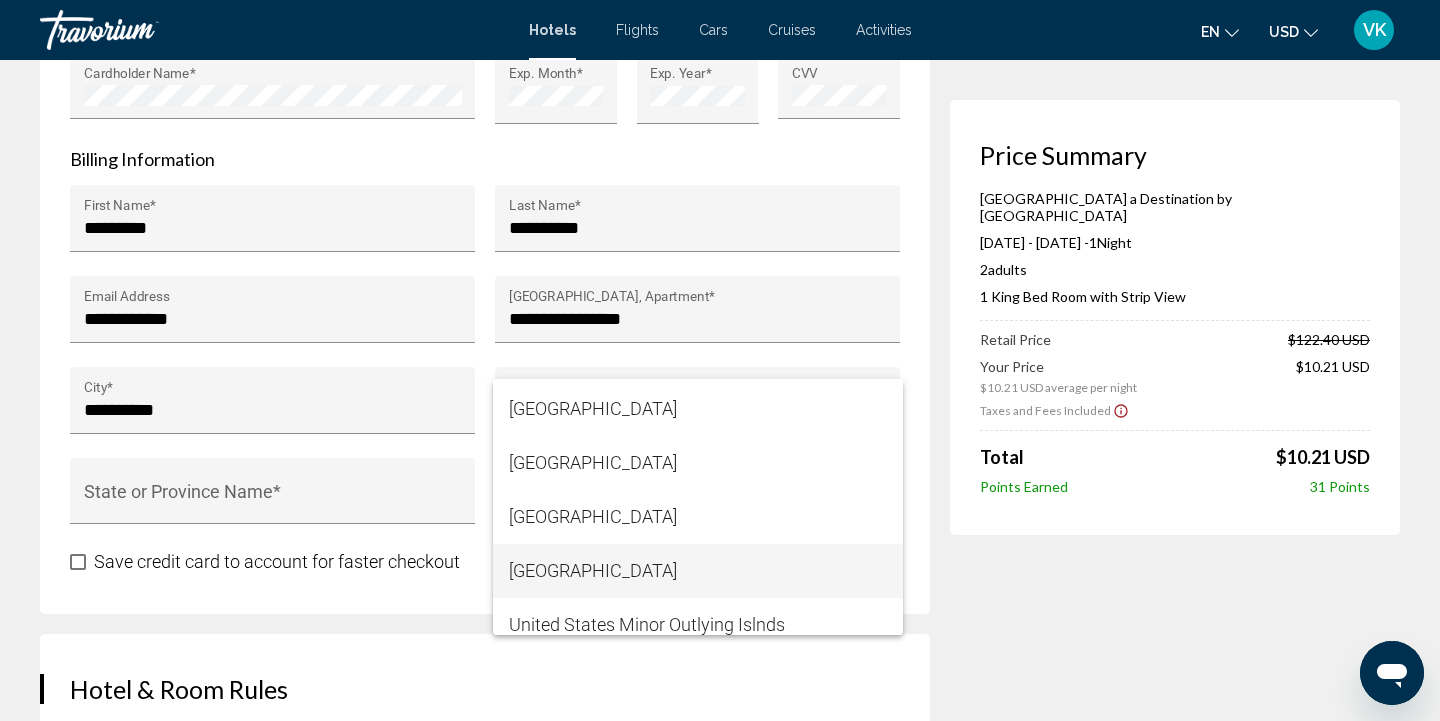 click on "[GEOGRAPHIC_DATA]" at bounding box center (698, 571) 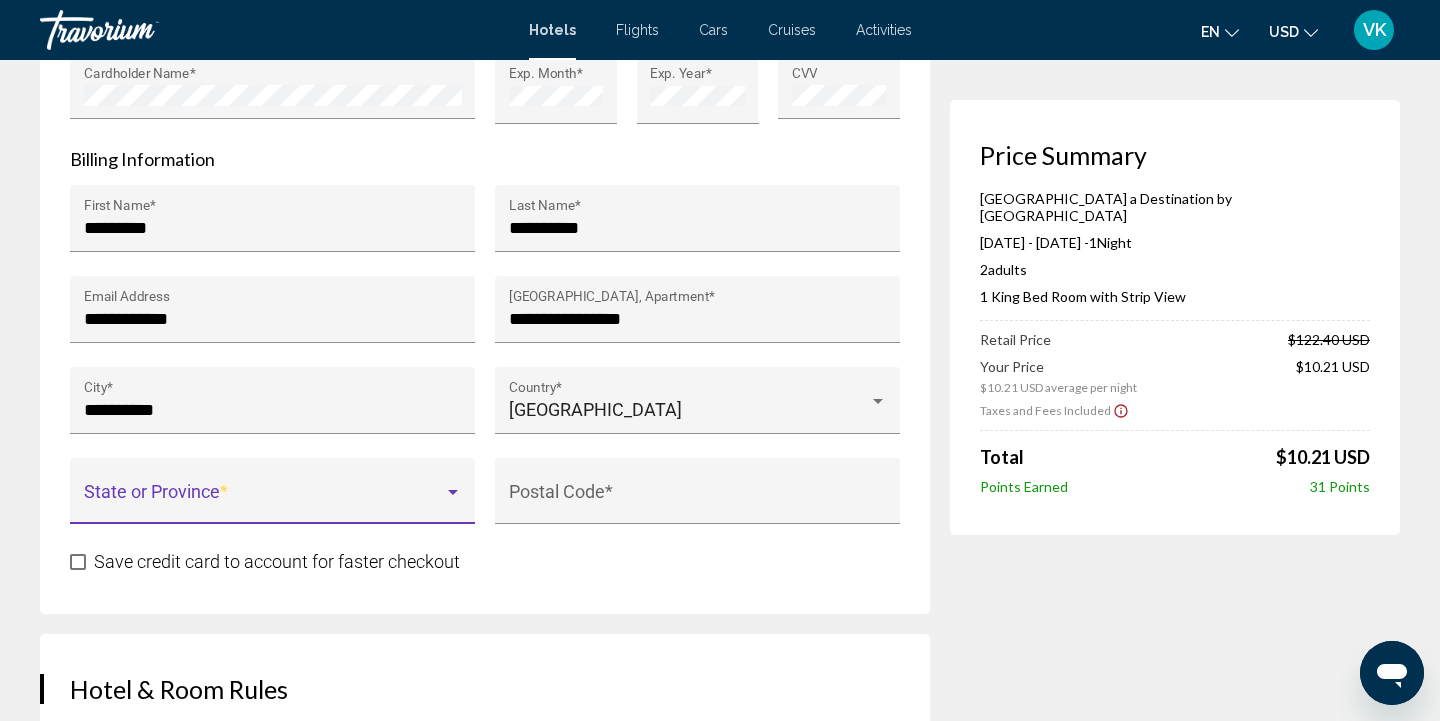 click at bounding box center [264, 501] 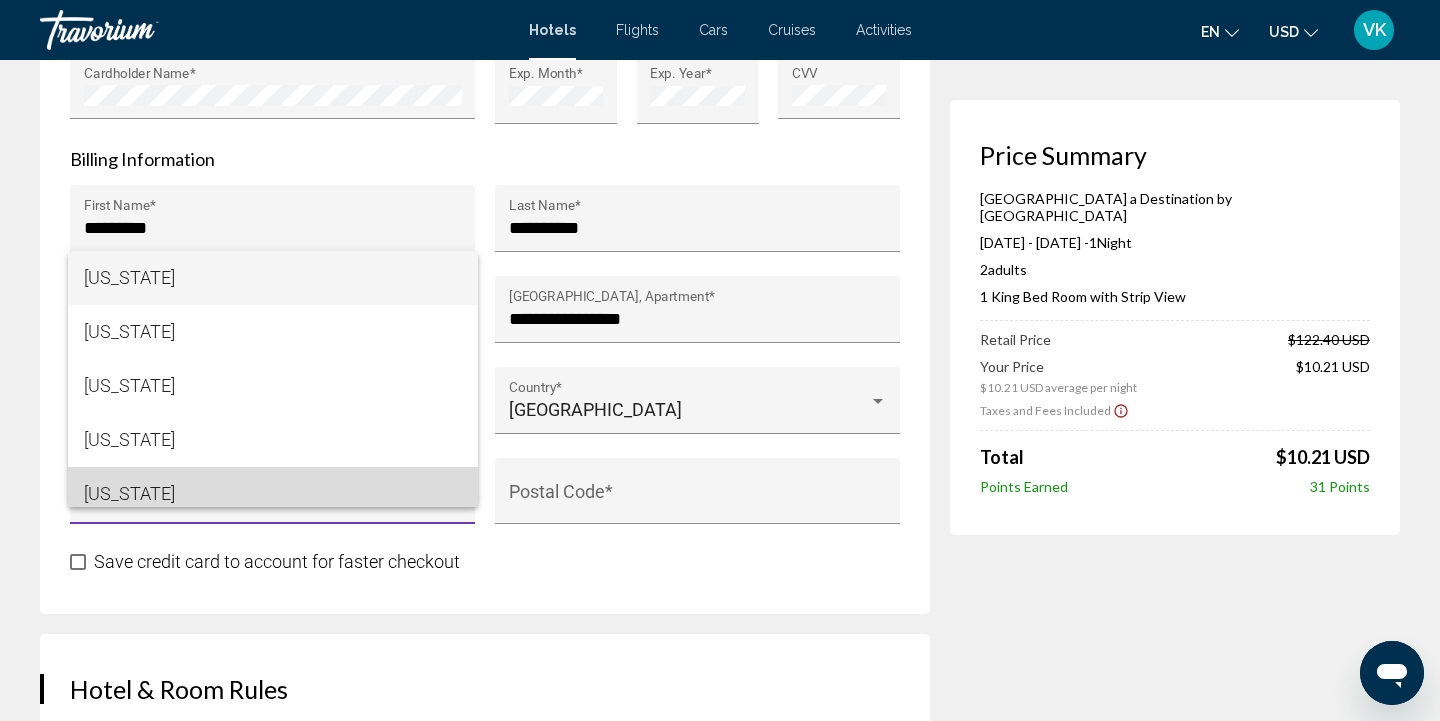 click on "[US_STATE]" at bounding box center (273, 494) 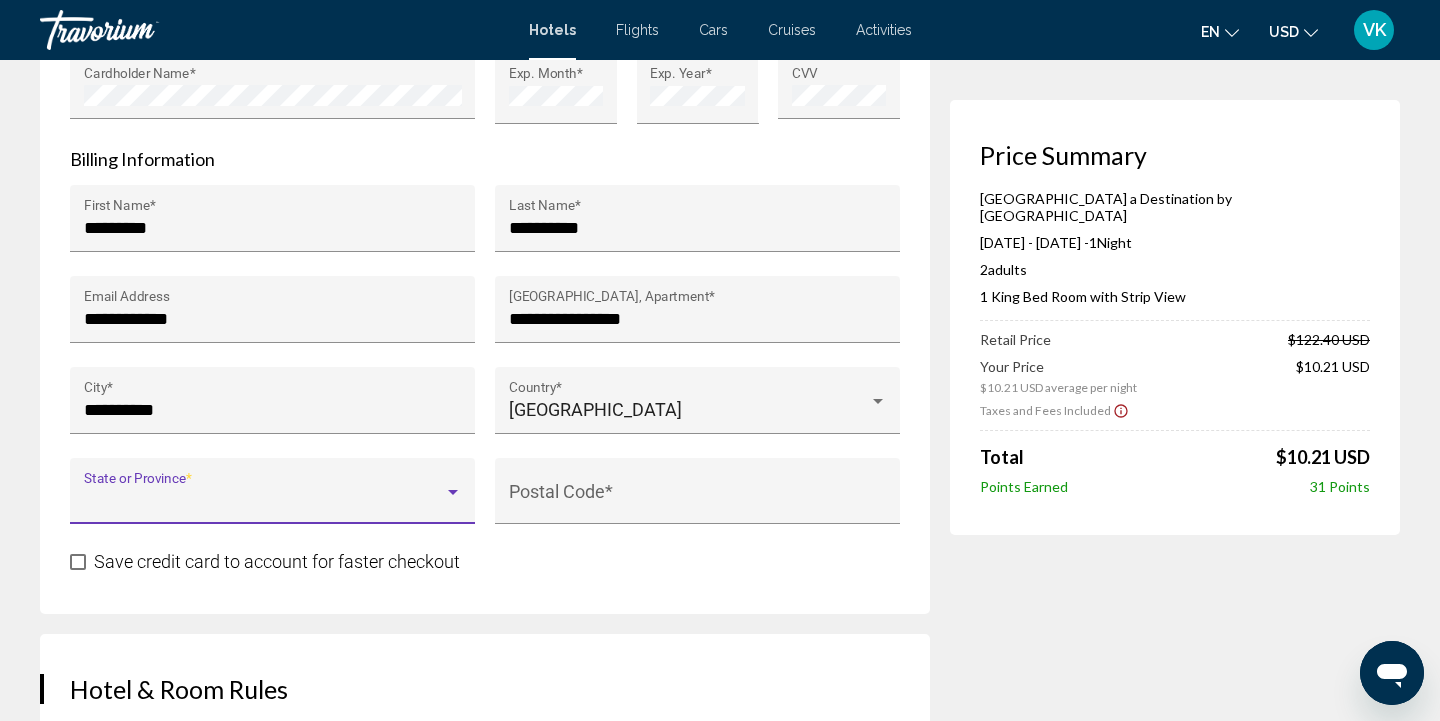 scroll, scrollTop: 14, scrollLeft: 0, axis: vertical 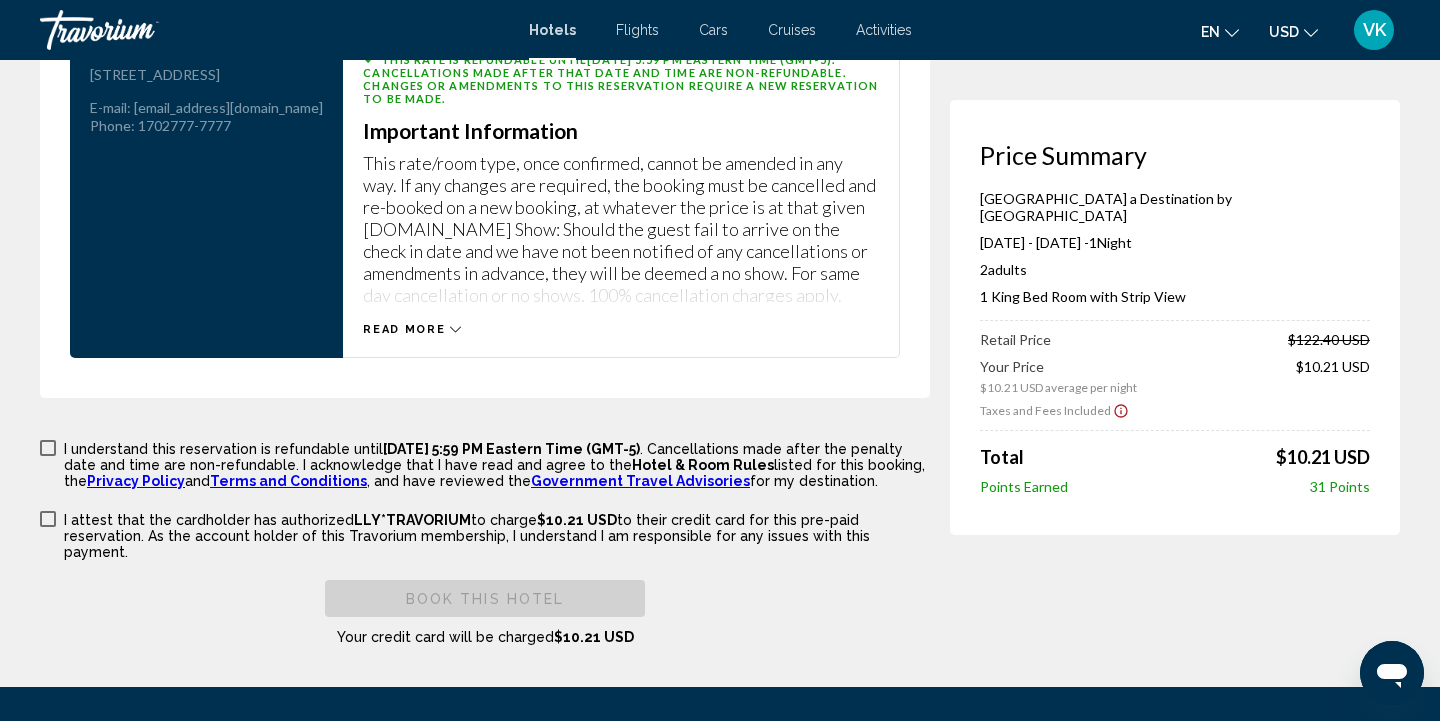 type on "*****" 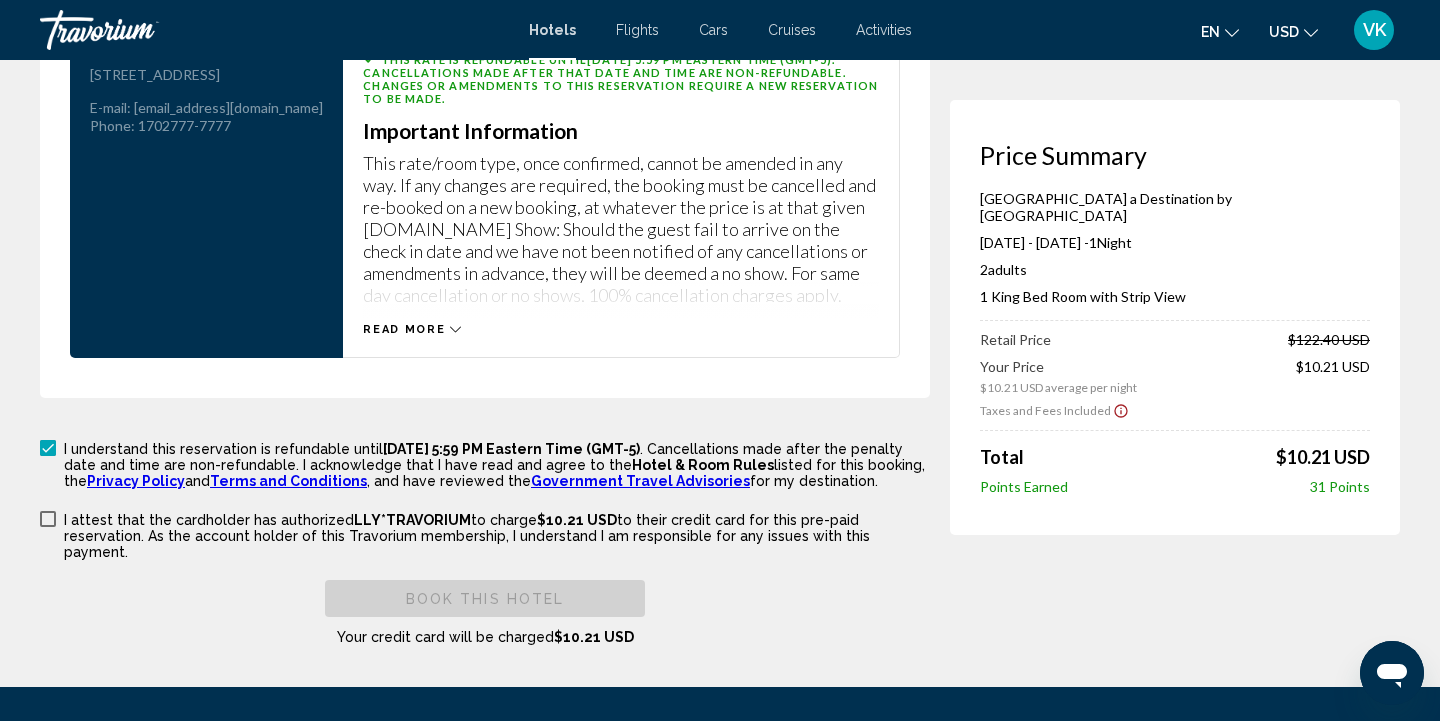 click at bounding box center (48, 519) 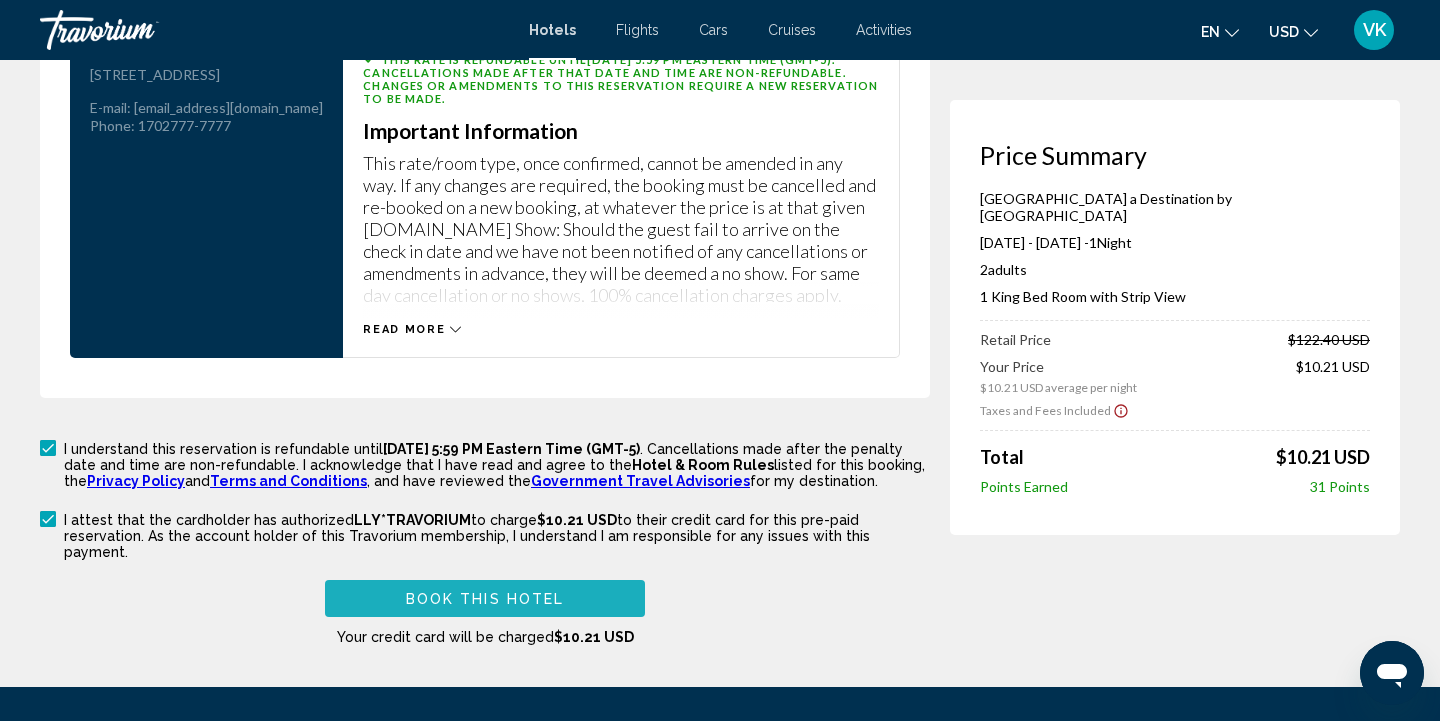 click on "Book this hotel" at bounding box center (485, 599) 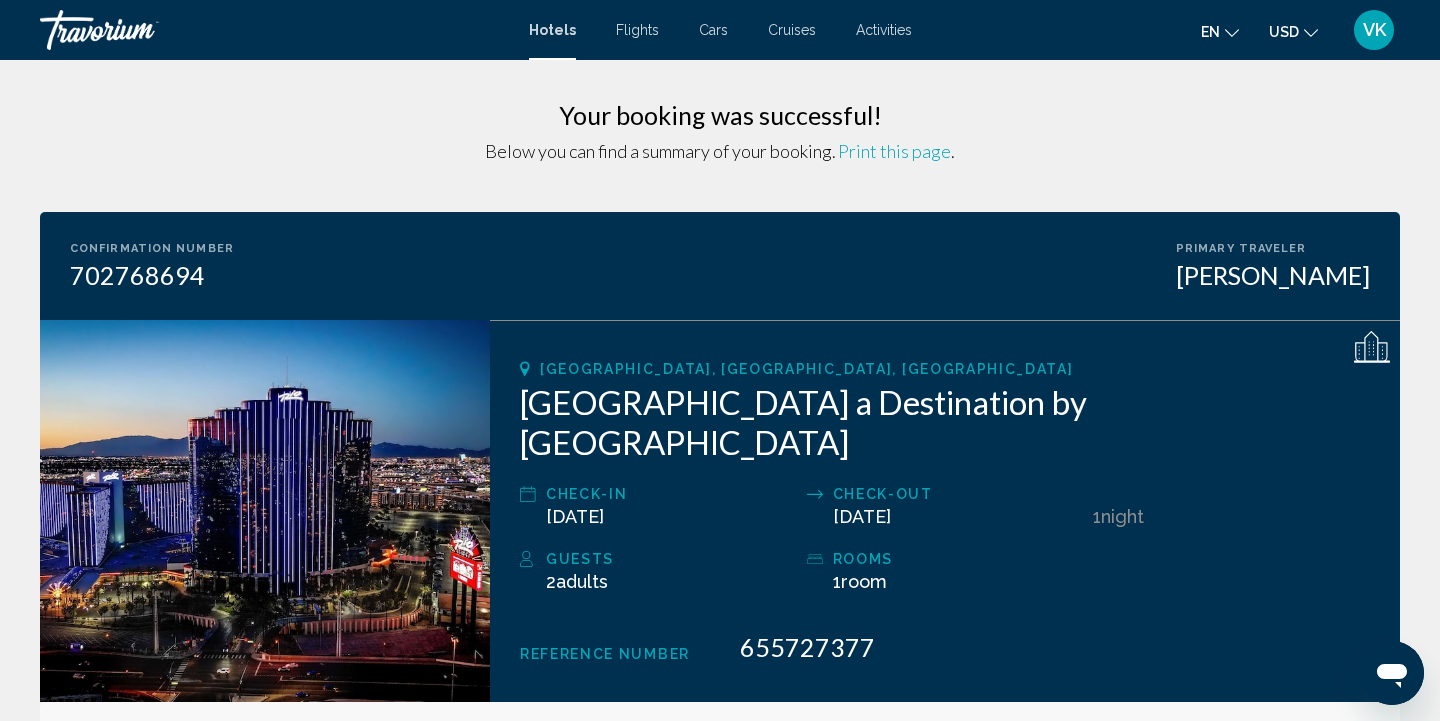 scroll, scrollTop: 0, scrollLeft: 0, axis: both 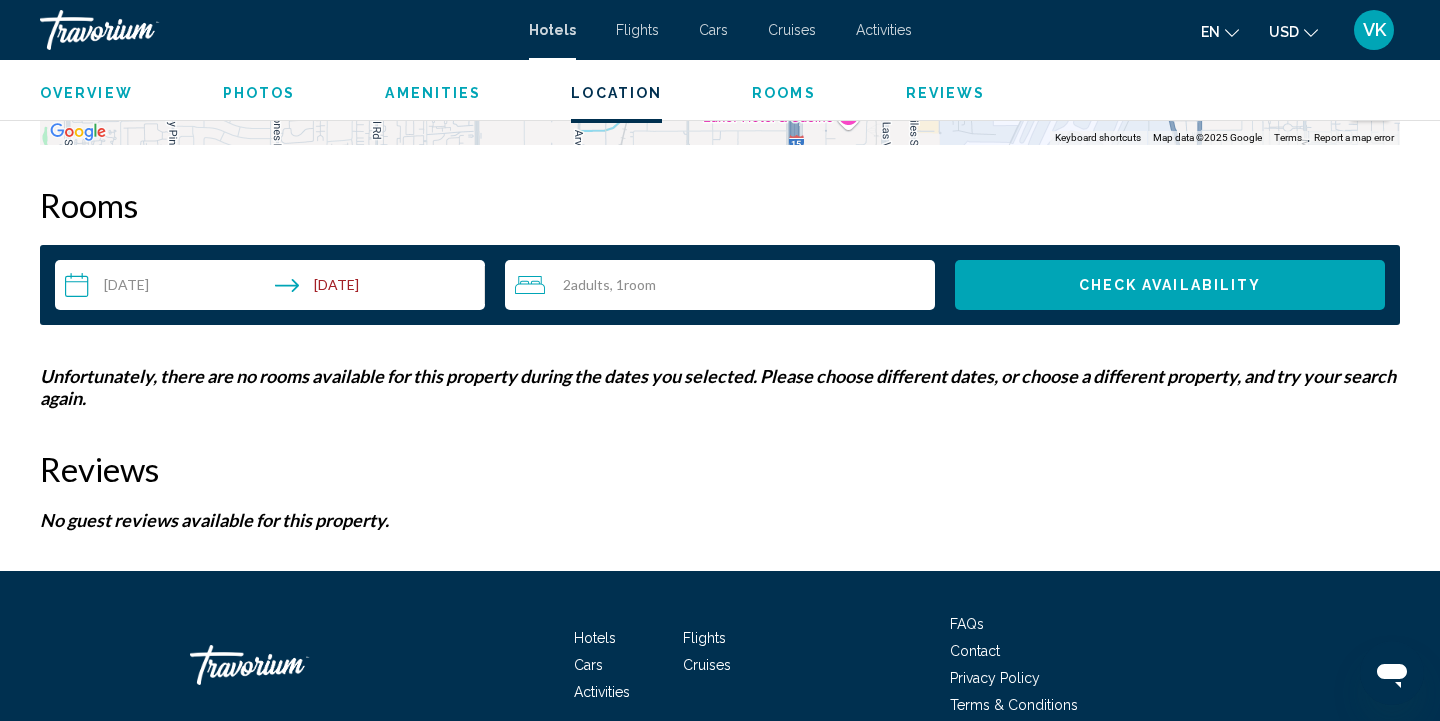 click on "**********" at bounding box center [274, 288] 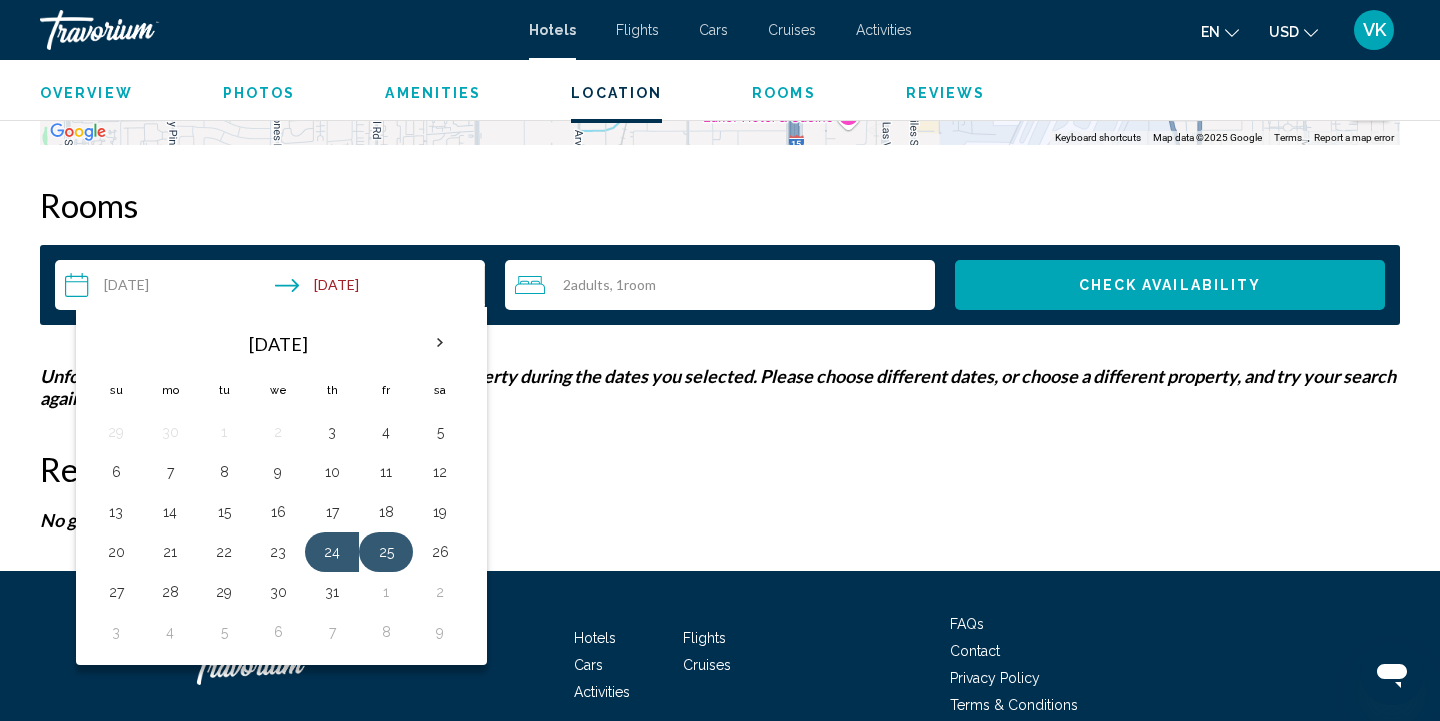 click on "25" at bounding box center (386, 552) 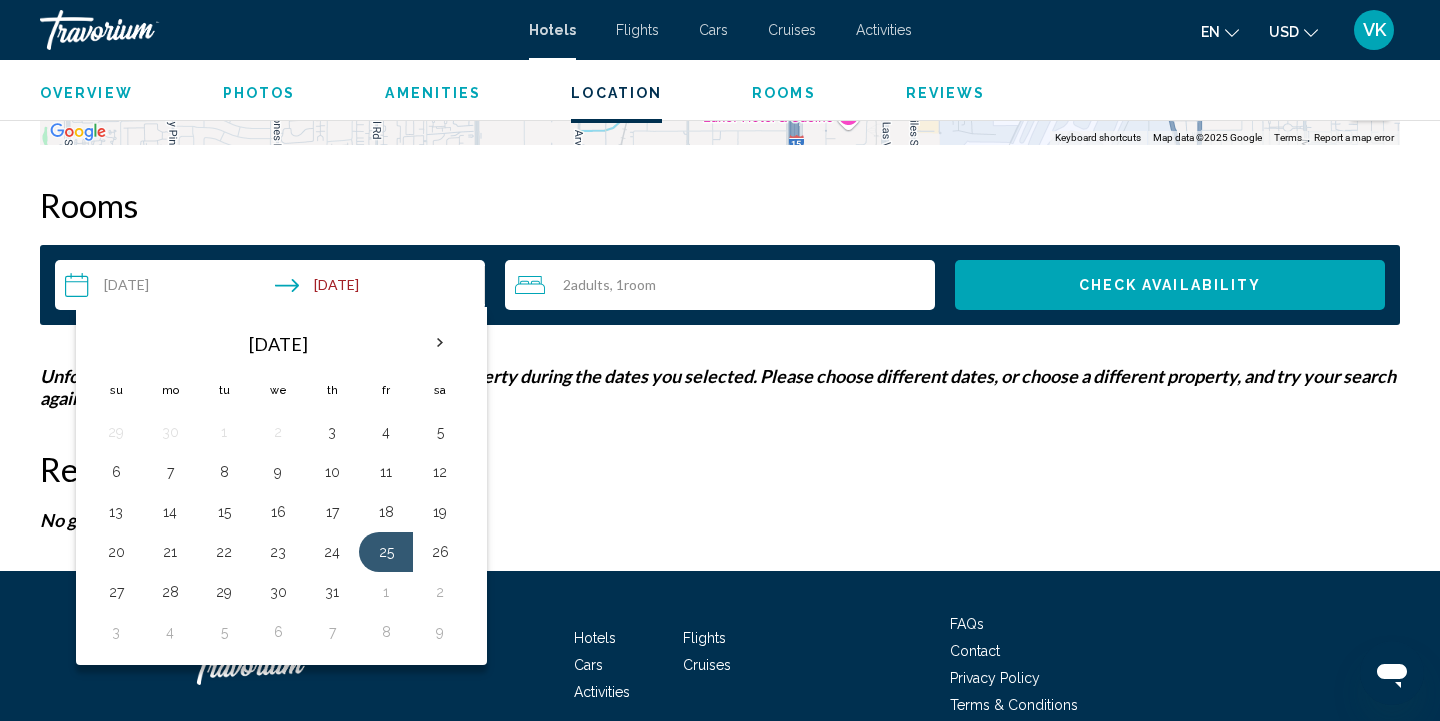 click on "**********" at bounding box center [274, 288] 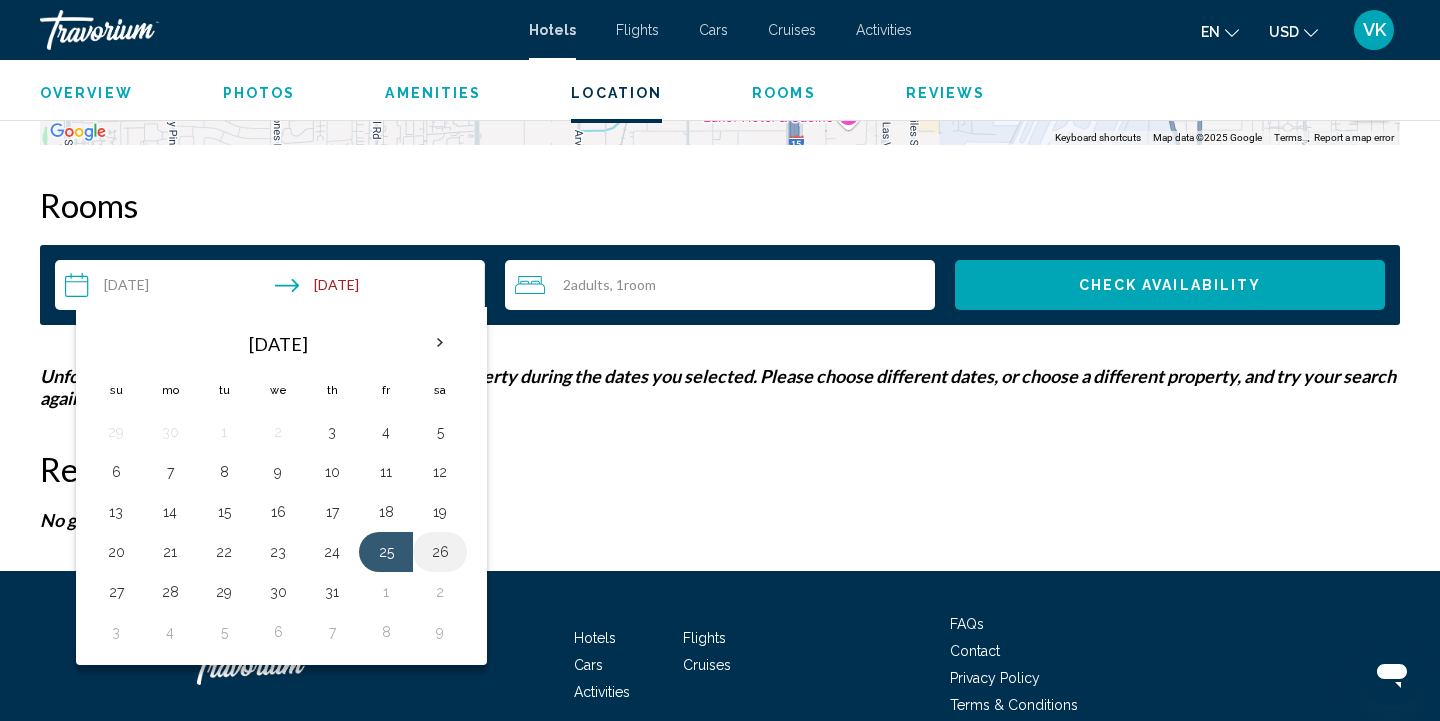 click on "26" at bounding box center [440, 552] 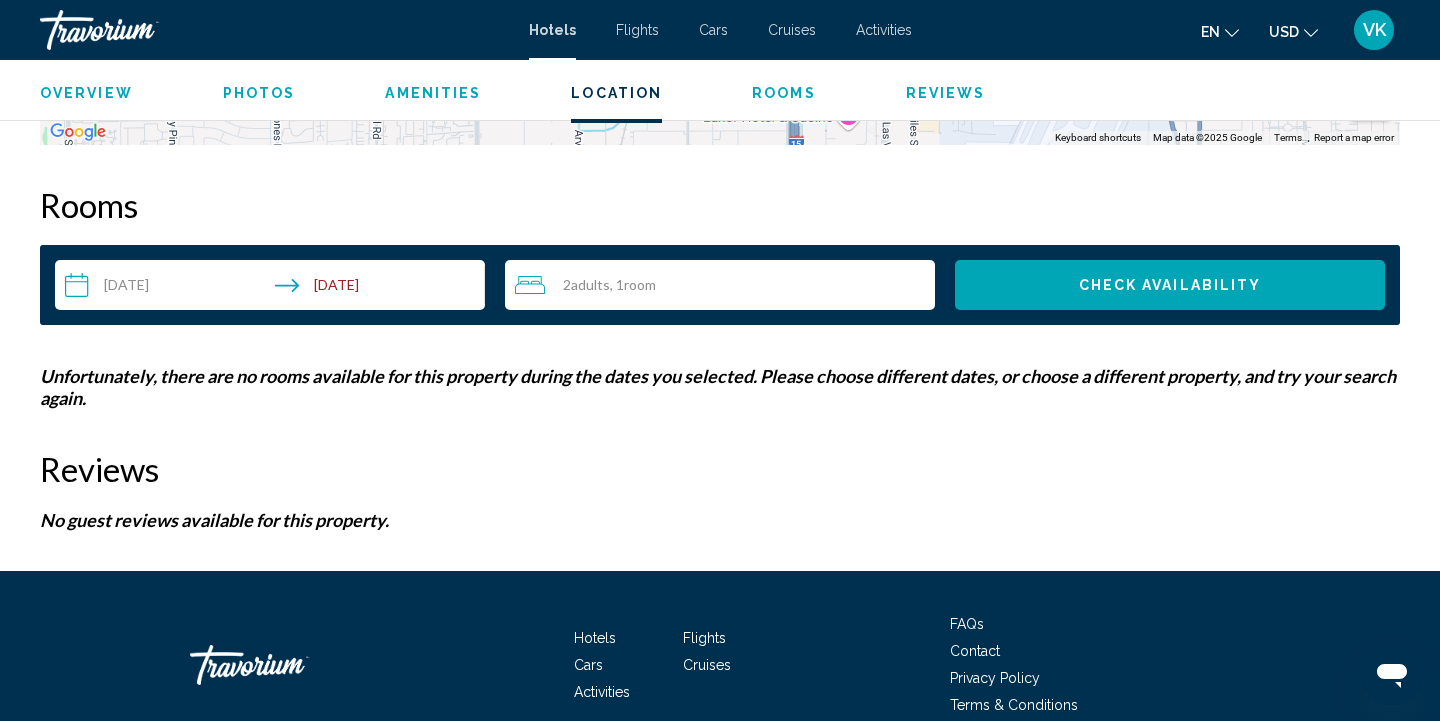 click on "Check Availability" at bounding box center (1170, 286) 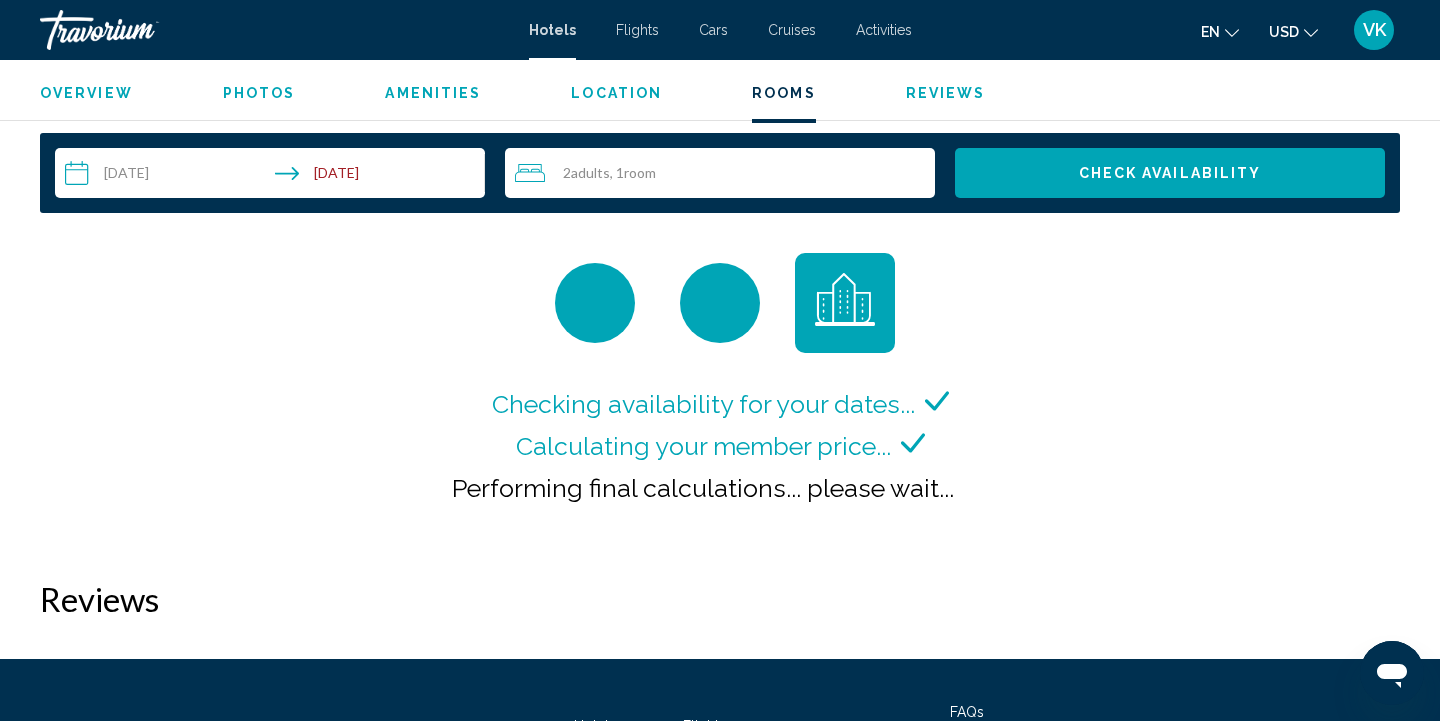 scroll, scrollTop: 2585, scrollLeft: 0, axis: vertical 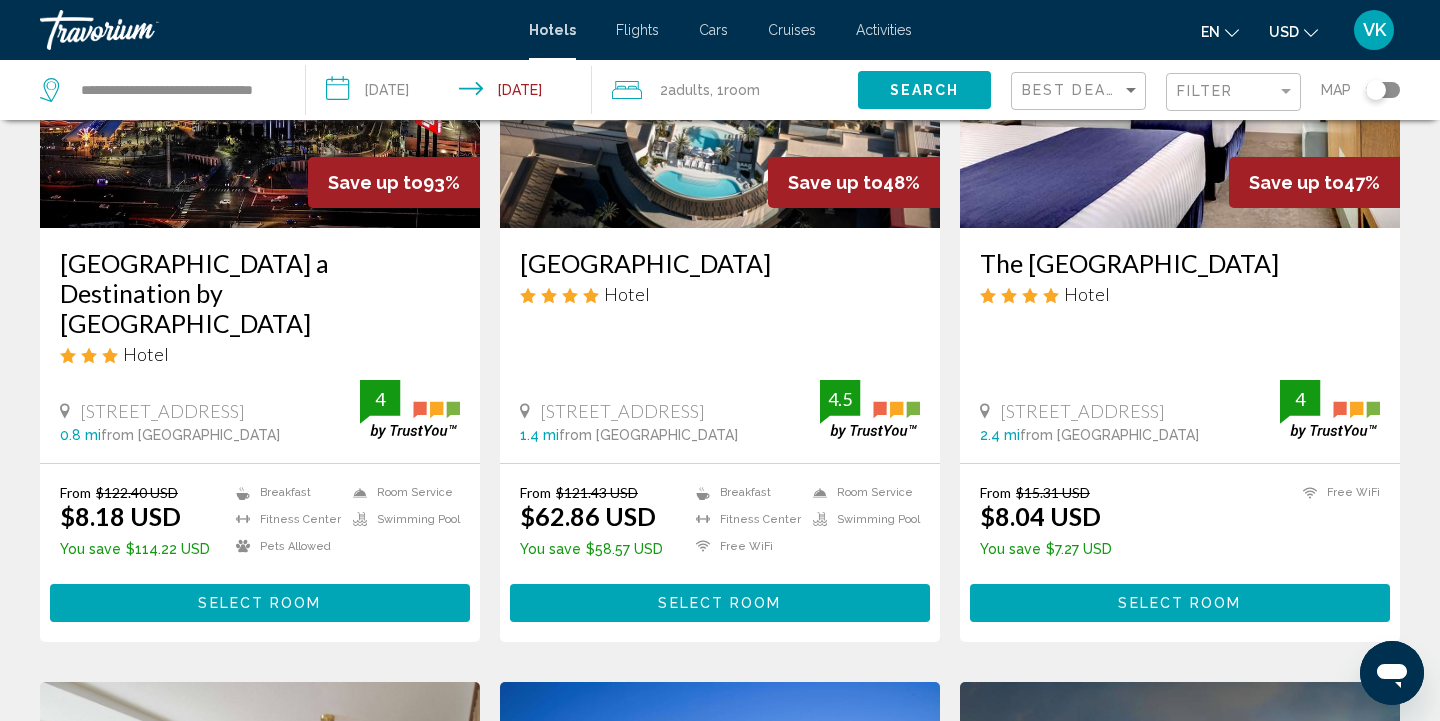 click on "Select Room" at bounding box center (259, 604) 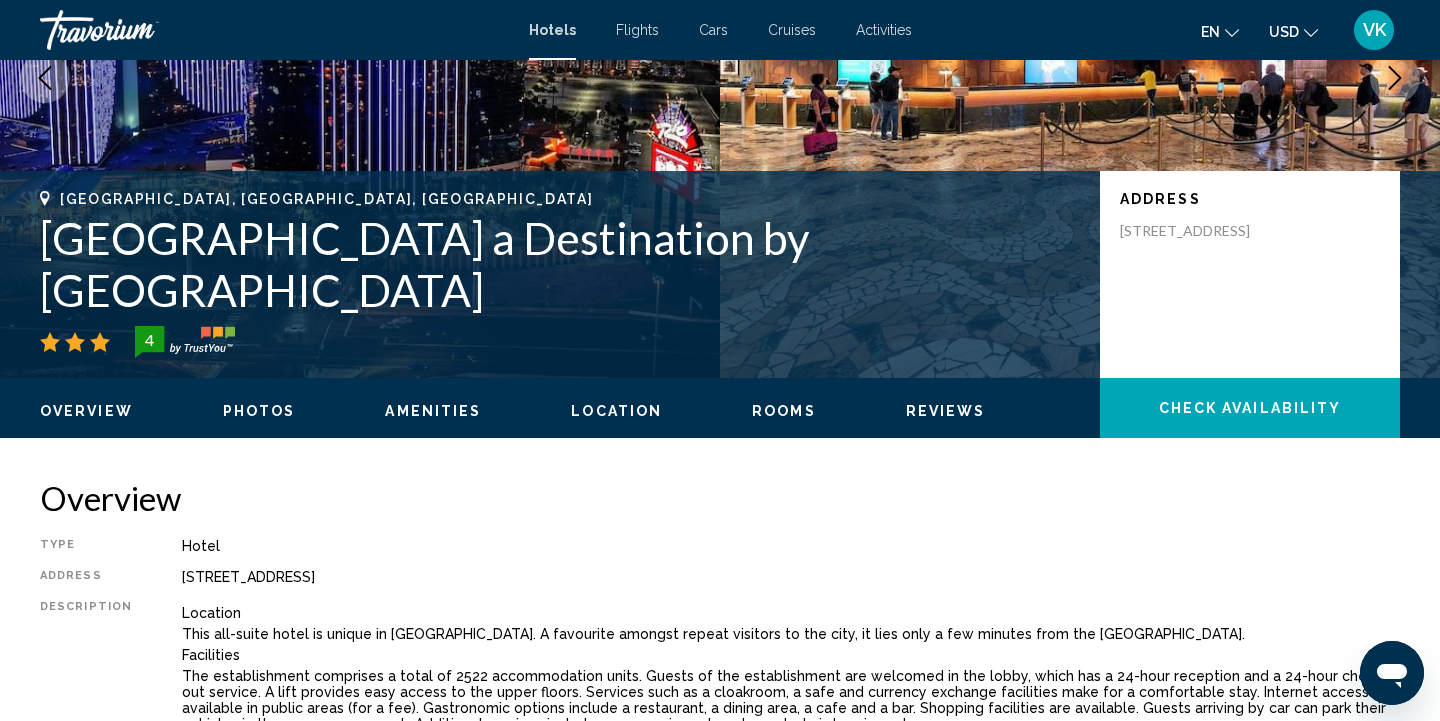 scroll, scrollTop: 0, scrollLeft: 0, axis: both 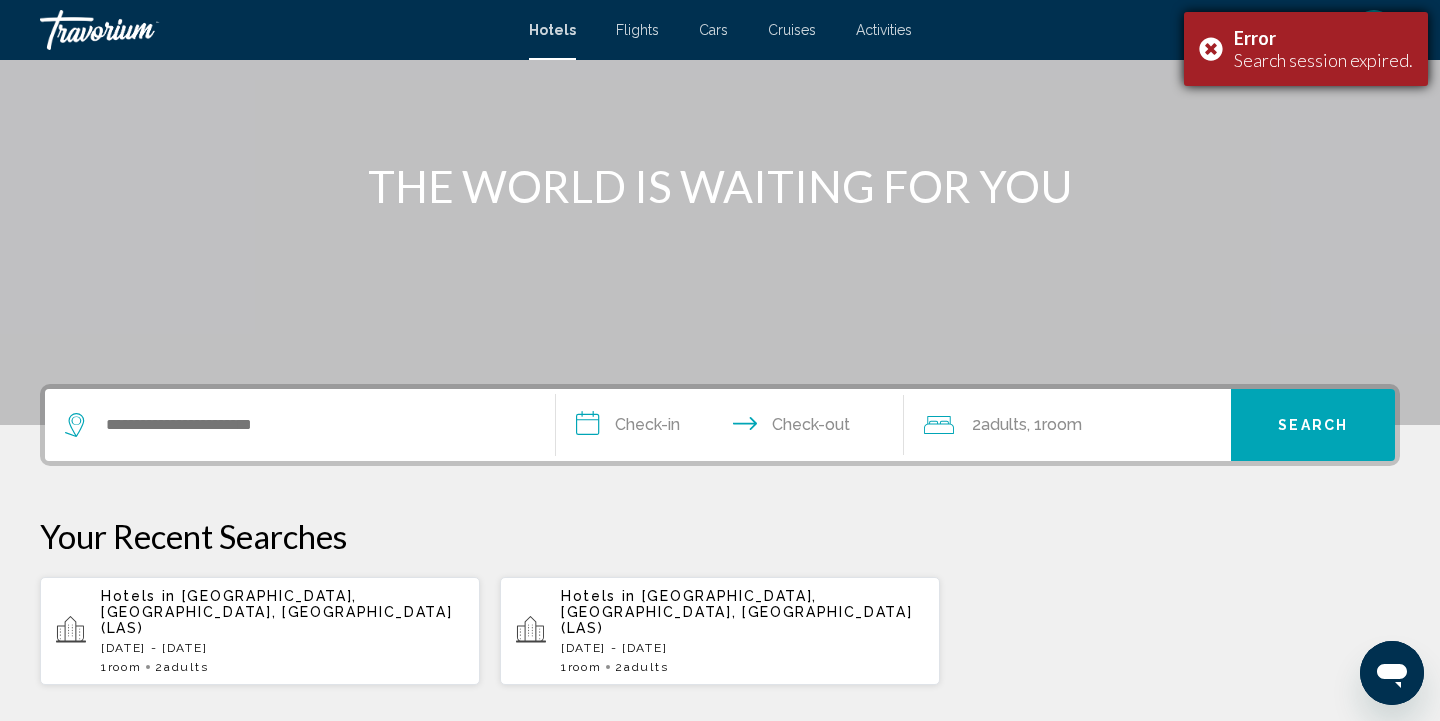 click on "Error   Search session expired." at bounding box center [1306, 49] 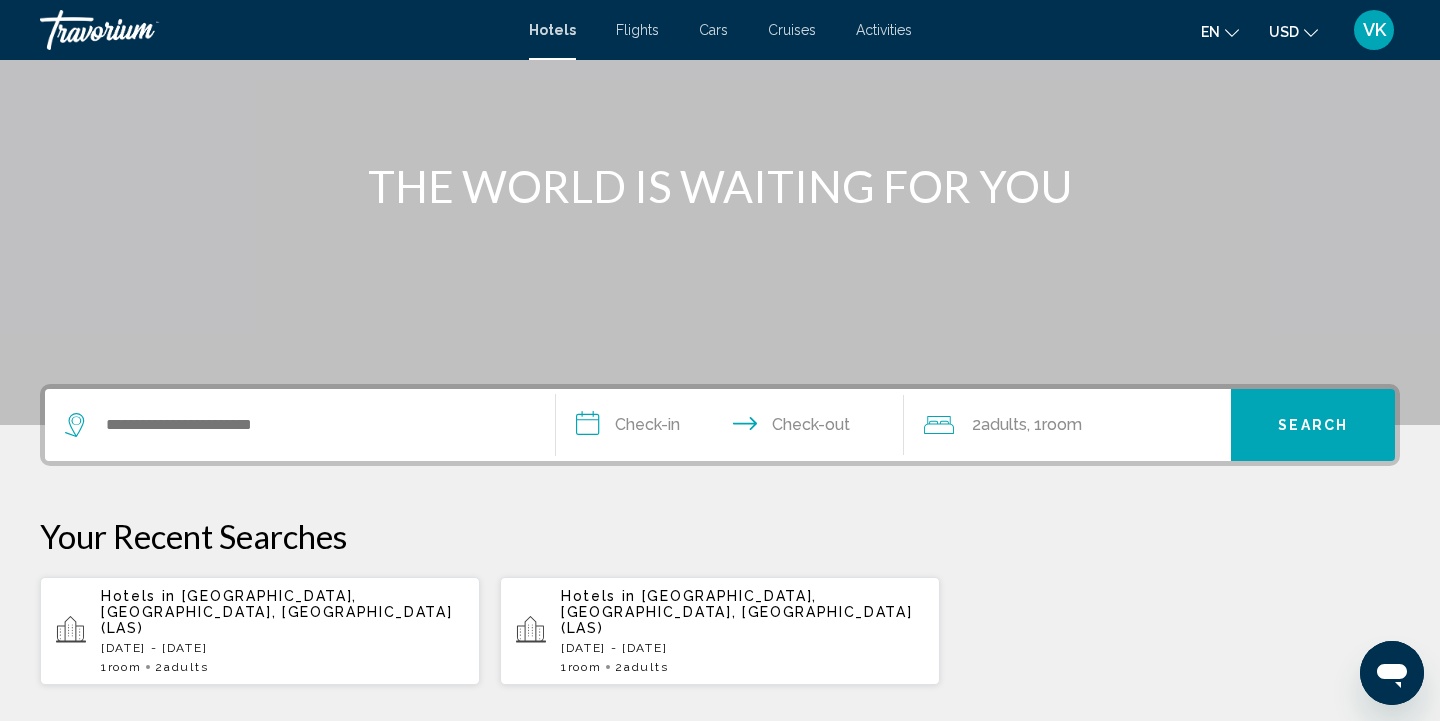 click at bounding box center (300, 425) 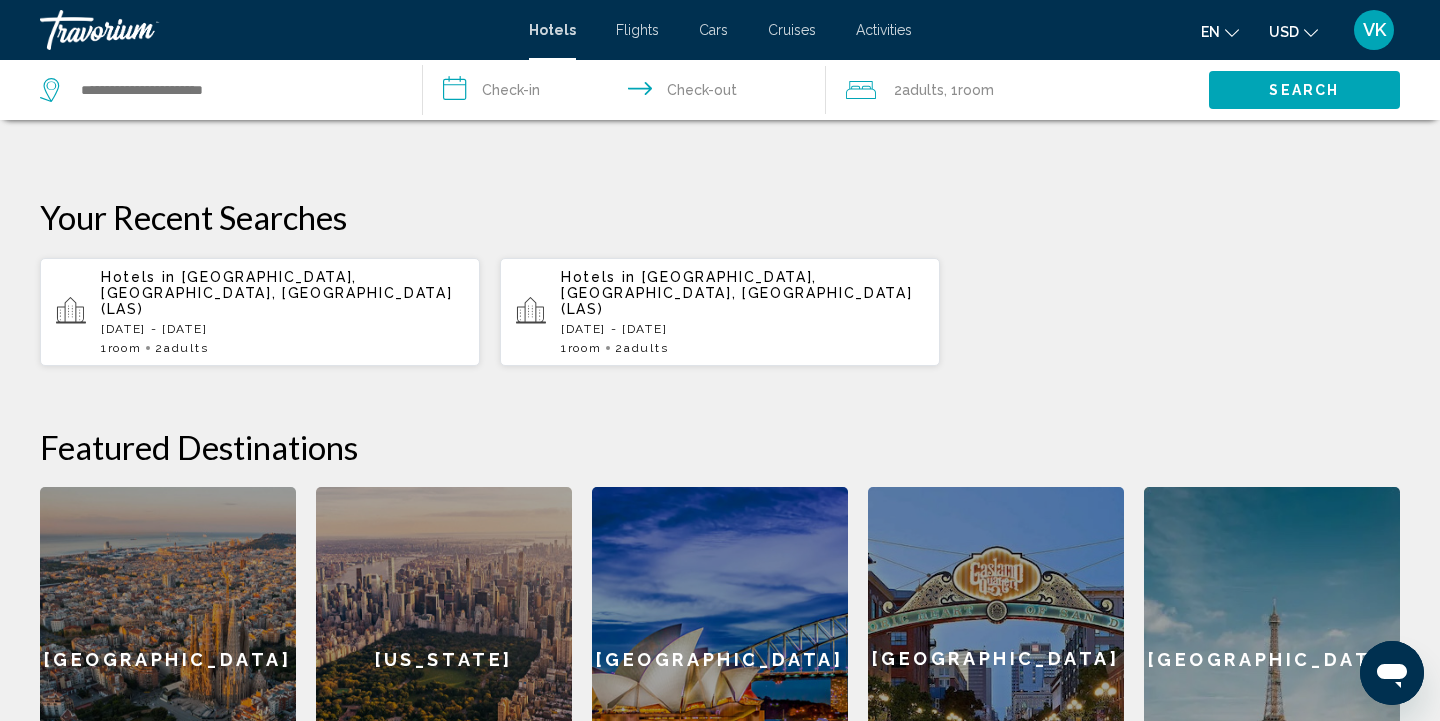 scroll, scrollTop: 870, scrollLeft: 0, axis: vertical 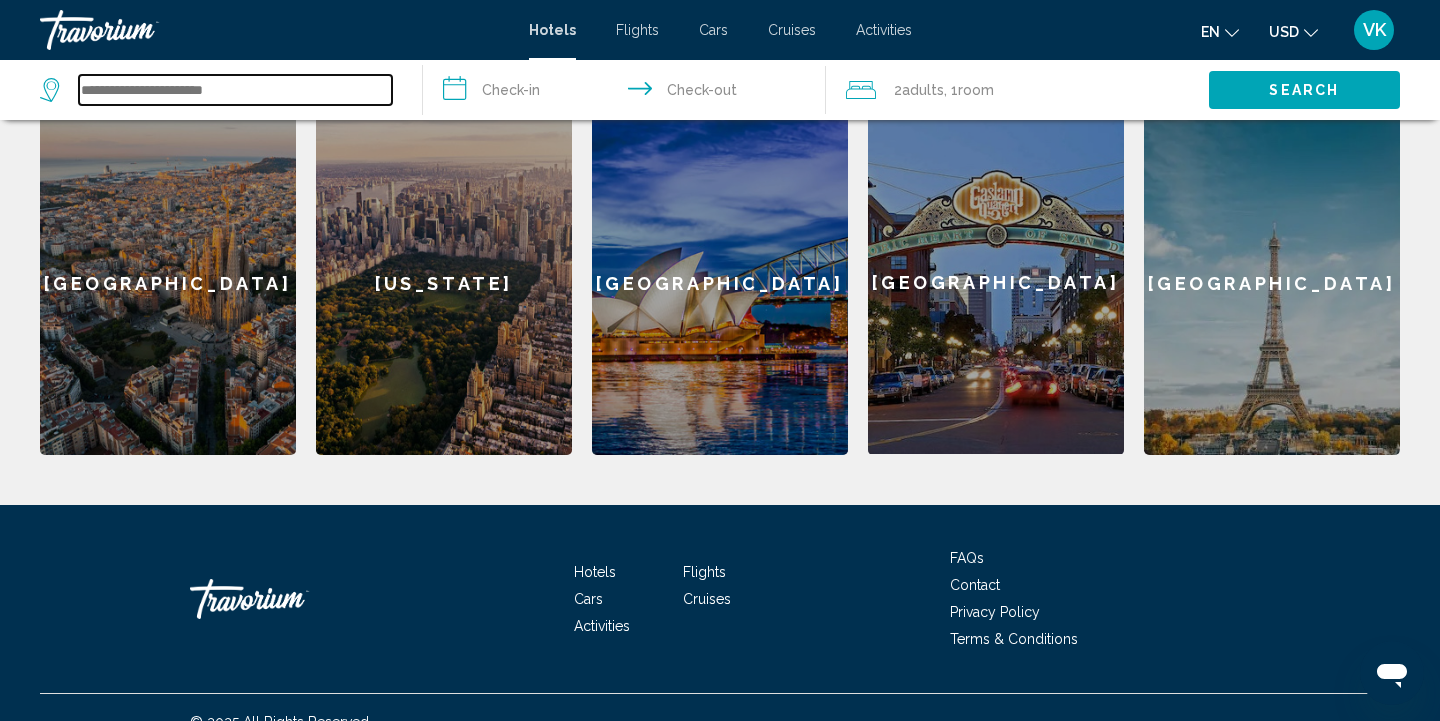 click at bounding box center (235, 90) 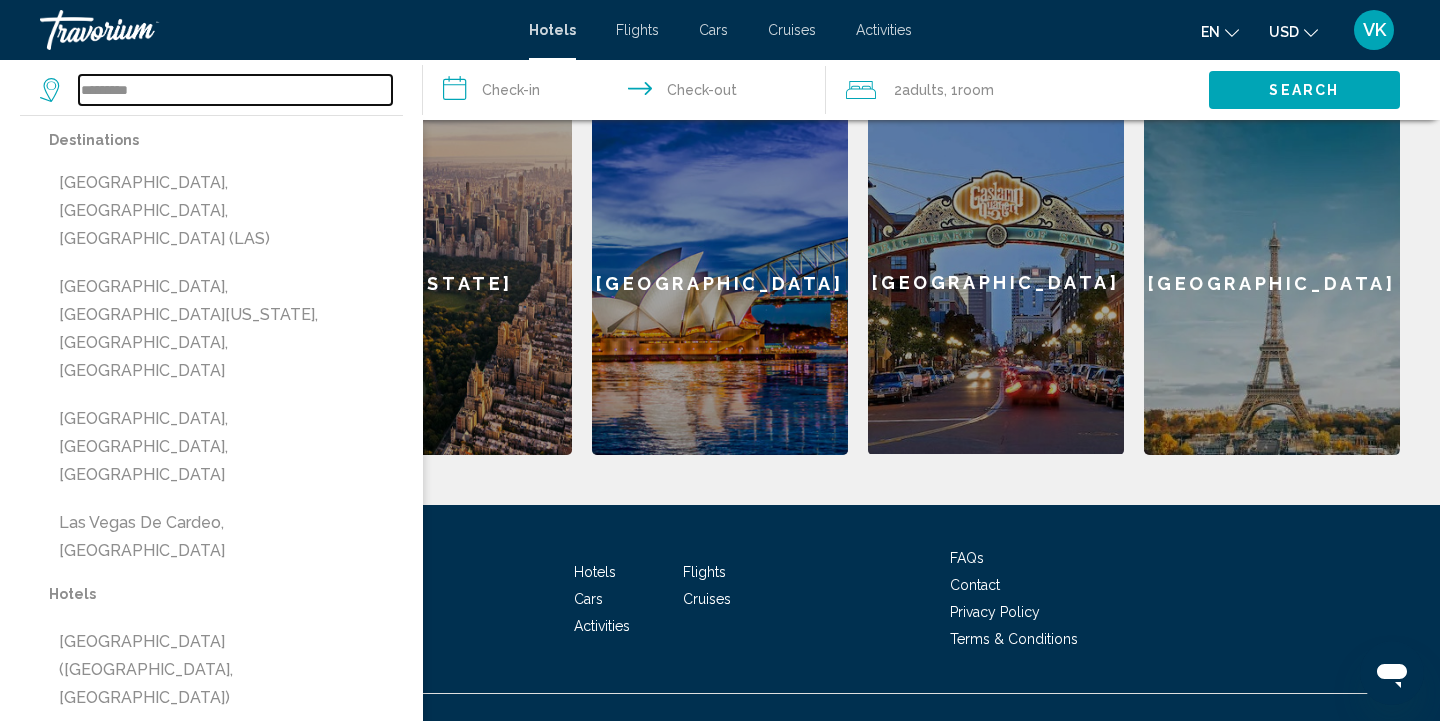 type on "*********" 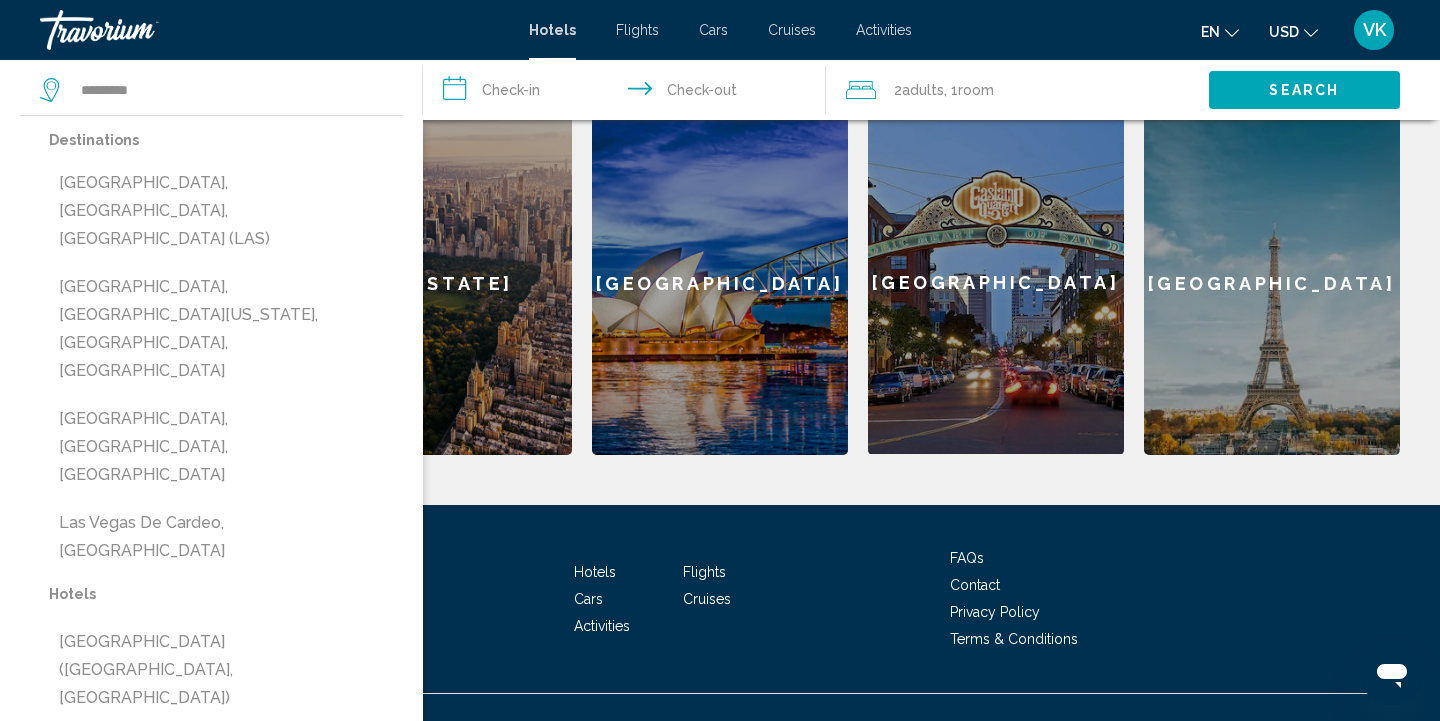 click on "**********" at bounding box center (628, 93) 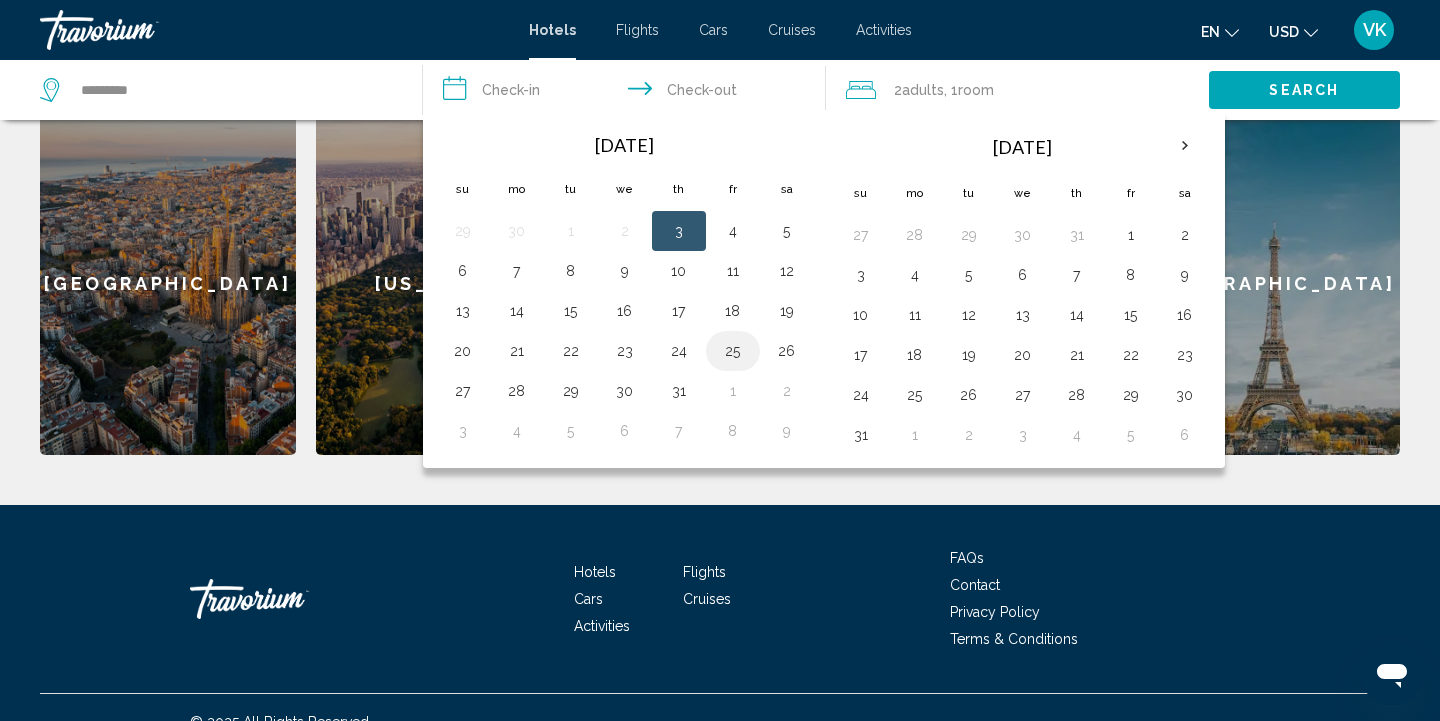 click on "25" at bounding box center (733, 351) 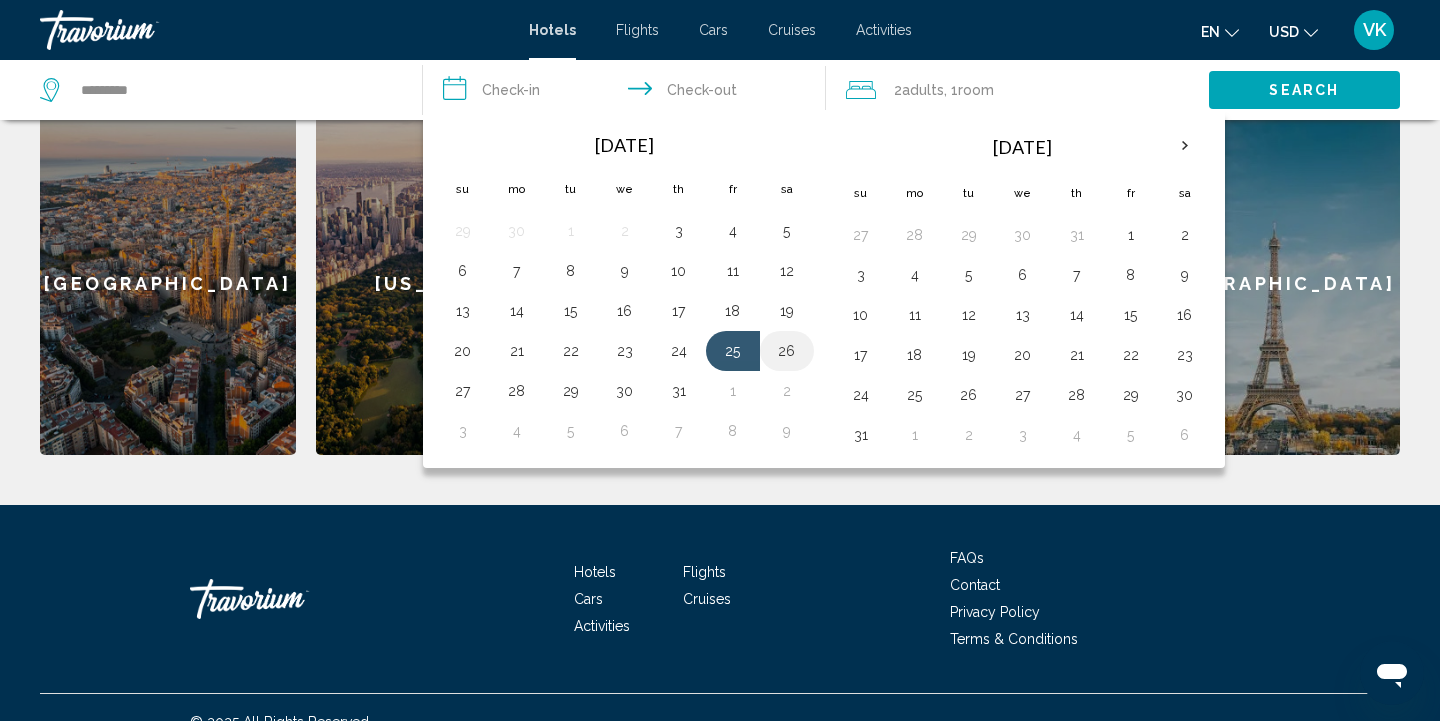 click on "26" at bounding box center (787, 351) 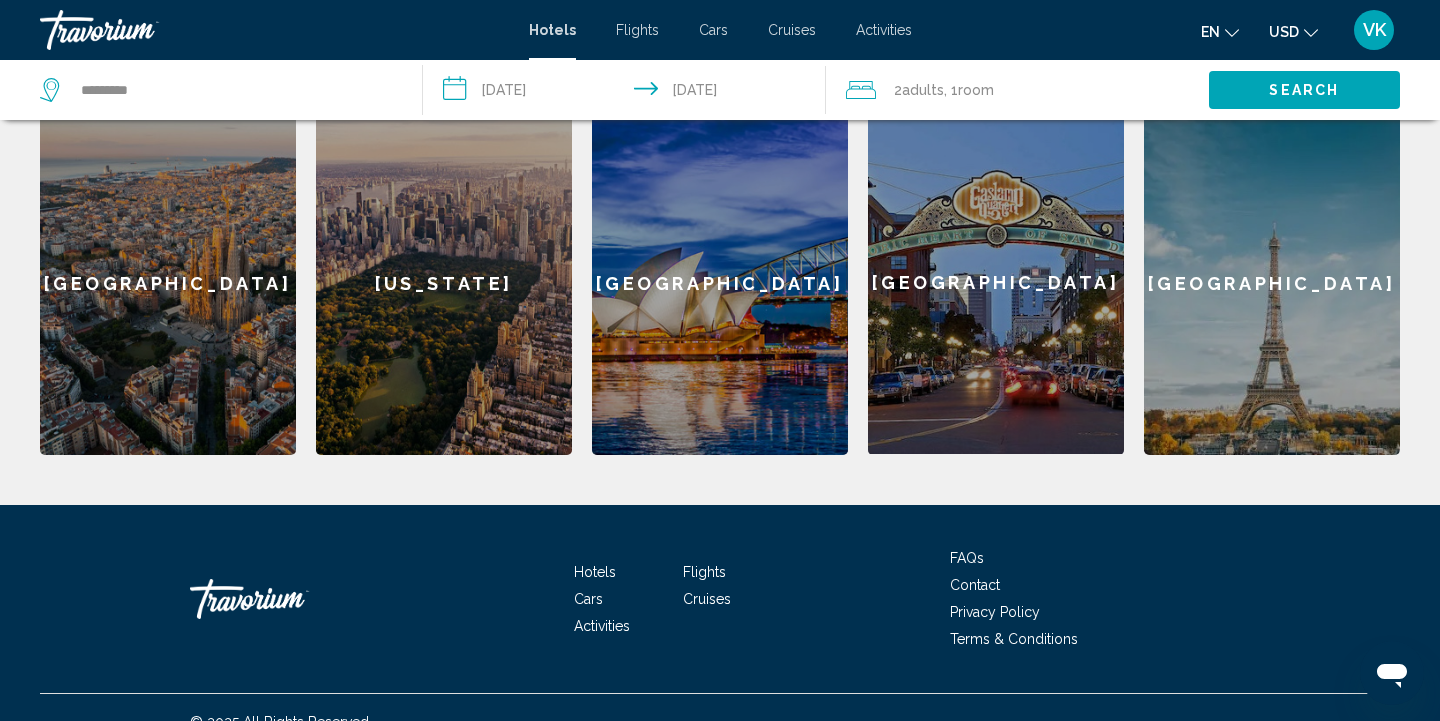 click on "Search" at bounding box center [1304, 89] 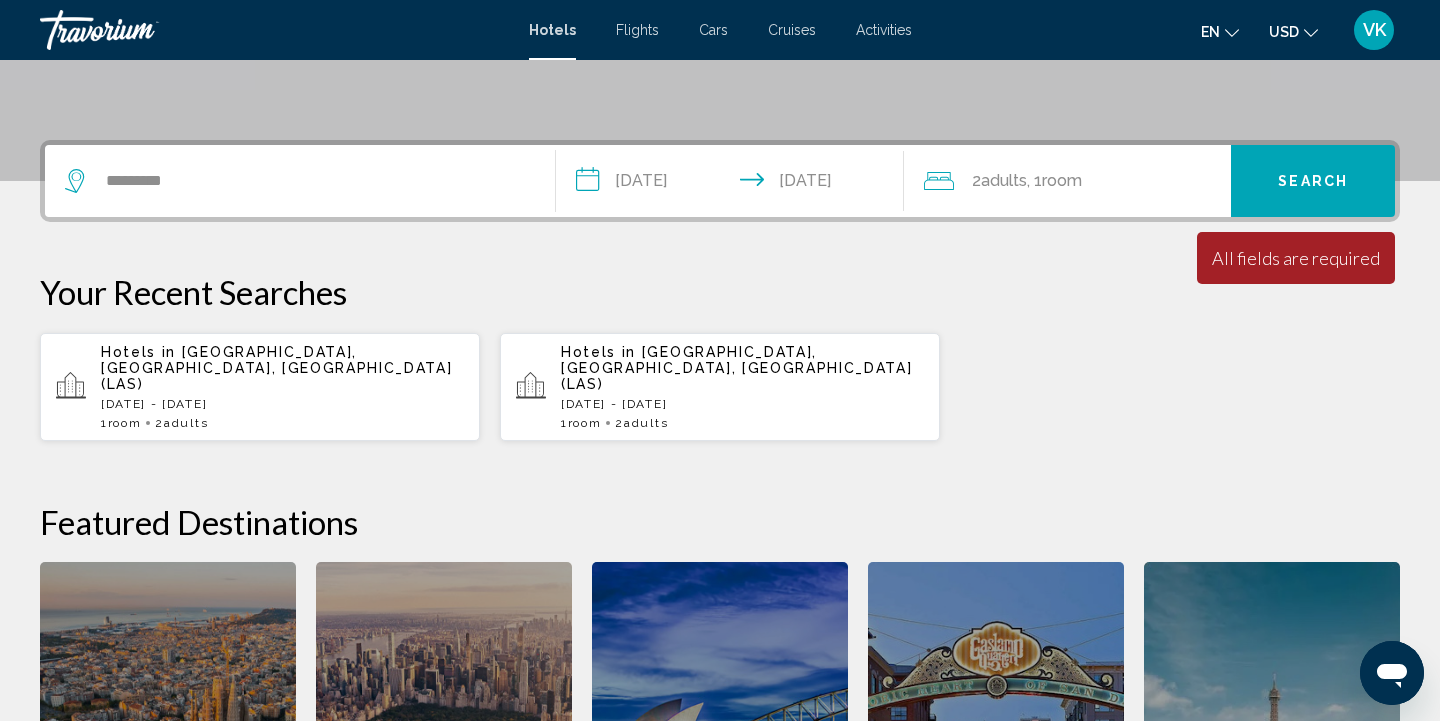 scroll, scrollTop: 418, scrollLeft: 0, axis: vertical 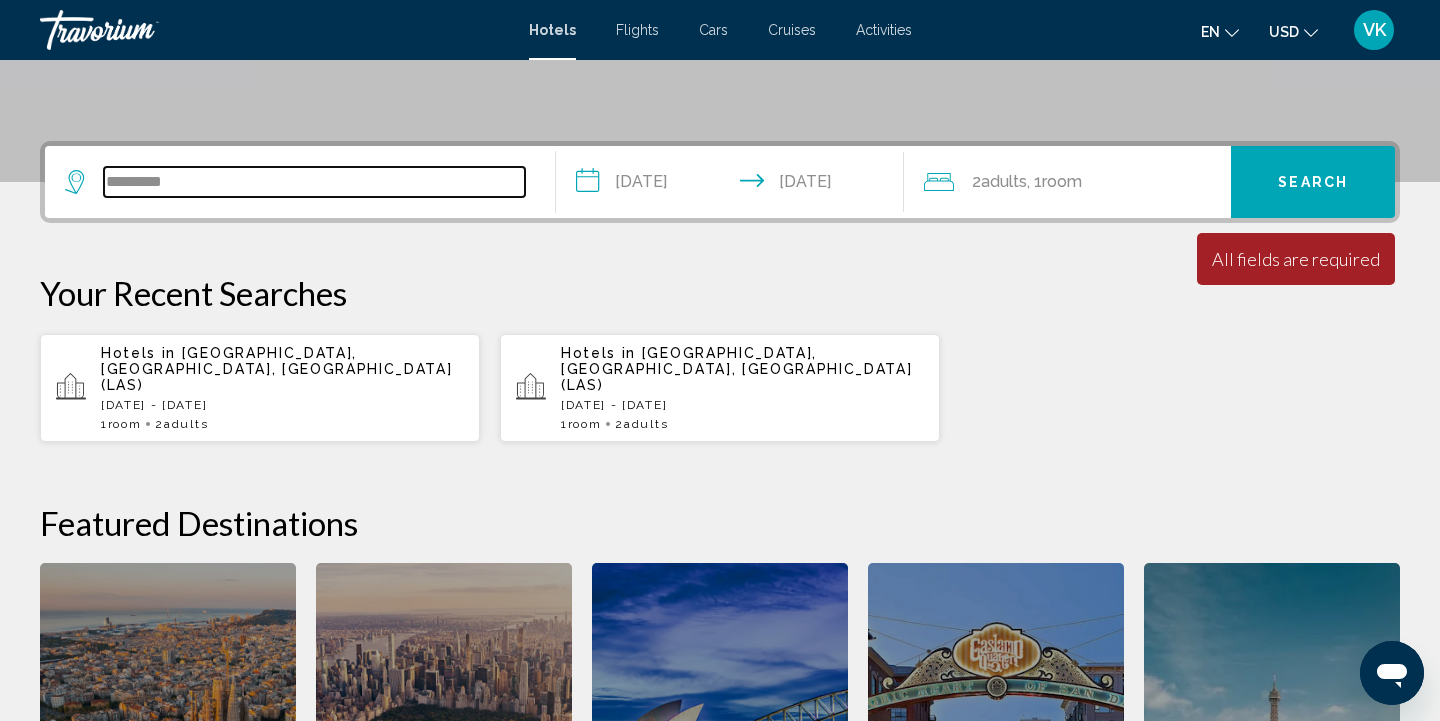 click on "*********" at bounding box center [314, 182] 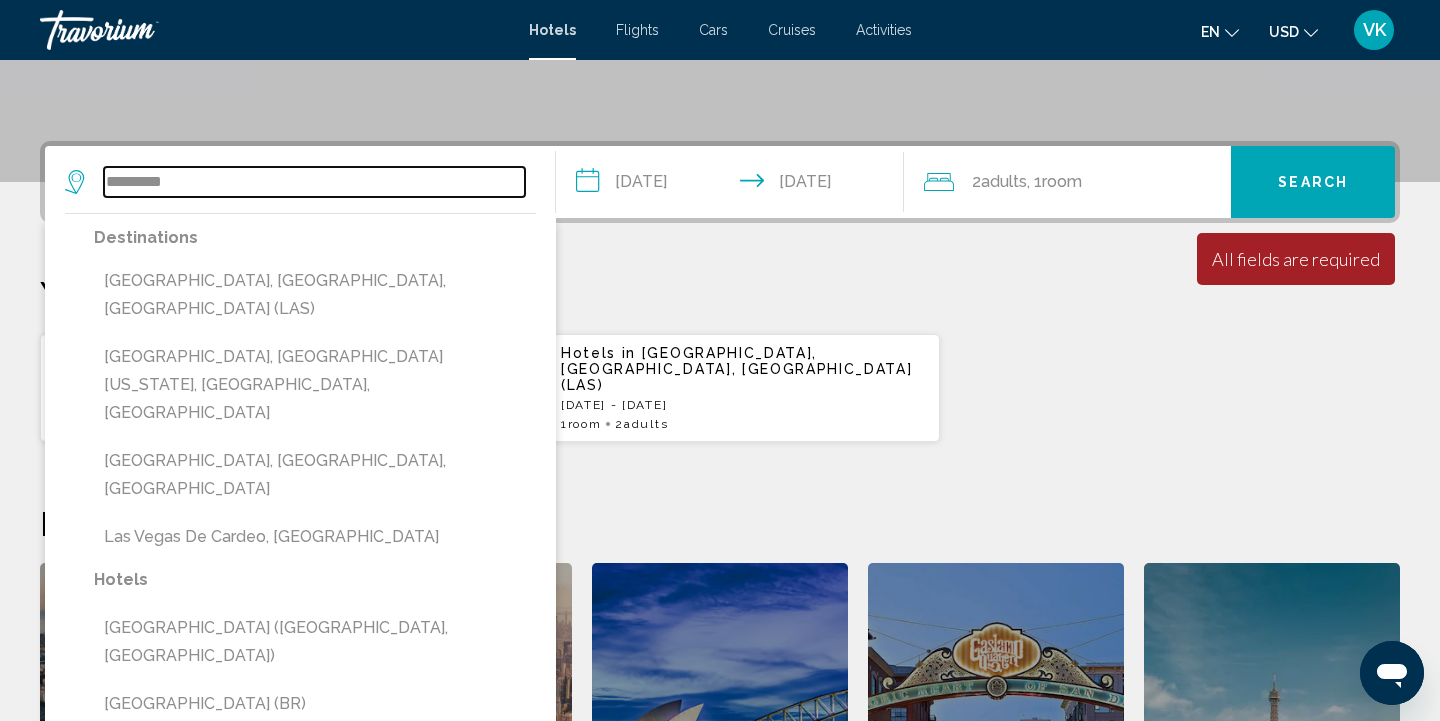 scroll, scrollTop: 494, scrollLeft: 0, axis: vertical 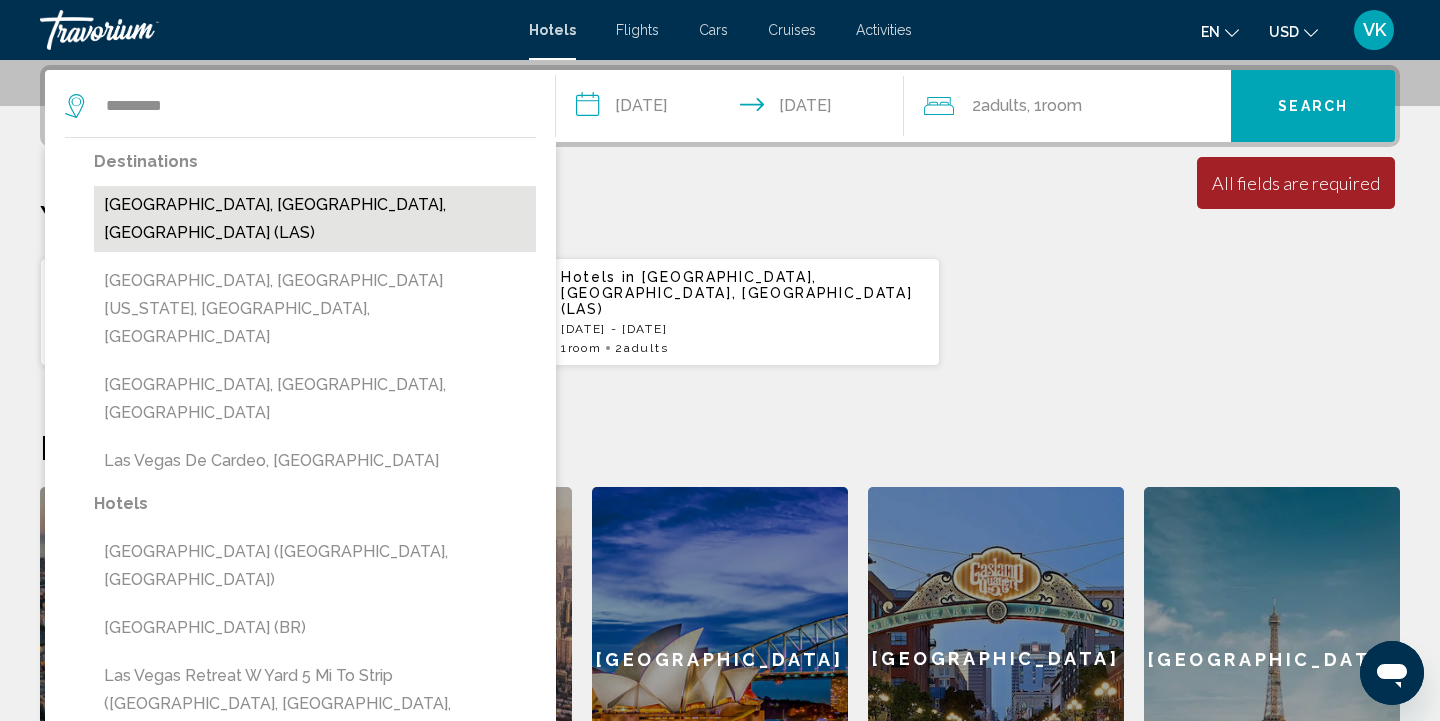click on "[GEOGRAPHIC_DATA], [GEOGRAPHIC_DATA], [GEOGRAPHIC_DATA] (LAS)" at bounding box center [315, 219] 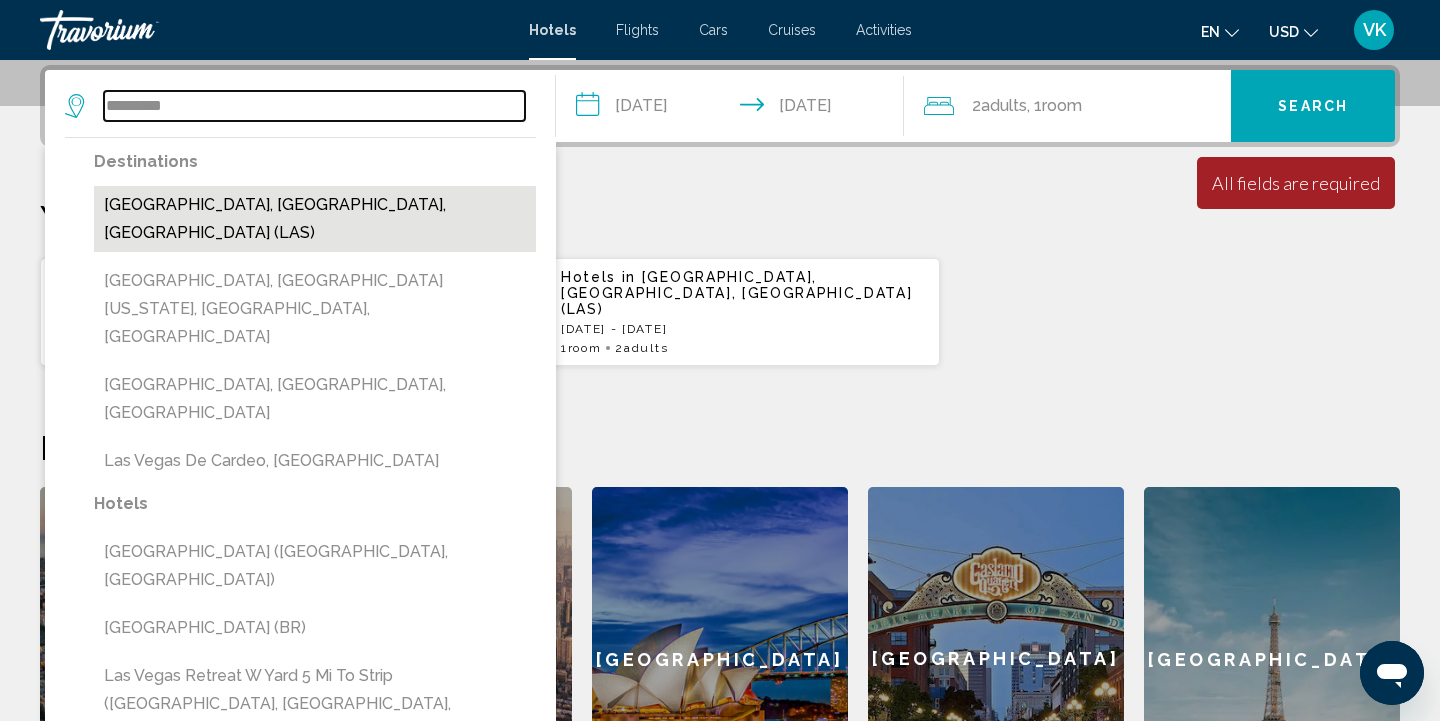 type on "**********" 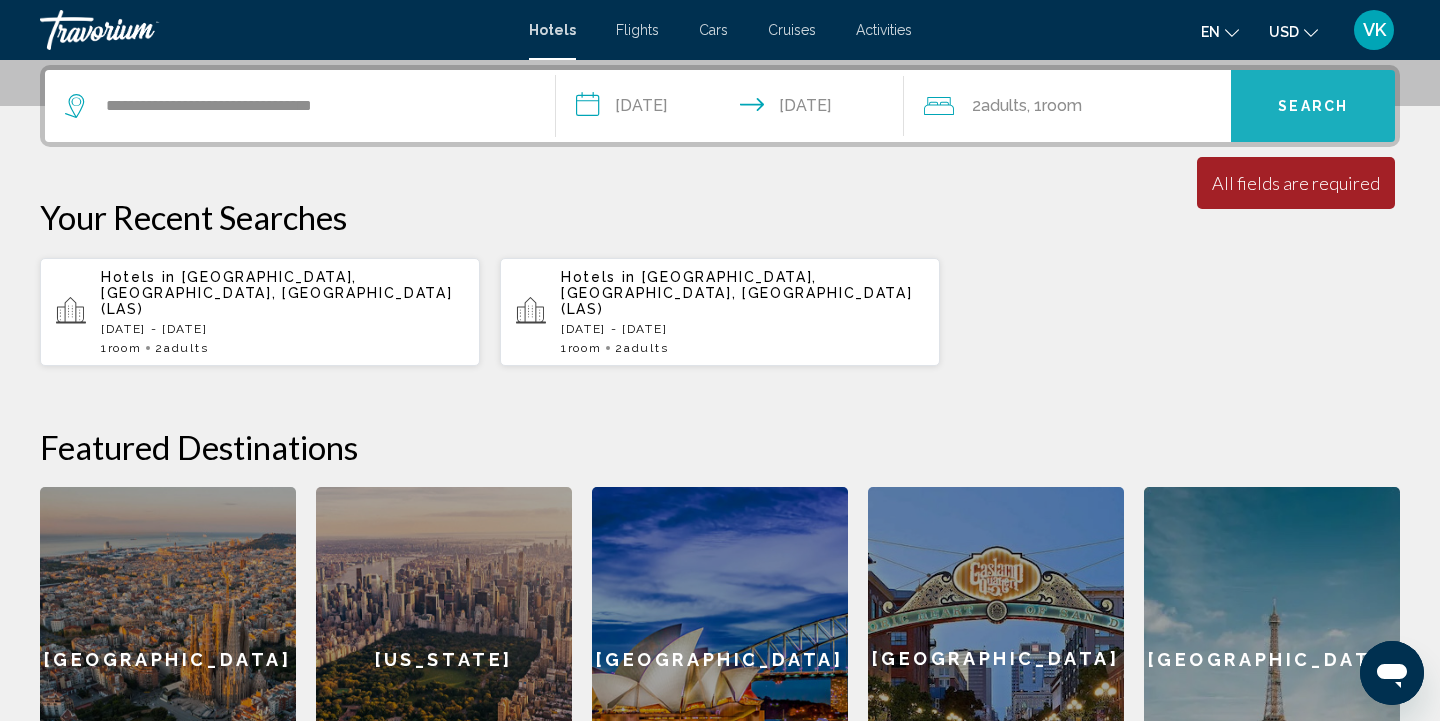 click on "Search" at bounding box center (1313, 106) 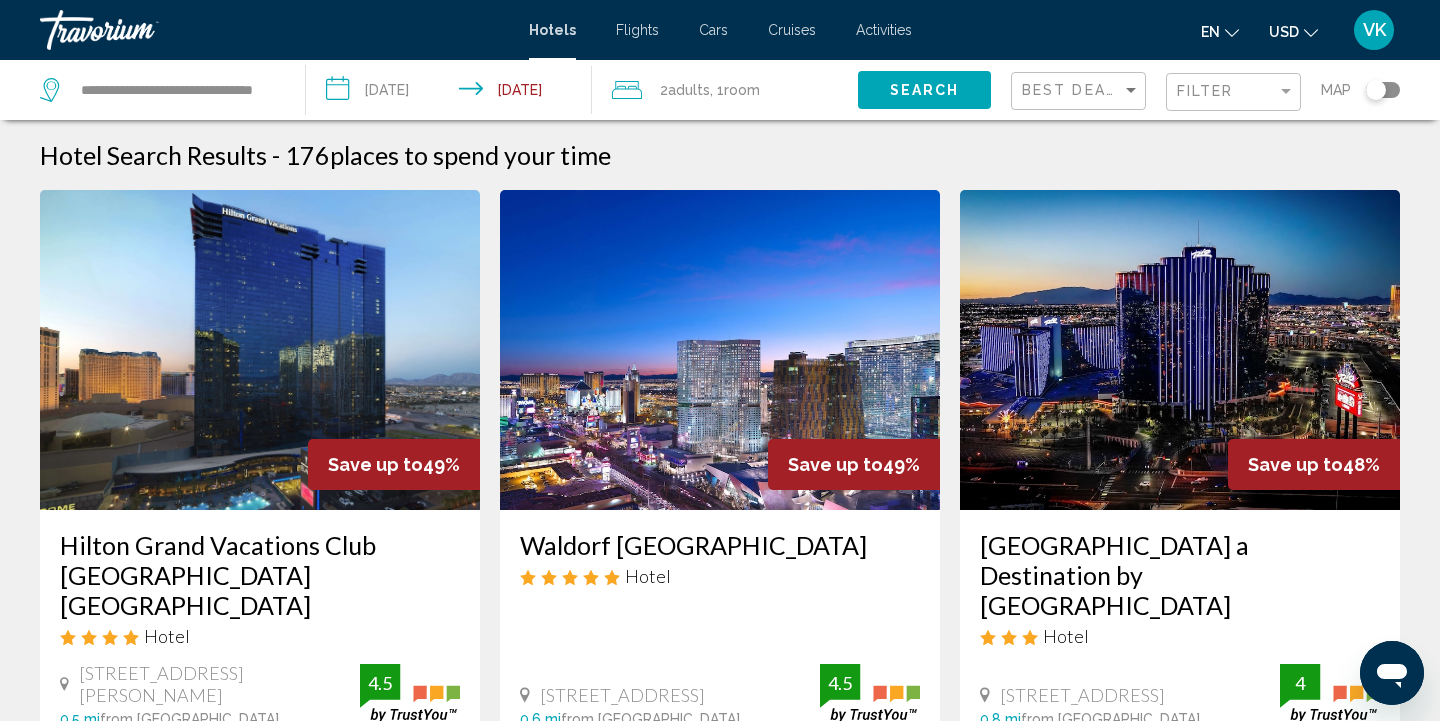 scroll, scrollTop: 0, scrollLeft: 0, axis: both 